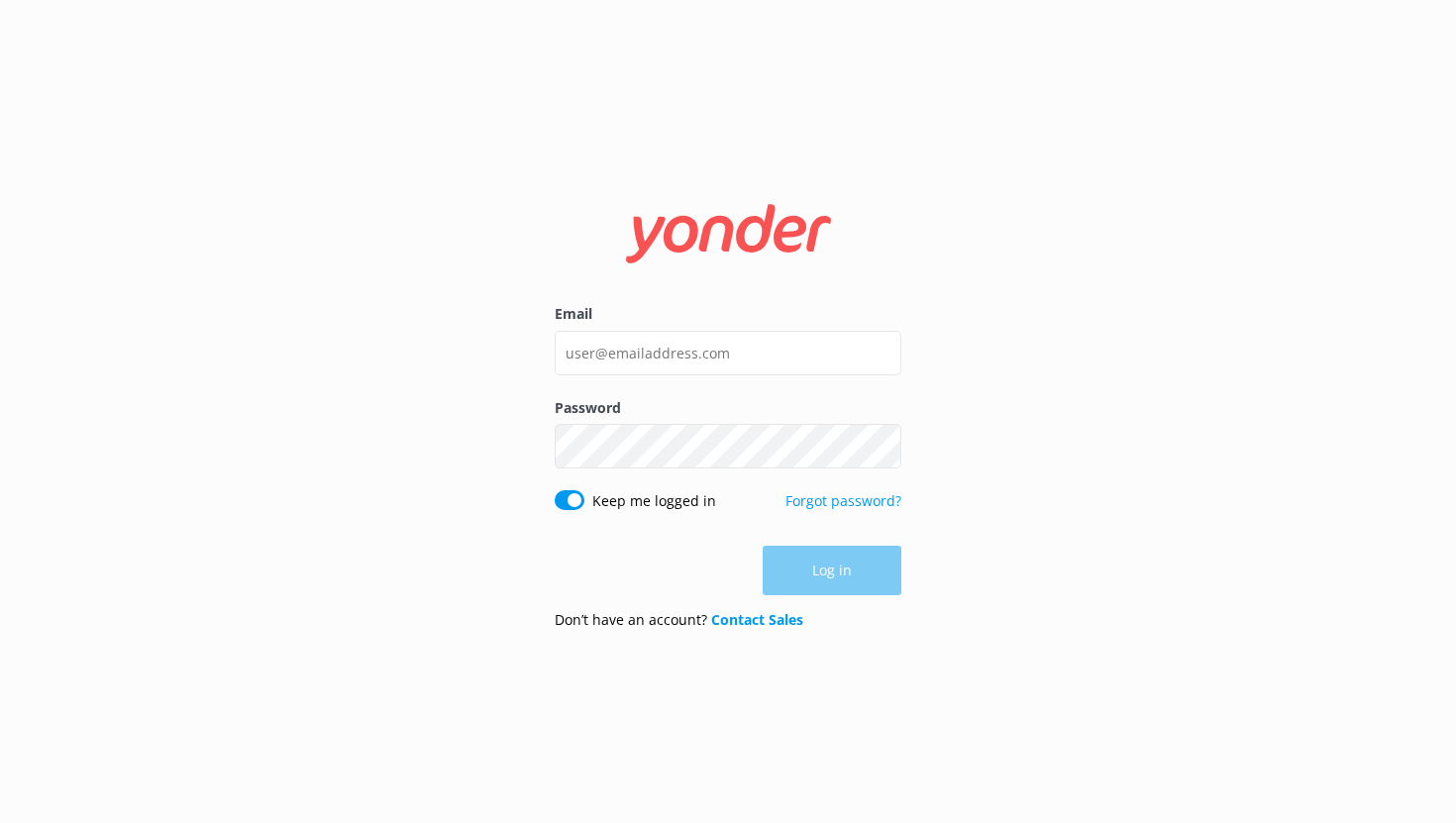 scroll, scrollTop: 0, scrollLeft: 0, axis: both 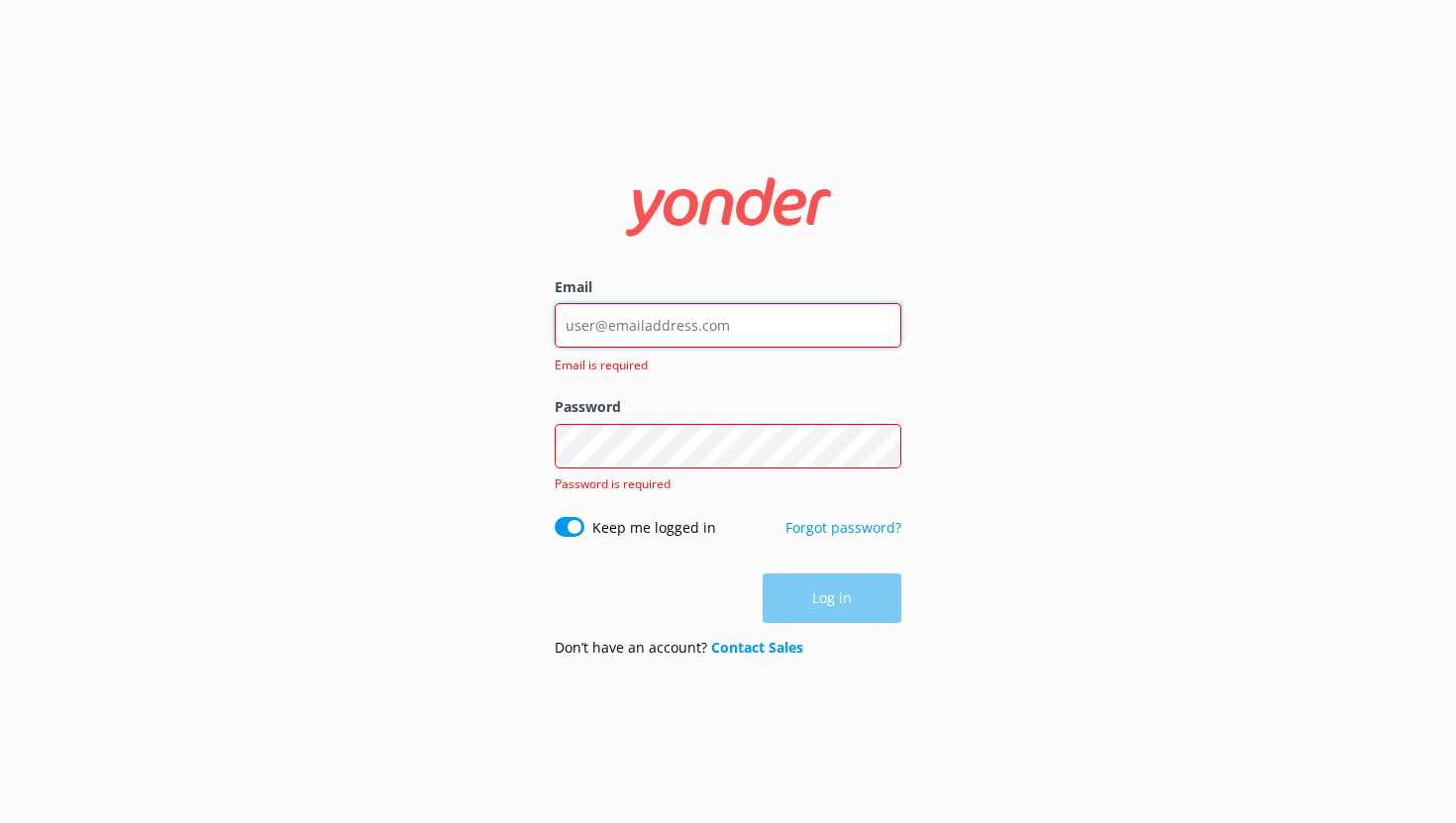 type on "noah@yonderhq.com" 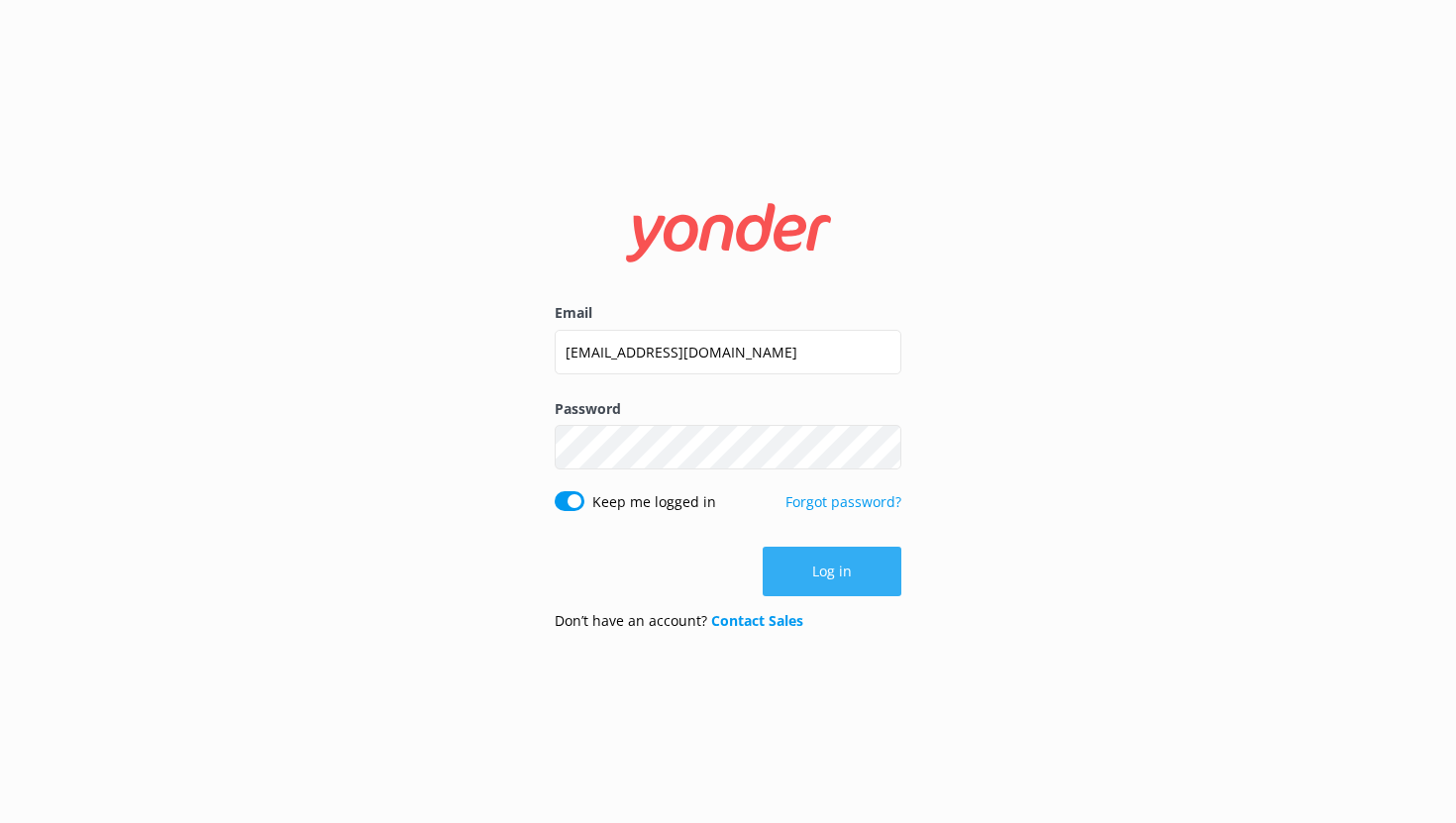 click on "Log in" at bounding box center (832, 571) 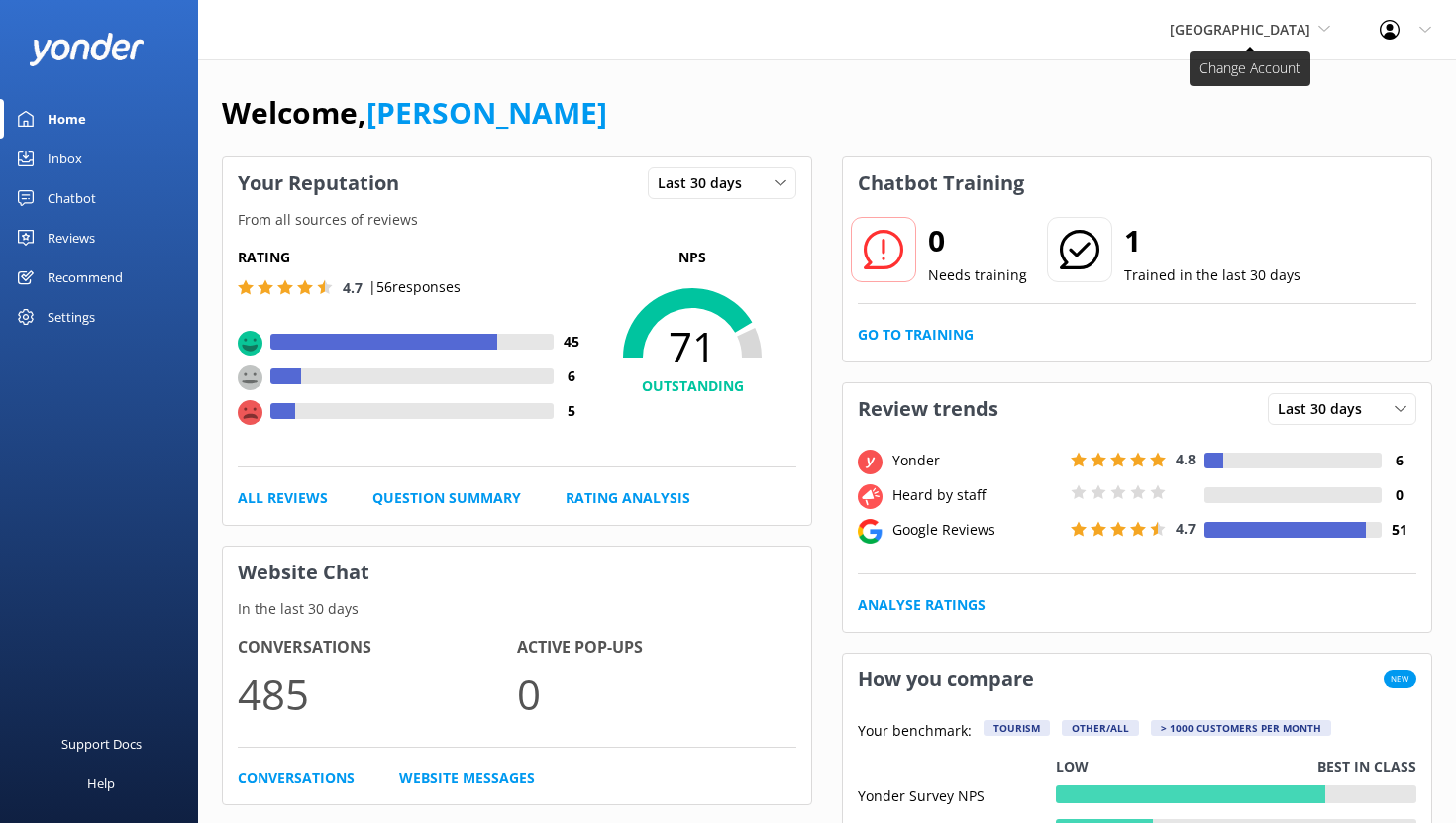 click on "[GEOGRAPHIC_DATA]" at bounding box center (1240, 29) 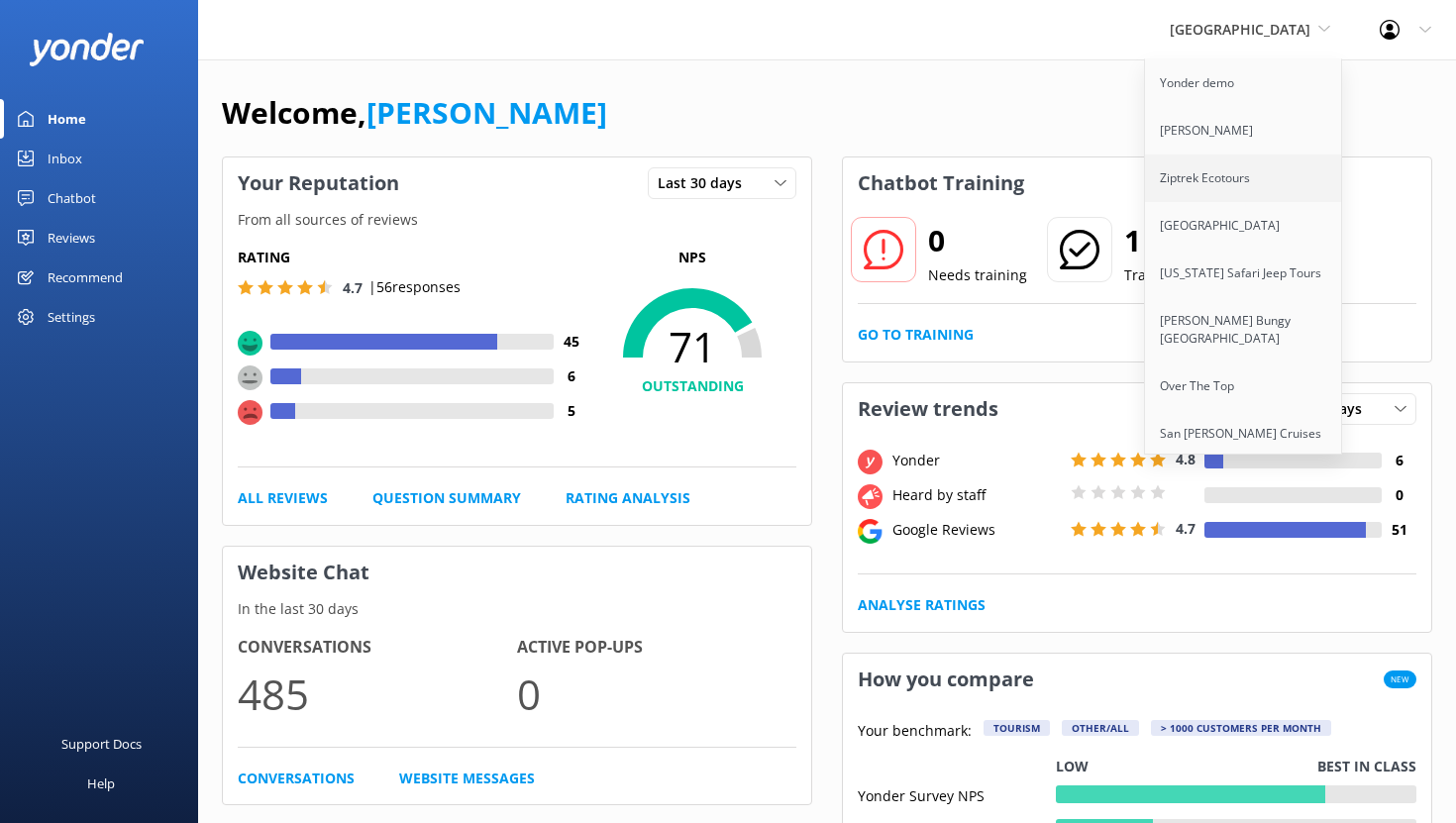 click on "Ziptrek Ecotours" at bounding box center [1244, 178] 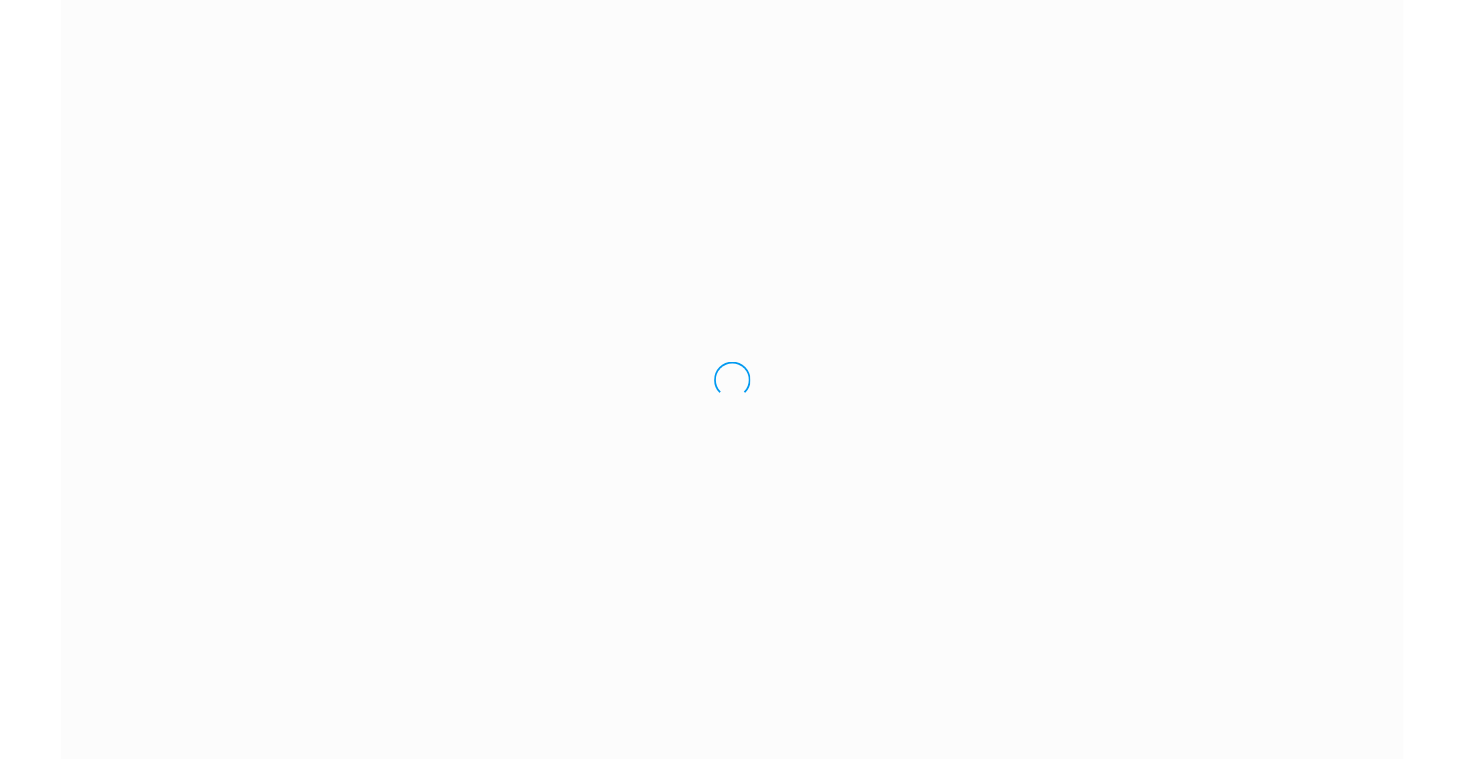 scroll, scrollTop: 0, scrollLeft: 0, axis: both 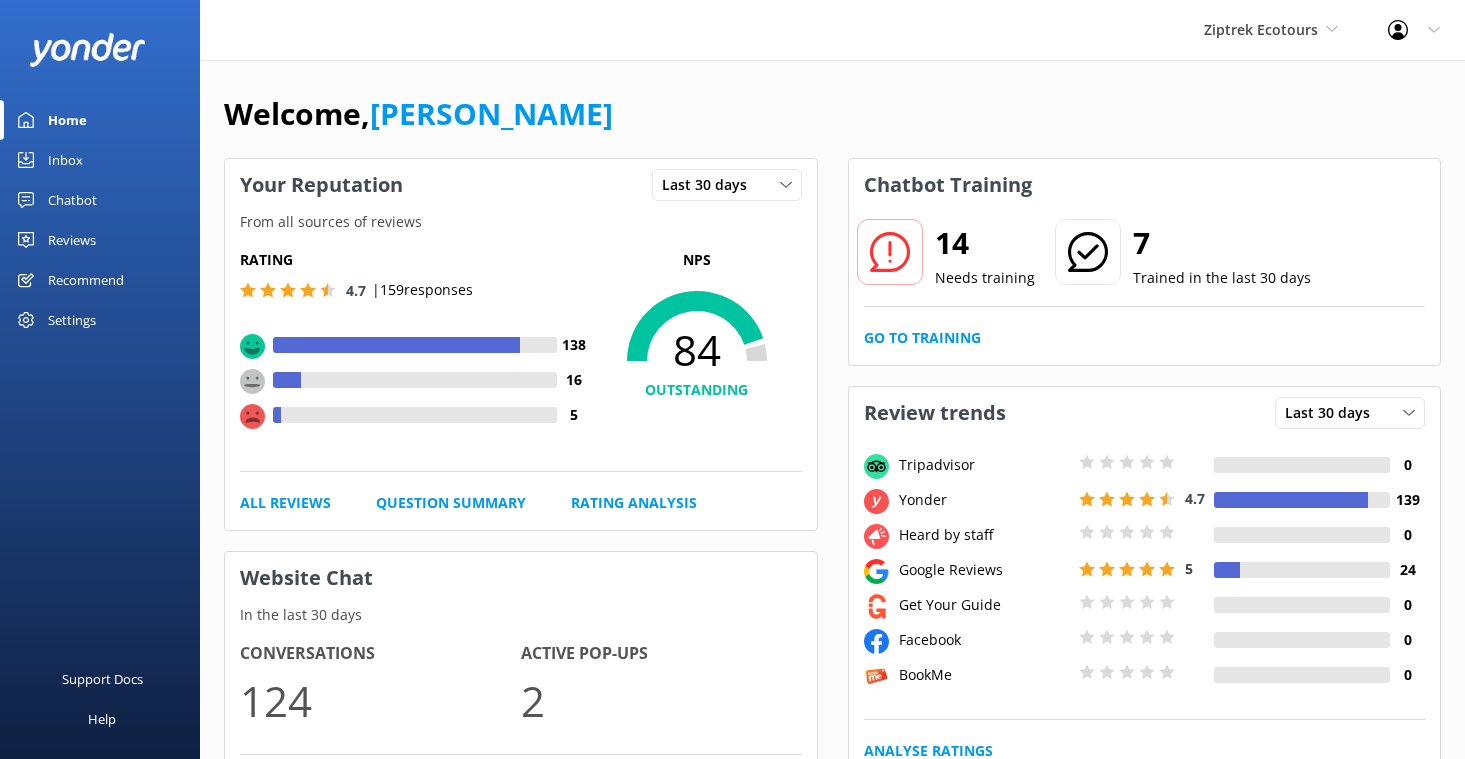 click on "Chatbot" at bounding box center (72, 200) 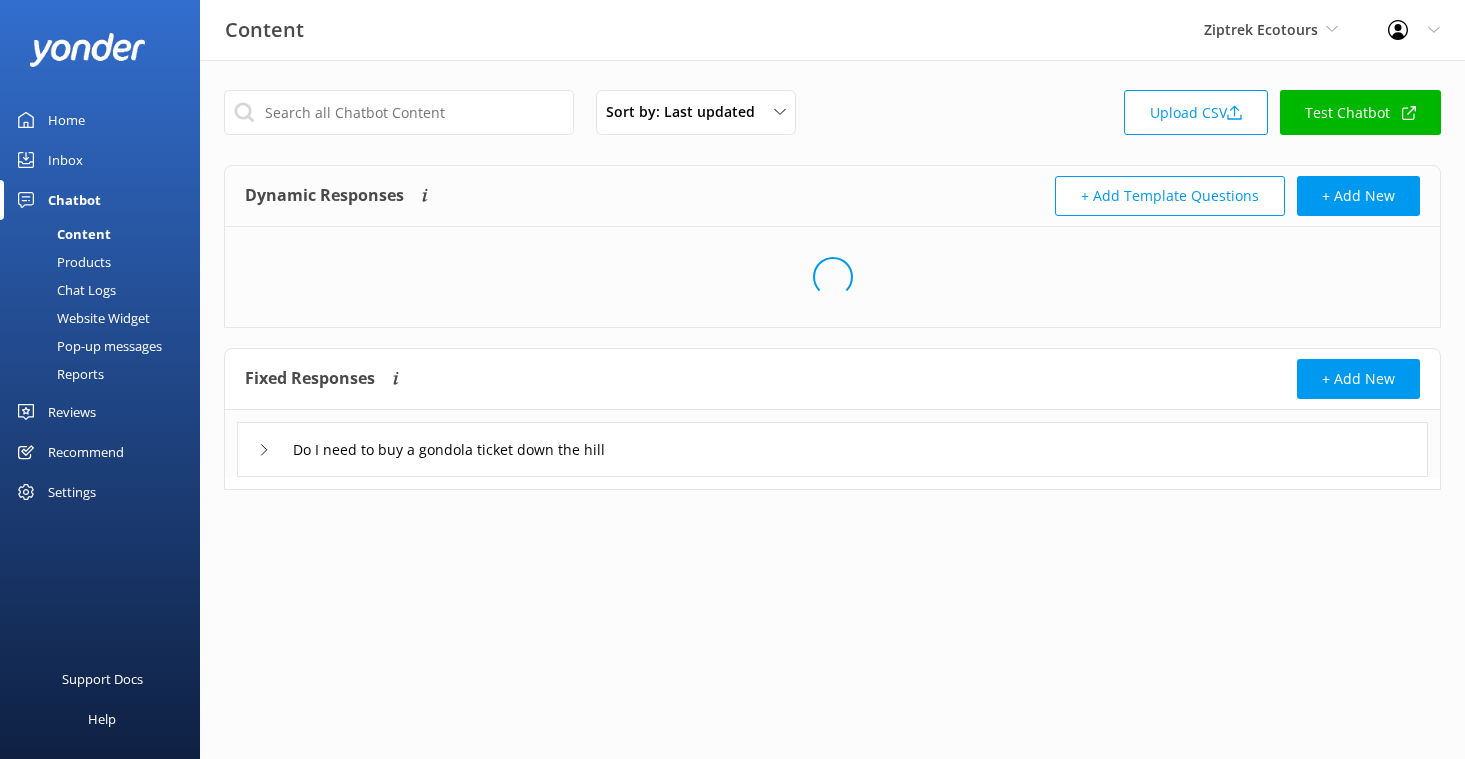 click on "Reports" at bounding box center [58, 374] 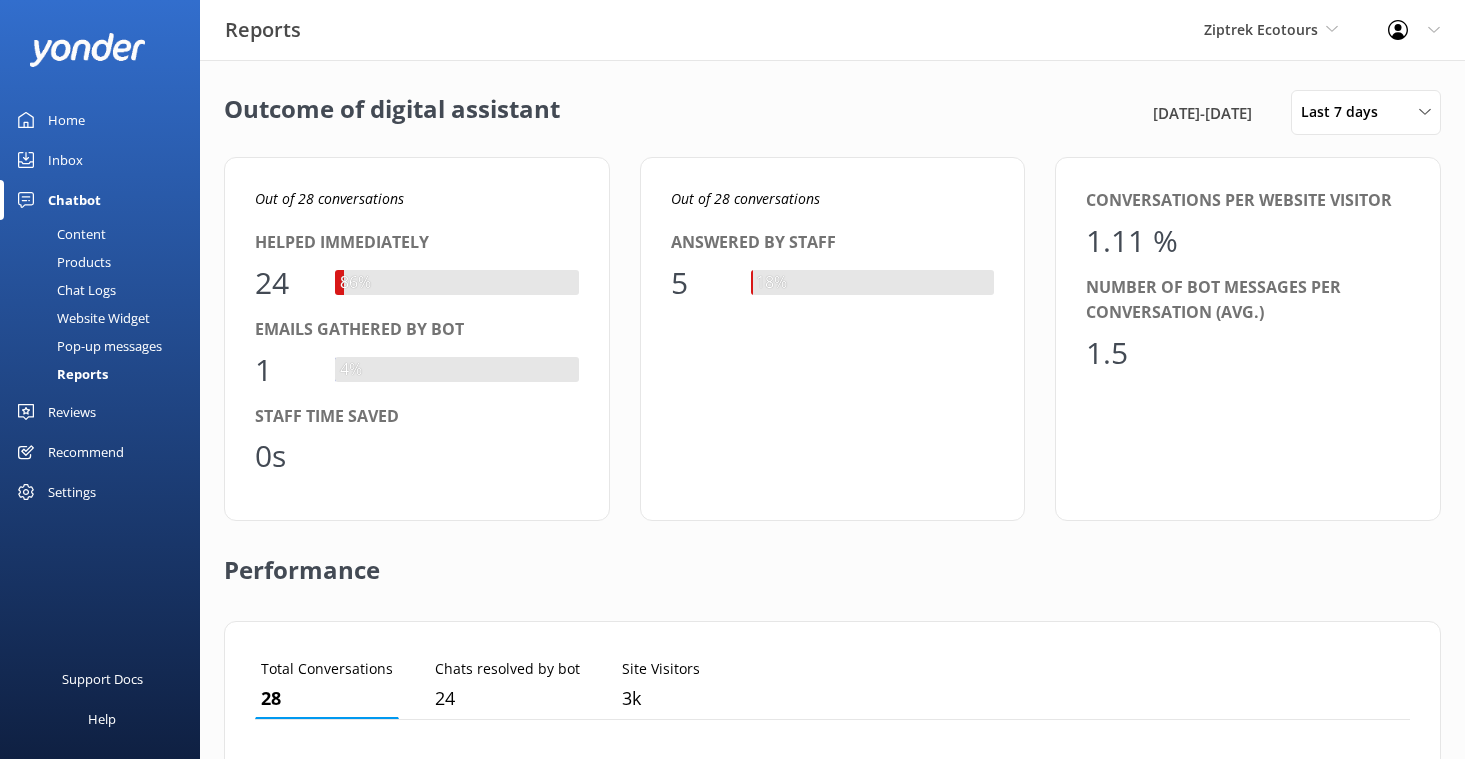 scroll, scrollTop: 1, scrollLeft: 1, axis: both 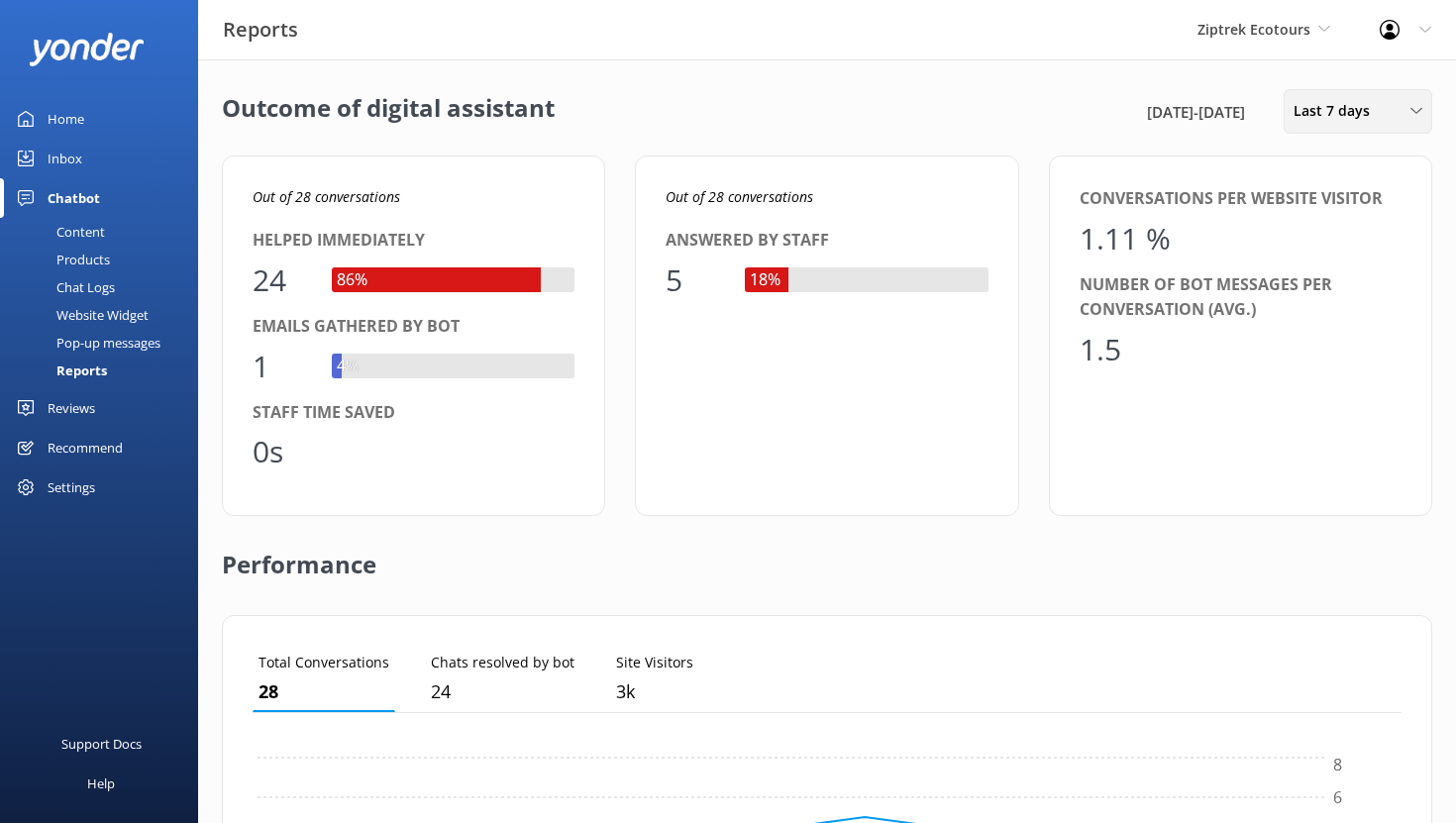 click on "Last 7 days Last 7 days Last 30 days Last month Last 90 days Last 180 days Custom" at bounding box center (1358, 111) 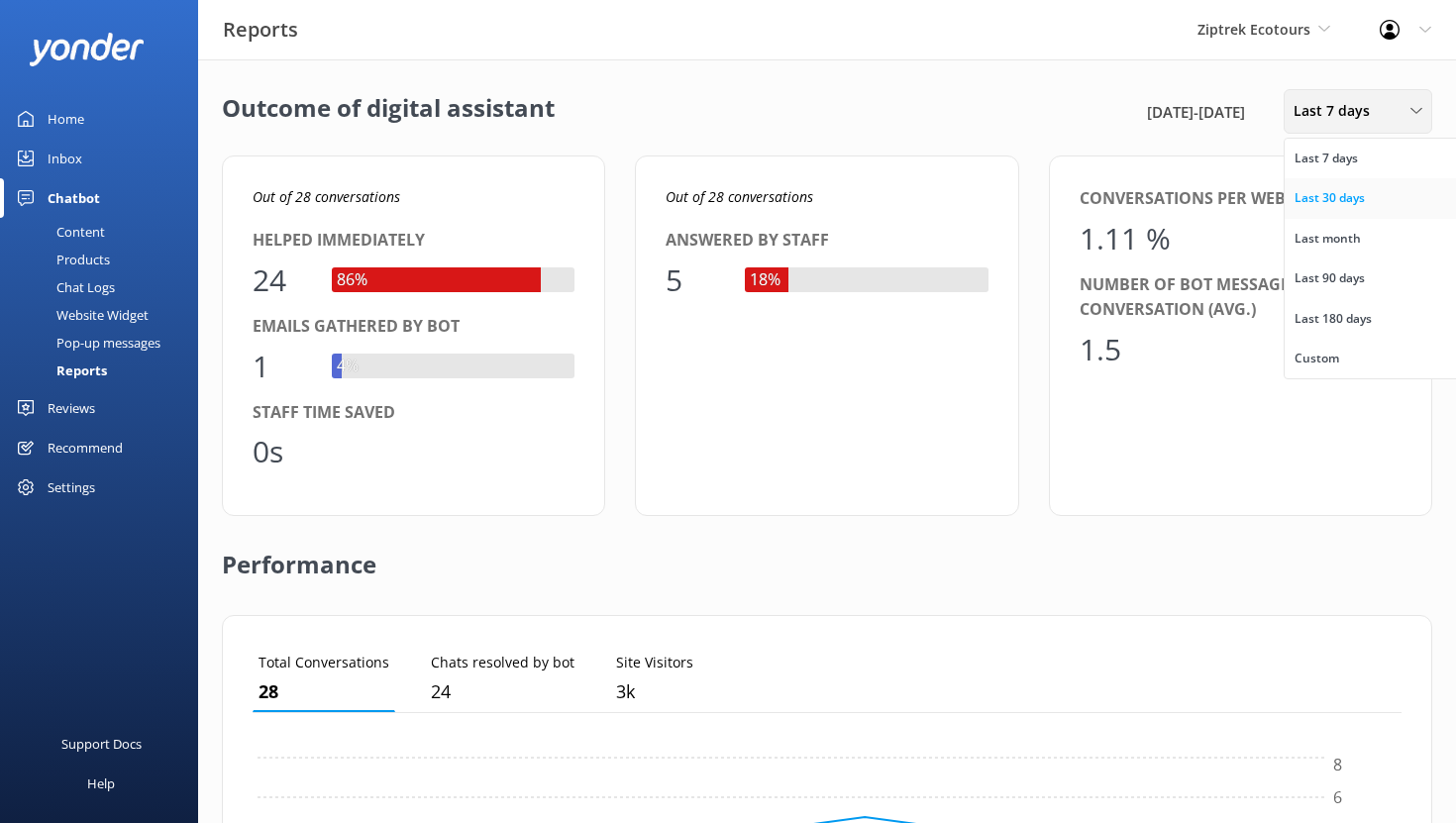 click on "Last 30 days" at bounding box center (1329, 198) 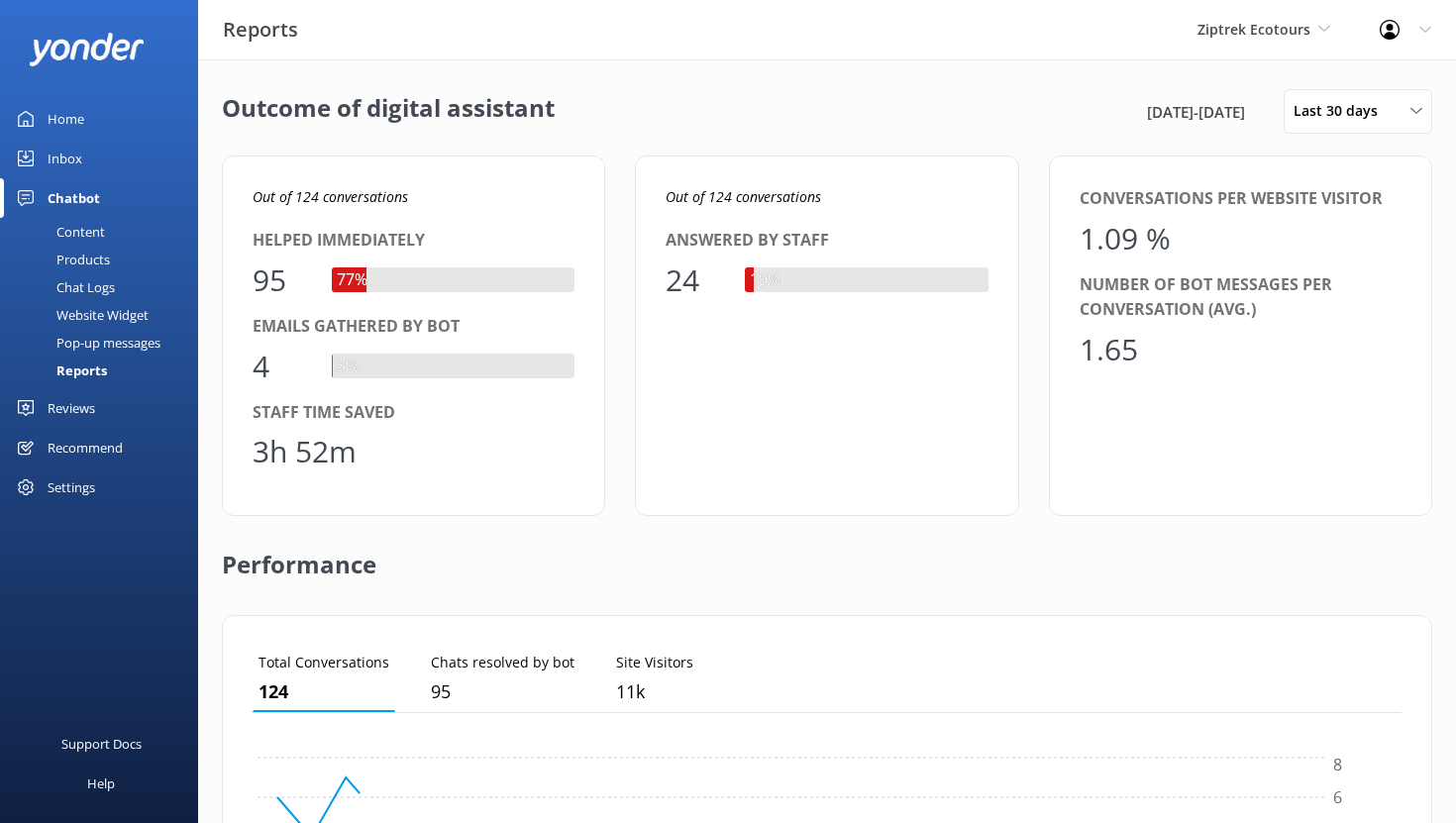 scroll, scrollTop: 1, scrollLeft: 1, axis: both 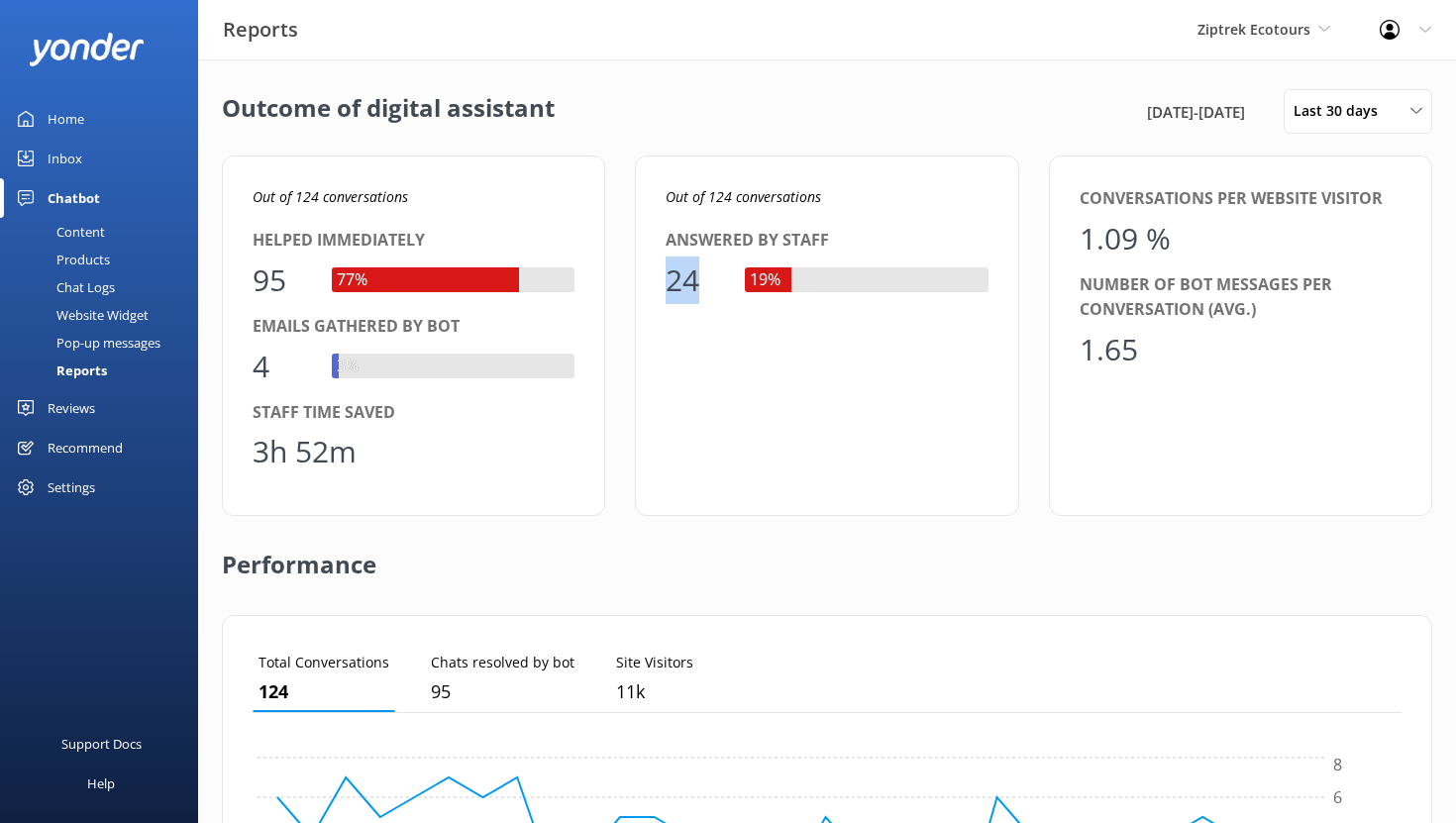drag, startPoint x: 672, startPoint y: 280, endPoint x: 700, endPoint y: 280, distance: 28 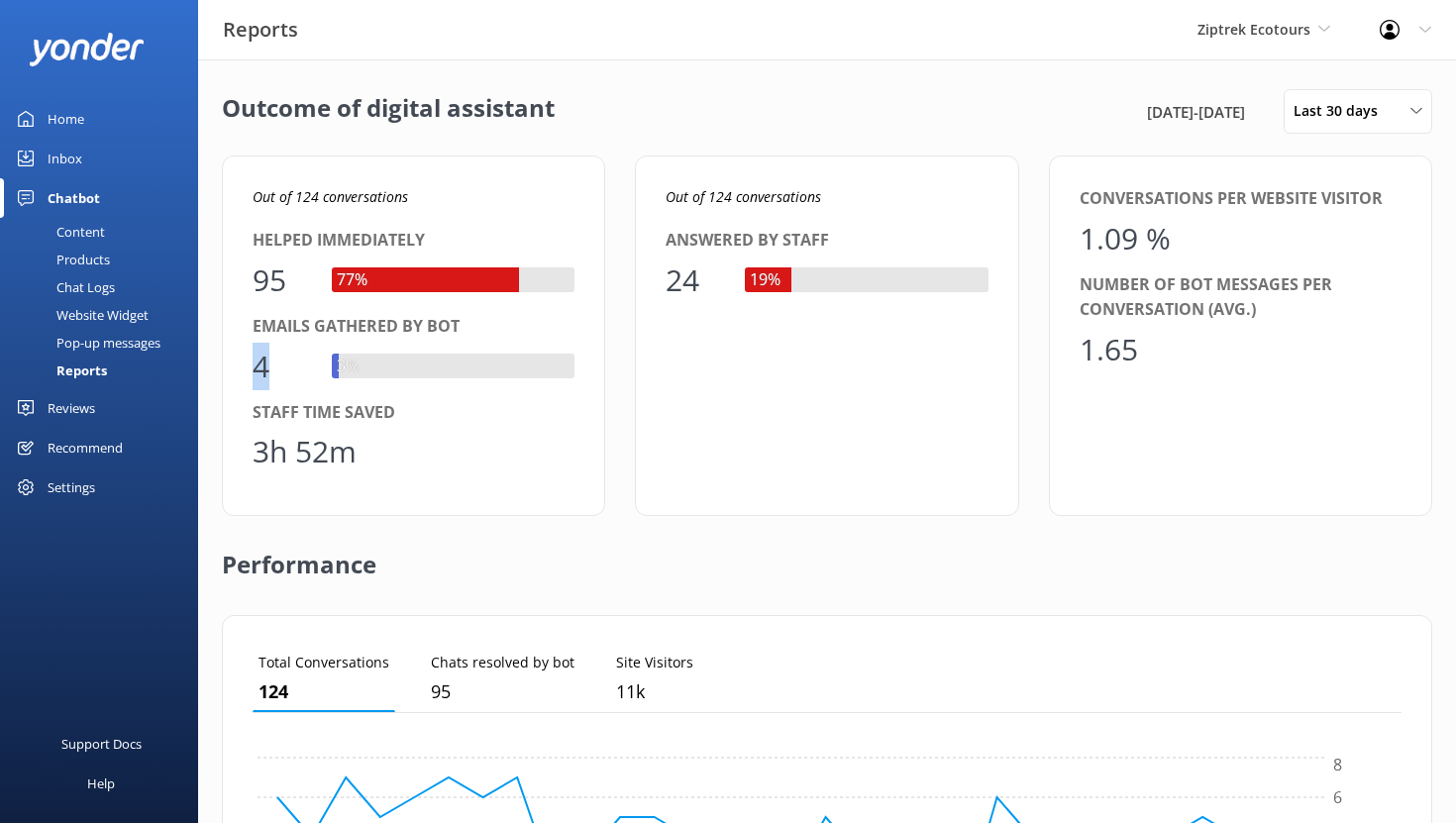 drag, startPoint x: 274, startPoint y: 360, endPoint x: 252, endPoint y: 360, distance: 22 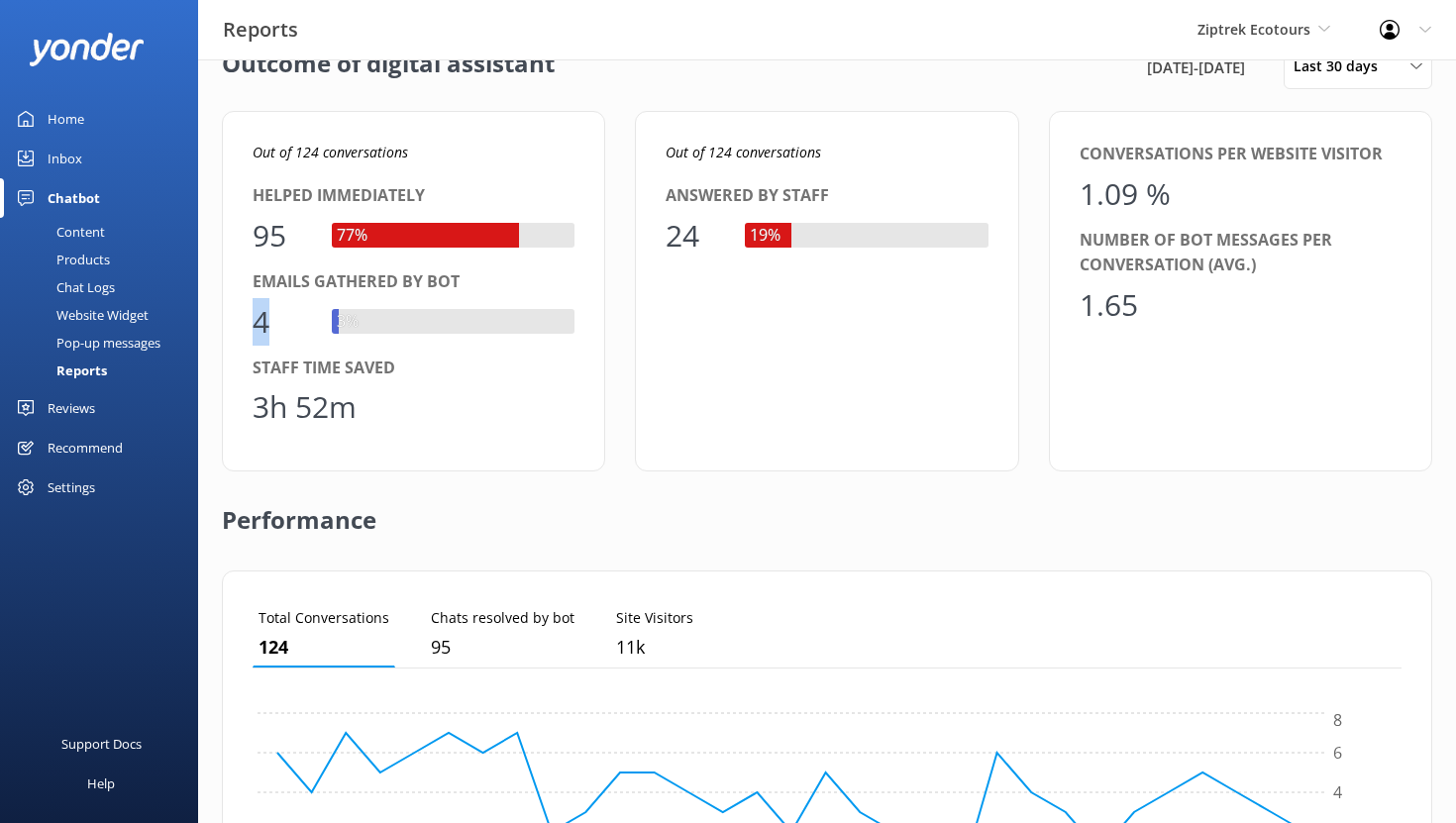 scroll, scrollTop: 46, scrollLeft: 0, axis: vertical 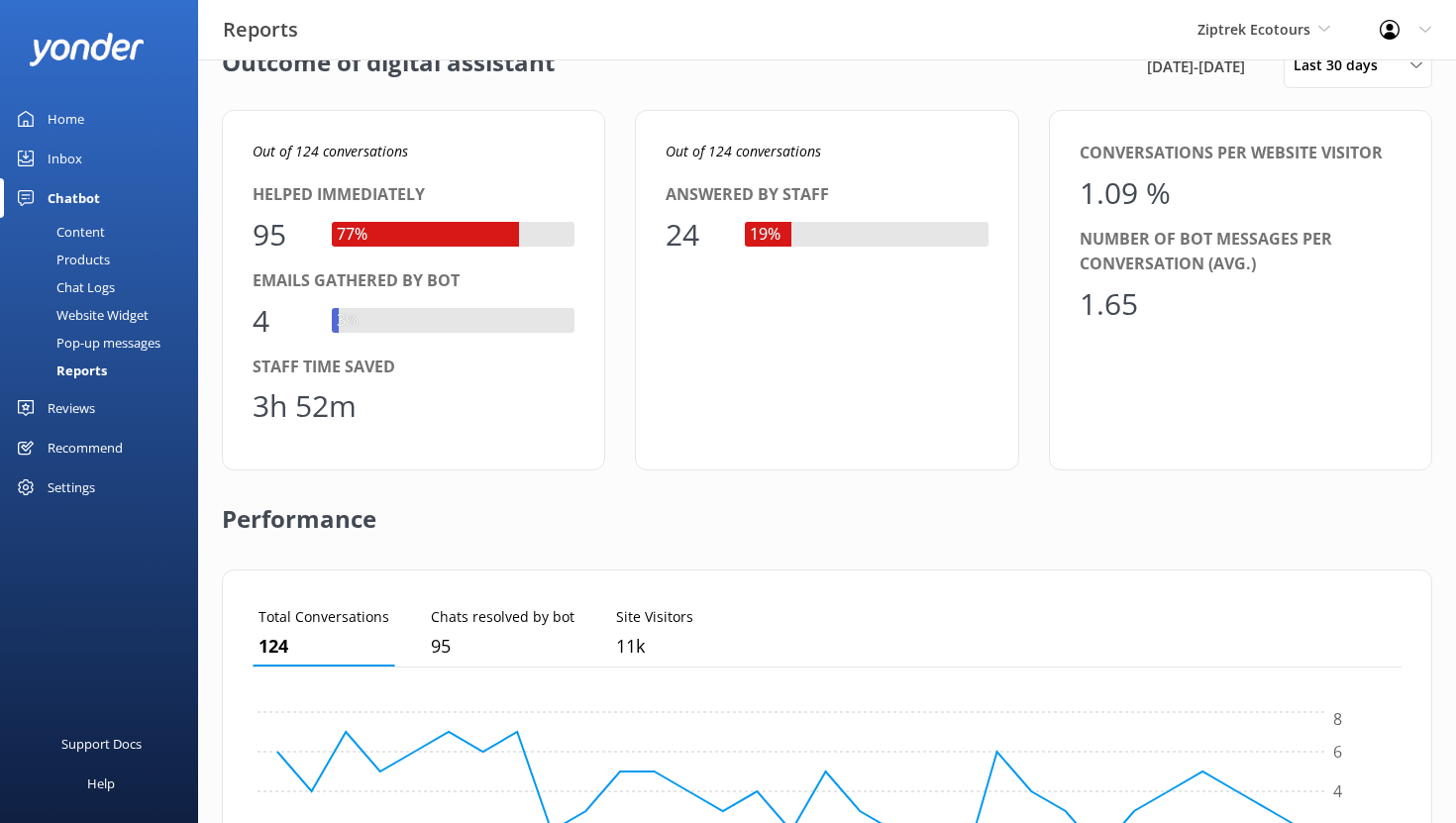 click on "Out of 124 conversations   Helped immediately 95 77% Emails gathered by bot 4 3% Staff time saved 3h 52m" at bounding box center (413, 290) 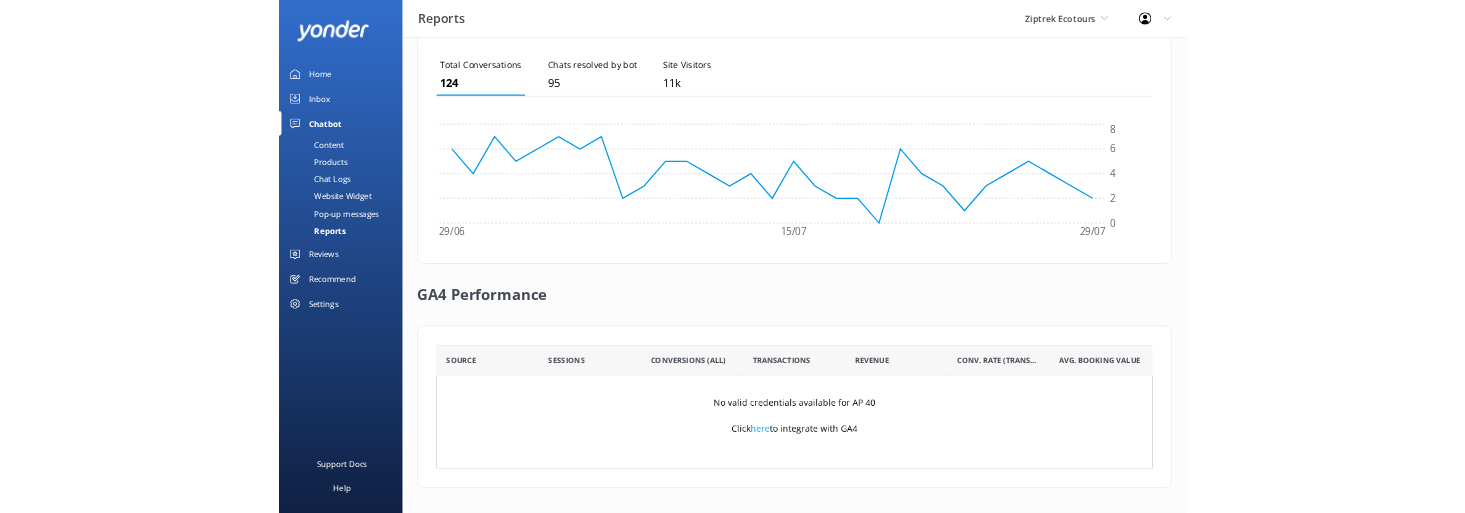 scroll, scrollTop: 562, scrollLeft: 0, axis: vertical 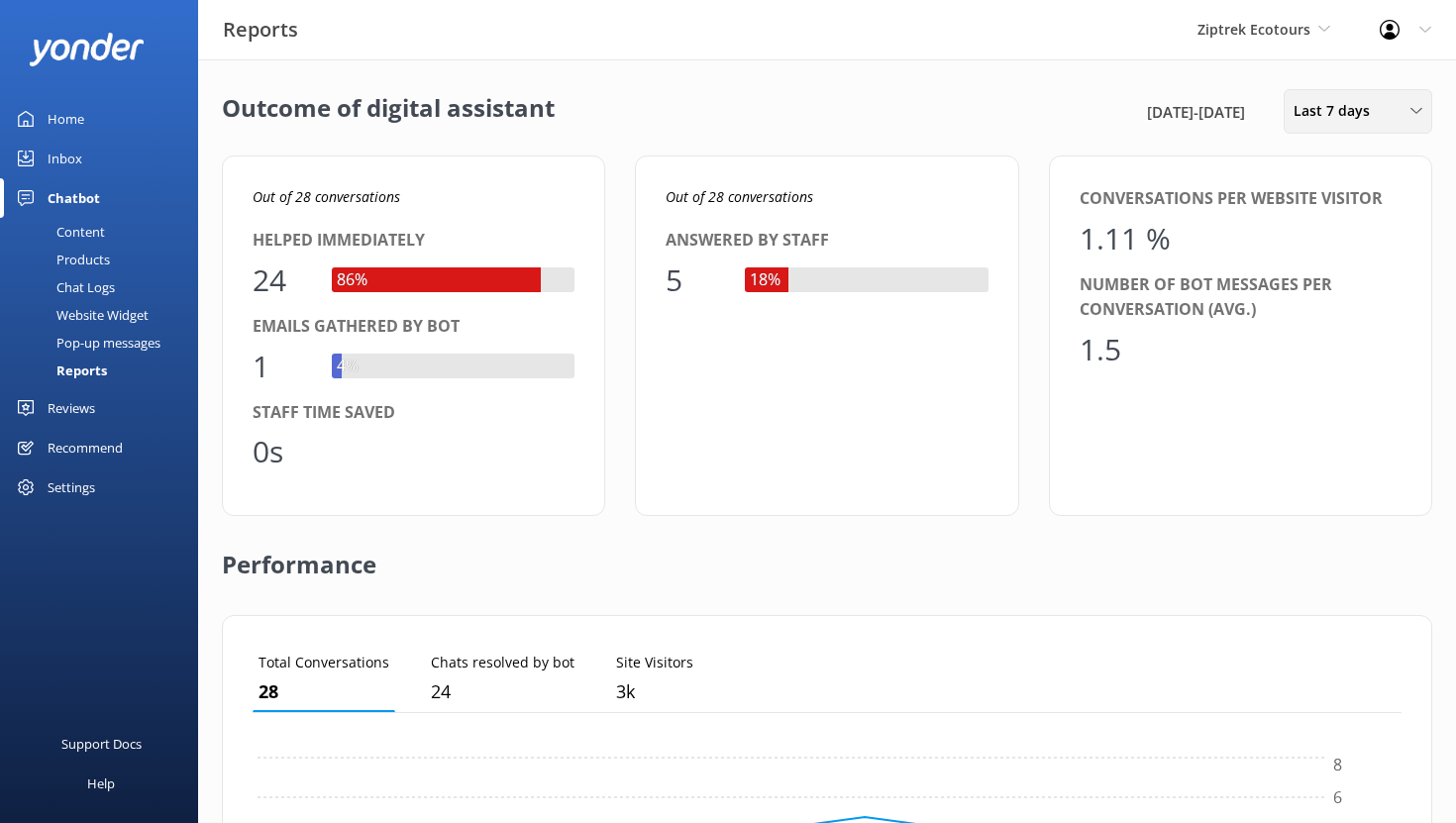 click on "Last 7 days" at bounding box center (1337, 111) 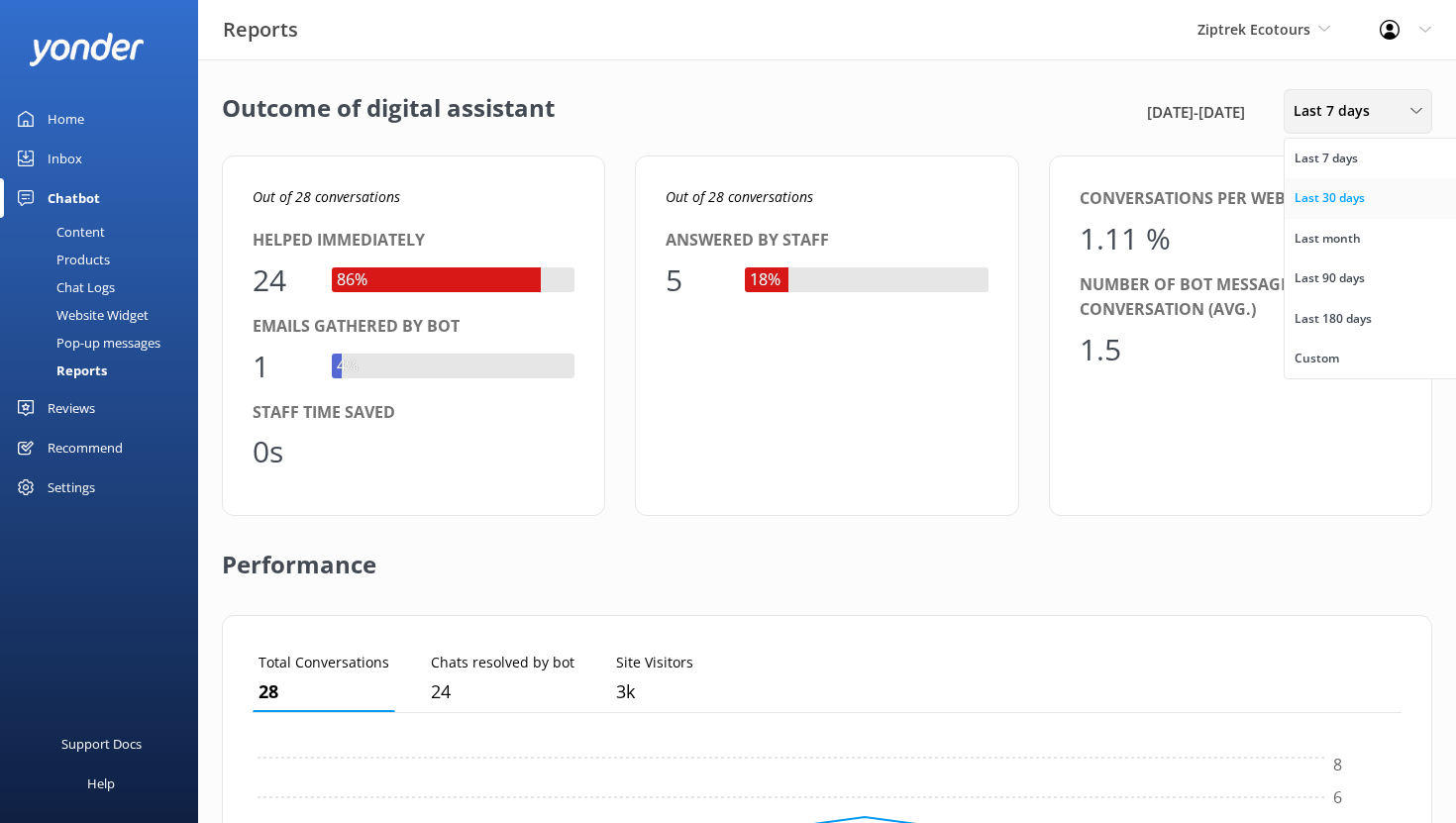 click on "Last 30 days" at bounding box center [1329, 198] 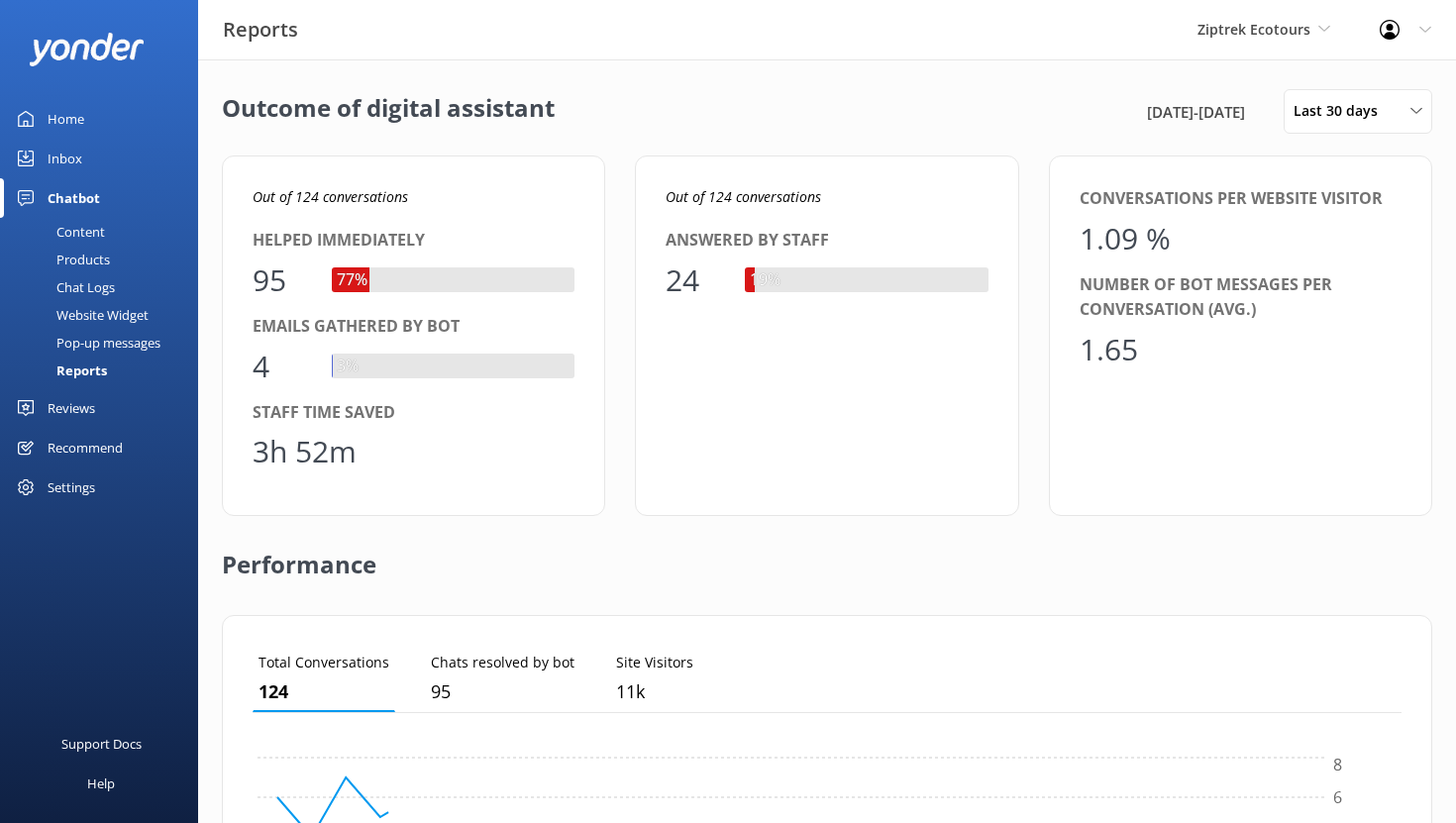 scroll, scrollTop: 1, scrollLeft: 1, axis: both 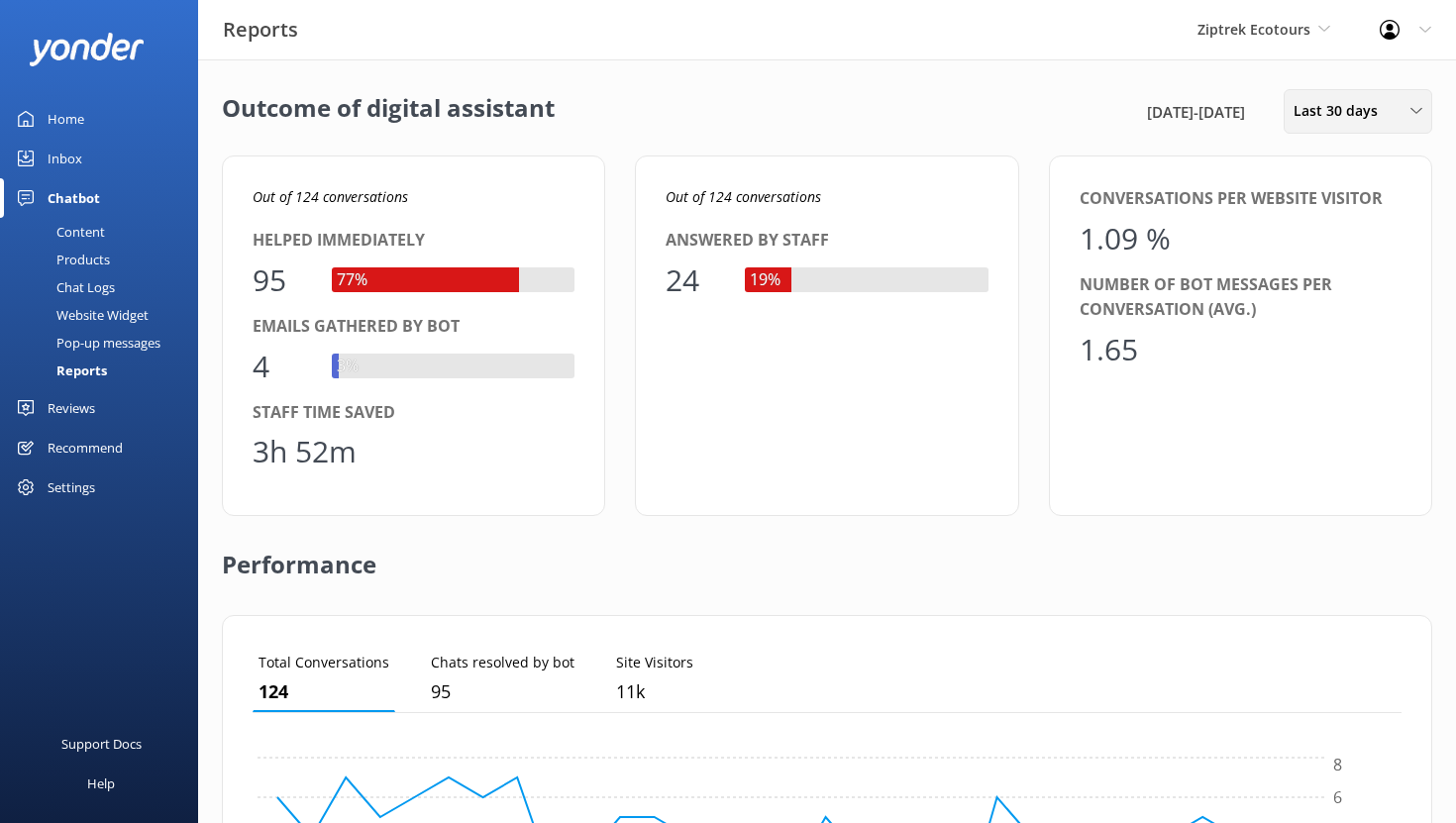 click on "Last 30 days" at bounding box center [1341, 111] 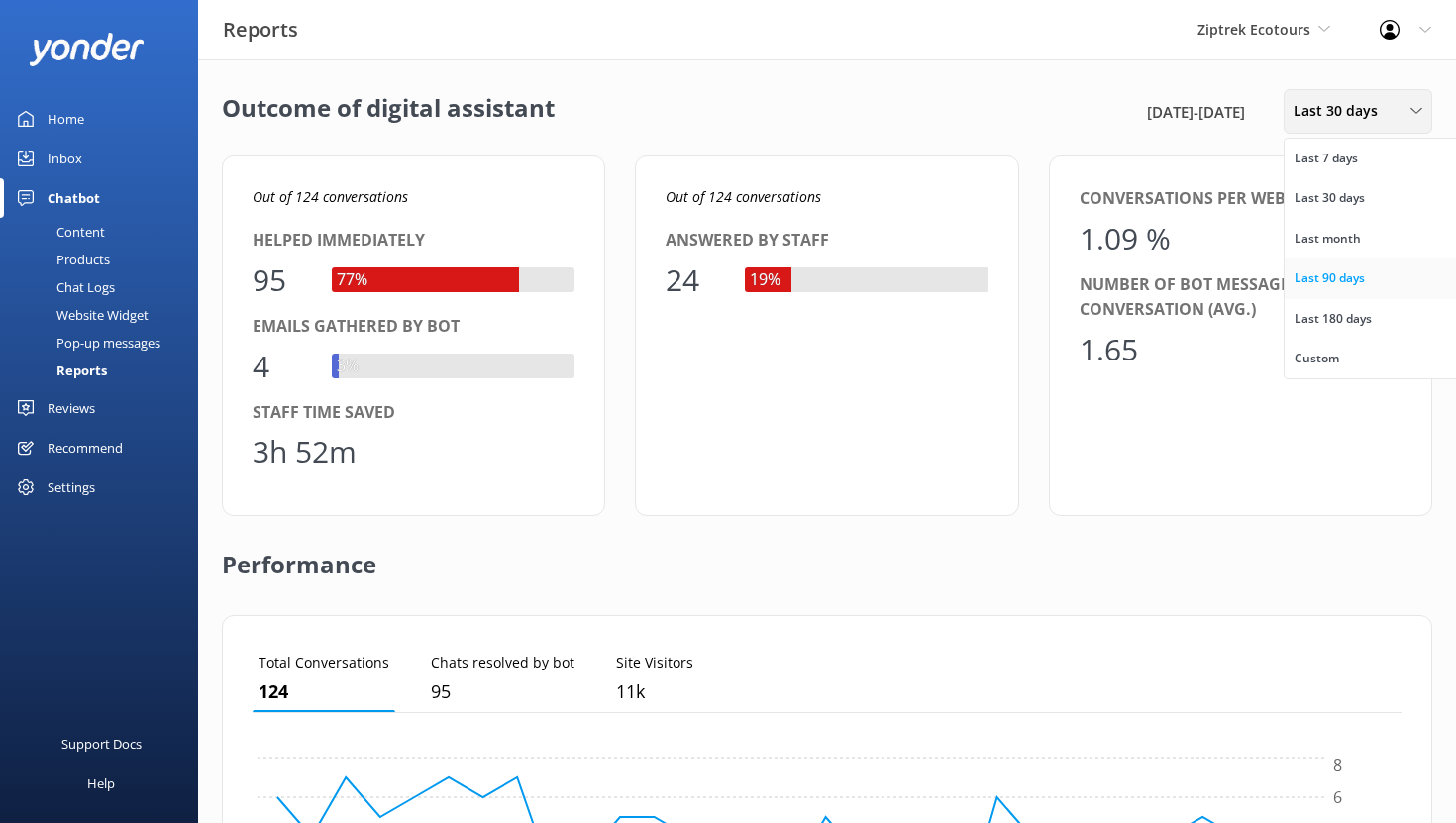 click on "Last 90 days" at bounding box center (1329, 278) 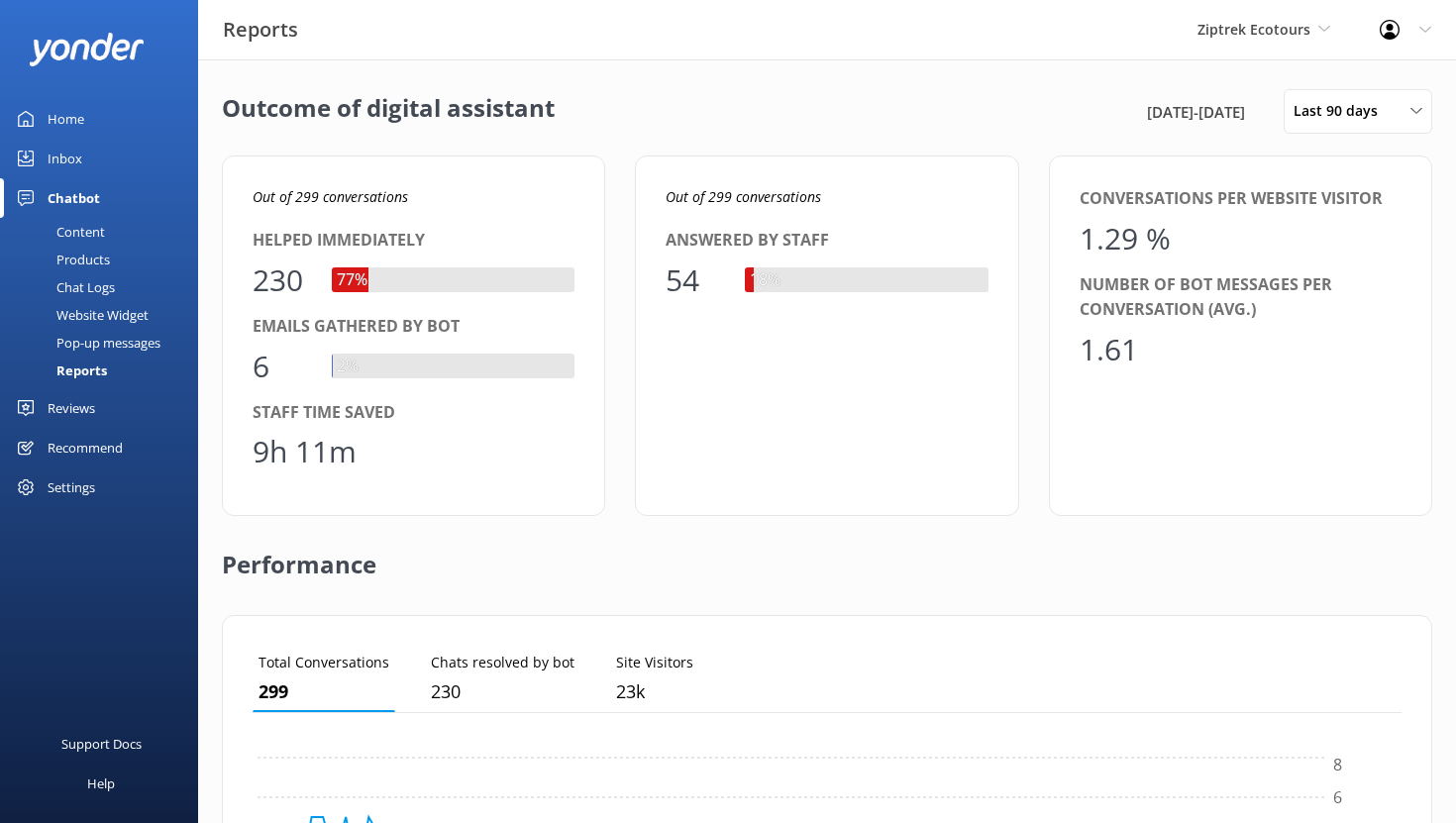 scroll, scrollTop: 1, scrollLeft: 1, axis: both 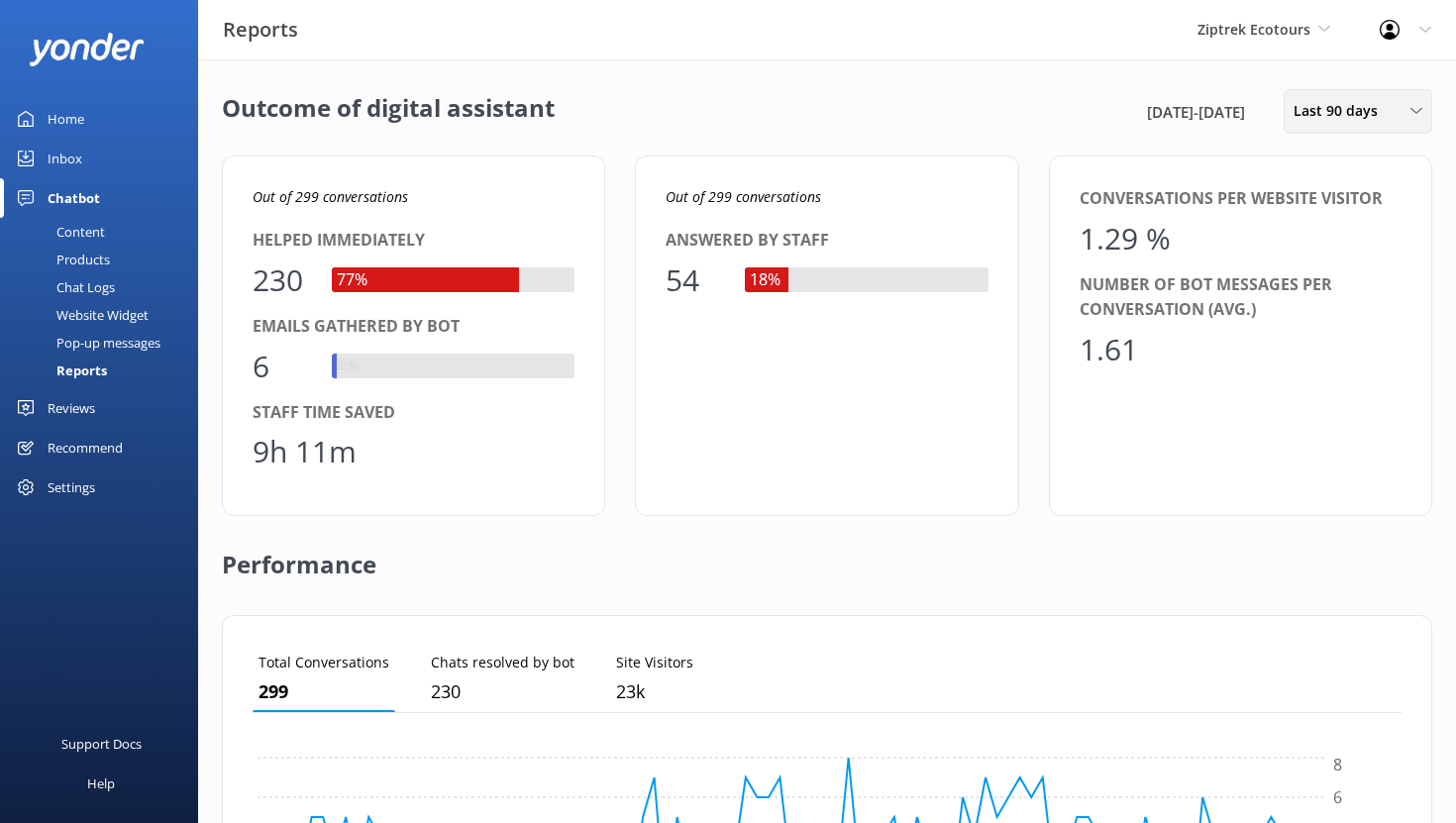click on "Last 90 days" at bounding box center (1358, 111) 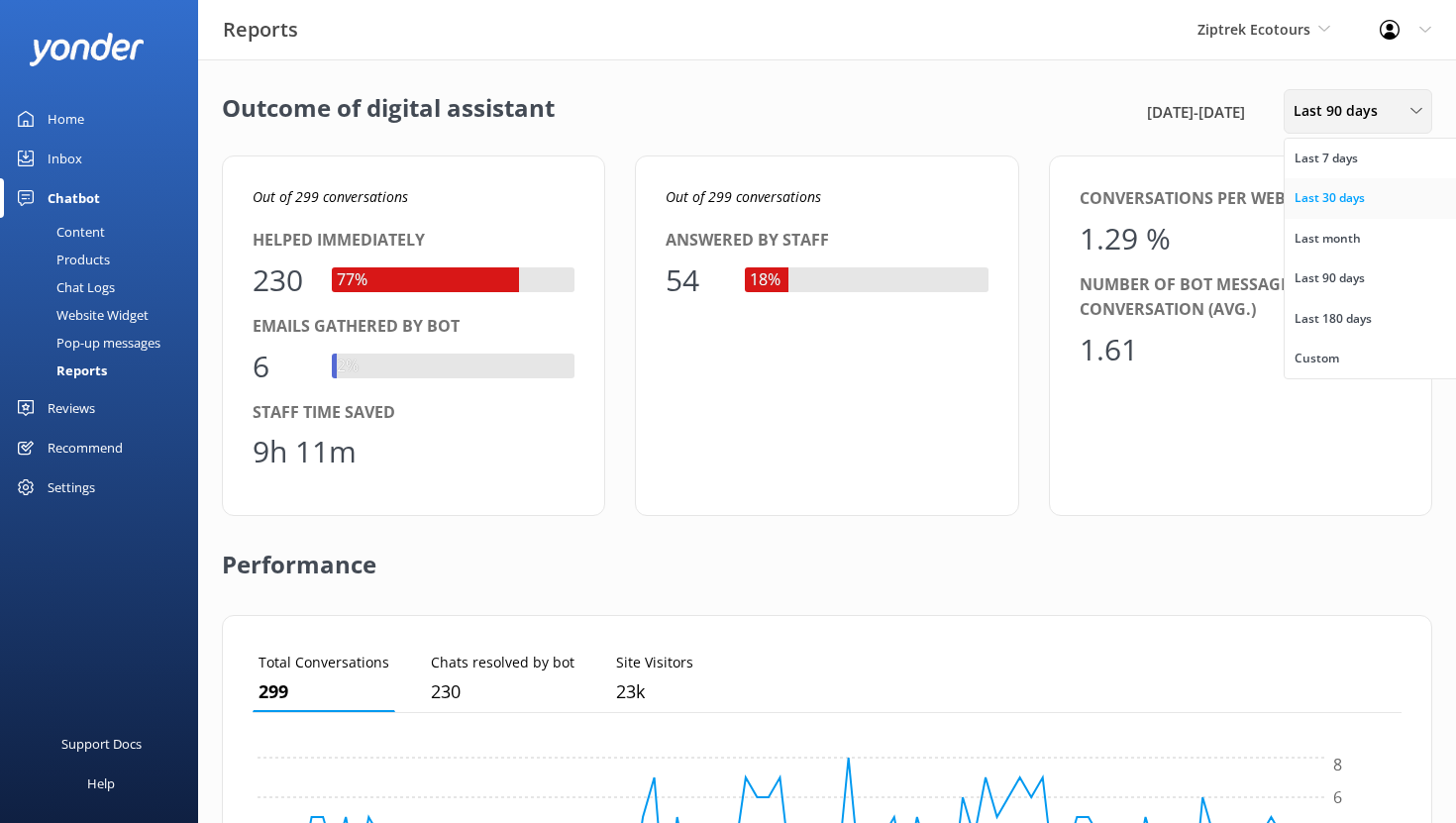 click on "Last 30 days" at bounding box center [1329, 198] 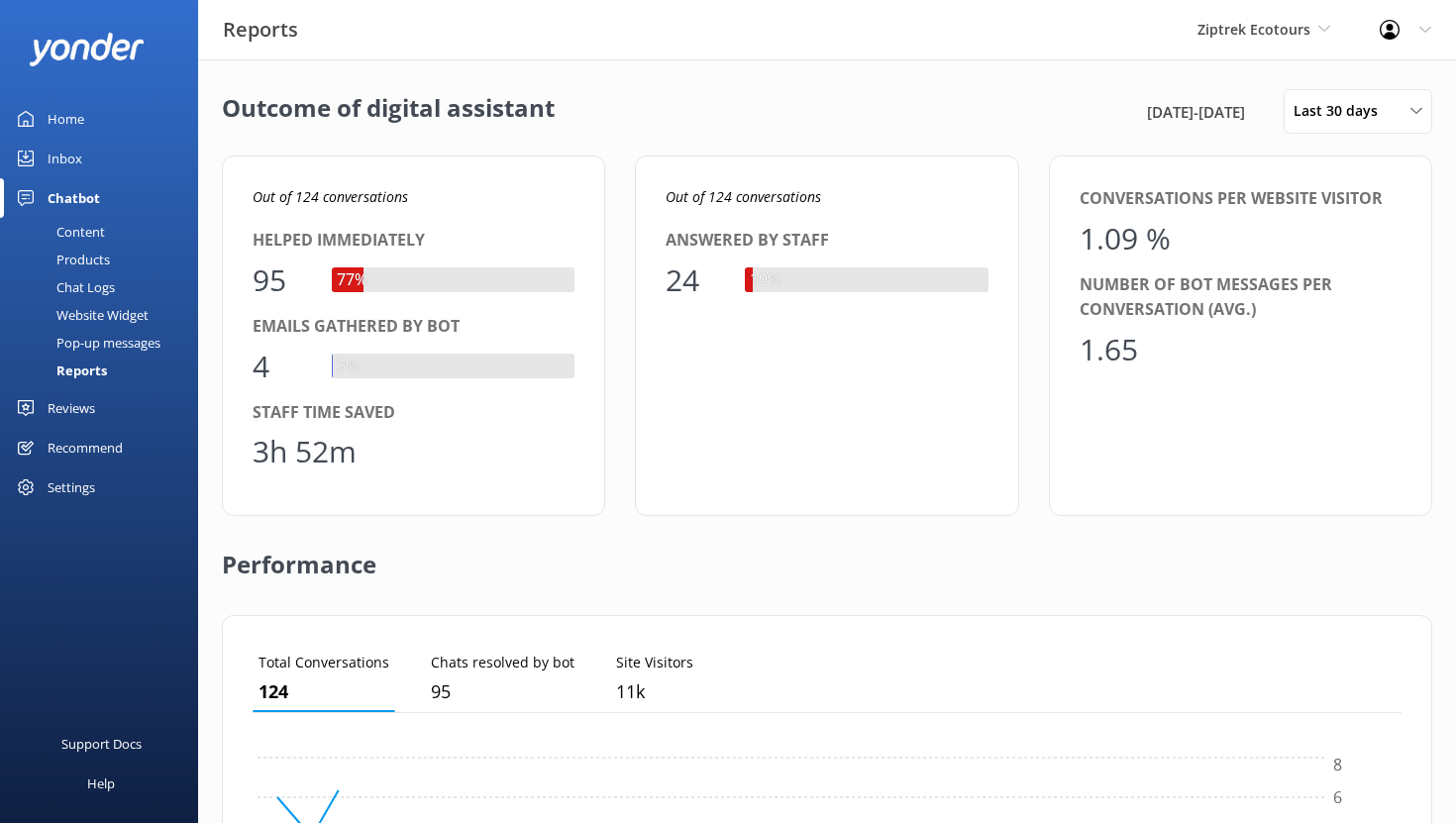 scroll, scrollTop: 1, scrollLeft: 1, axis: both 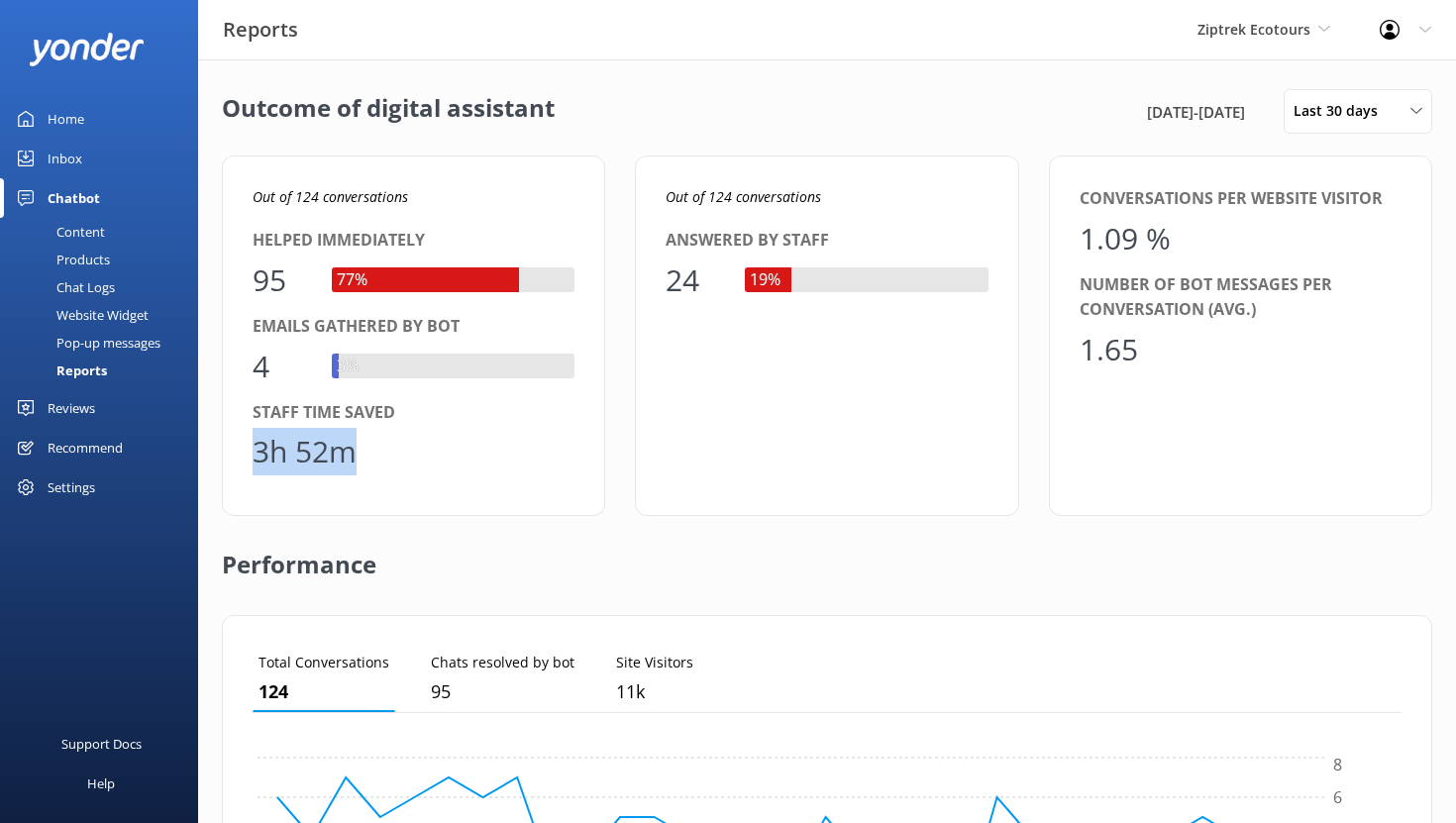 drag, startPoint x: 357, startPoint y: 451, endPoint x: 257, endPoint y: 451, distance: 100 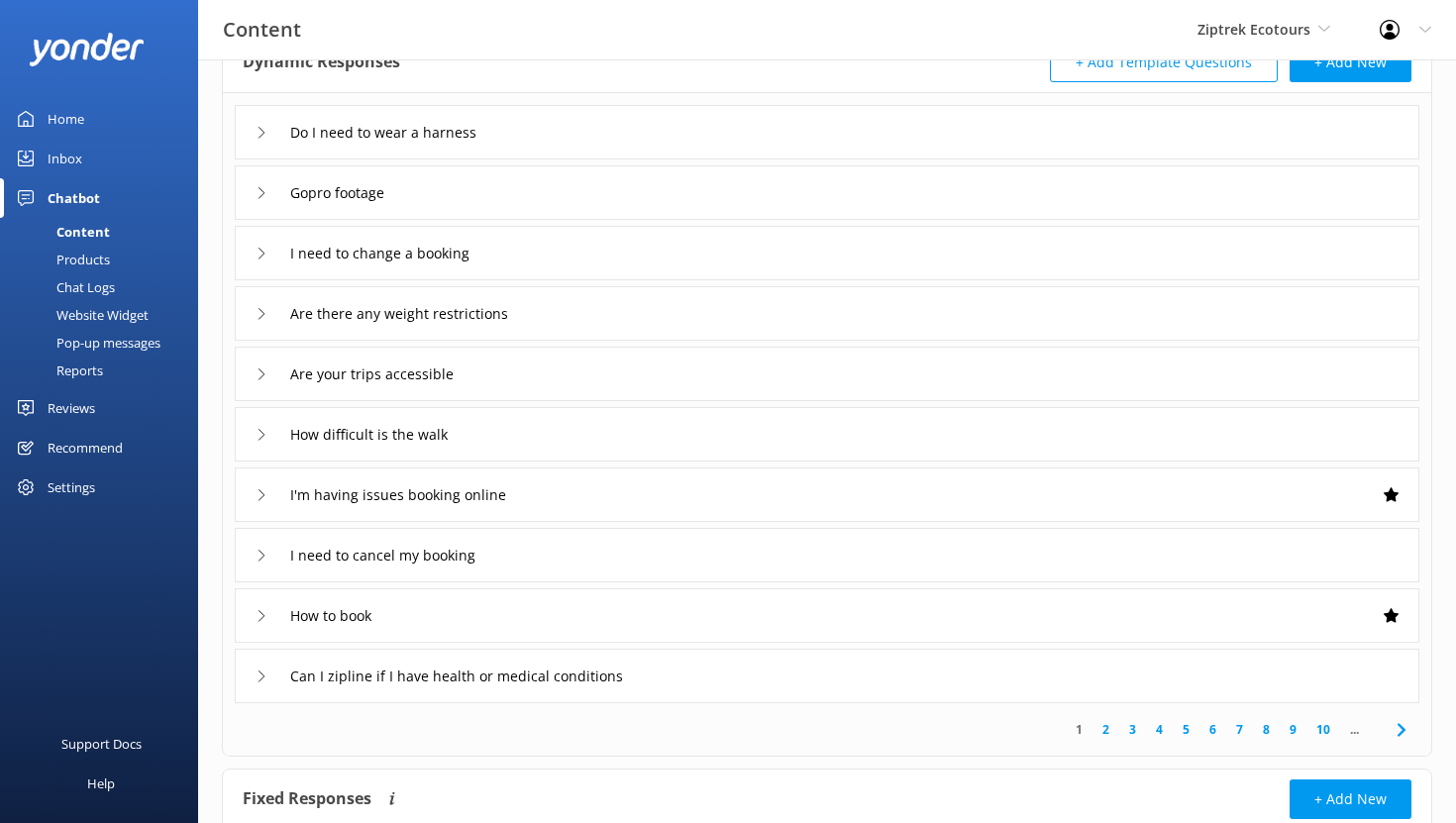 scroll, scrollTop: 133, scrollLeft: 0, axis: vertical 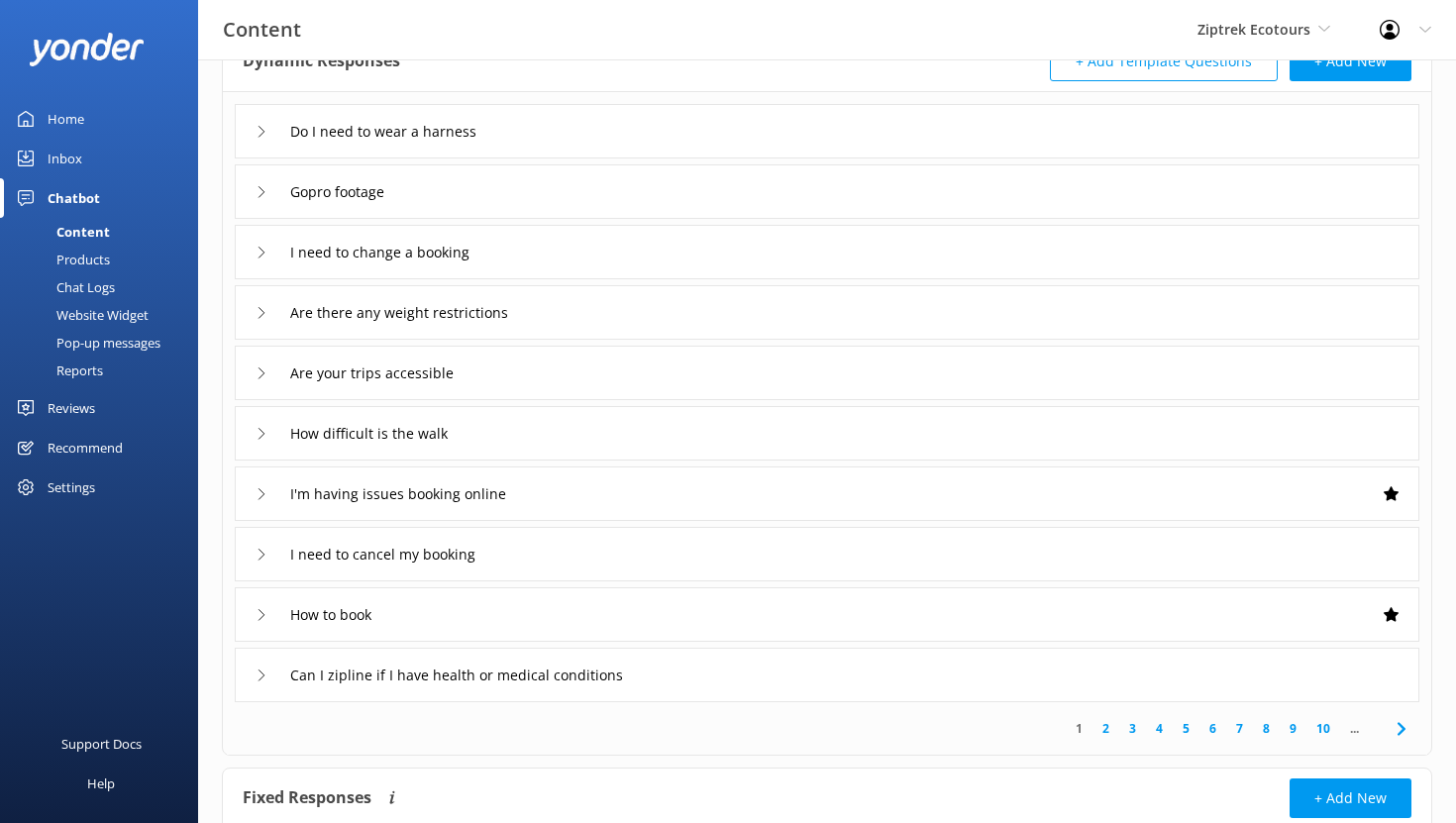 click on "2" at bounding box center (1105, 728) 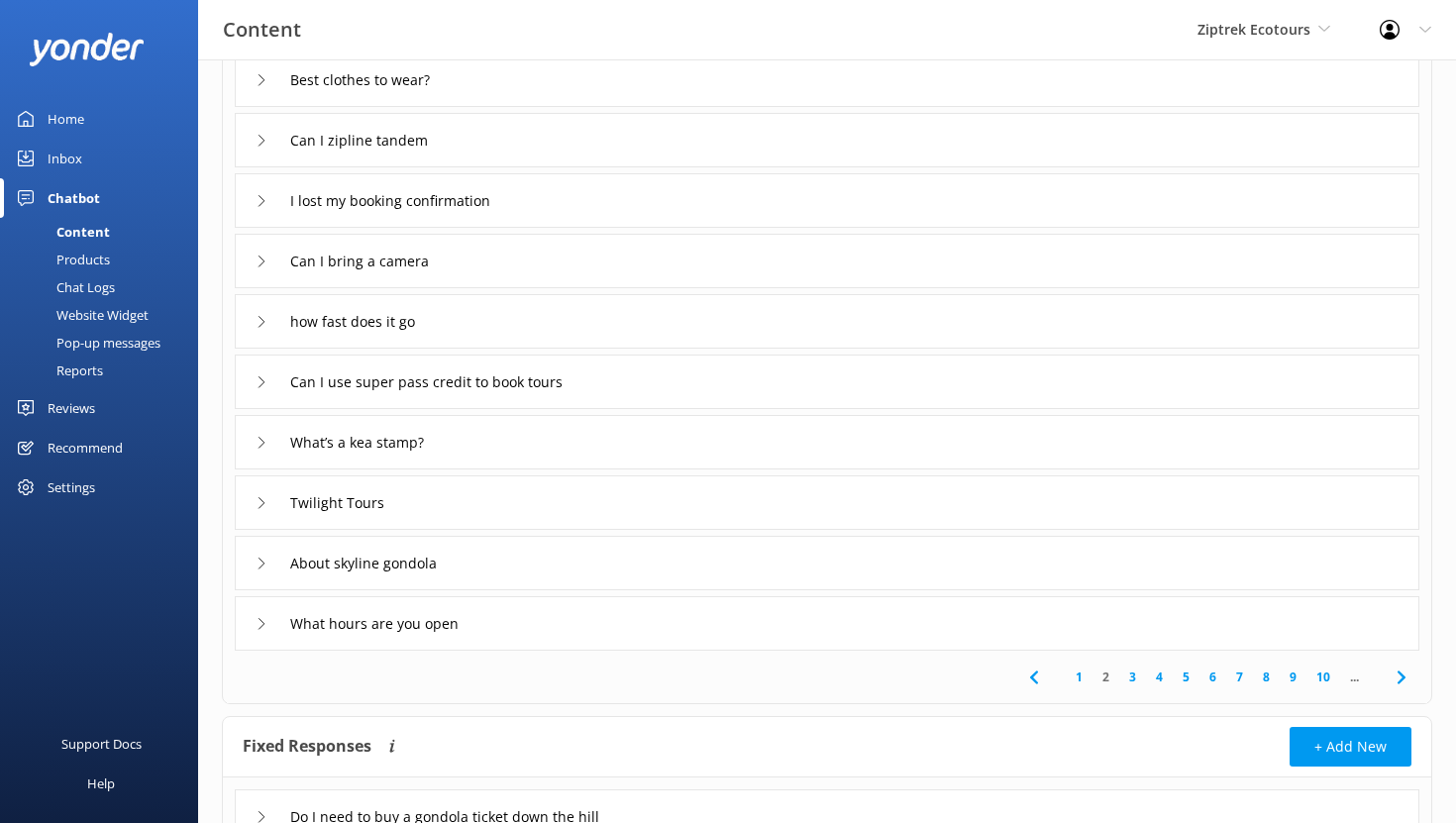 scroll, scrollTop: 210, scrollLeft: 0, axis: vertical 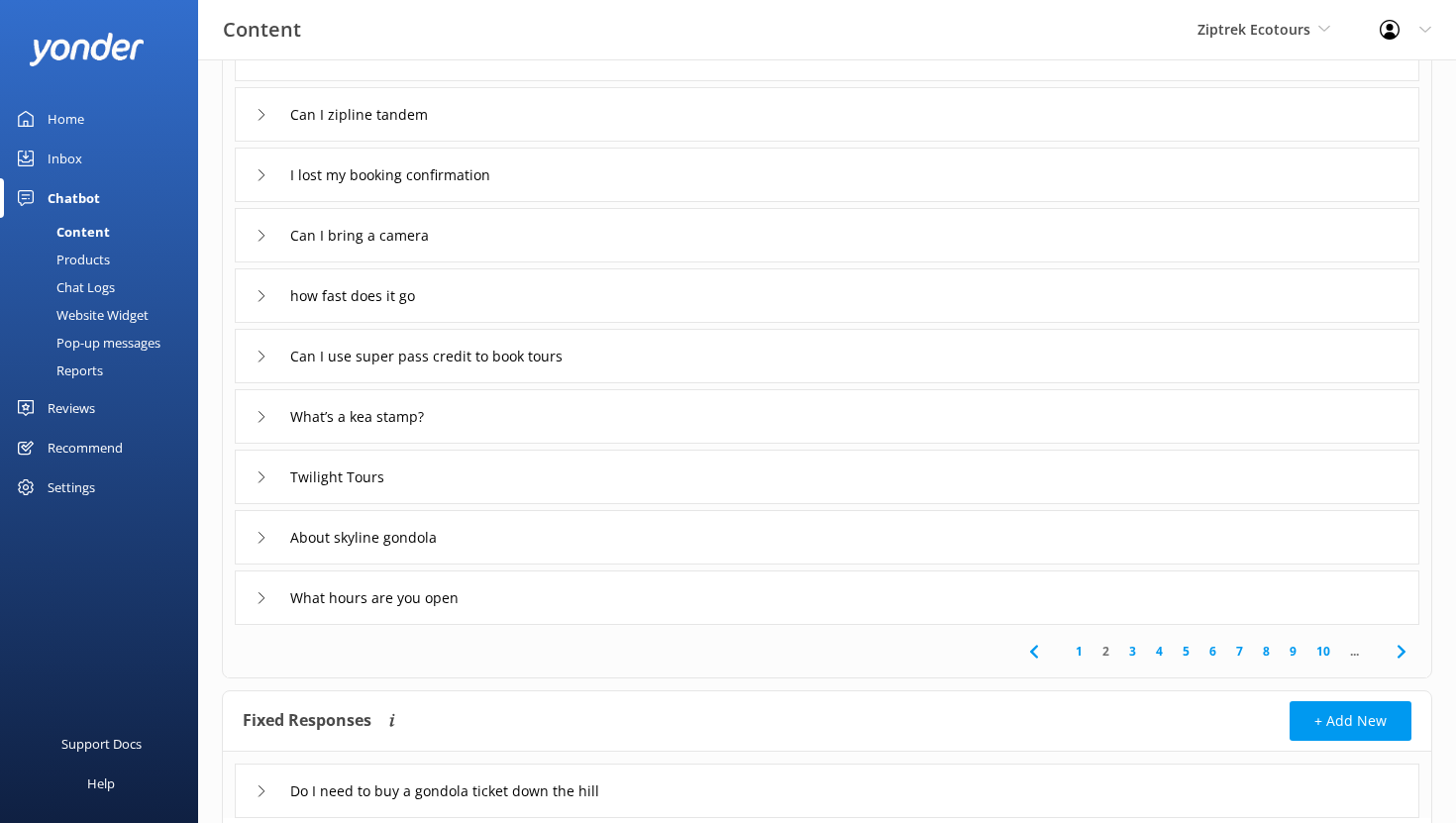 click on "3" at bounding box center [1132, 651] 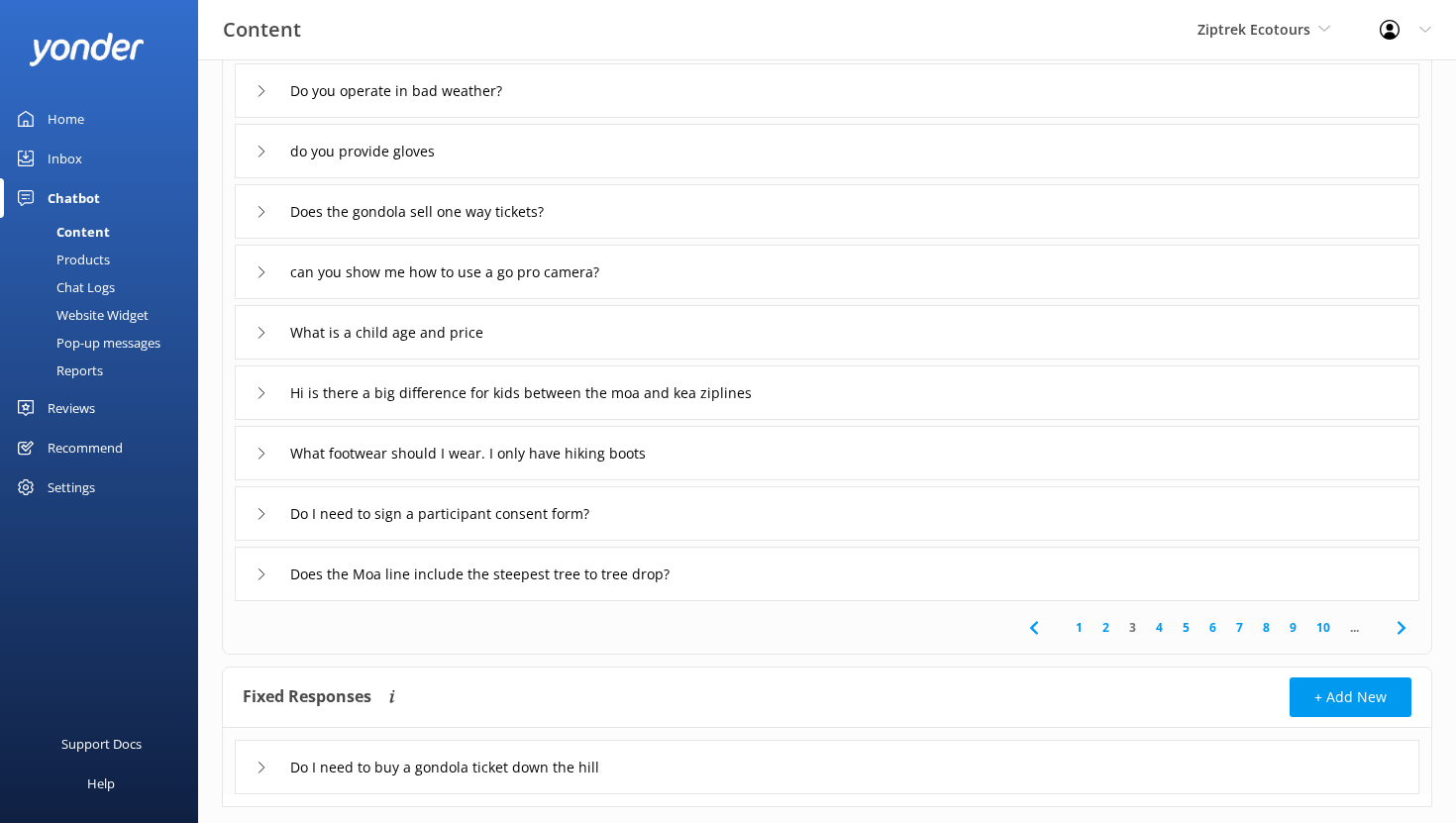 scroll, scrollTop: 243, scrollLeft: 0, axis: vertical 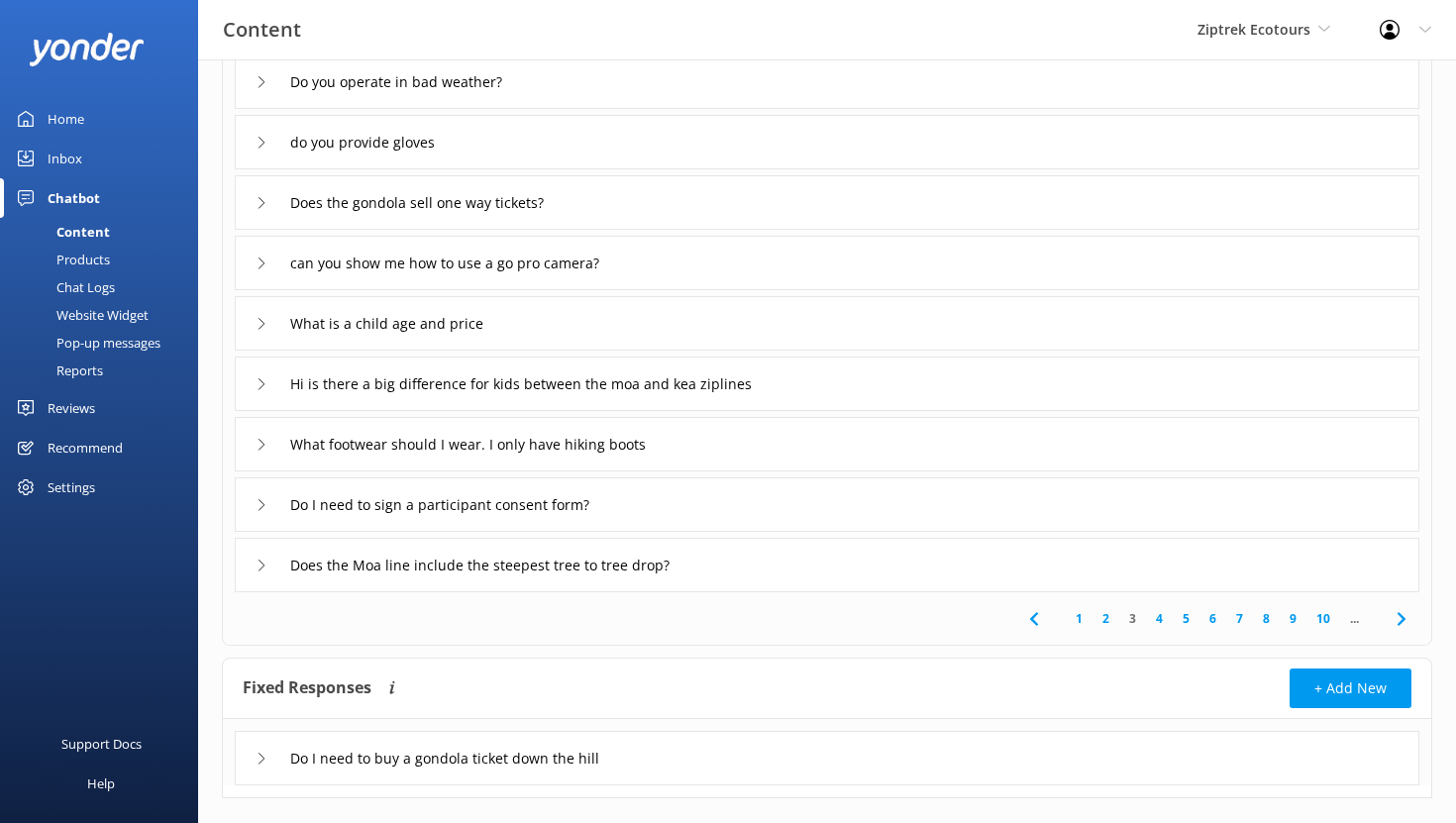 click on "4" at bounding box center [1159, 618] 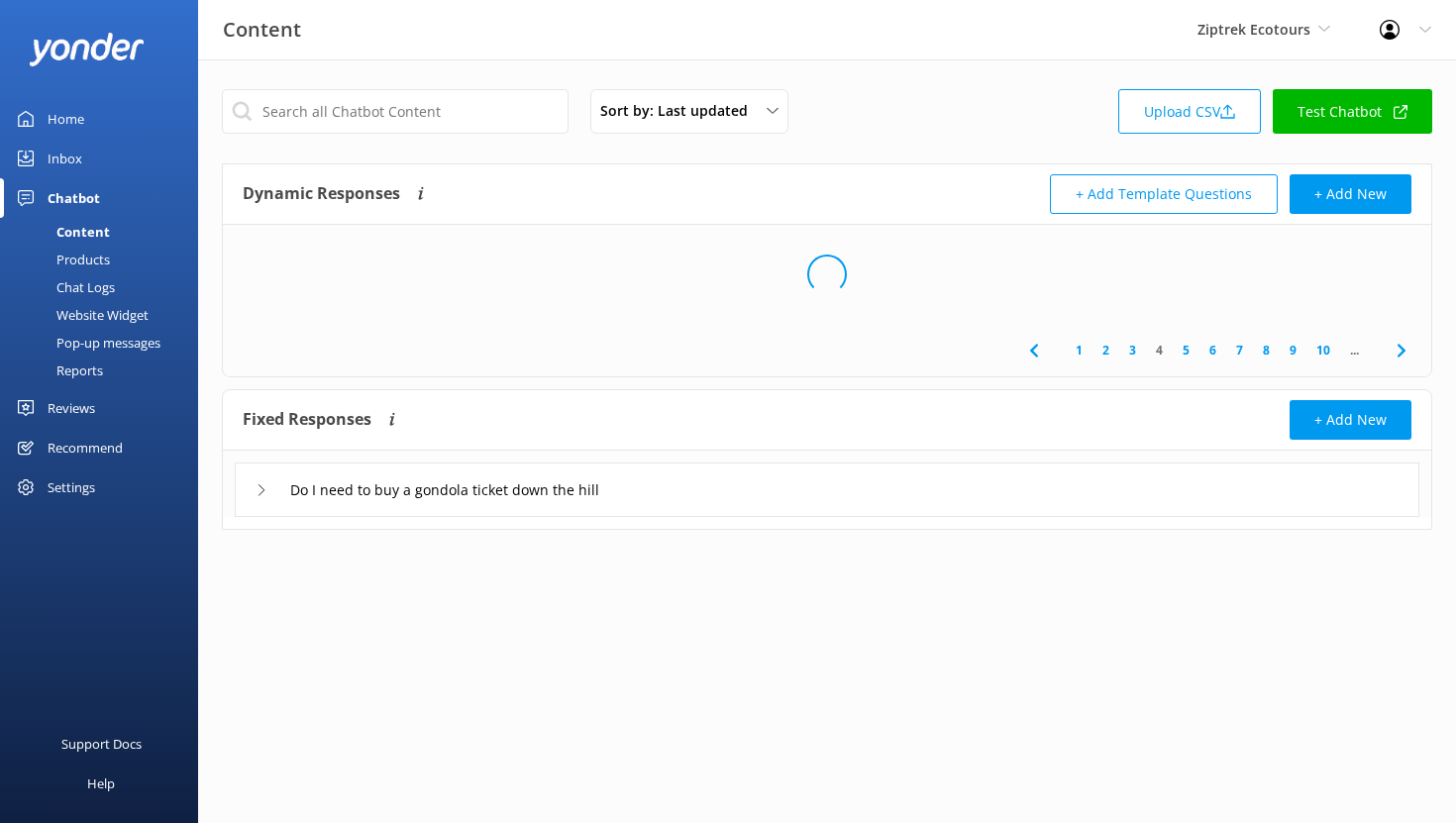 scroll, scrollTop: 0, scrollLeft: 0, axis: both 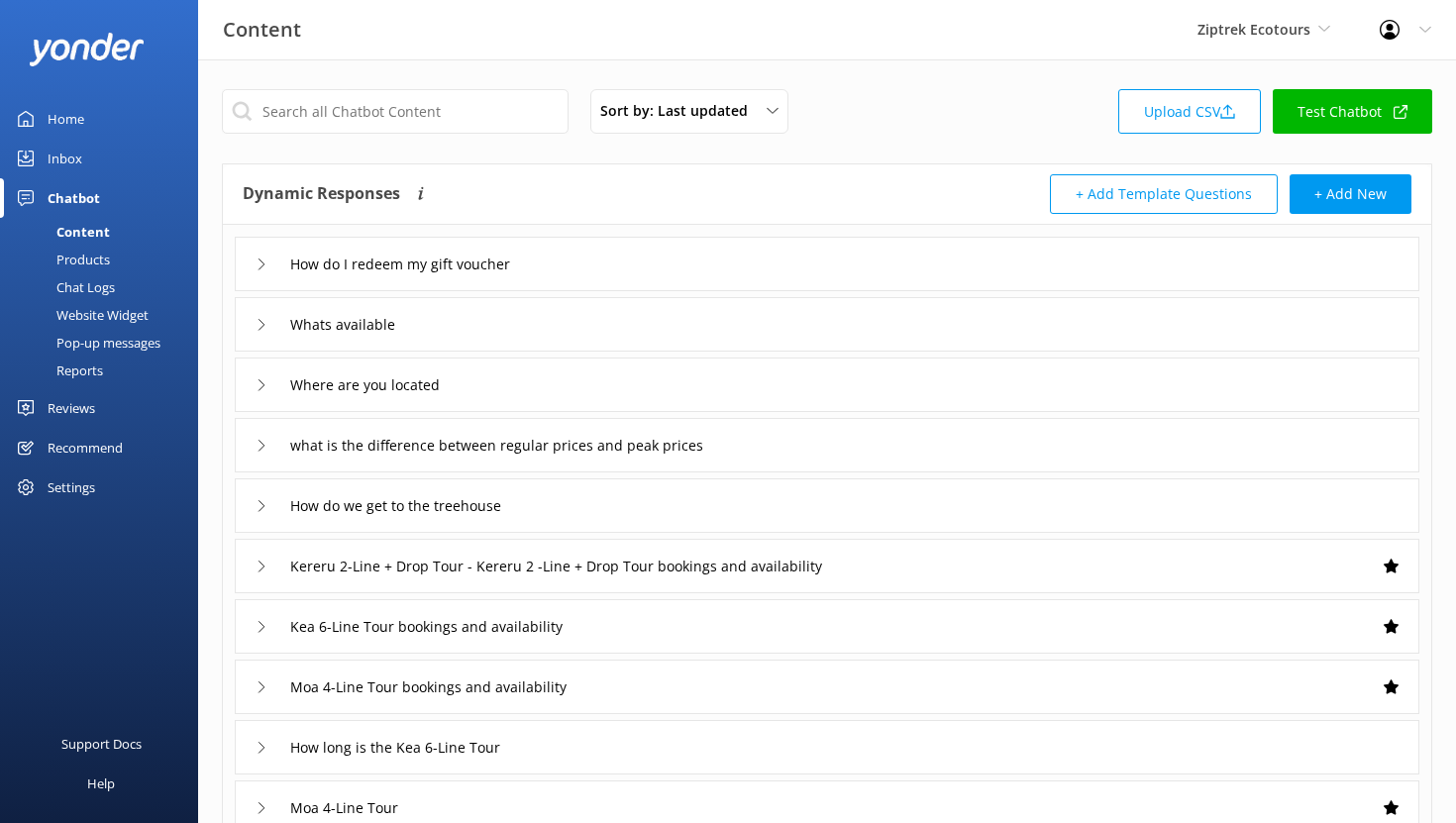 click on "Chat Logs" at bounding box center (63, 287) 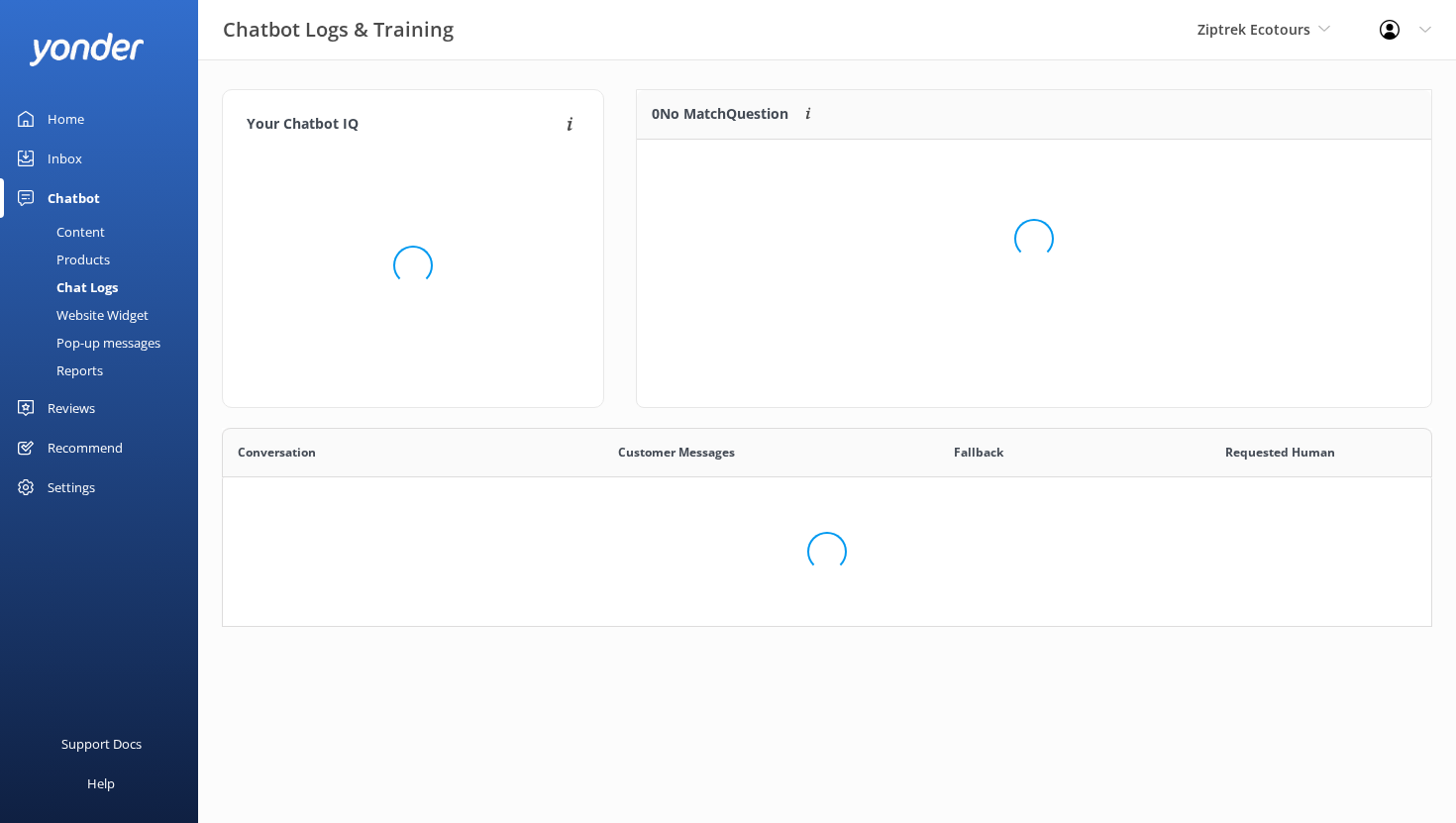 scroll, scrollTop: 1, scrollLeft: 1, axis: both 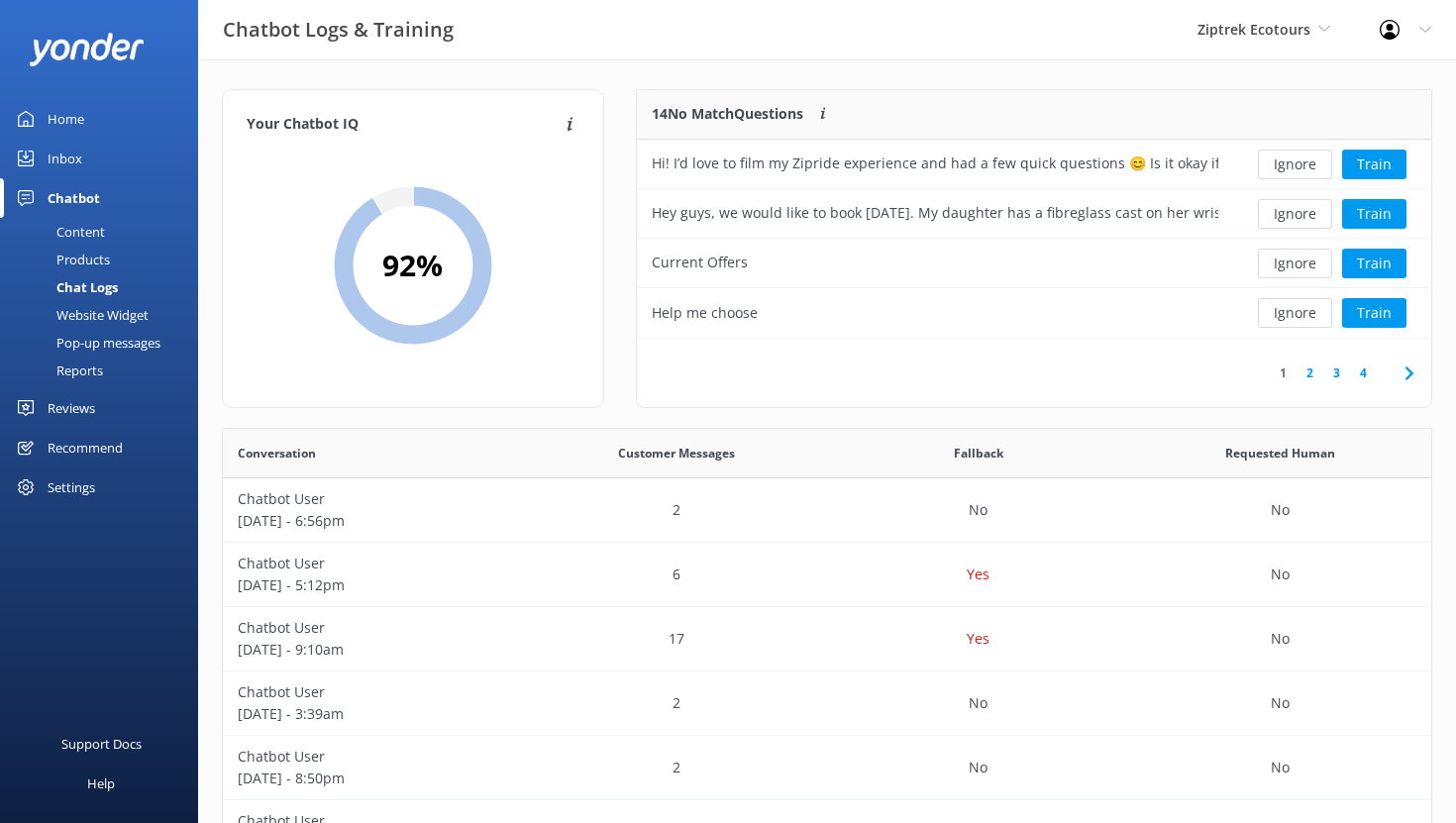 click on "3" at bounding box center [1336, 372] 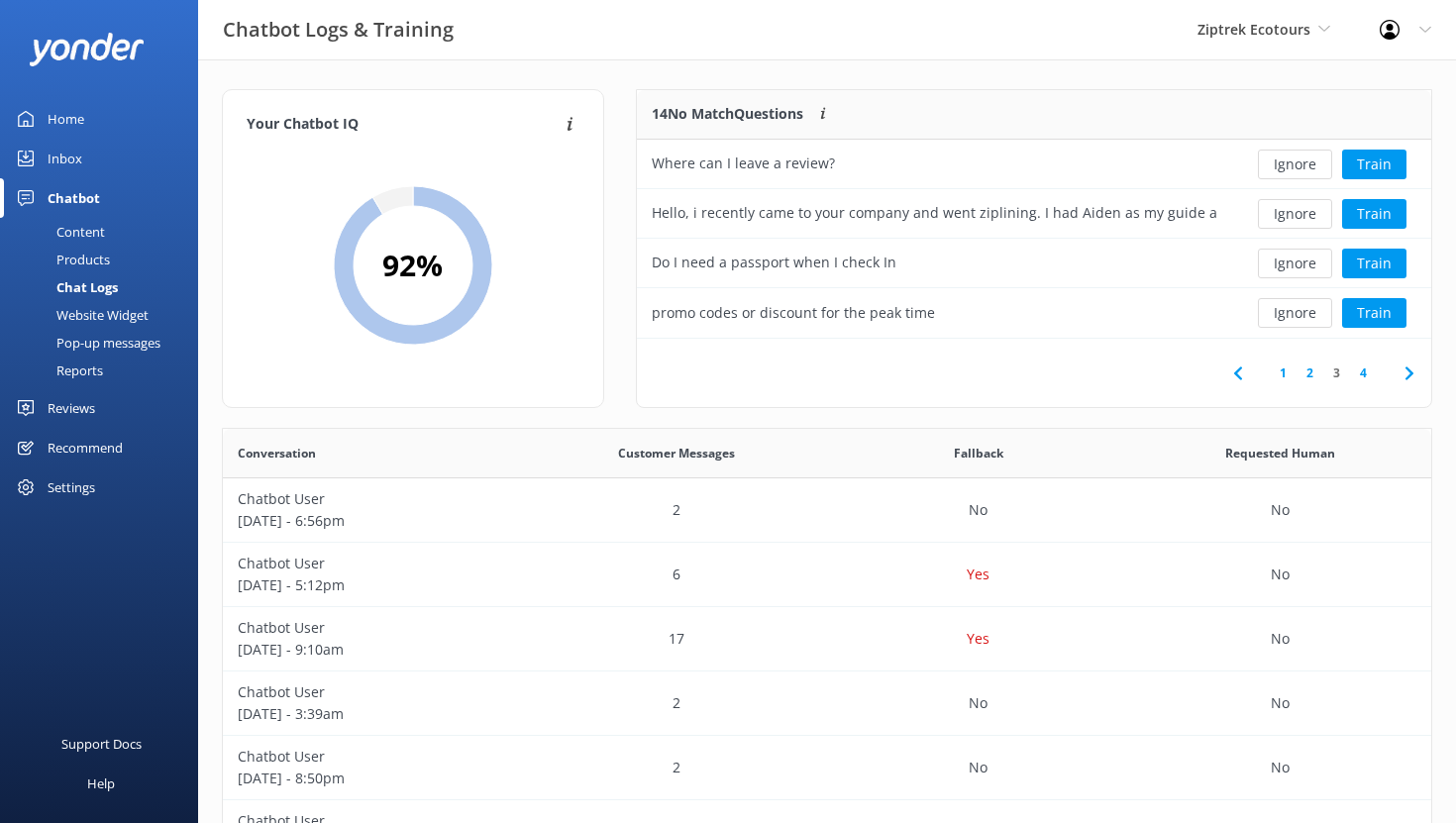 click on "1" at bounding box center [1283, 372] 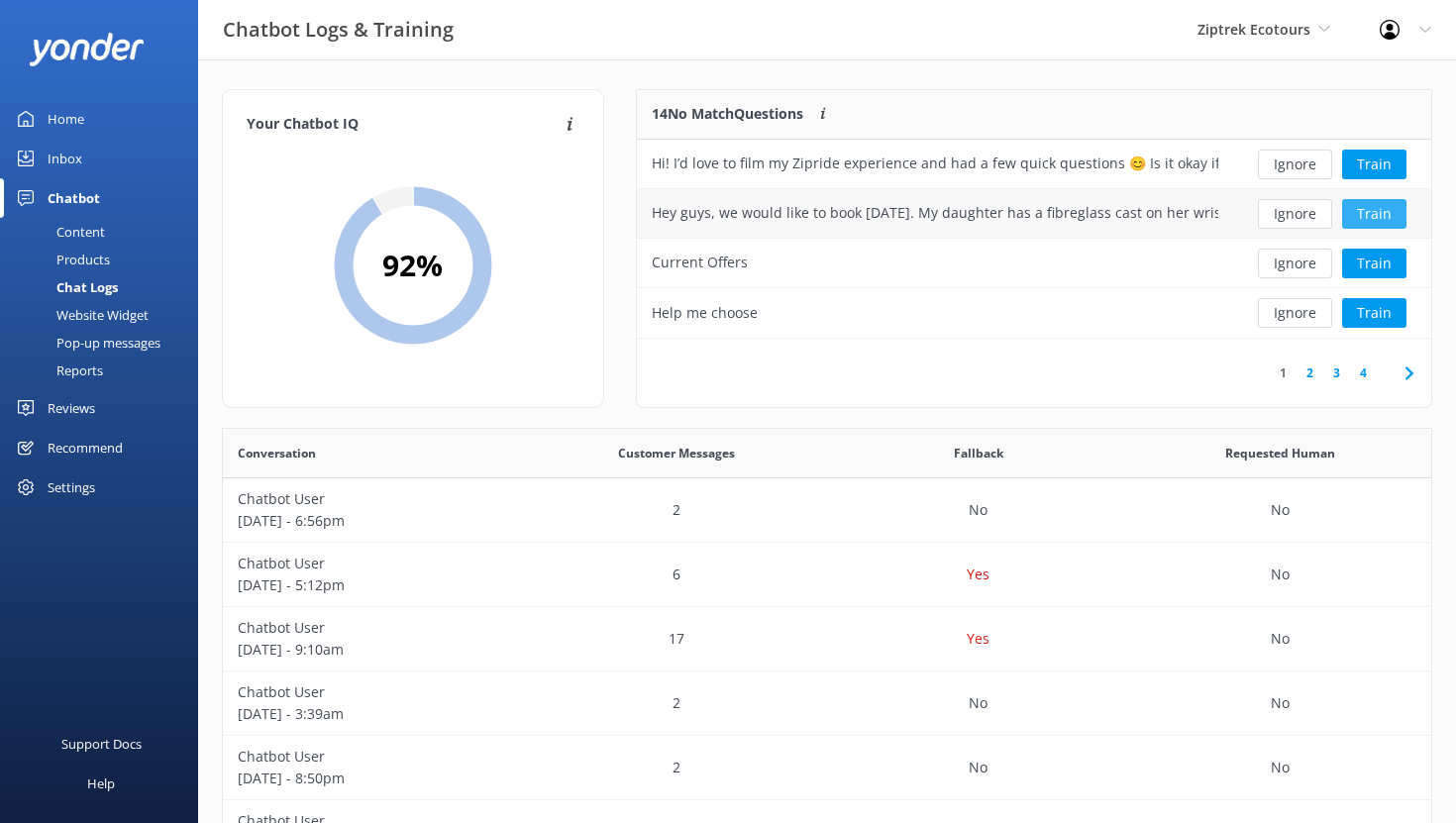 click on "Train" at bounding box center [1374, 214] 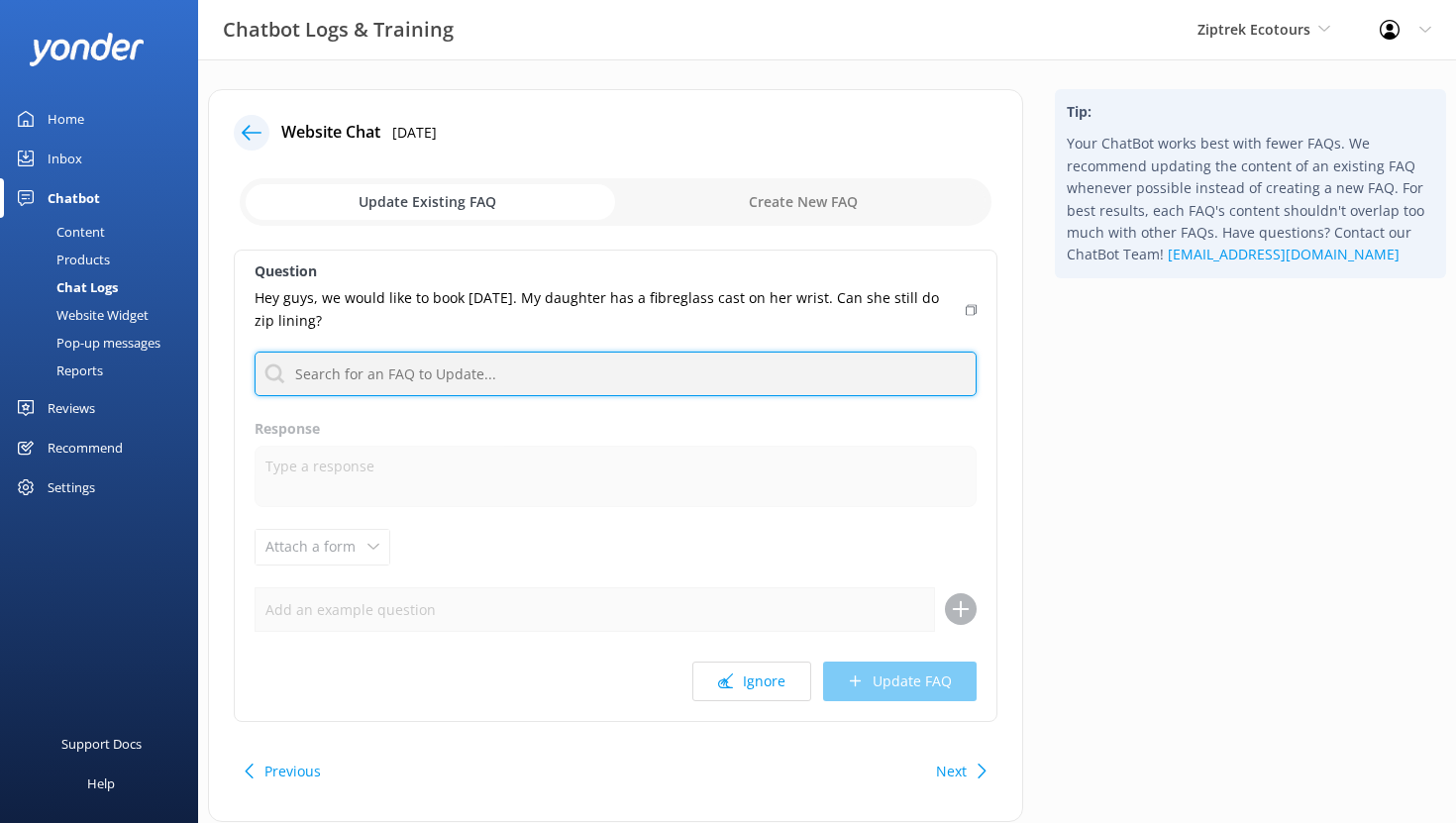 click at bounding box center [615, 373] 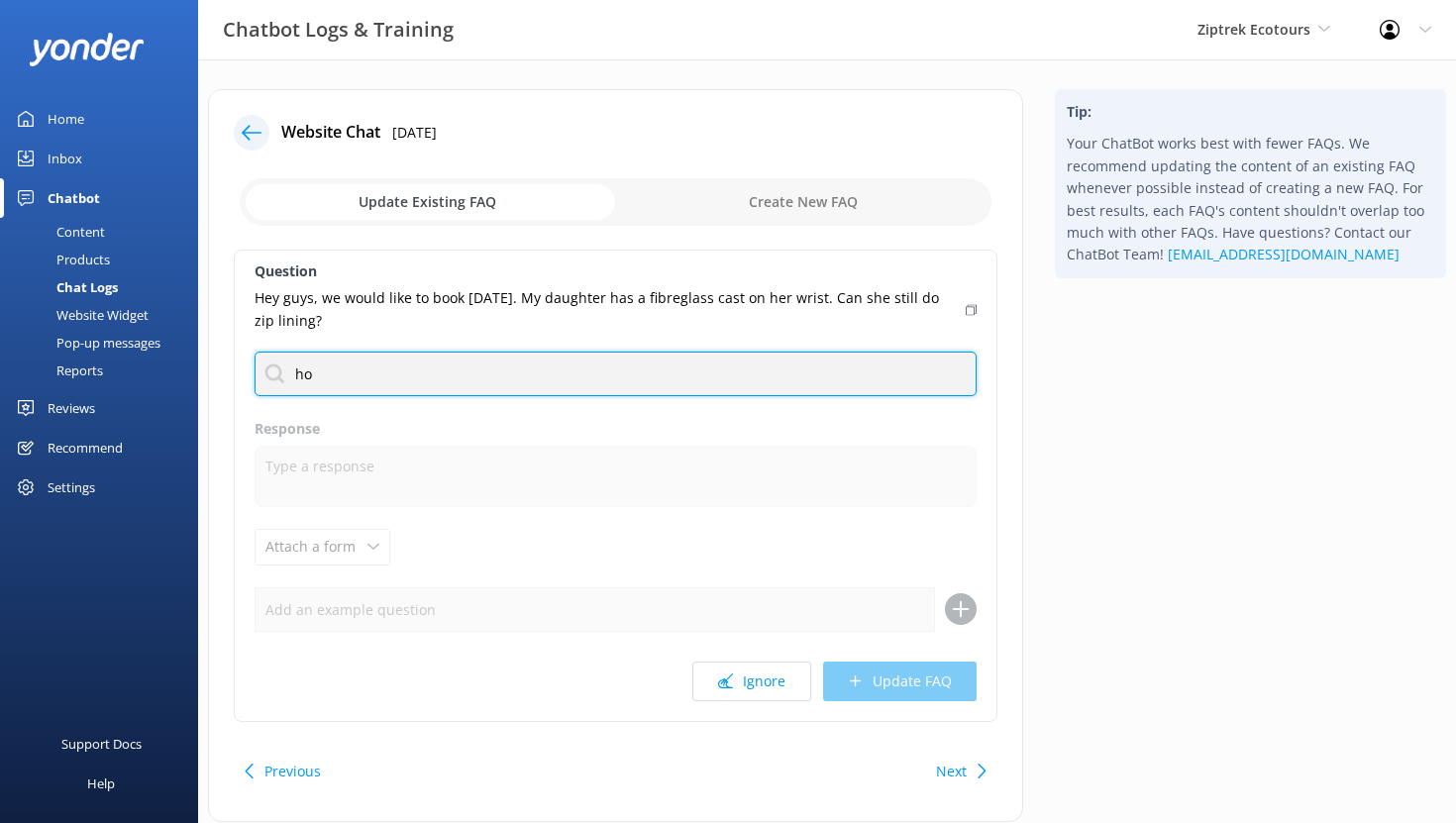 type on "h" 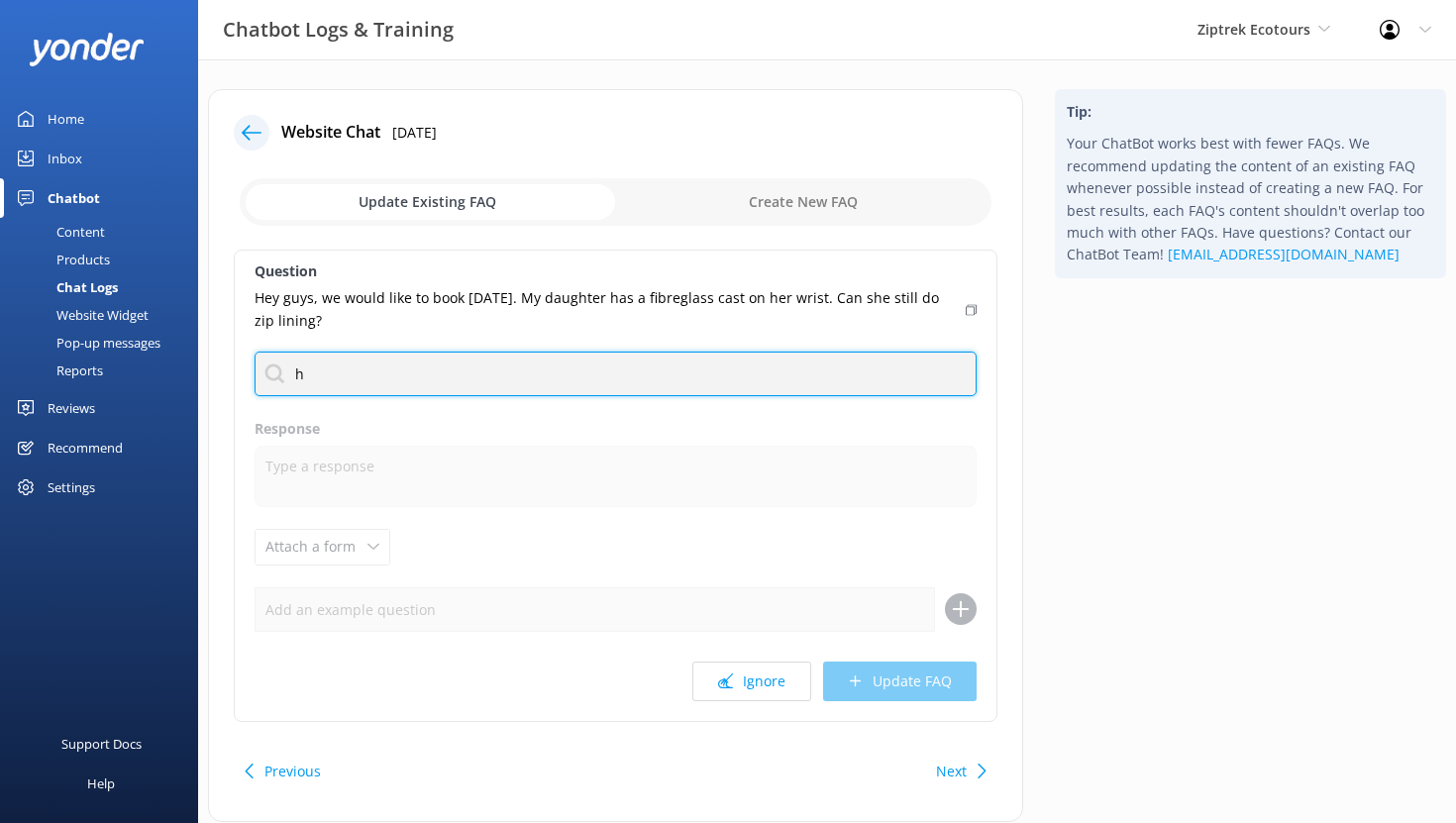 type 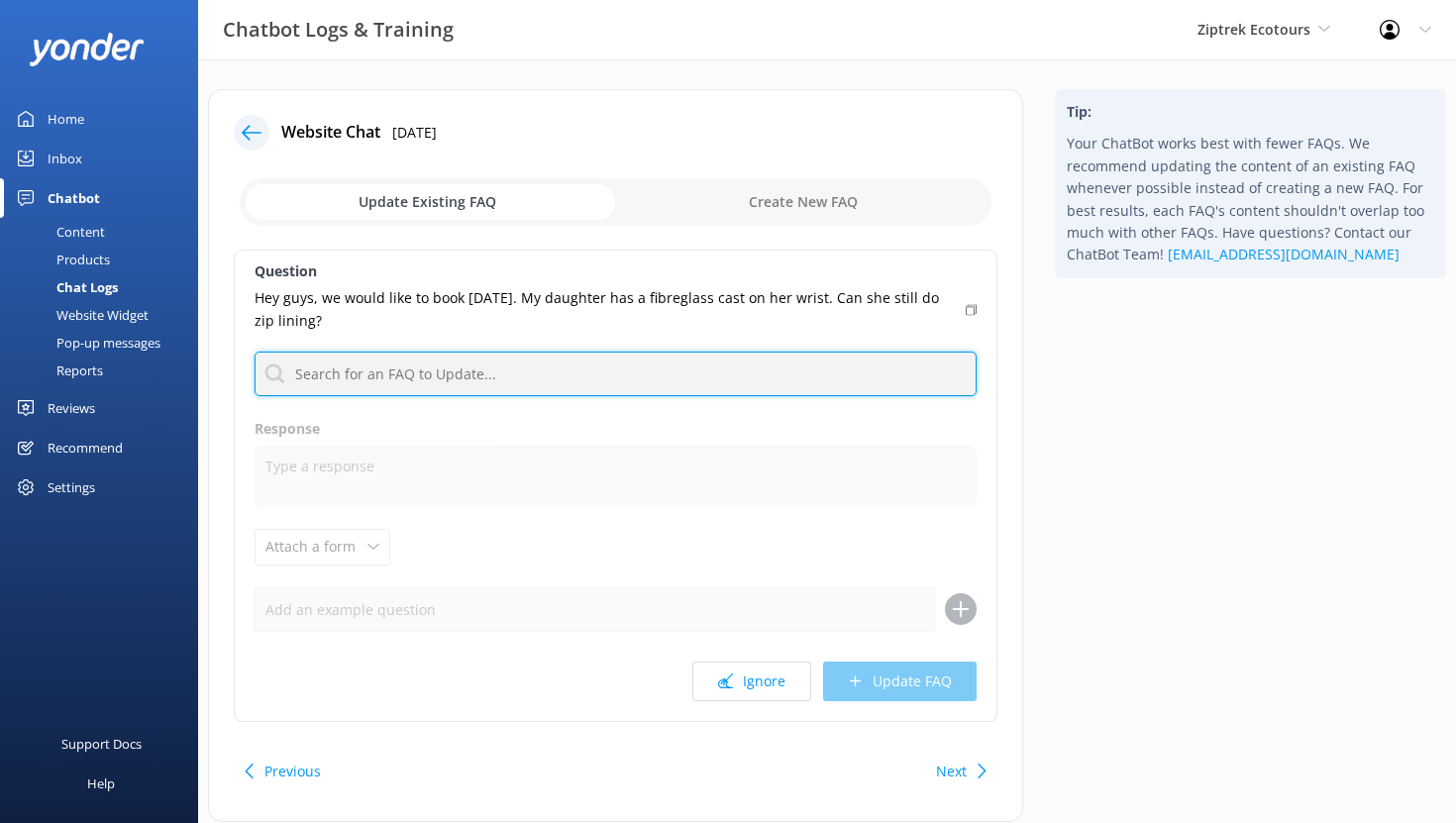 click at bounding box center [615, 373] 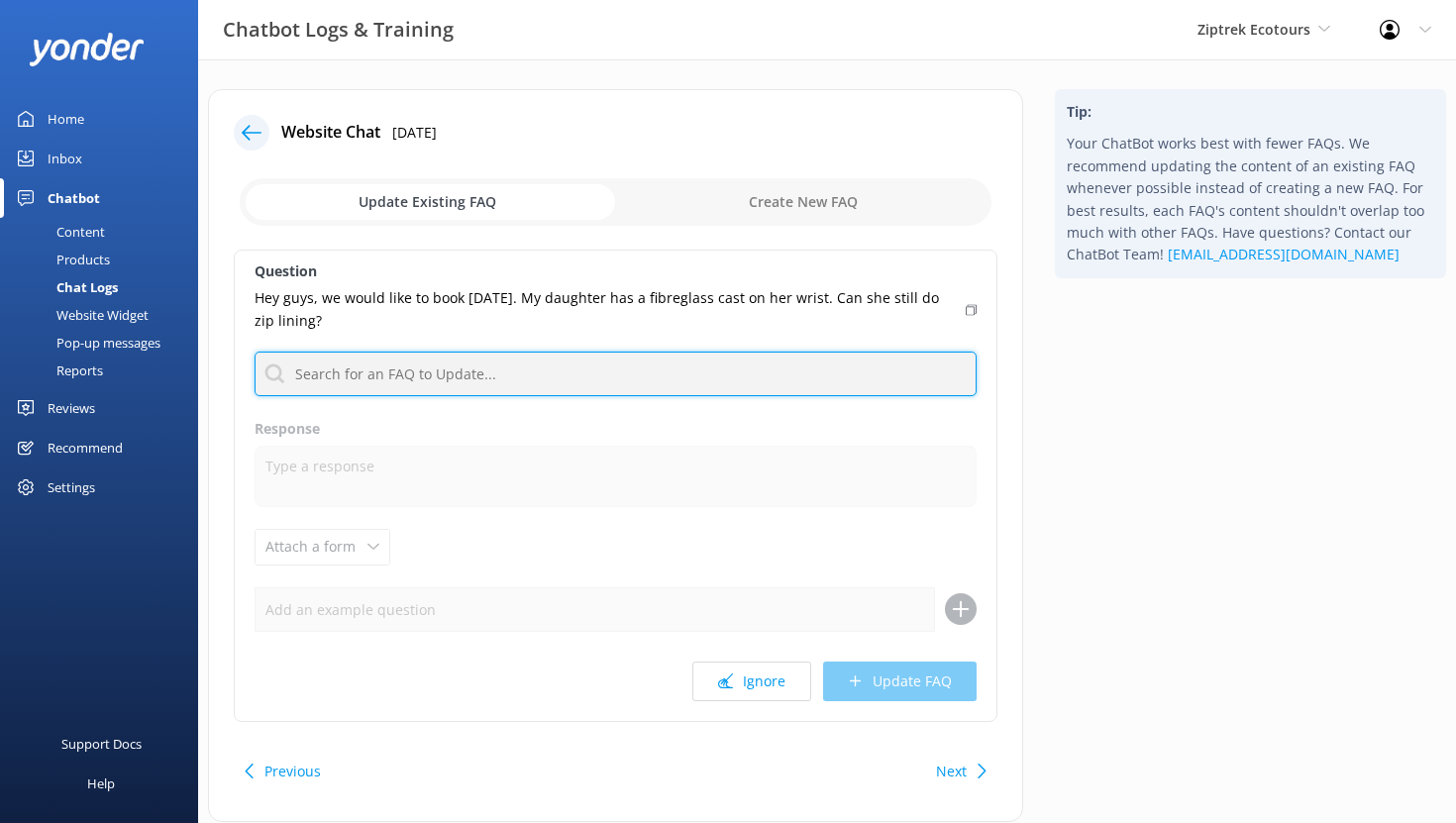 scroll, scrollTop: 14, scrollLeft: 0, axis: vertical 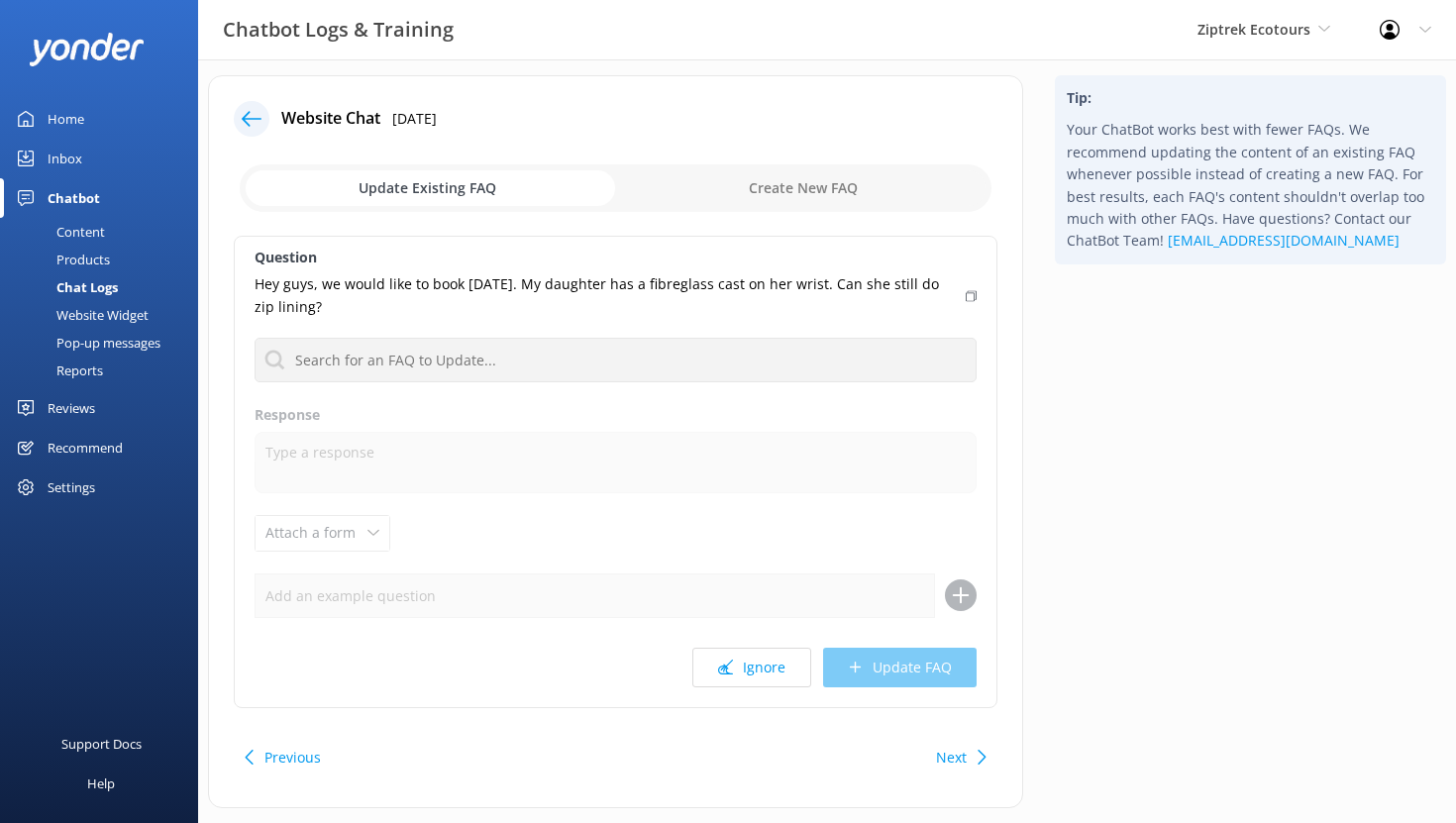 click at bounding box center [615, 188] 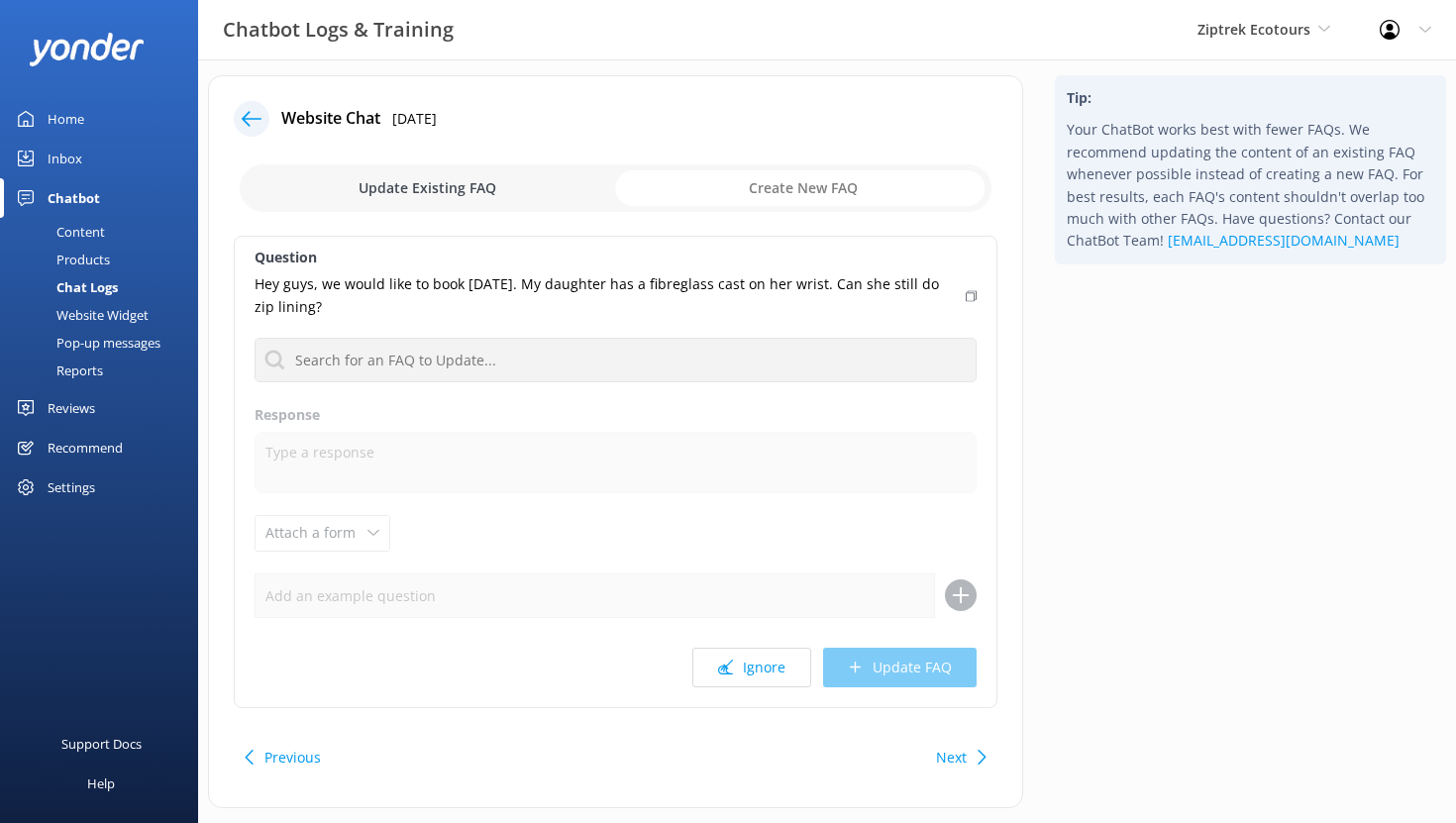 checkbox on "true" 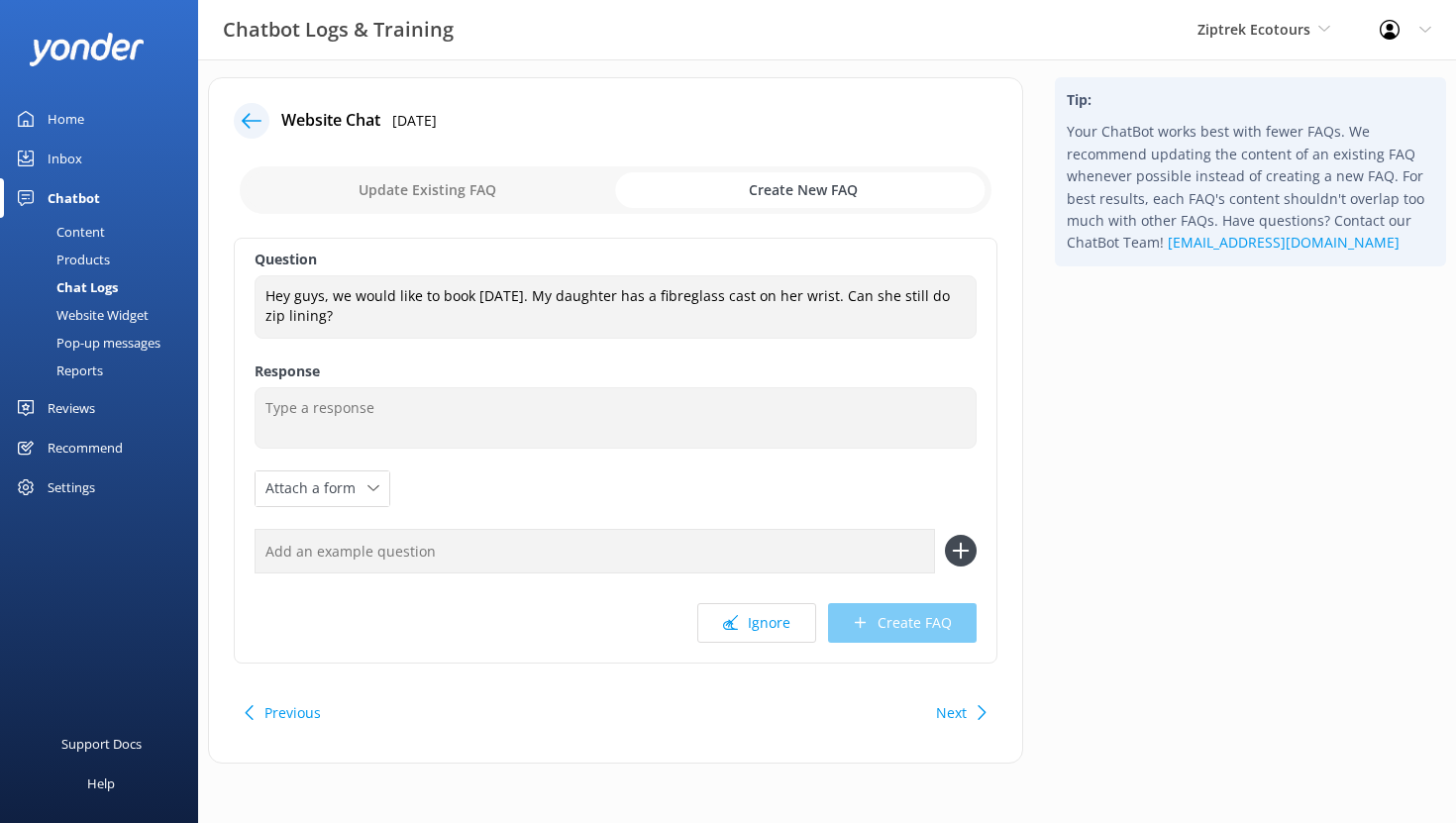 scroll, scrollTop: 12, scrollLeft: 0, axis: vertical 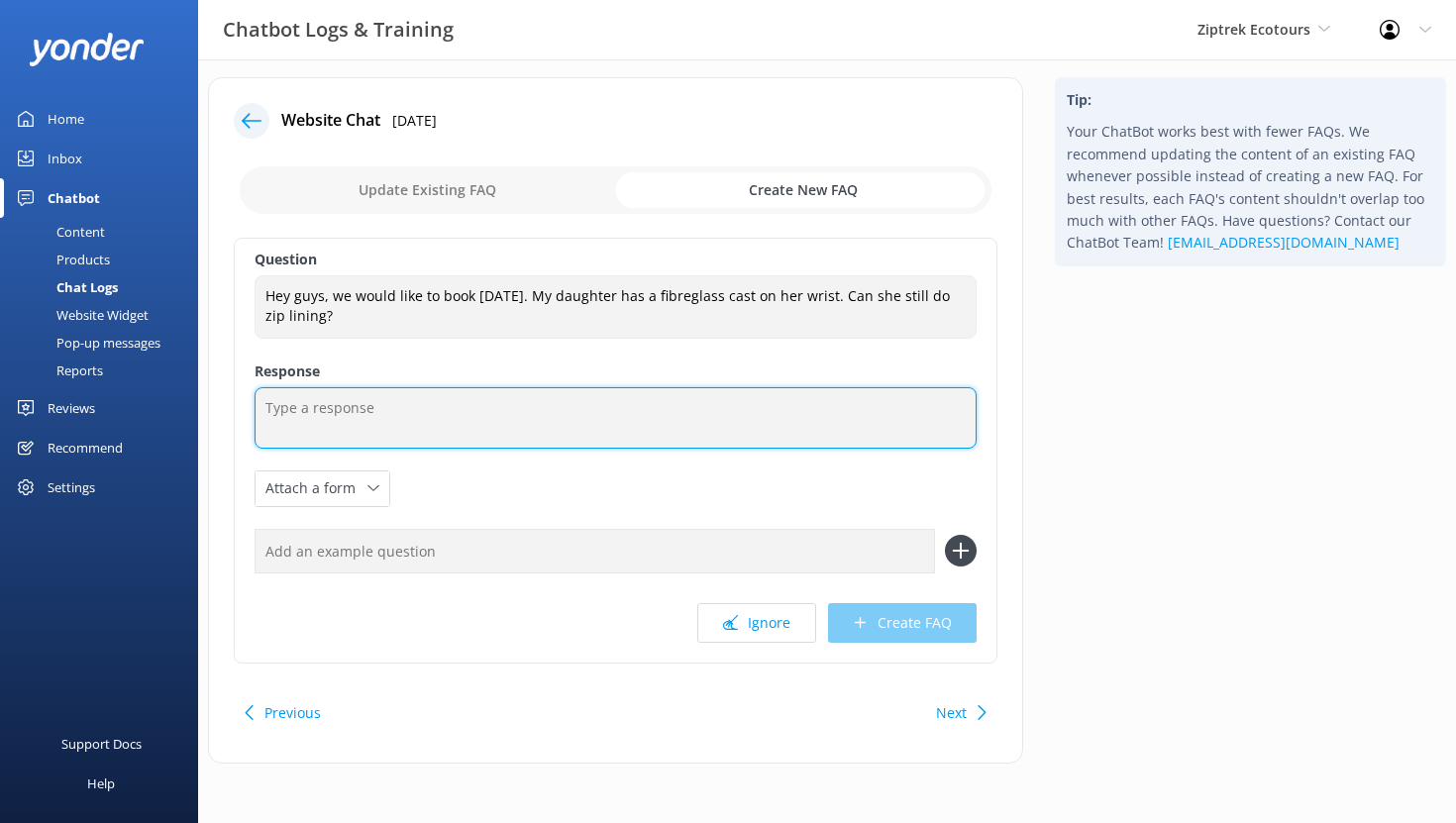 click at bounding box center (615, 418) 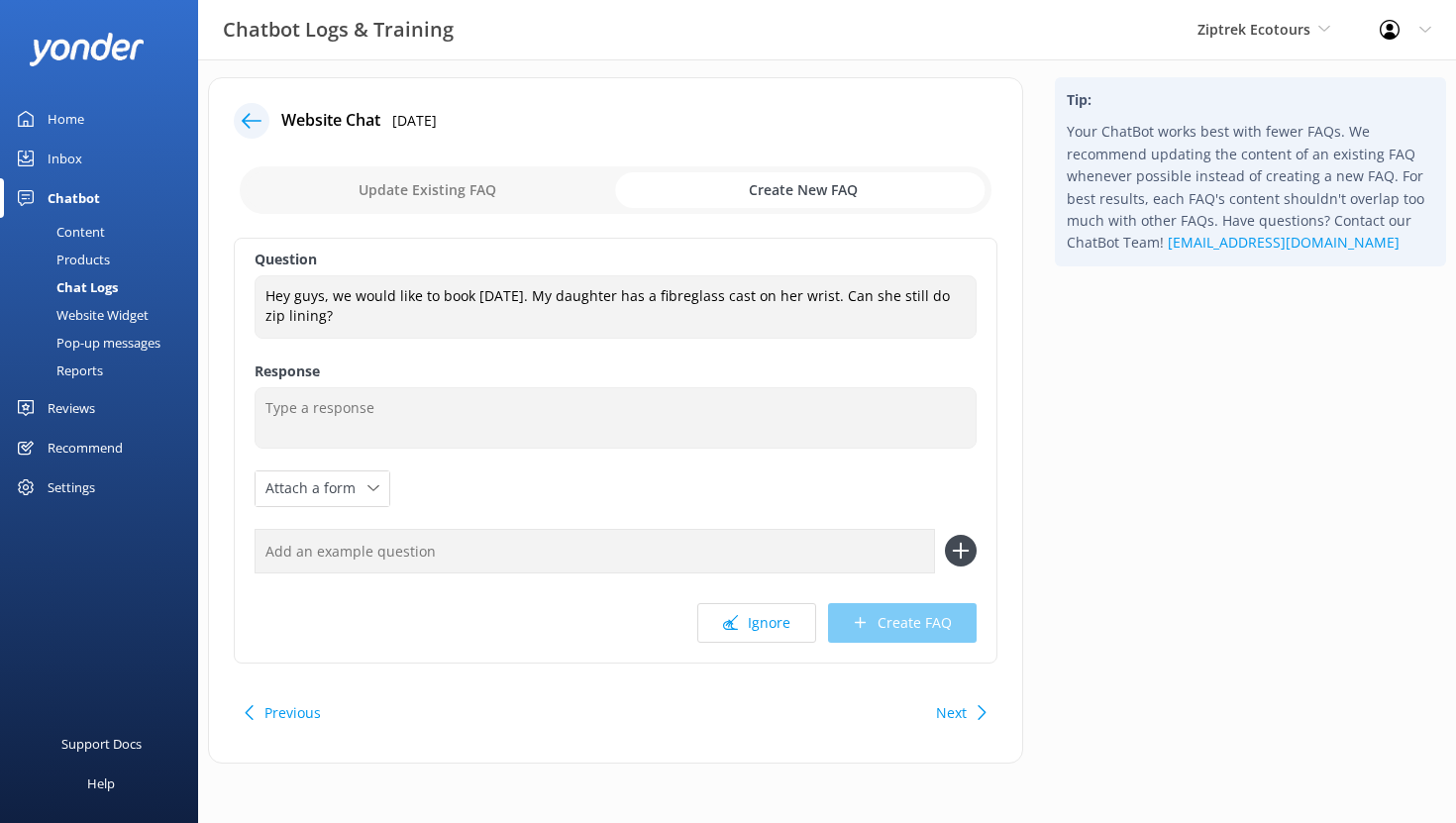 click 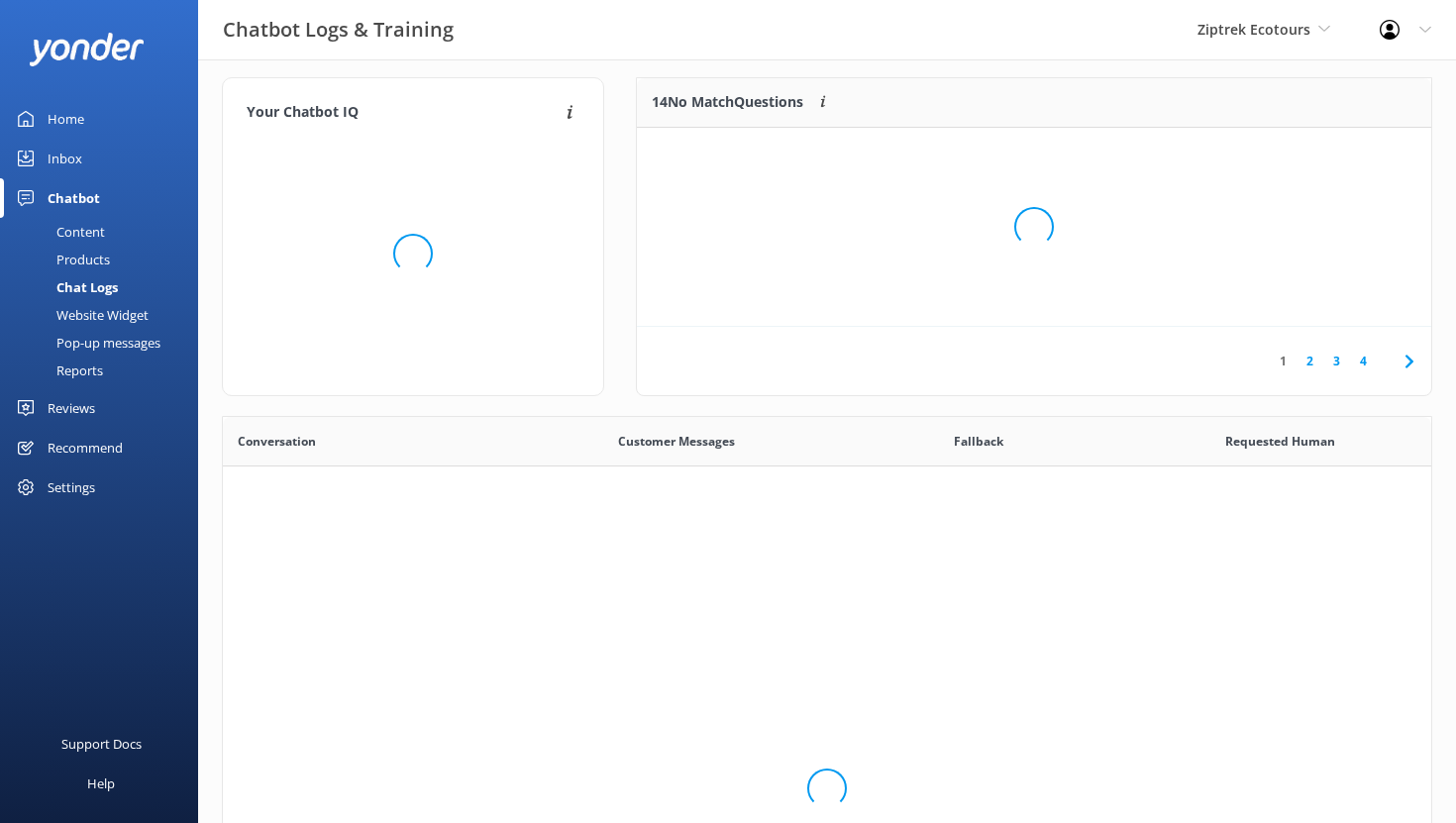 scroll, scrollTop: 1, scrollLeft: 1, axis: both 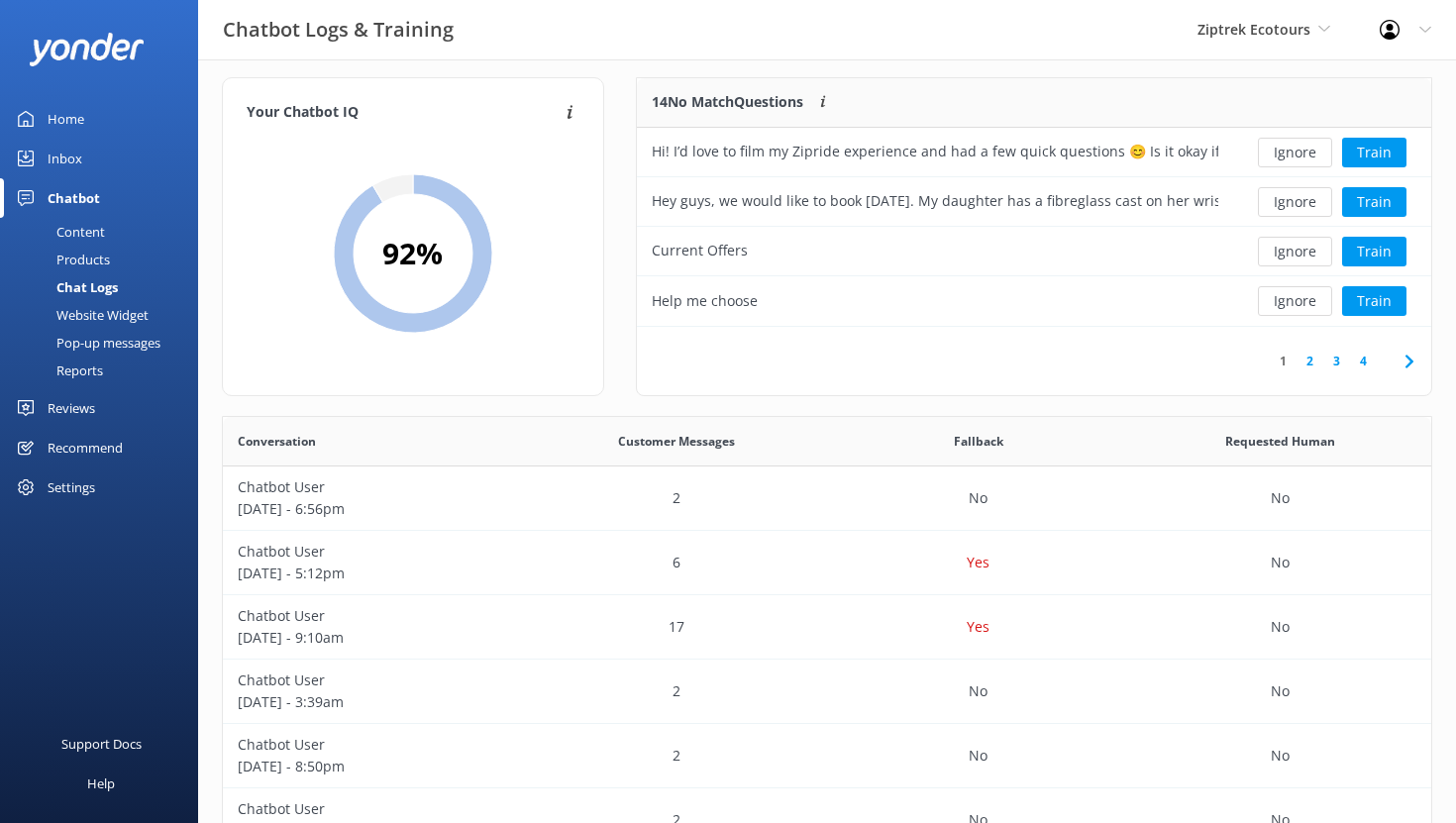 click on "Website Widget" at bounding box center [80, 315] 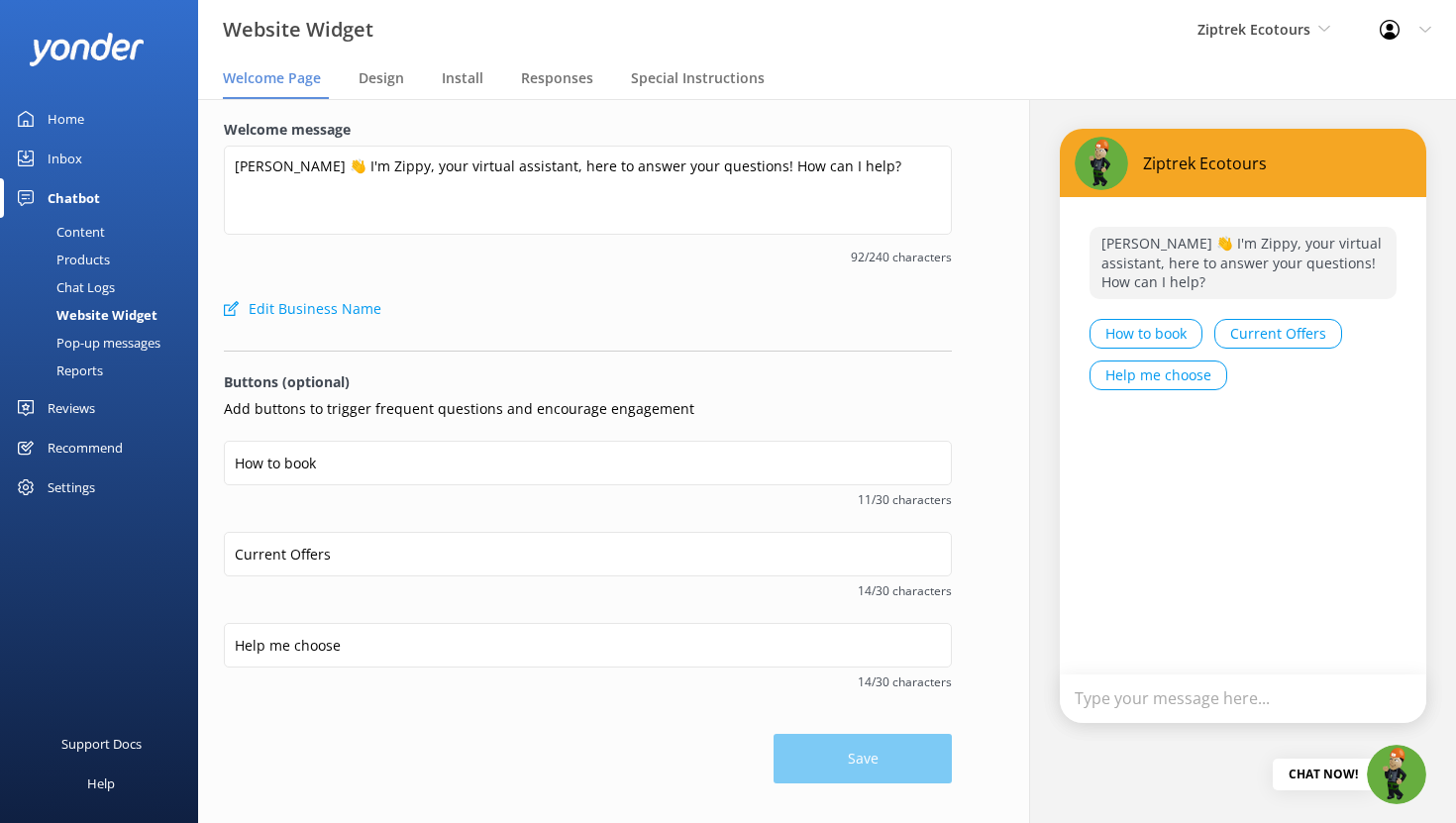 scroll, scrollTop: 0, scrollLeft: 0, axis: both 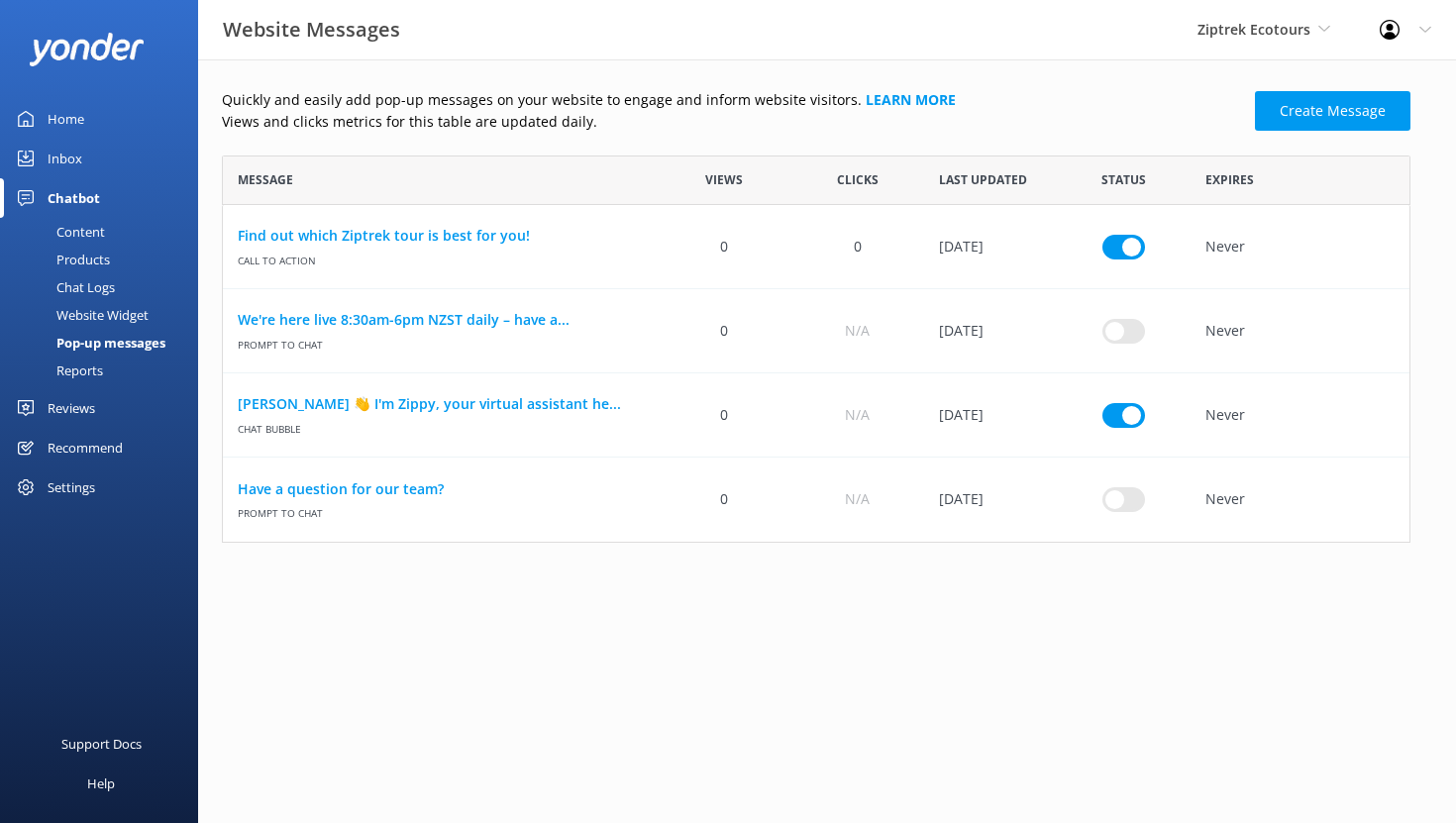 click on "Content" at bounding box center (58, 232) 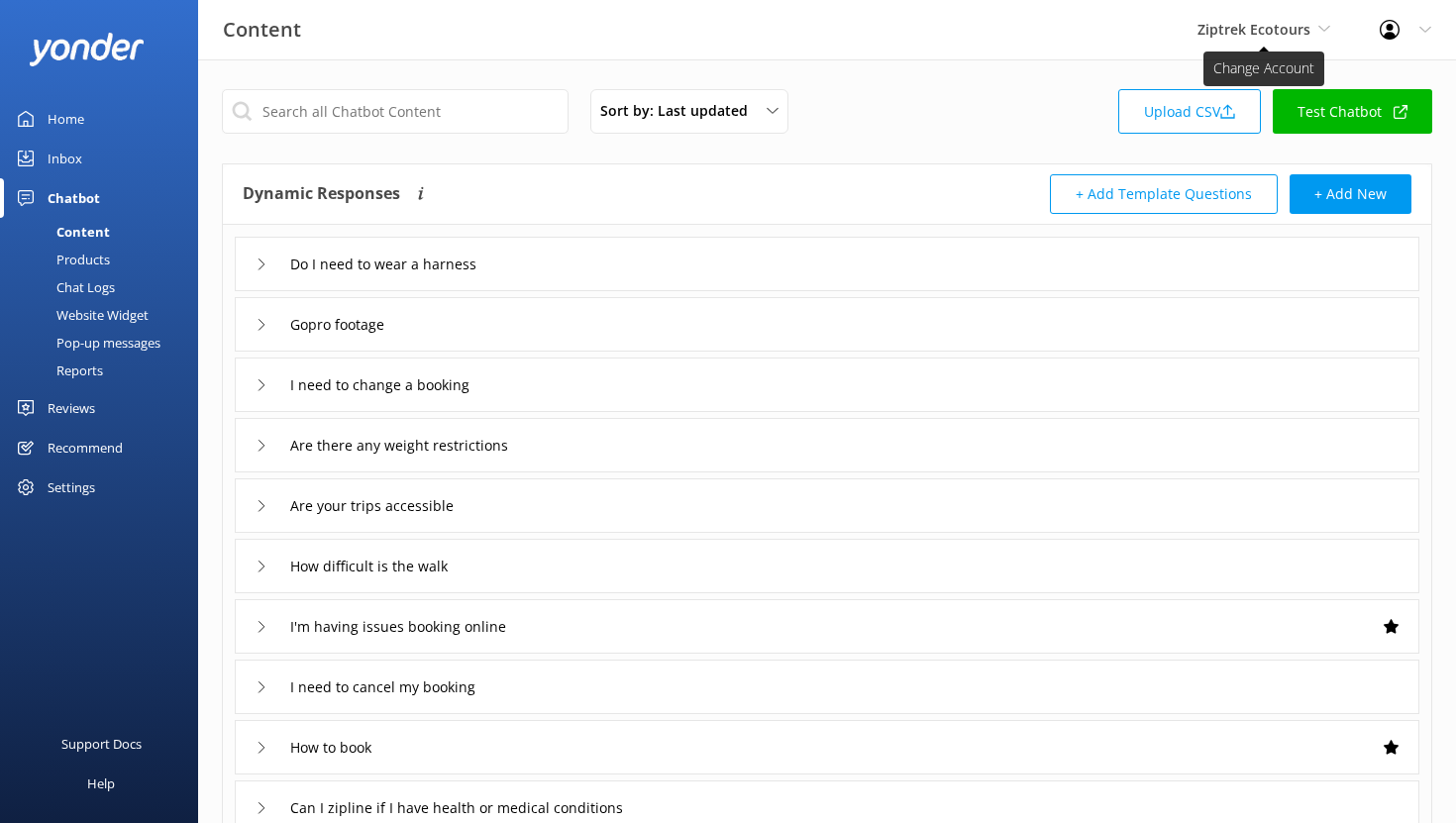 click on "Ziptrek Ecotours" at bounding box center (1254, 29) 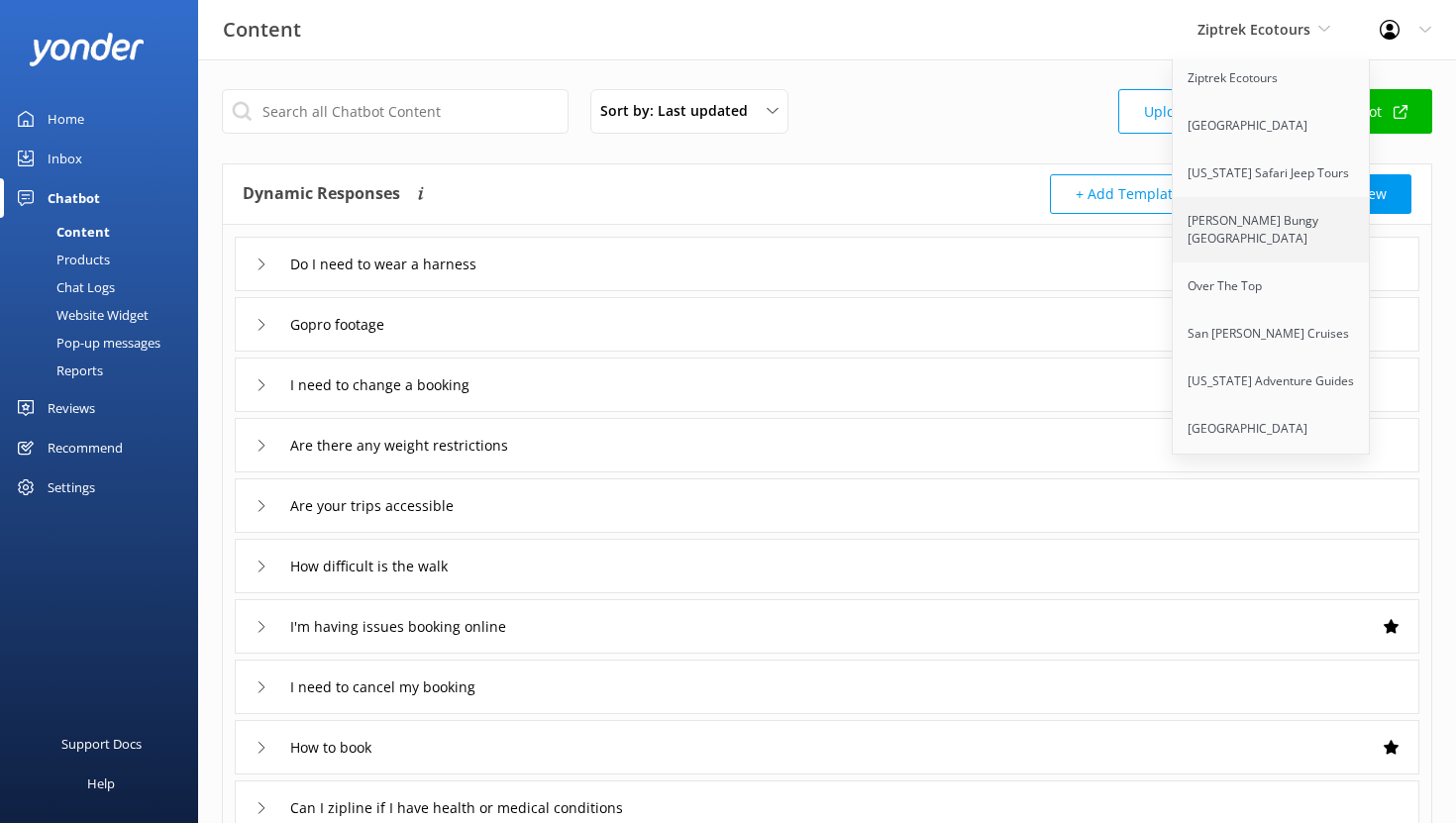 scroll, scrollTop: 194, scrollLeft: 0, axis: vertical 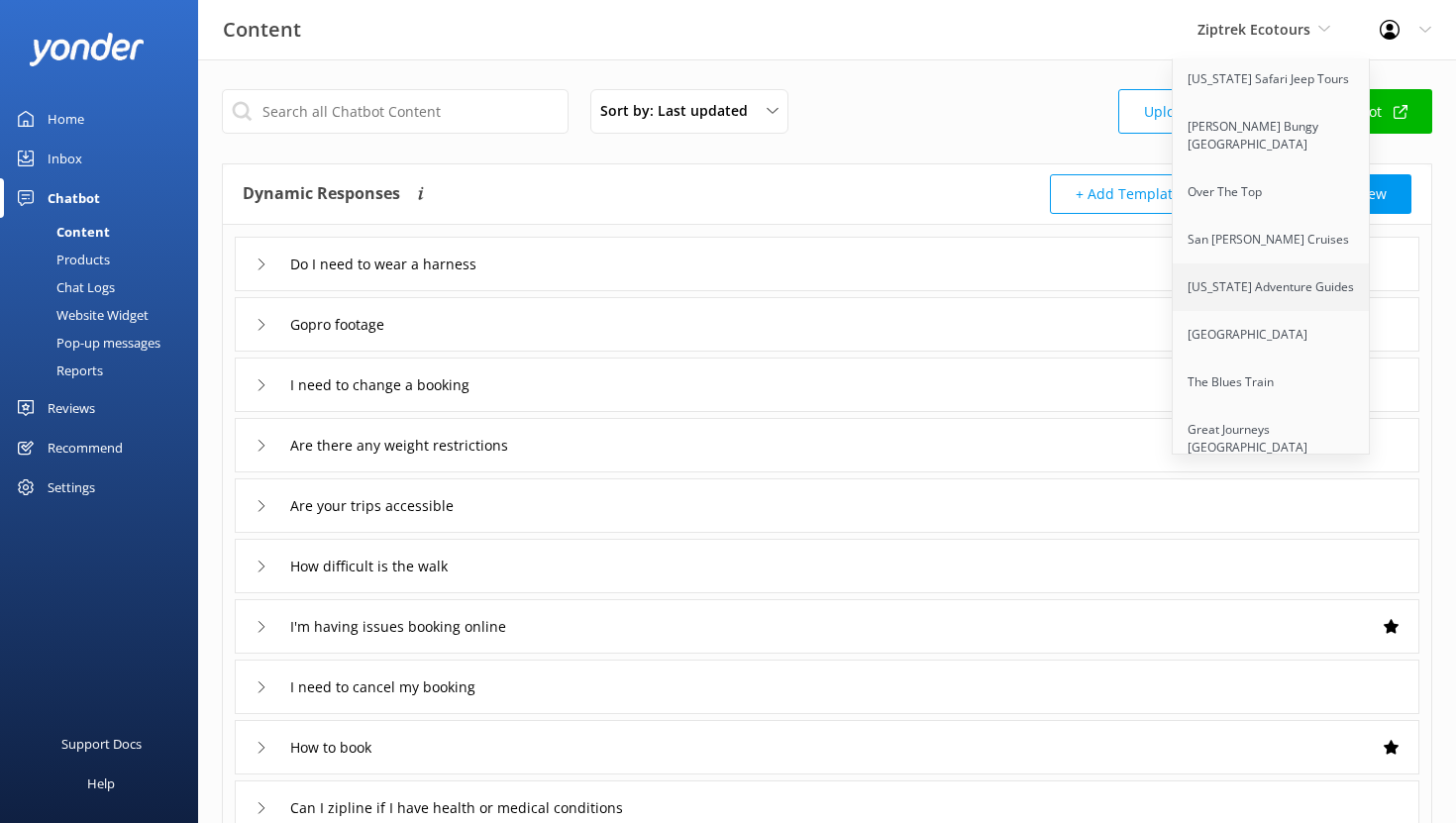 click on "[US_STATE] Adventure Guides" at bounding box center (1272, 287) 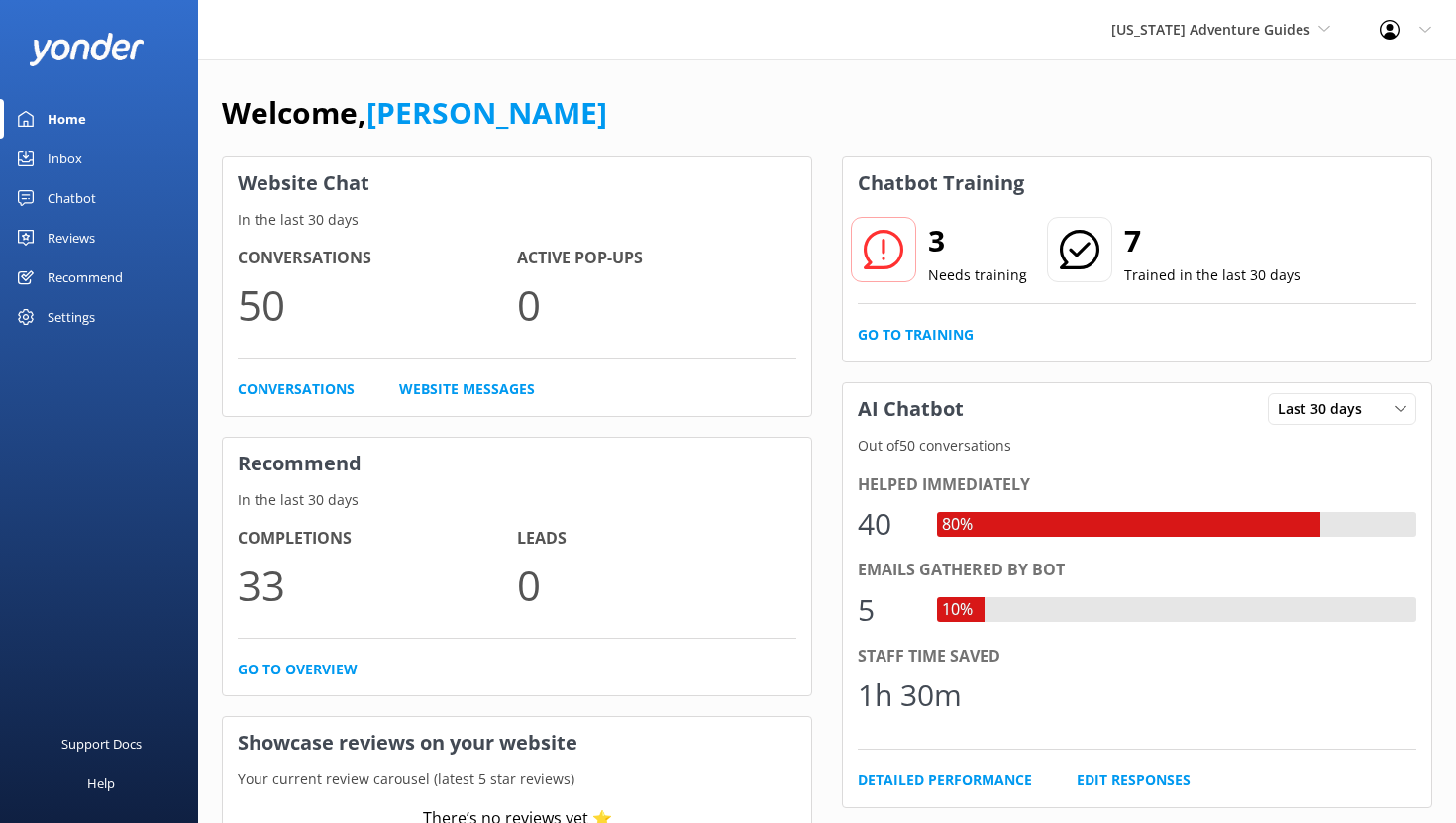 click on "Chatbot" at bounding box center (71, 198) 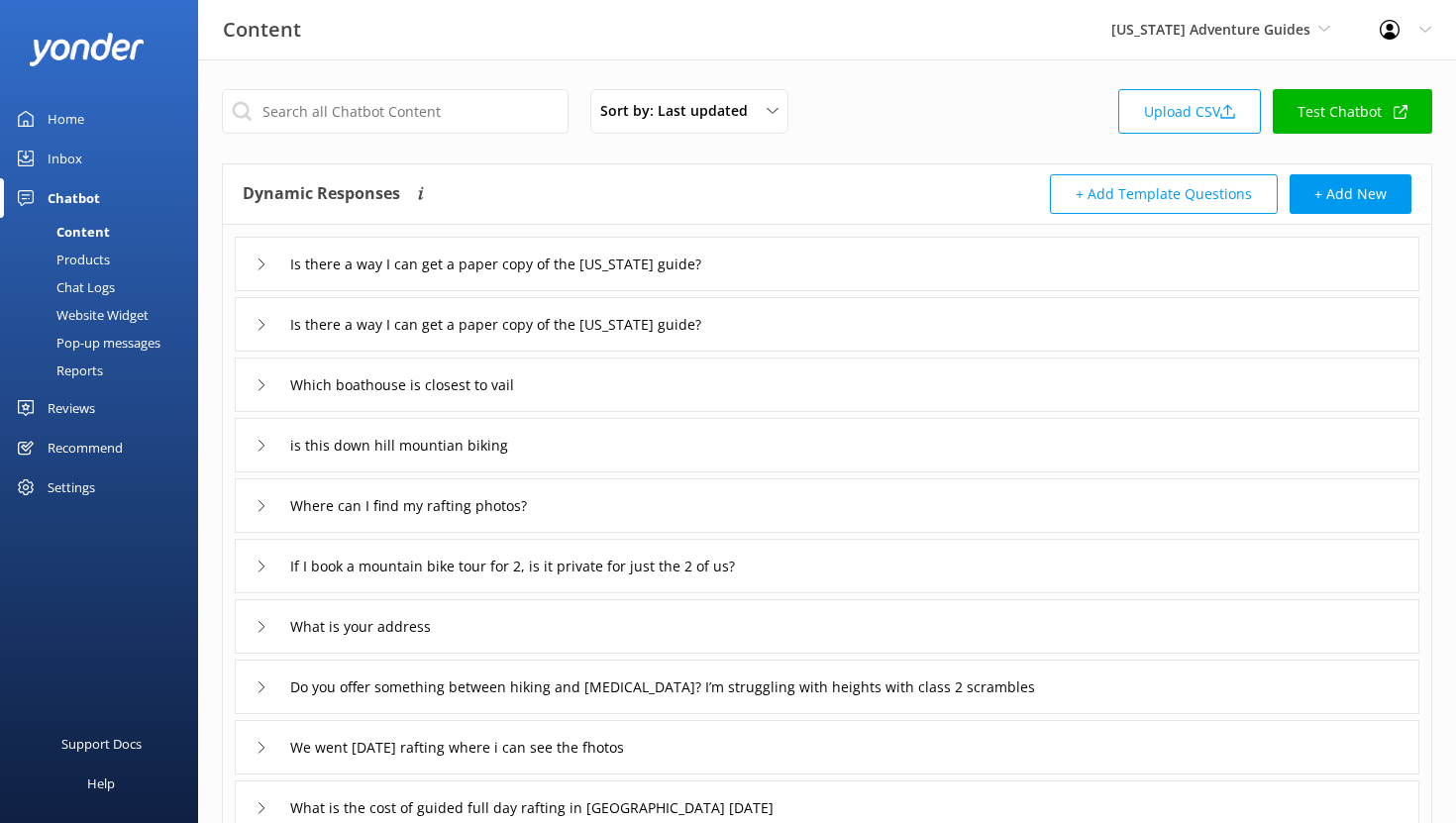 click on "Reports" at bounding box center [57, 370] 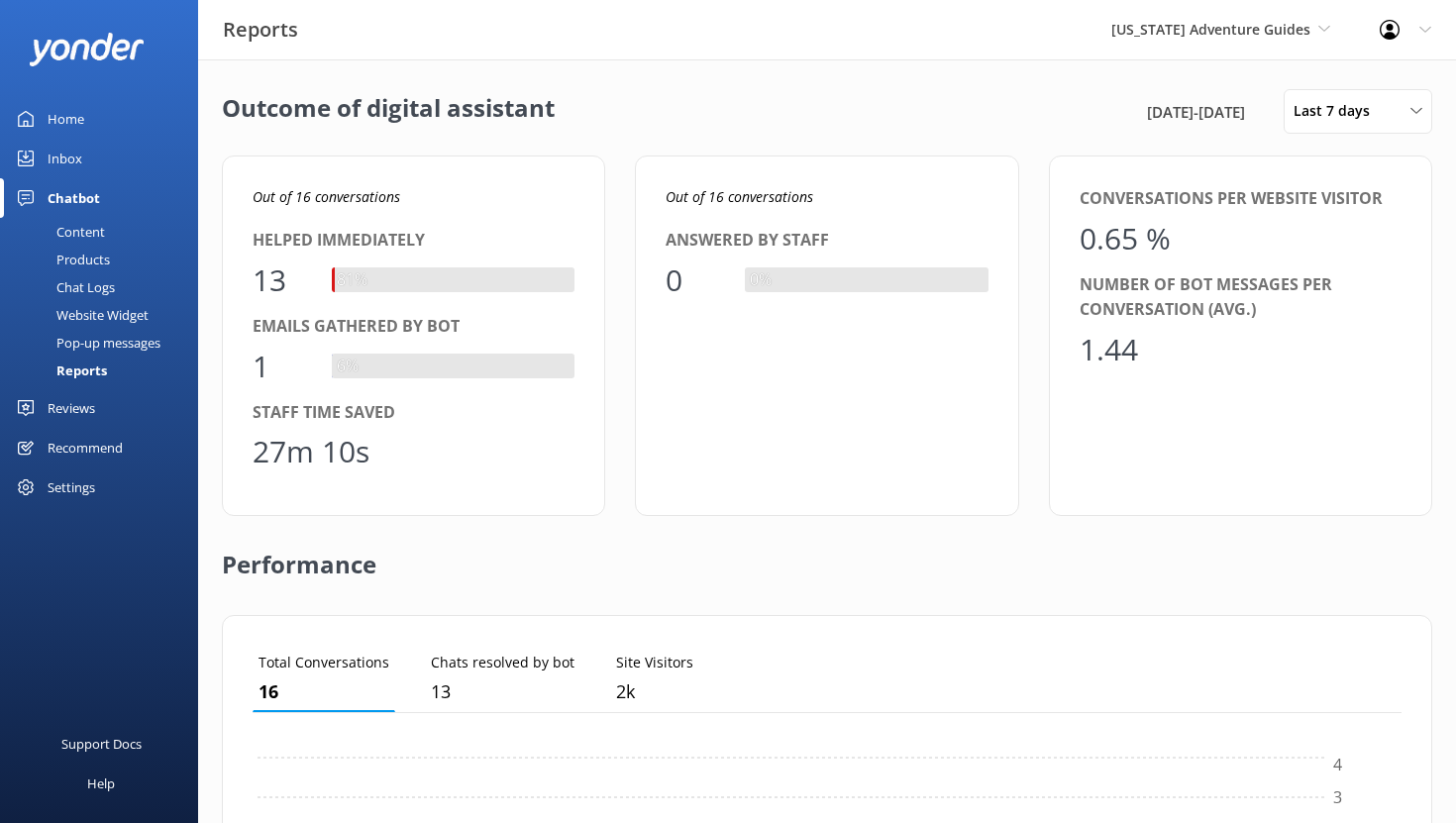 scroll, scrollTop: 1, scrollLeft: 1, axis: both 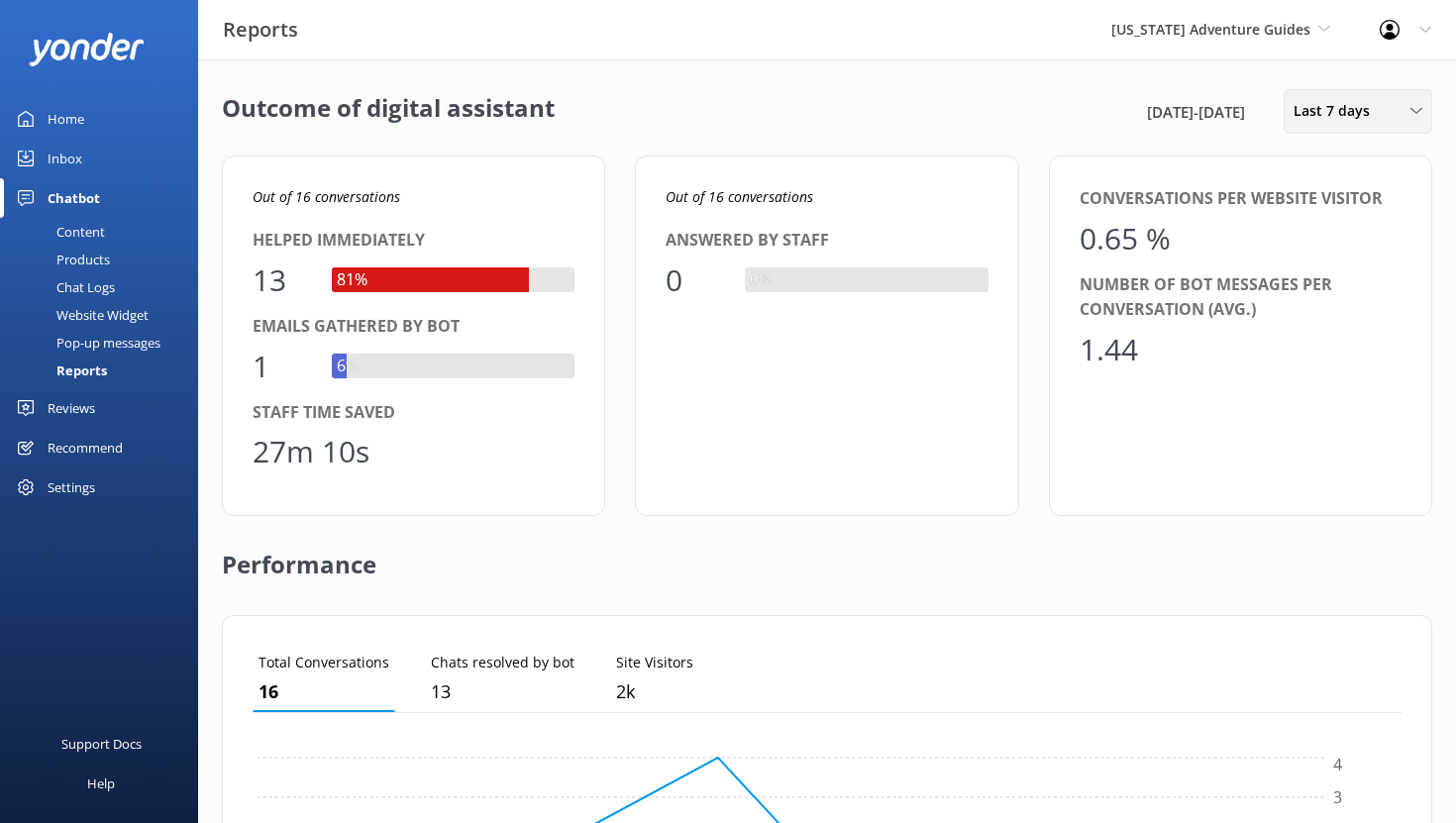click on "Last 7 days Last 7 days Last 30 days Last month Last 90 days Last 180 days Custom" at bounding box center (1358, 111) 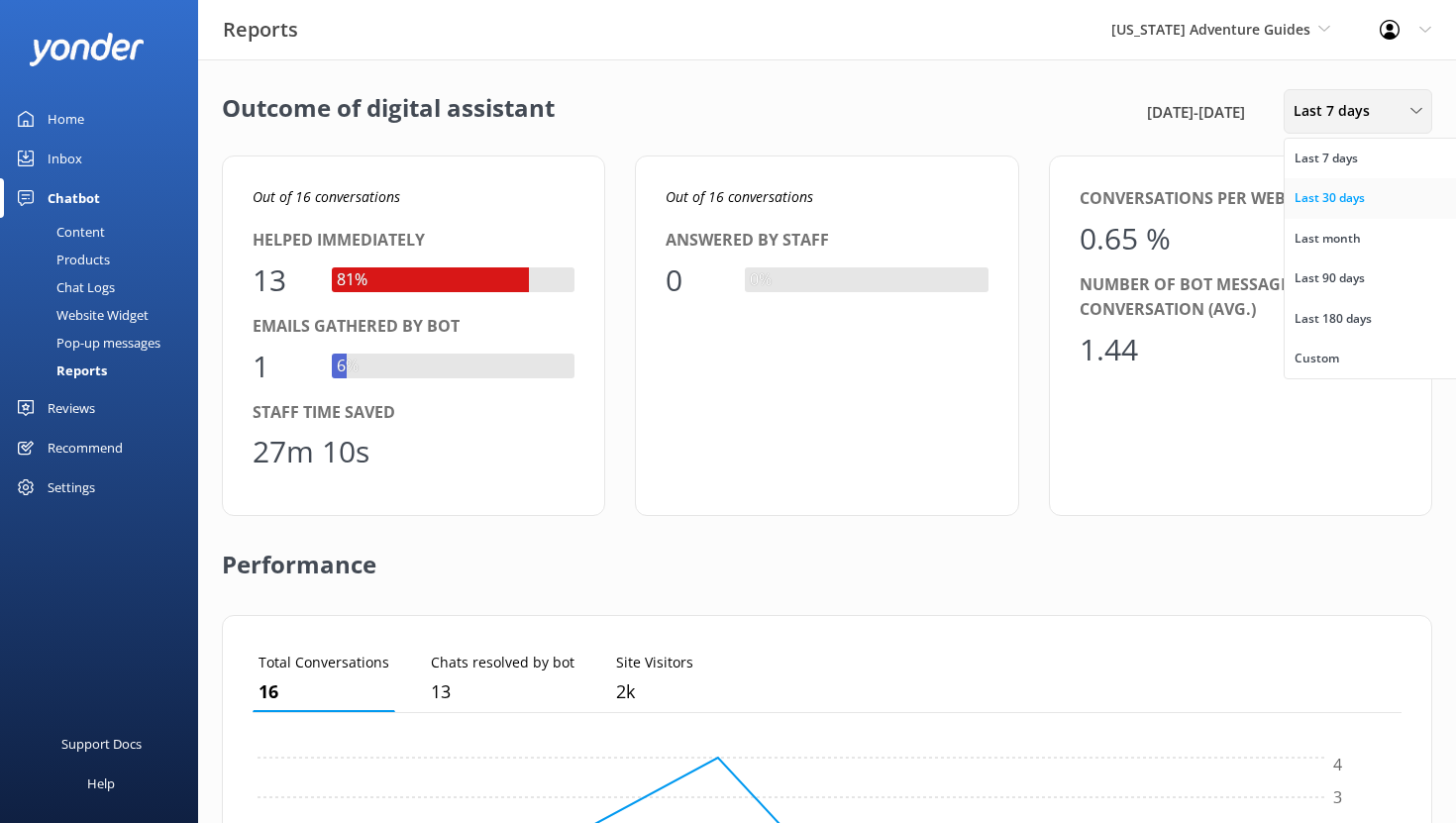 click on "Last 30 days" at bounding box center (1329, 198) 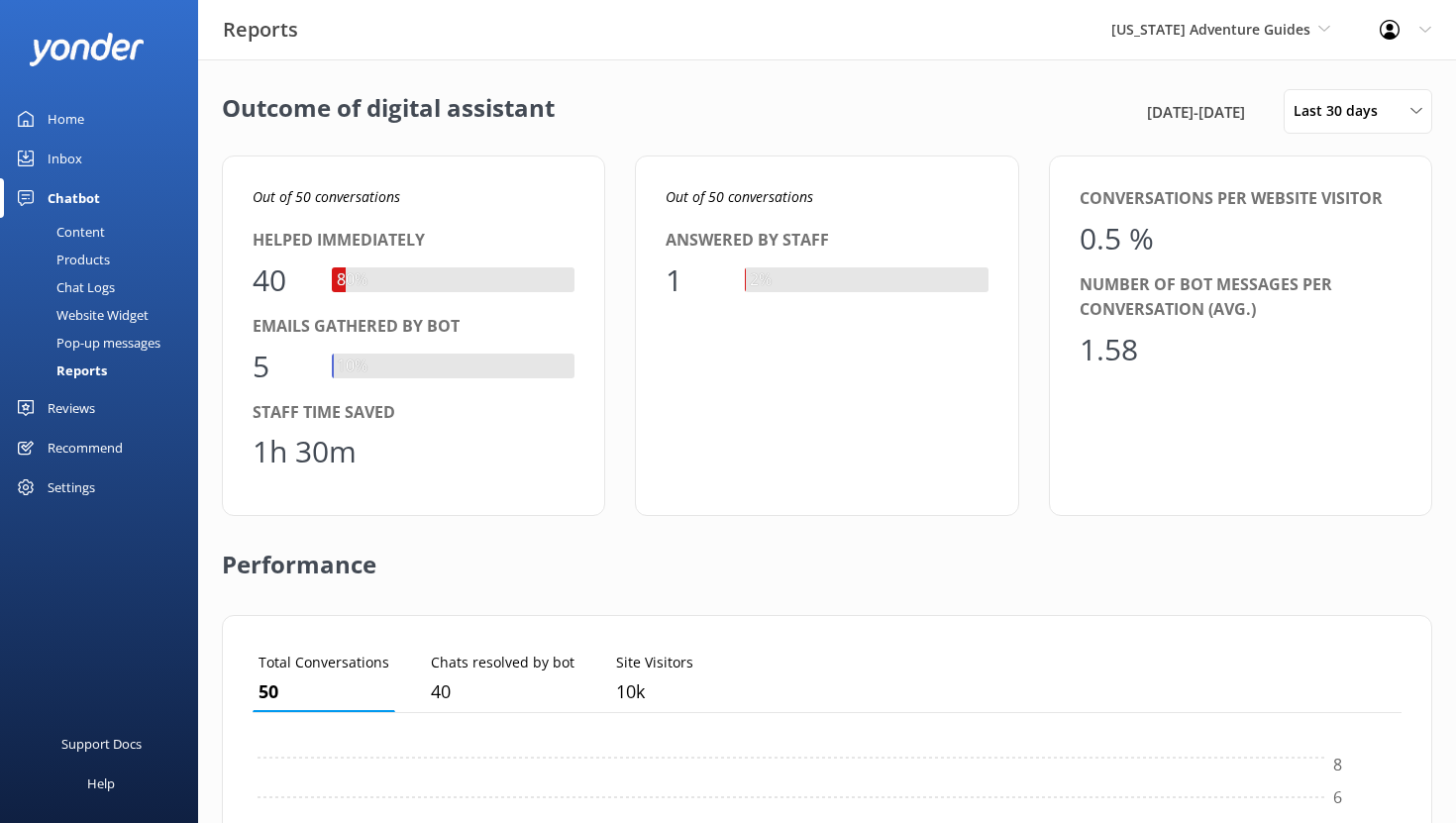 scroll, scrollTop: 1, scrollLeft: 1, axis: both 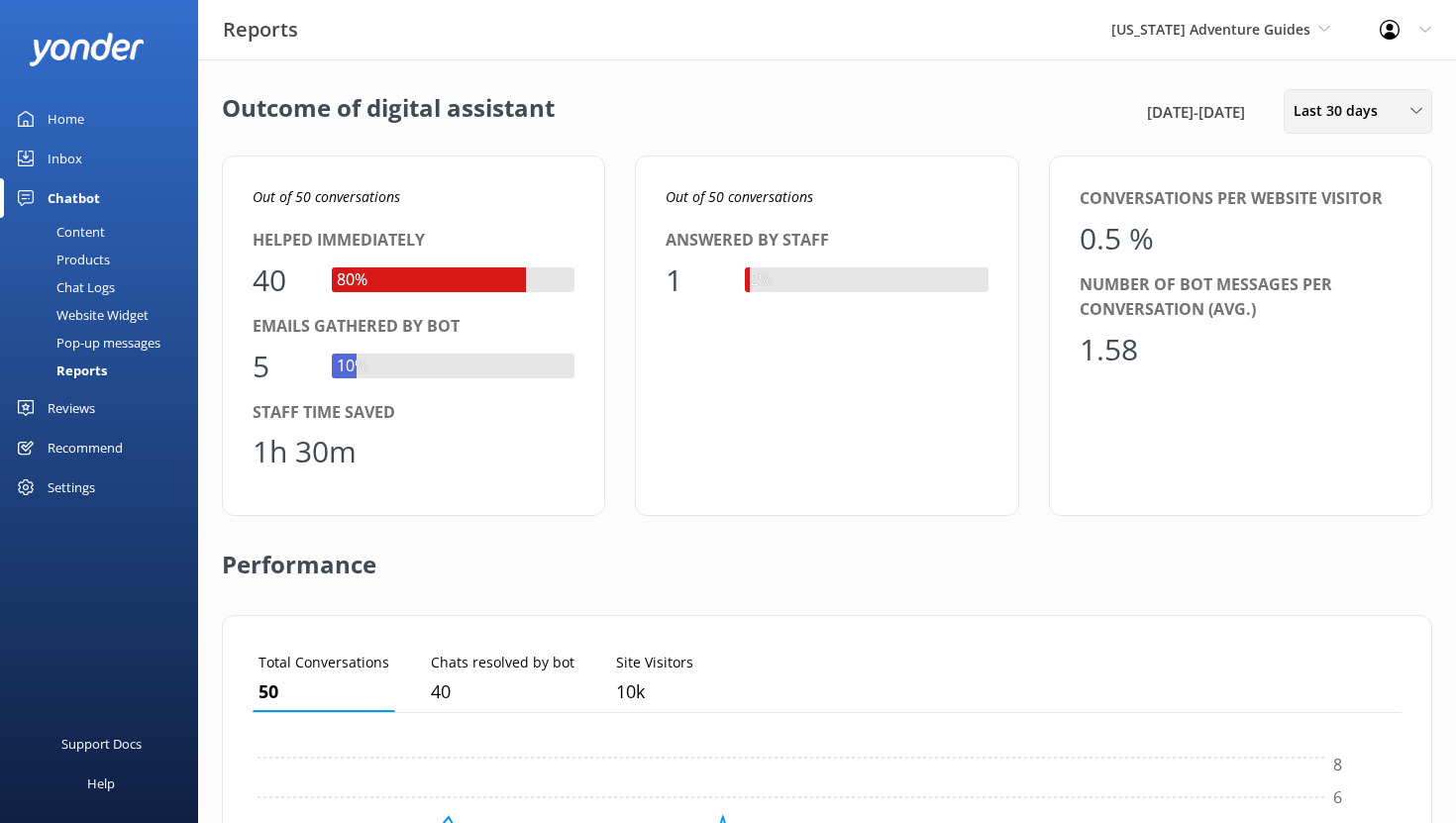 click on "Last 30 days" at bounding box center (1341, 111) 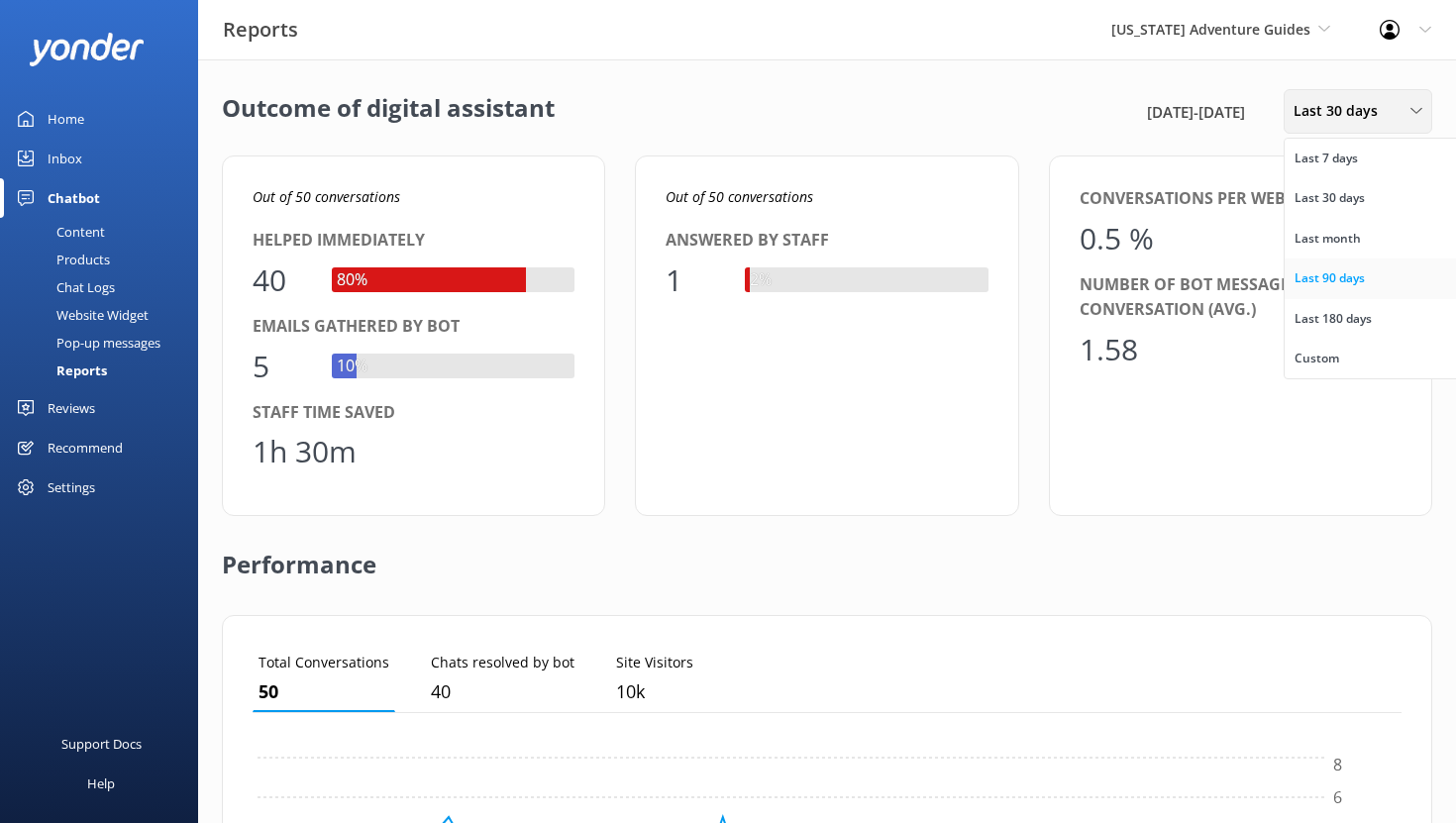 click on "Last 90 days" at bounding box center [1329, 278] 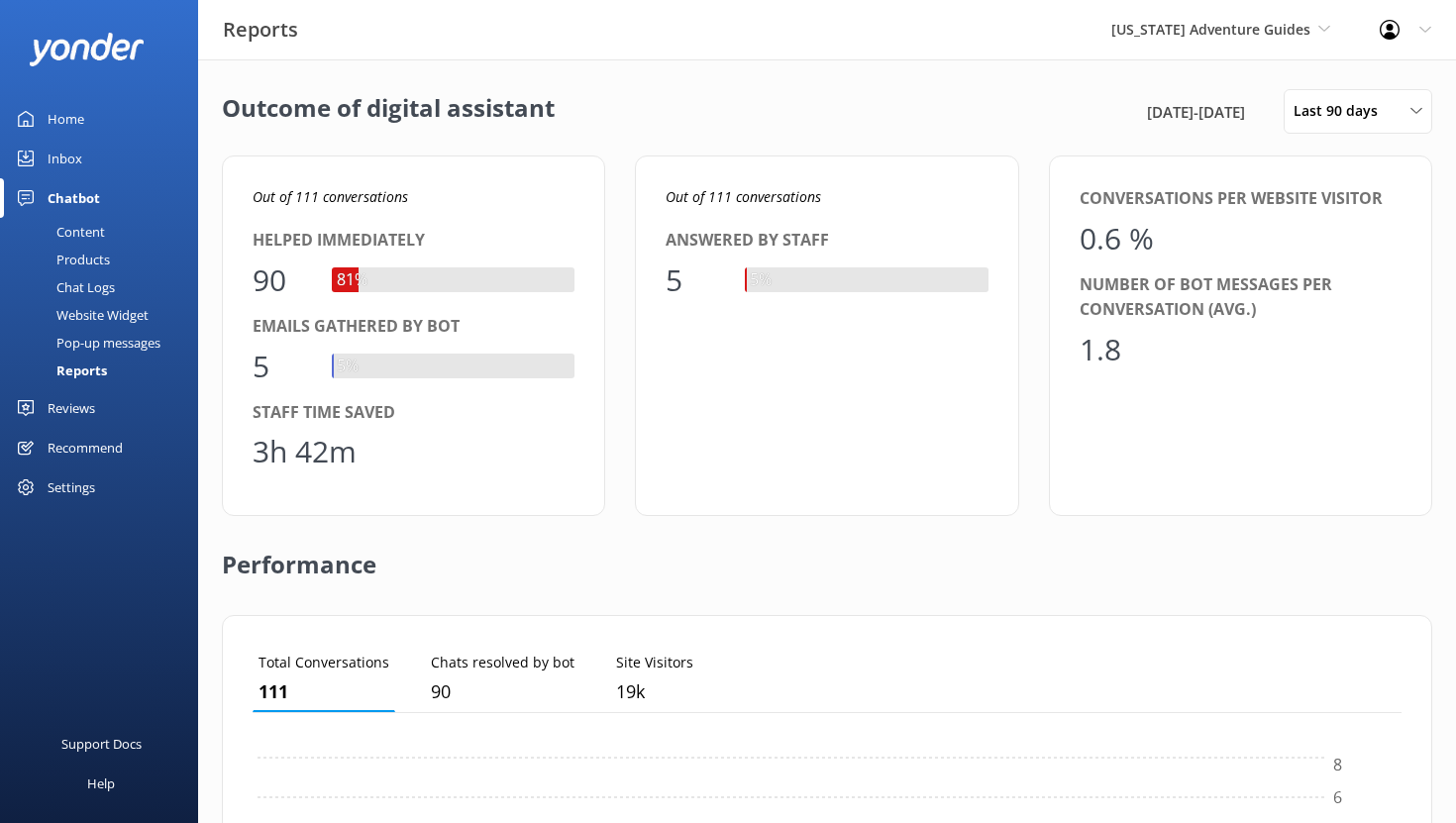scroll, scrollTop: 1, scrollLeft: 1, axis: both 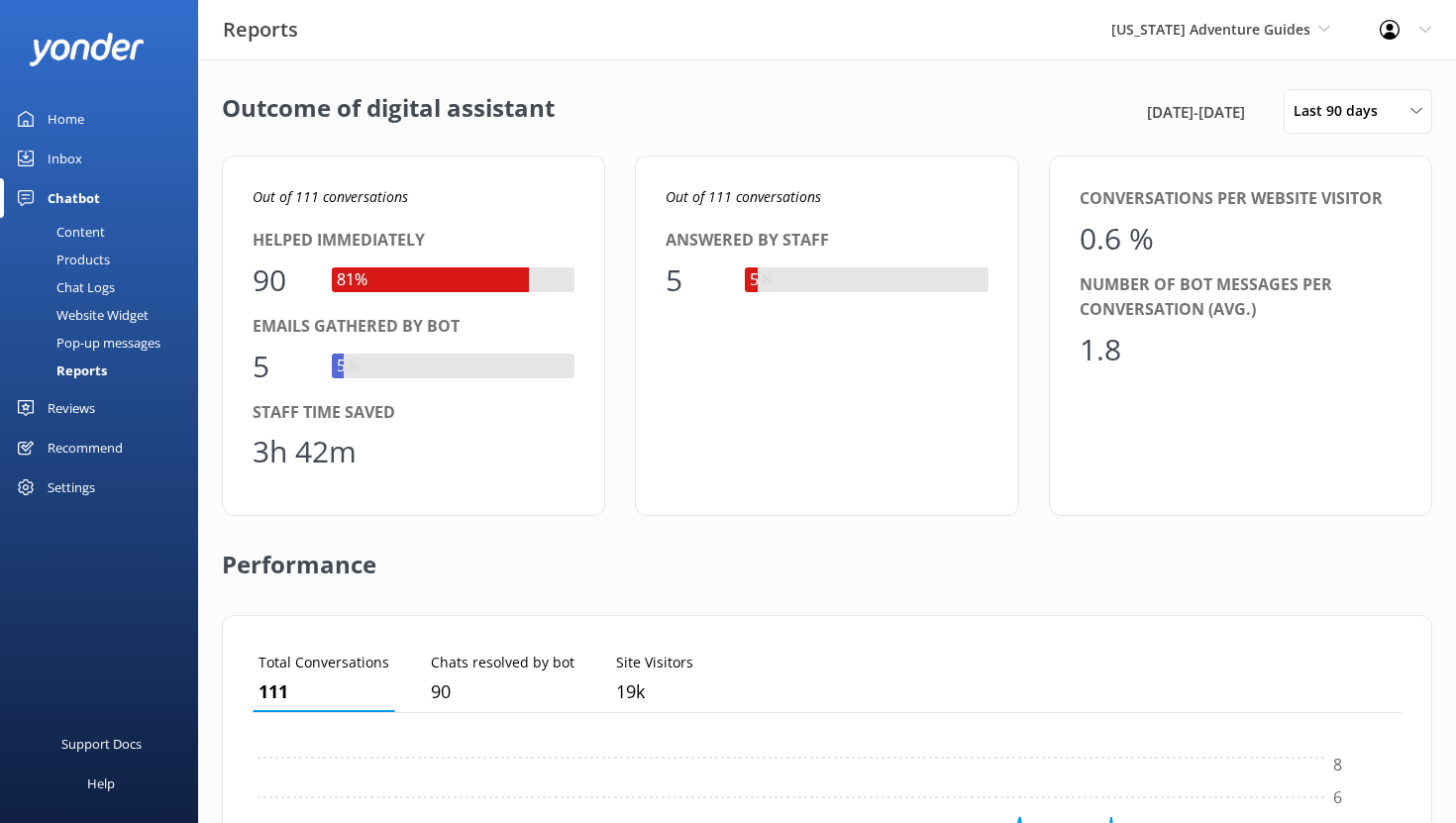 click on "Reviews" at bounding box center (71, 408) 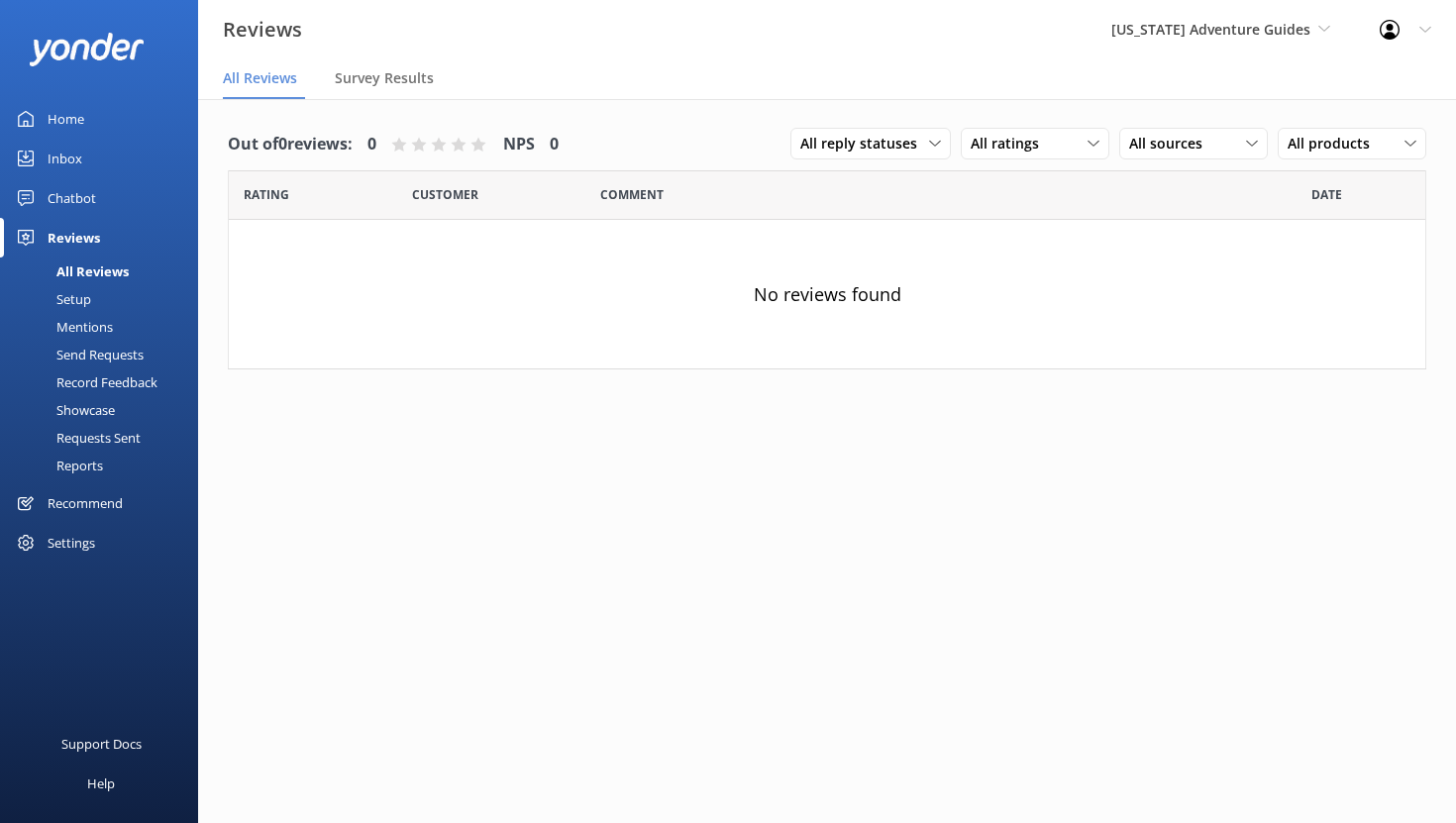 click on "Chatbot" at bounding box center (71, 198) 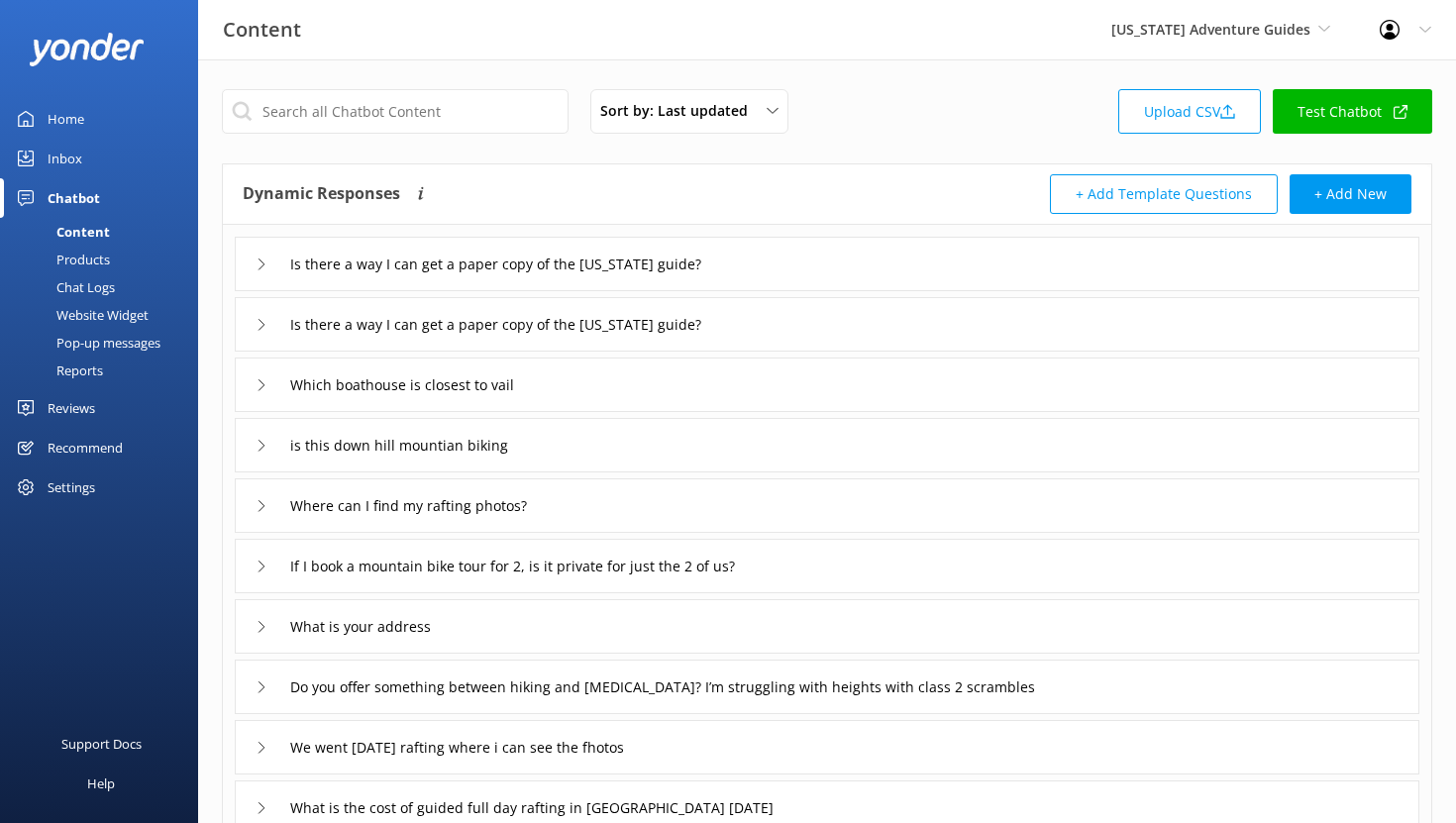 click on "Chat Logs" at bounding box center [63, 287] 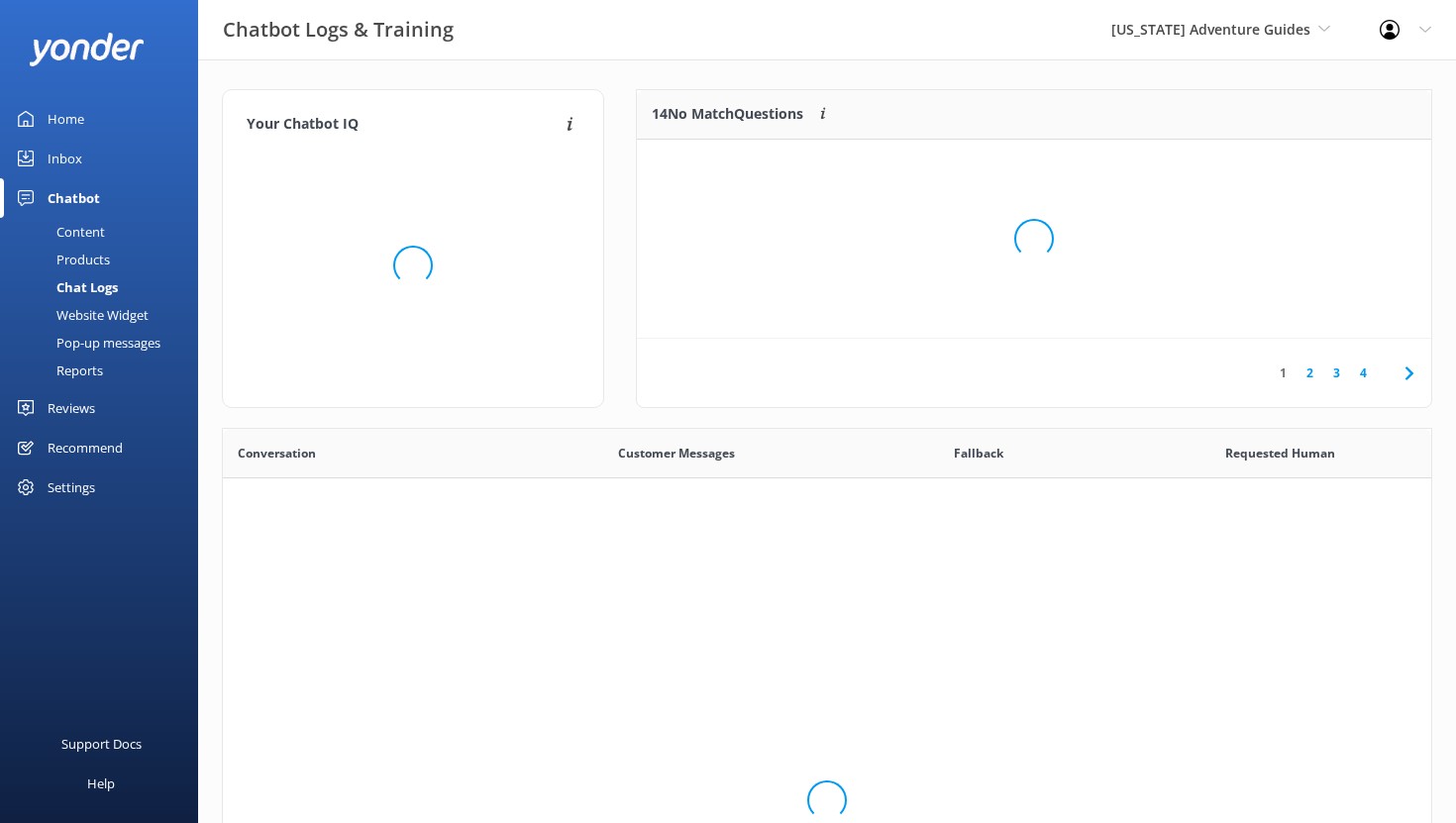 scroll, scrollTop: 1, scrollLeft: 1, axis: both 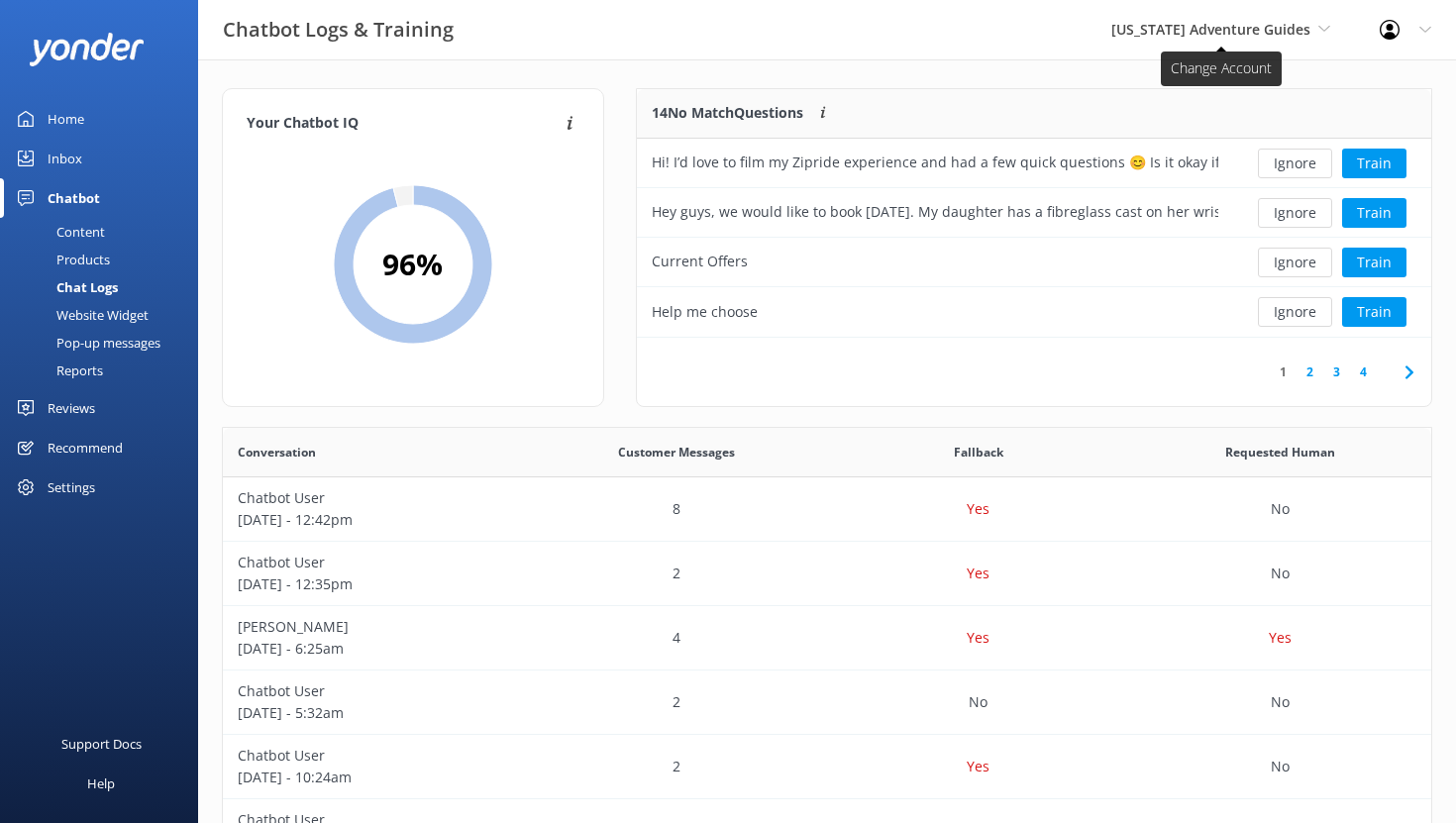 click on "[US_STATE] Adventure Guides" at bounding box center (1220, 30) 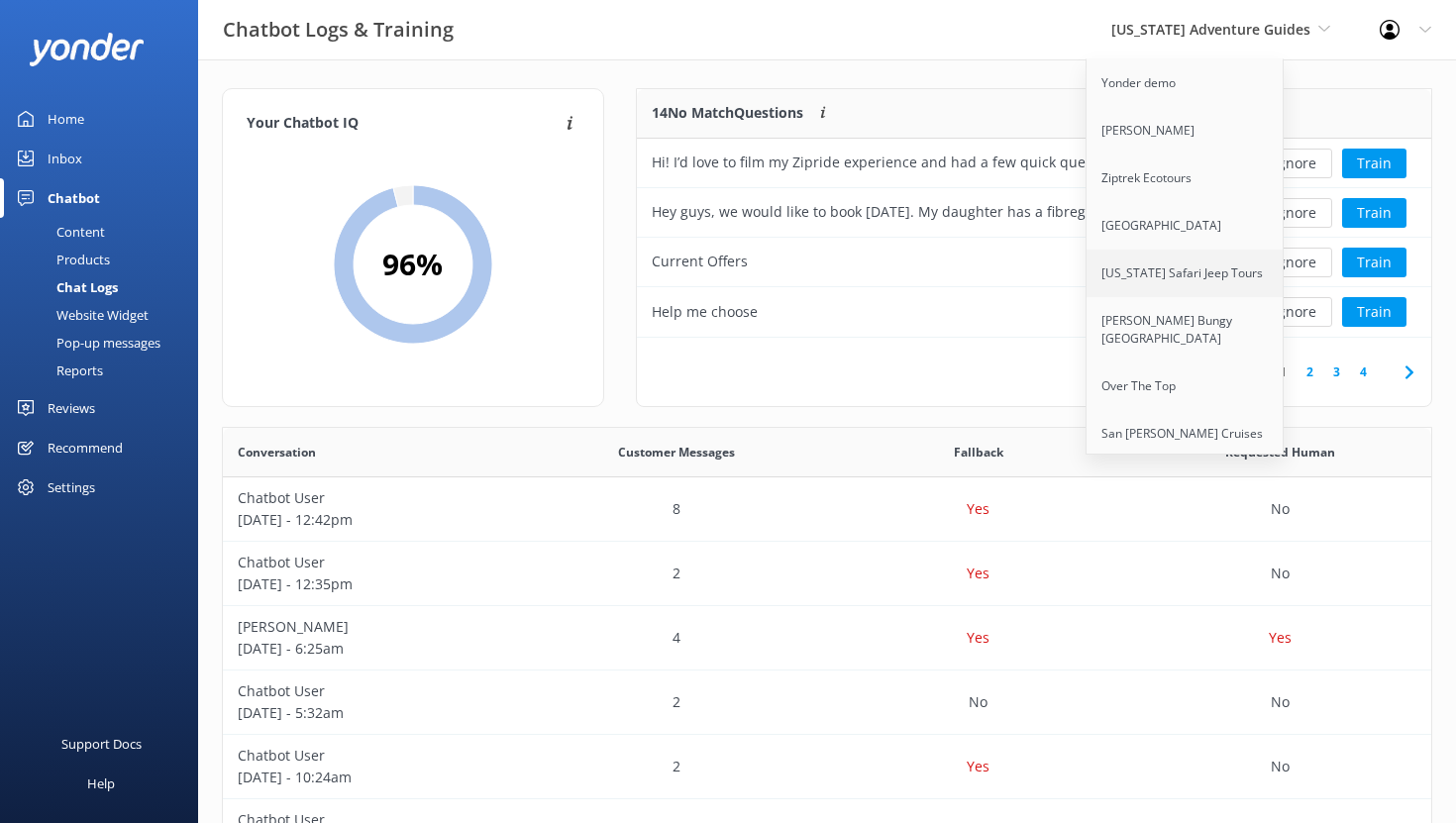 click on "[US_STATE] Safari Jeep Tours" at bounding box center [1186, 273] 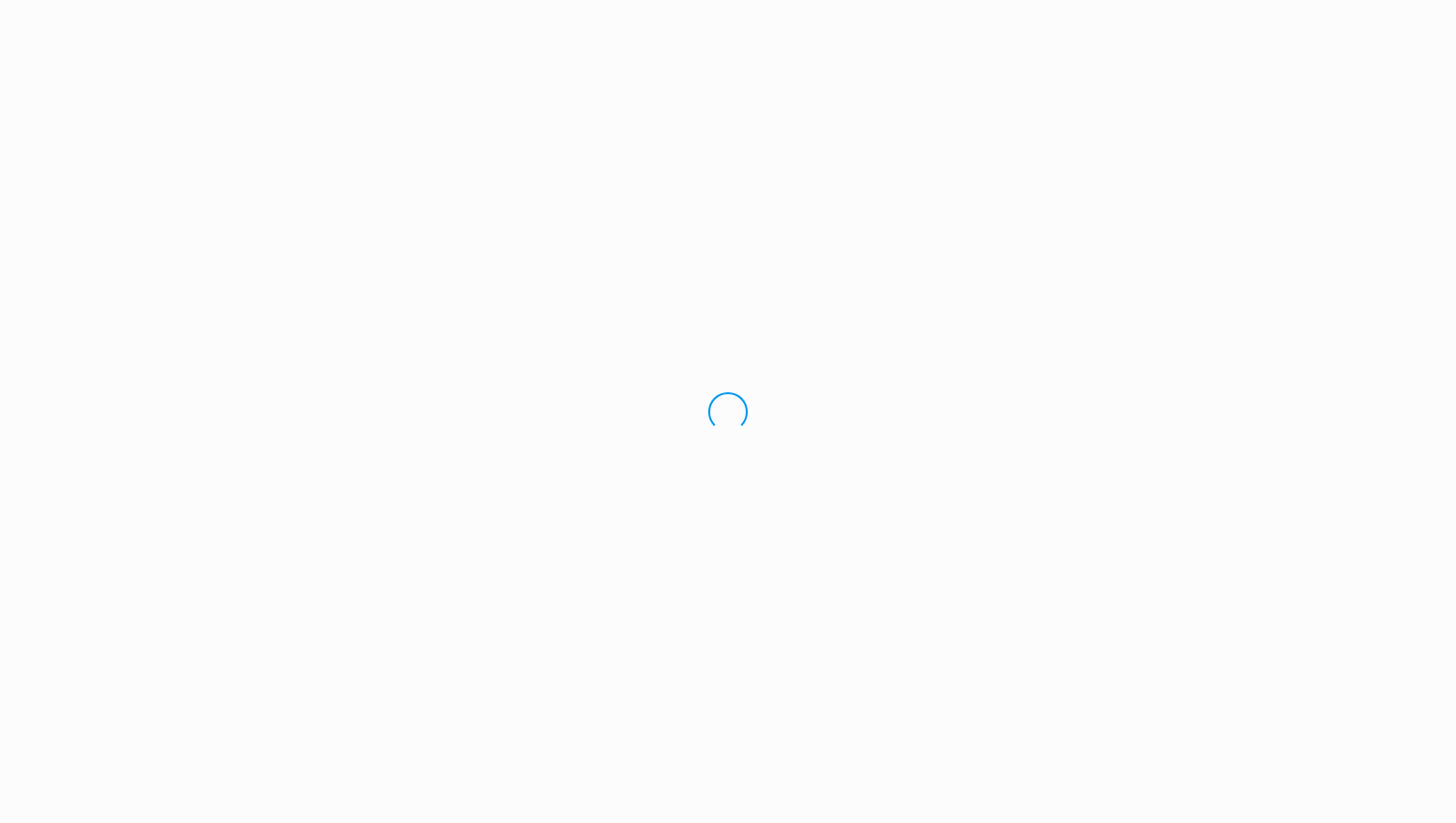 scroll, scrollTop: 0, scrollLeft: 0, axis: both 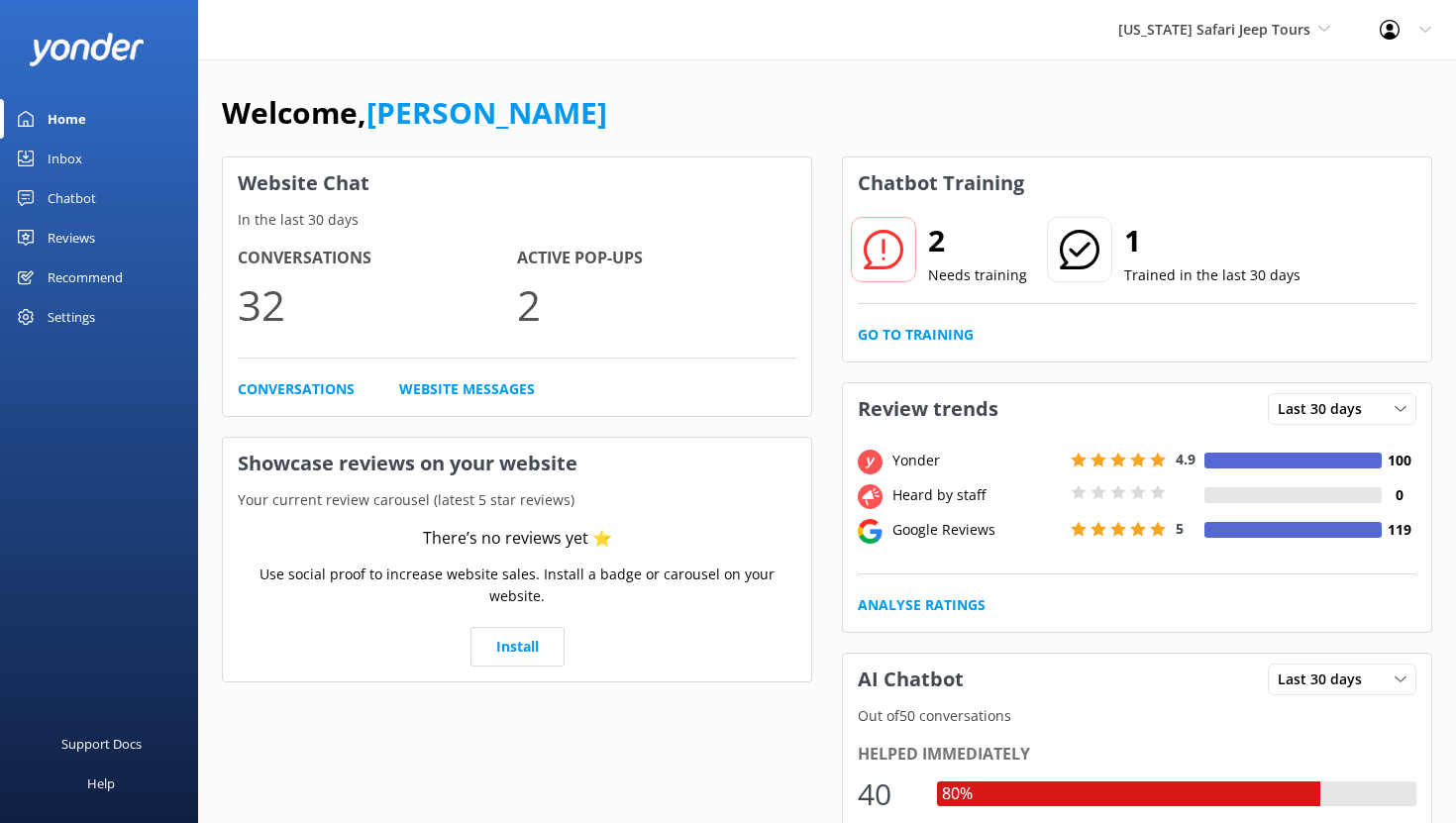 click on "Chatbot" at bounding box center (71, 198) 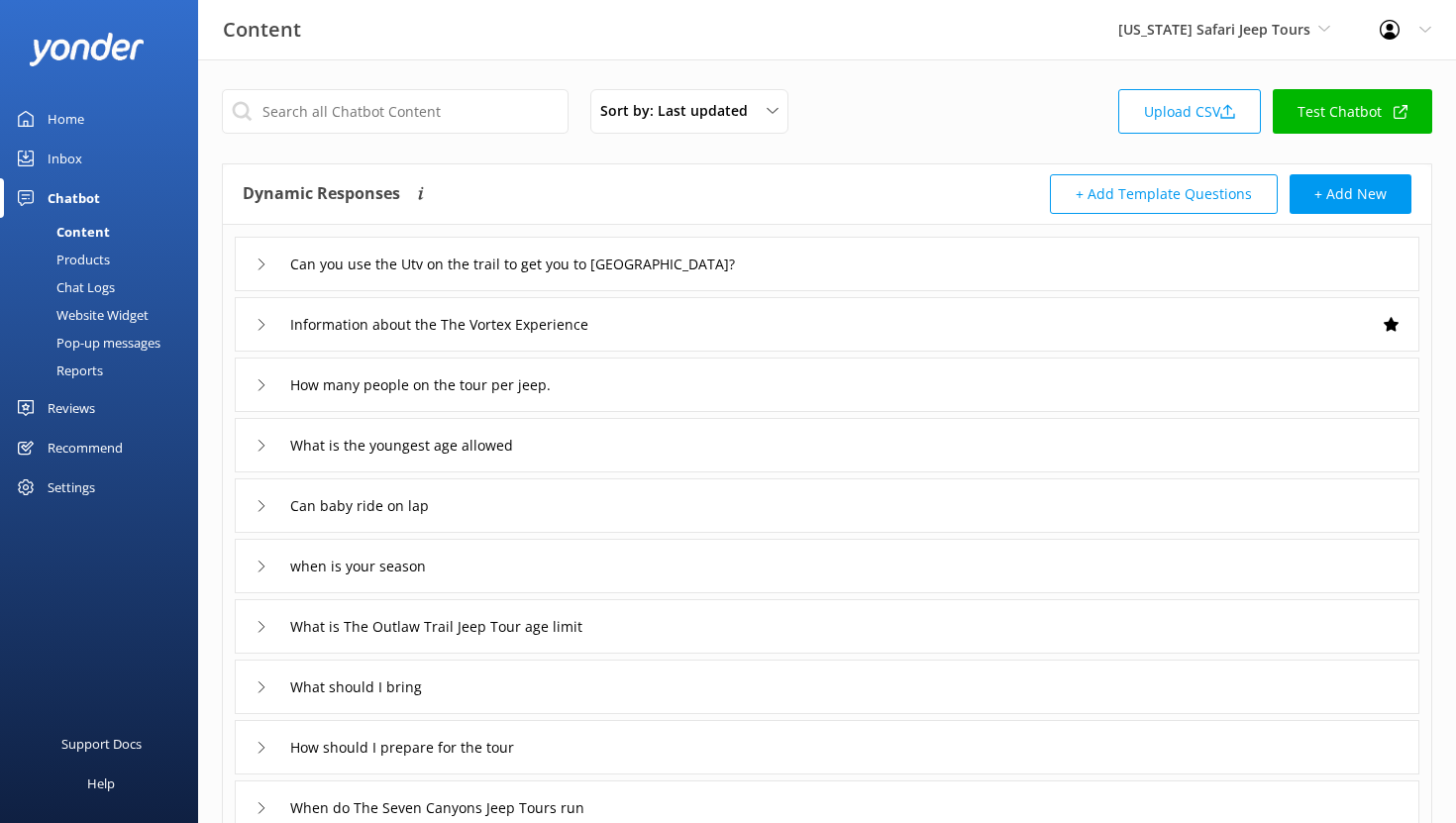 scroll, scrollTop: 2, scrollLeft: 0, axis: vertical 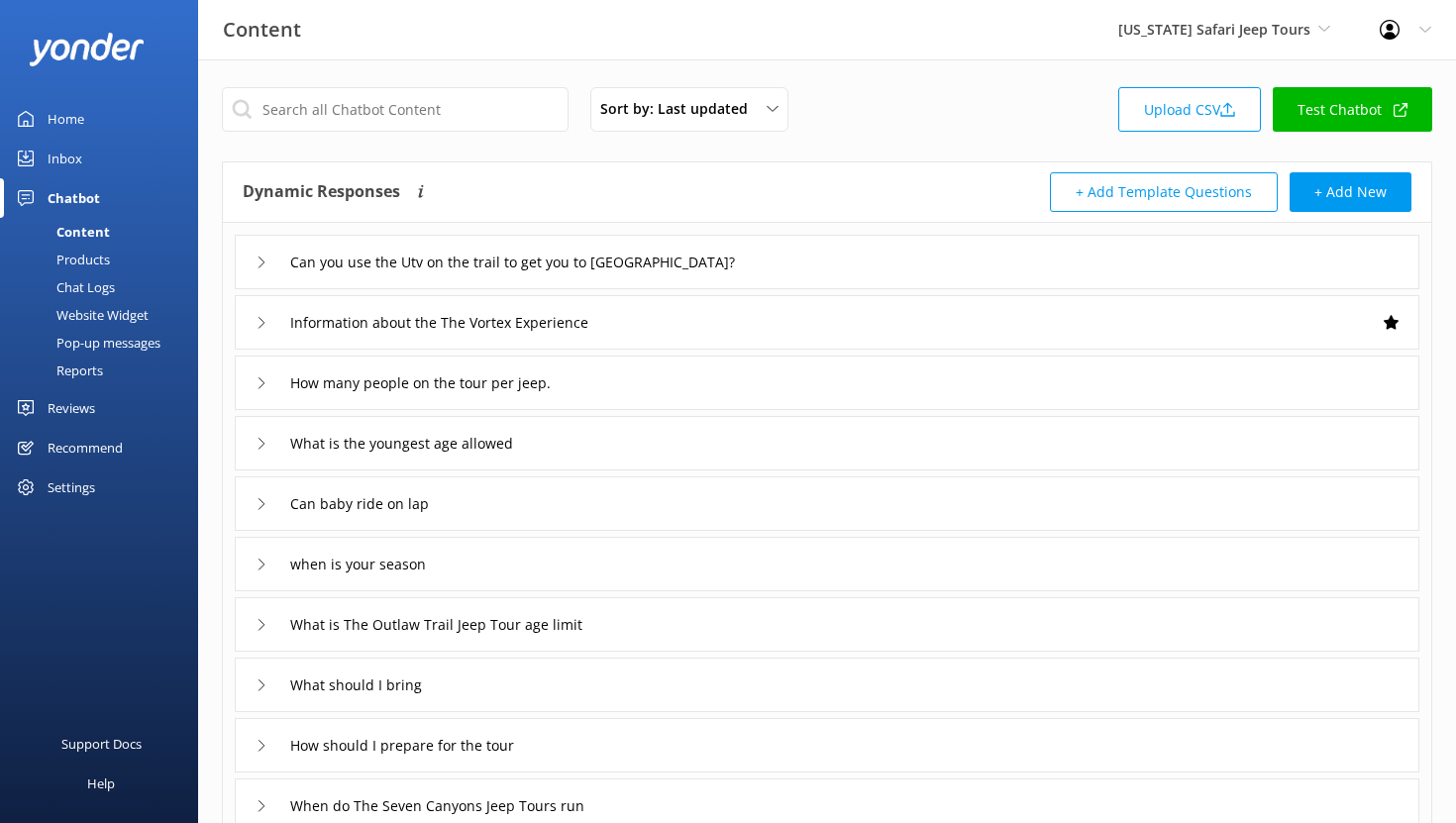 click on "Reports" at bounding box center (57, 370) 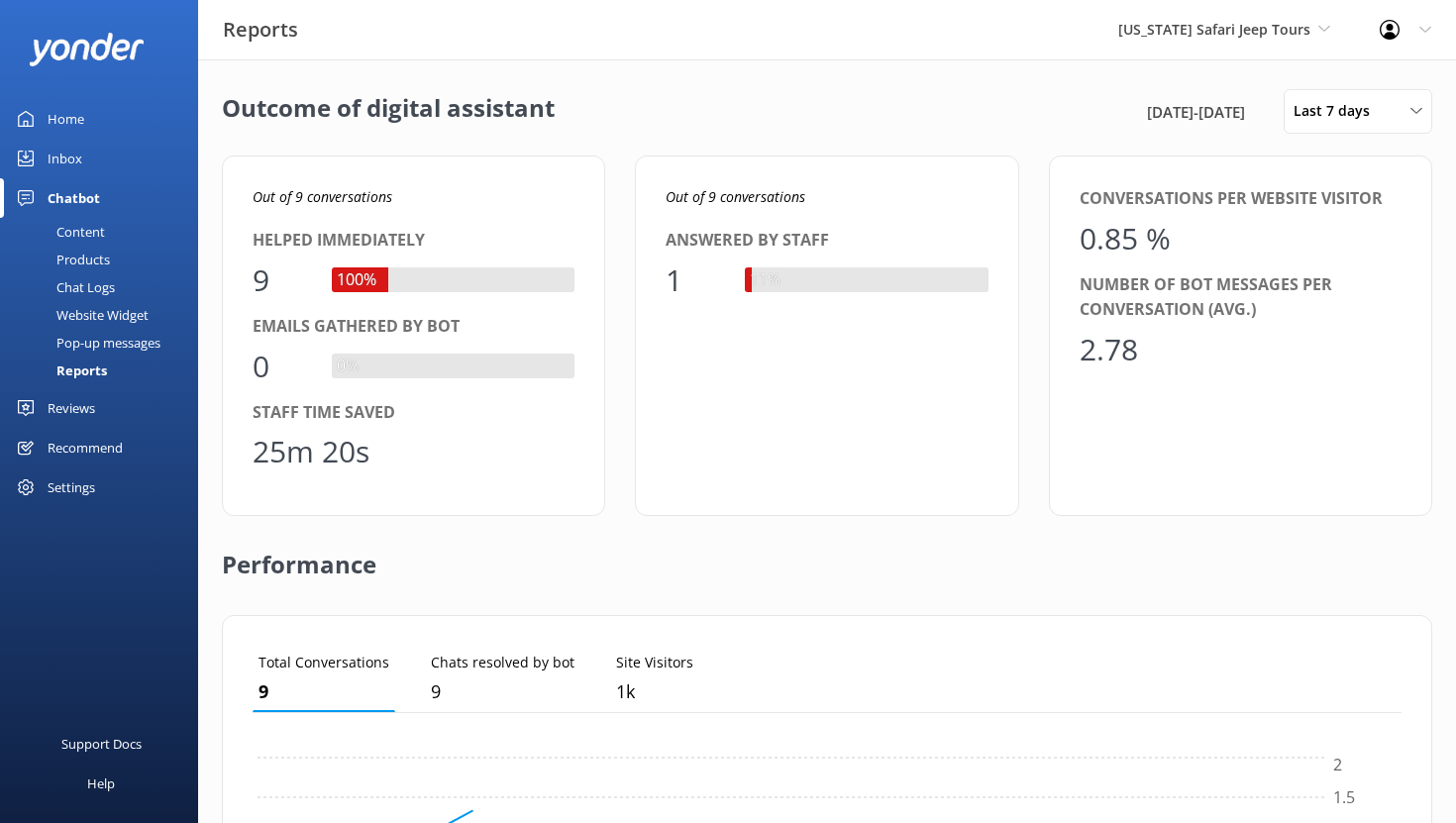 scroll, scrollTop: 1, scrollLeft: 1, axis: both 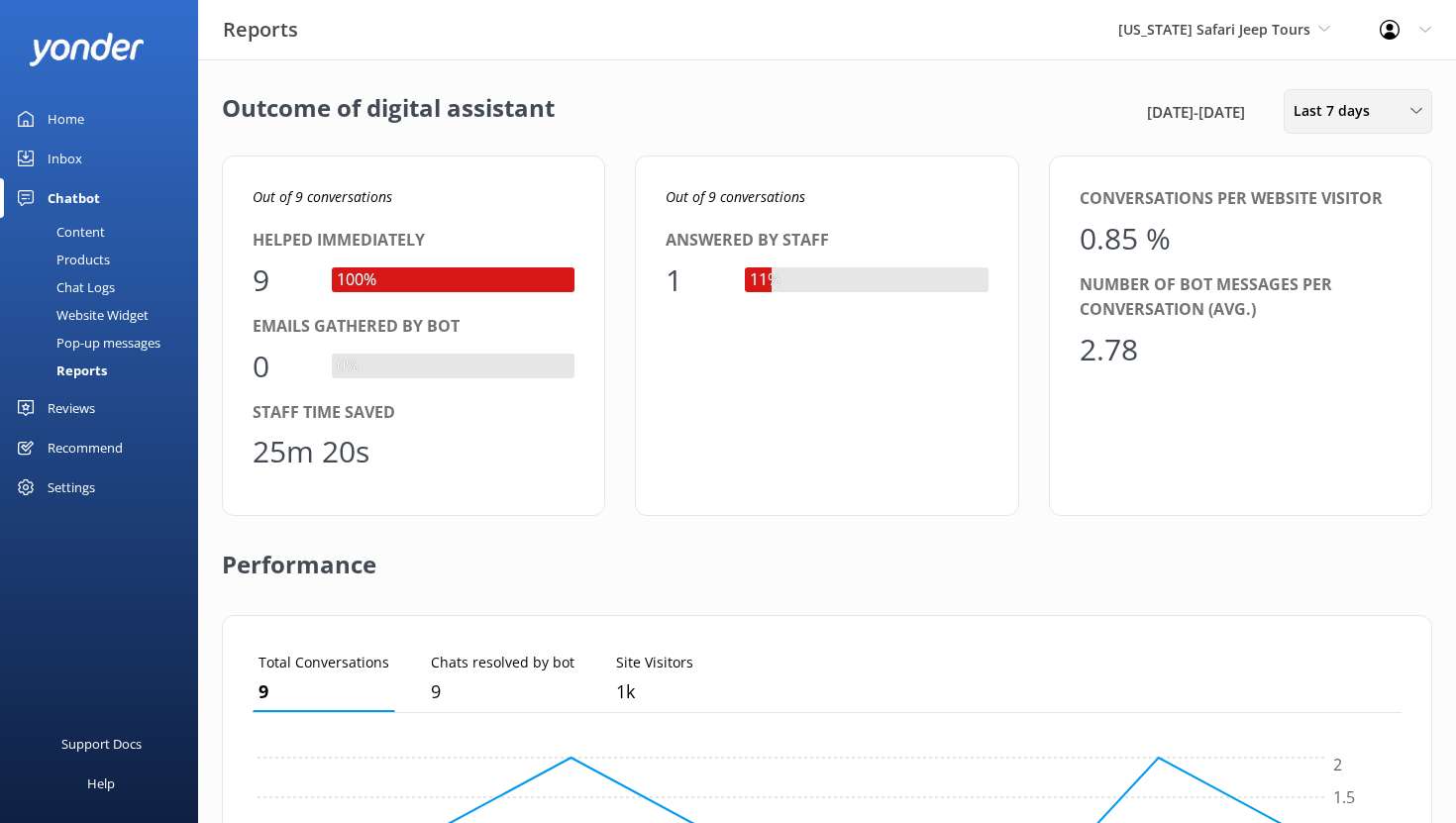 click on "Last 7 days" at bounding box center [1337, 111] 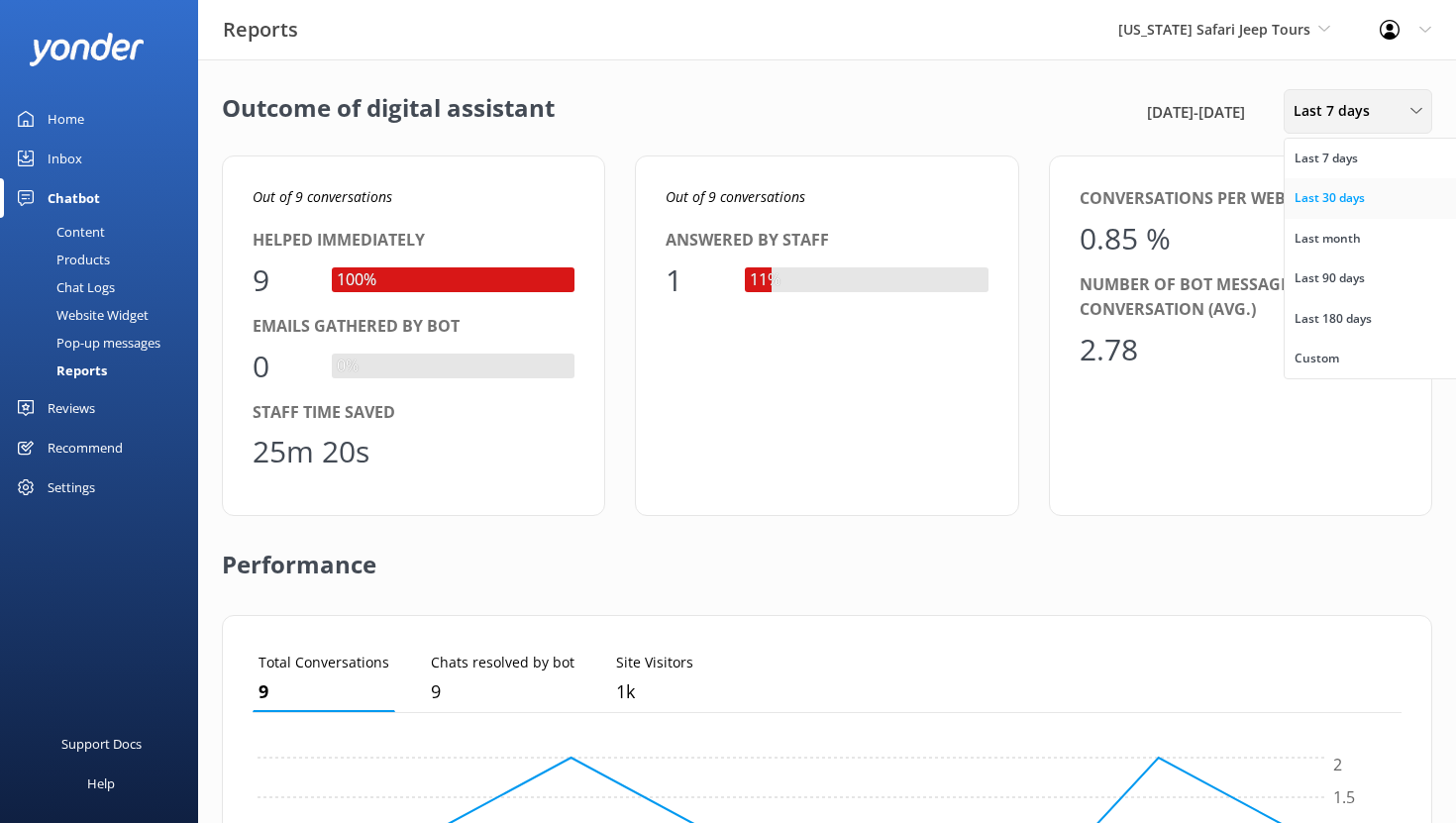 click on "Last 30 days" at bounding box center (1373, 198) 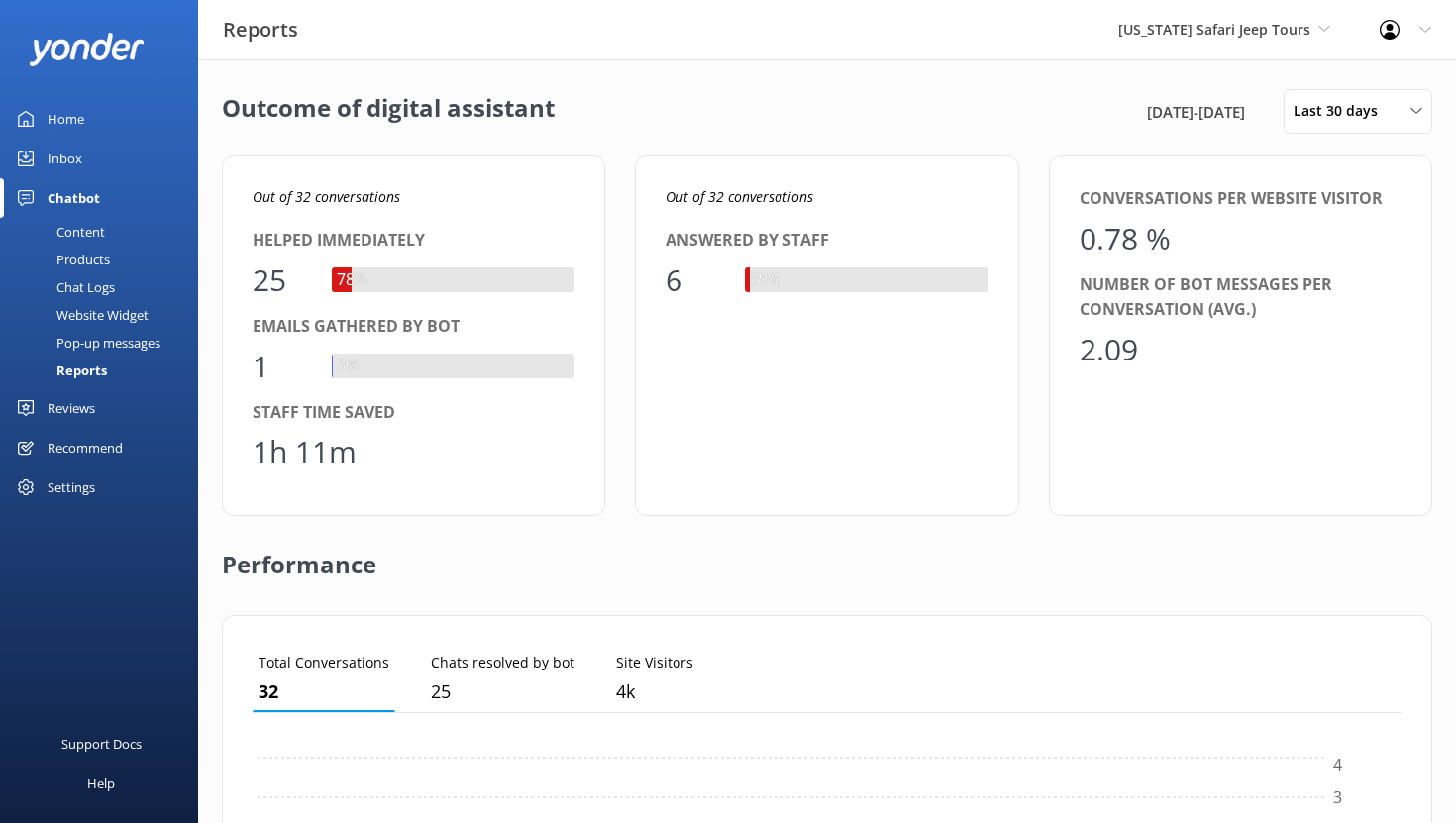 scroll, scrollTop: 1, scrollLeft: 1, axis: both 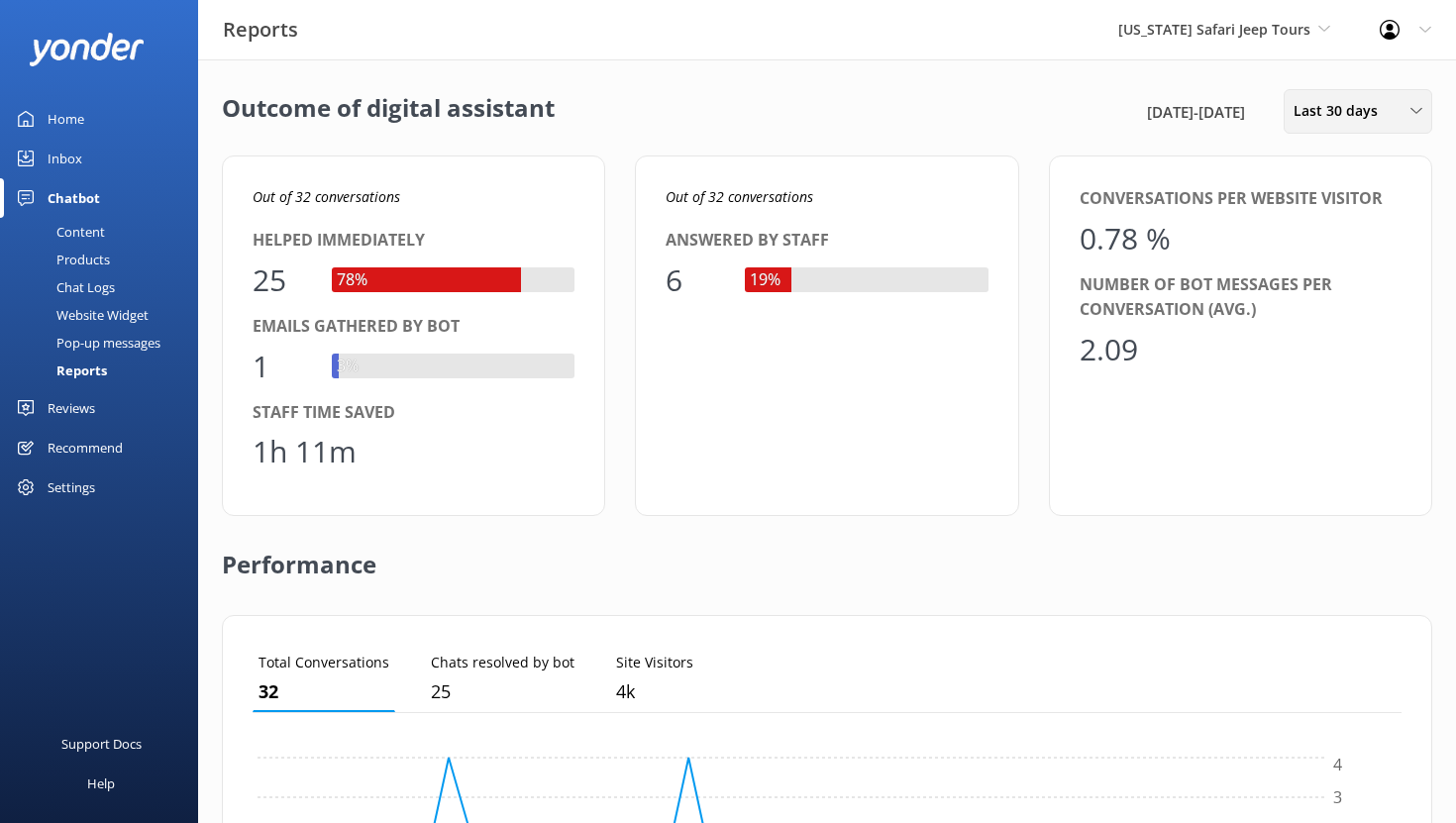 click on "Last 30 days" at bounding box center (1341, 111) 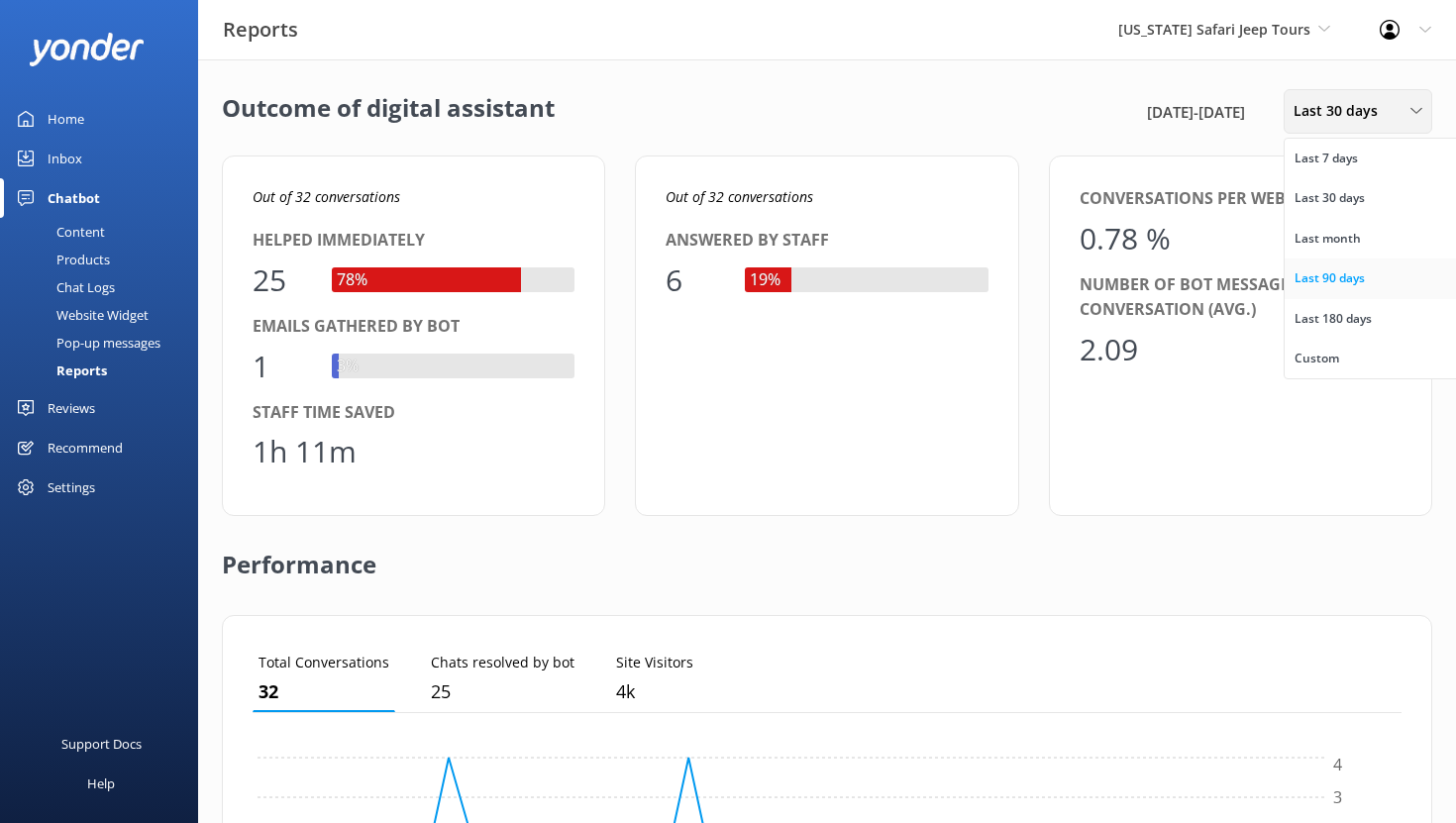 click on "Last 90 days" at bounding box center [1329, 278] 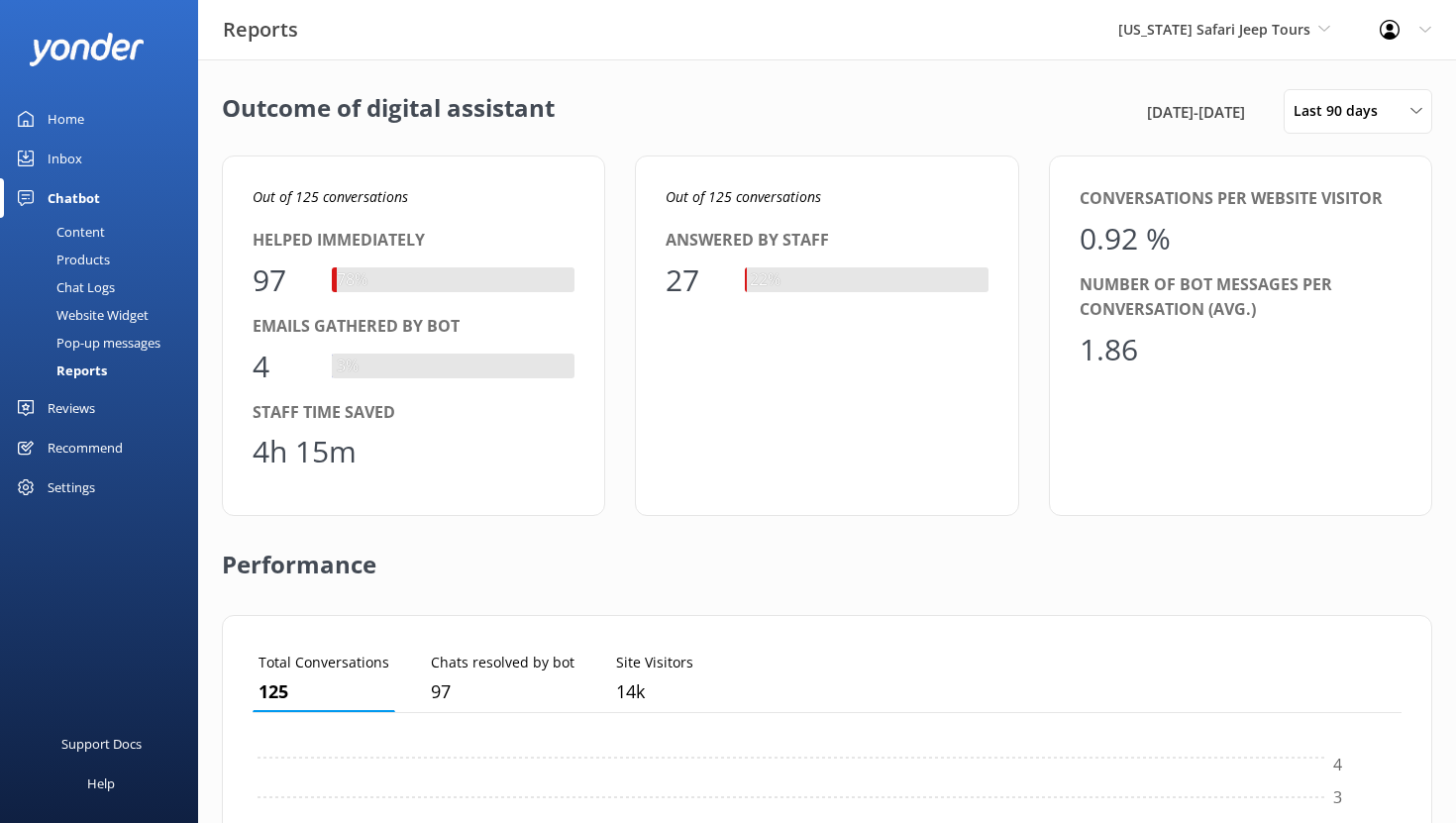 scroll, scrollTop: 1, scrollLeft: 1, axis: both 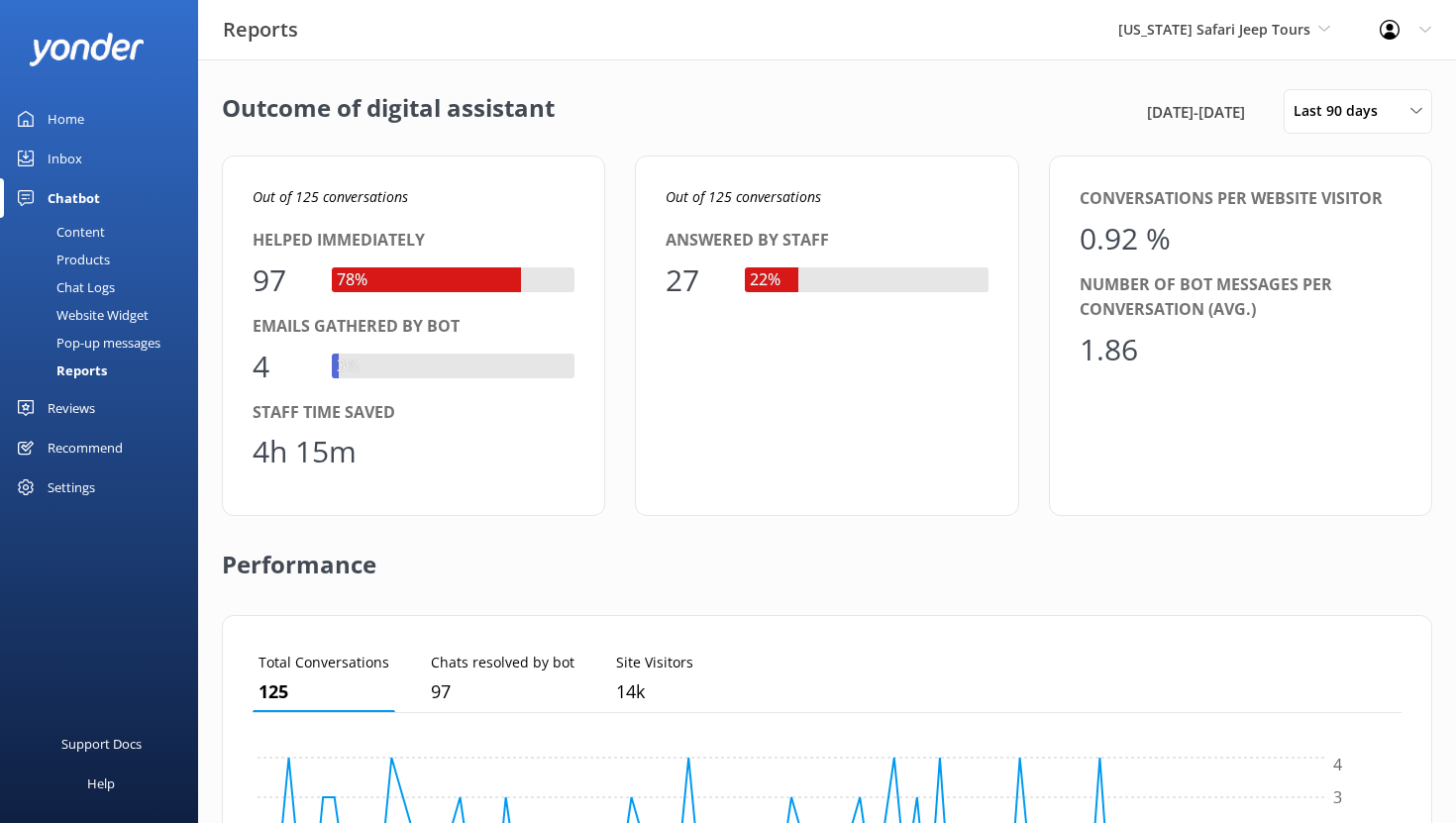 click on "Reviews" at bounding box center (71, 408) 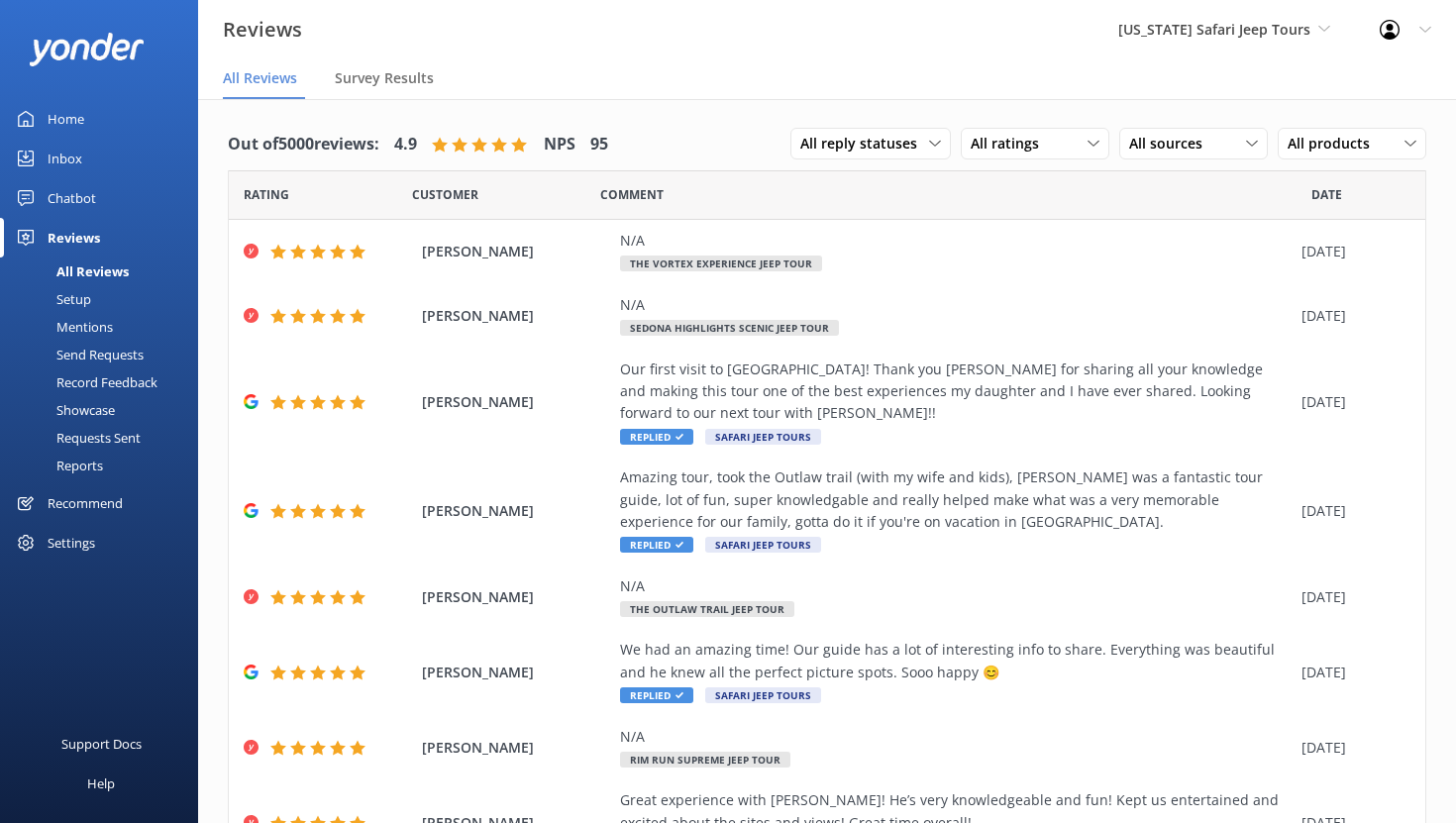 click on "Chatbot" at bounding box center [71, 198] 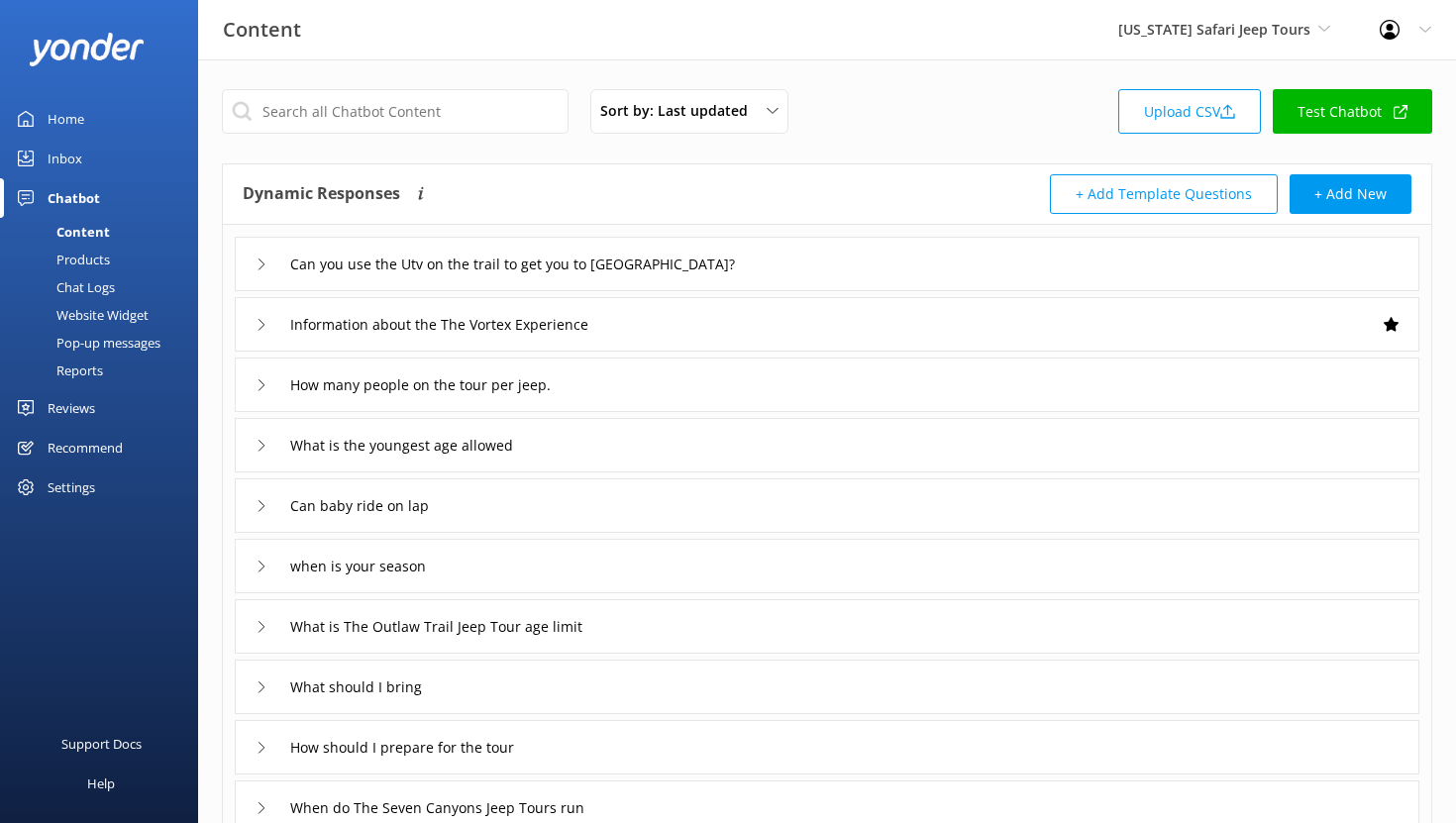 click on "Chat Logs" at bounding box center [63, 287] 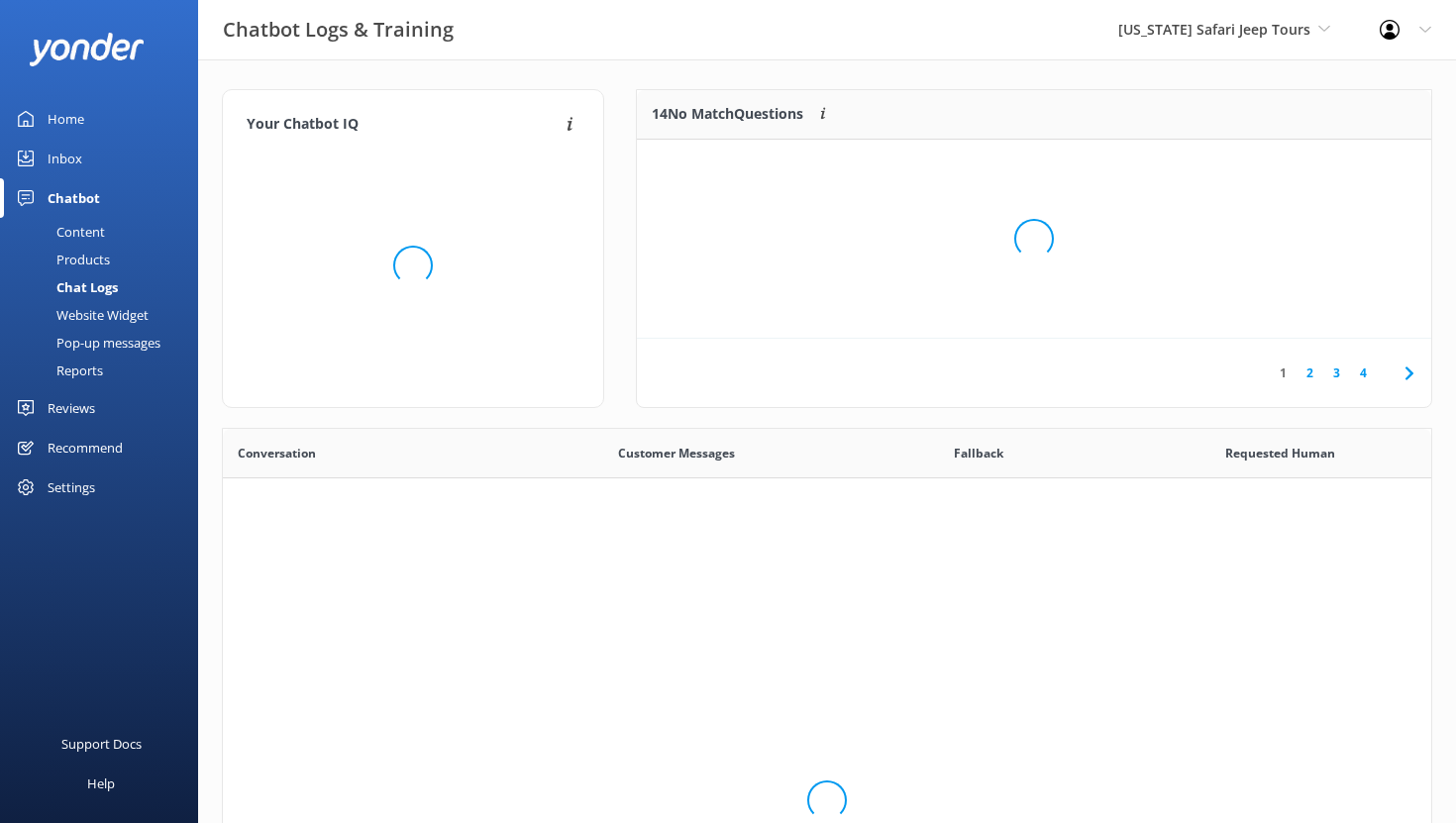 scroll, scrollTop: 1, scrollLeft: 1, axis: both 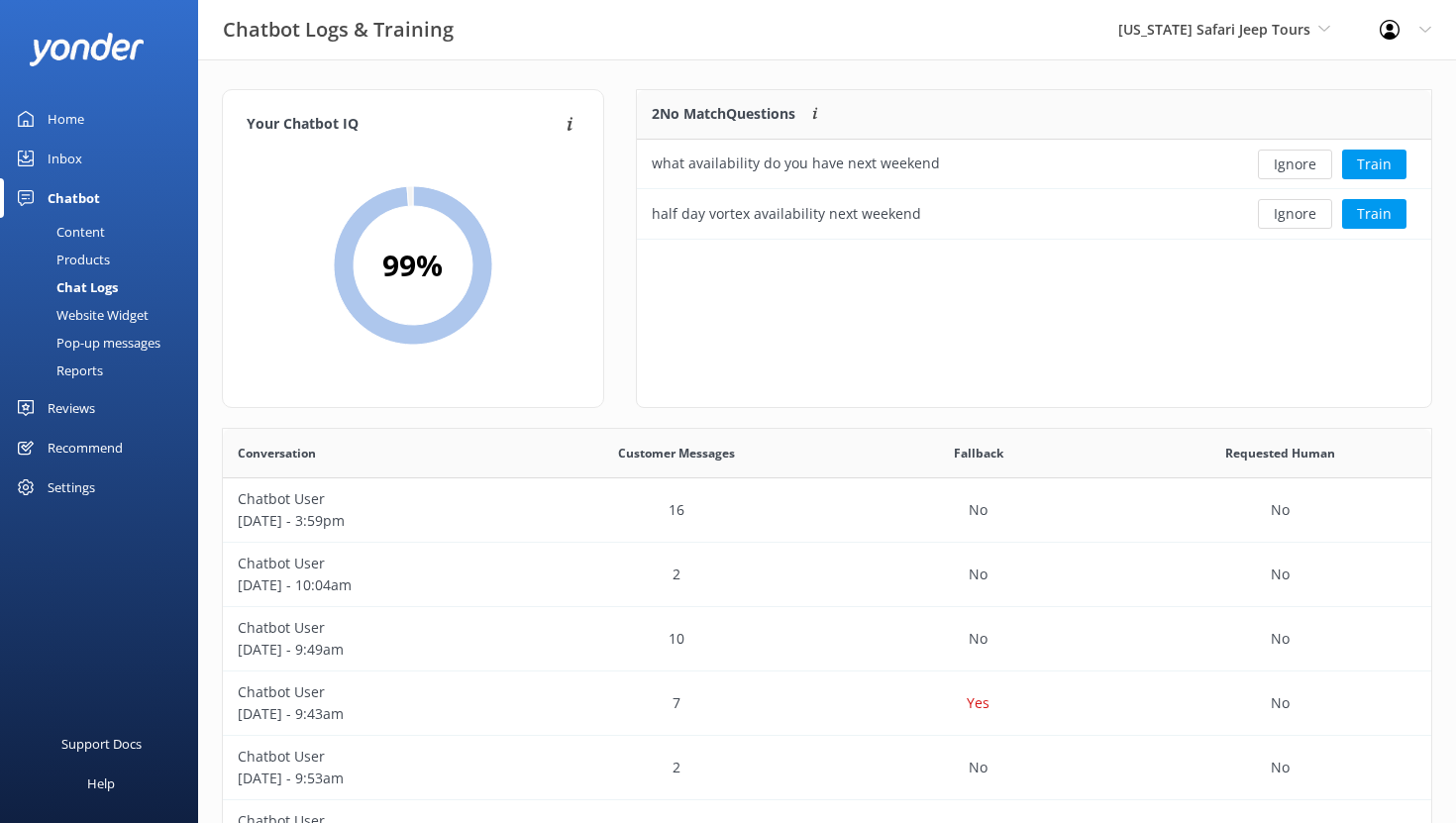 click on "Pop-up messages" at bounding box center [86, 343] 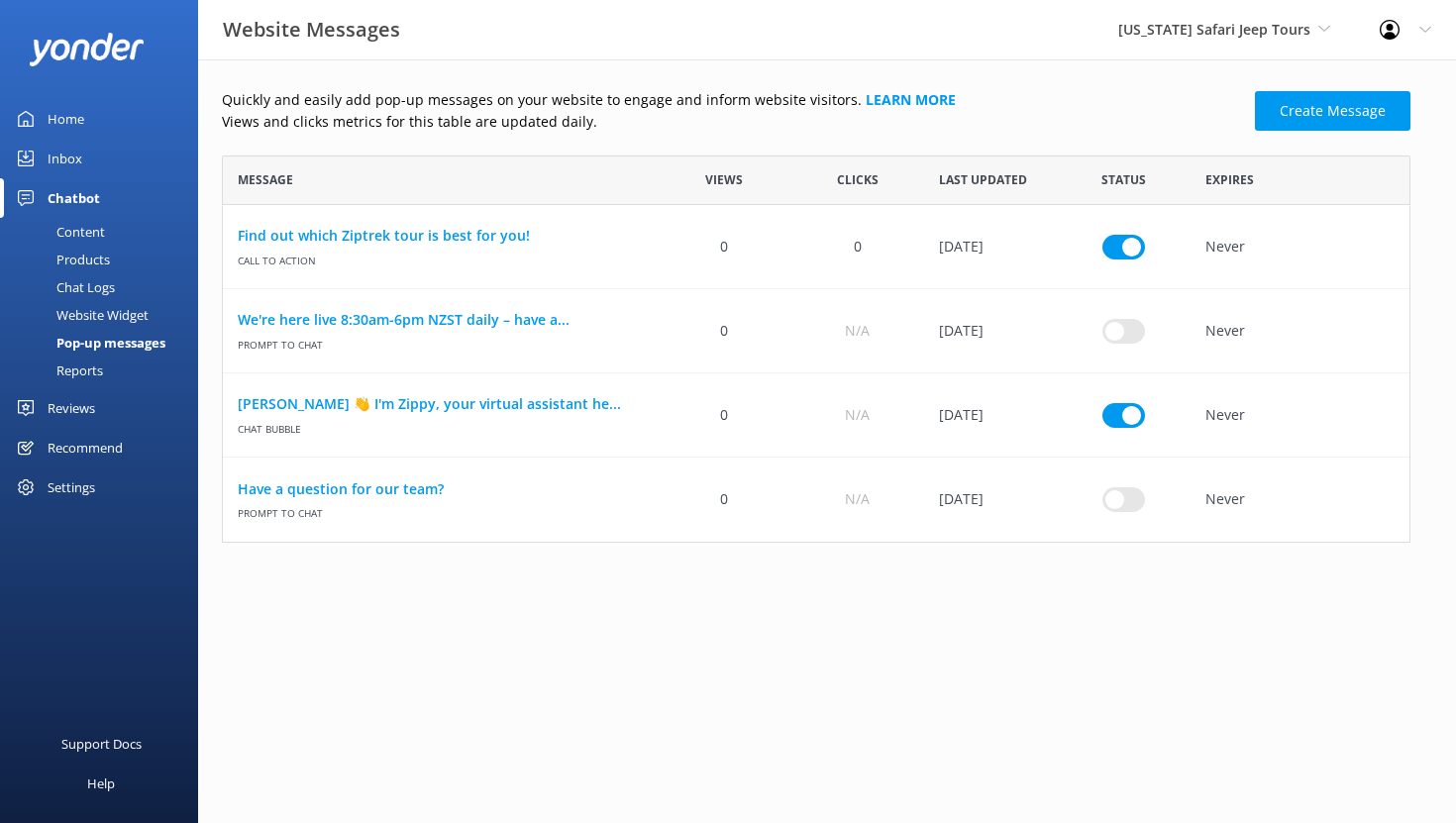 scroll, scrollTop: 303, scrollLeft: 1189, axis: both 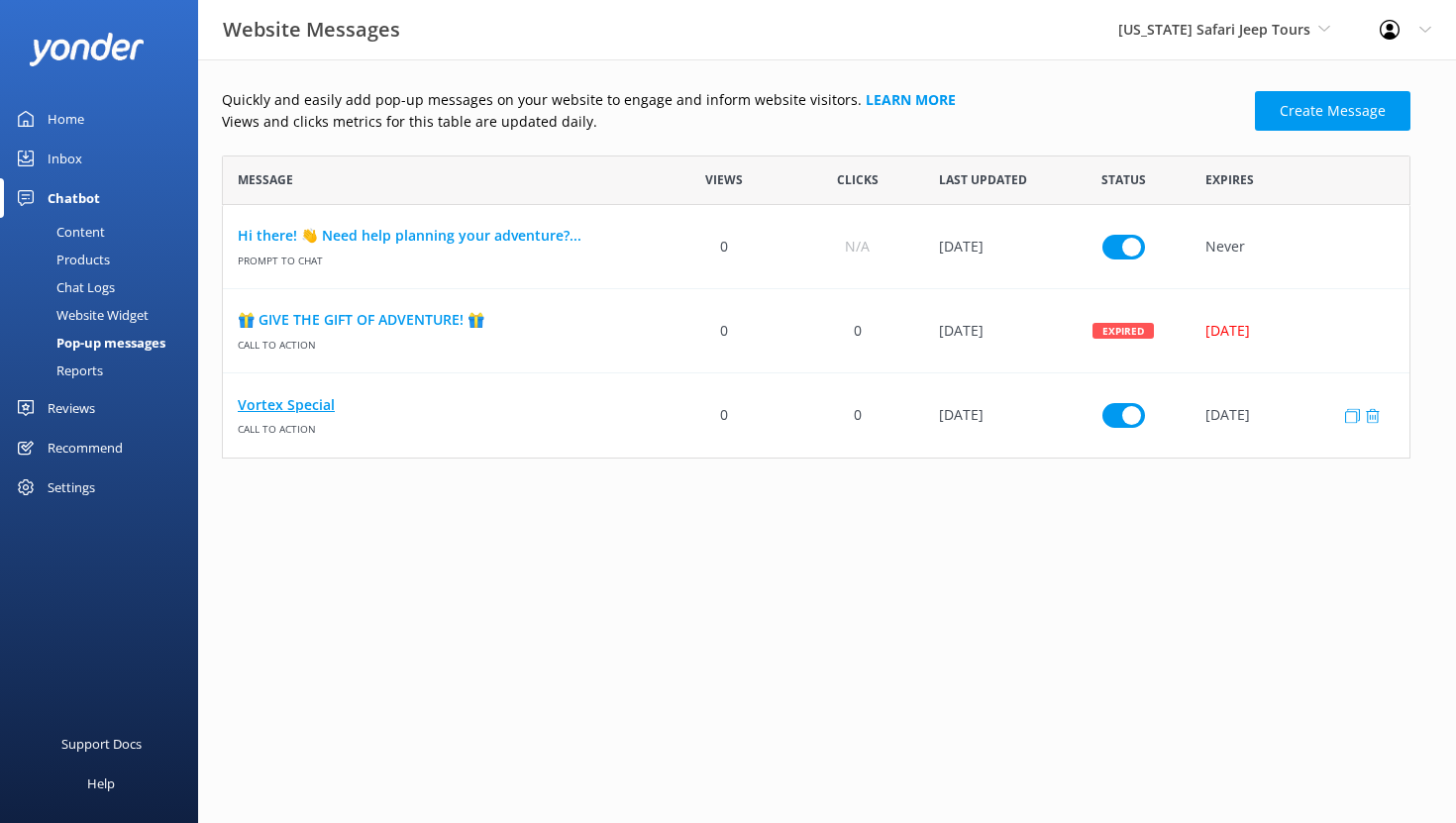 click on "Vortex Special" at bounding box center (440, 405) 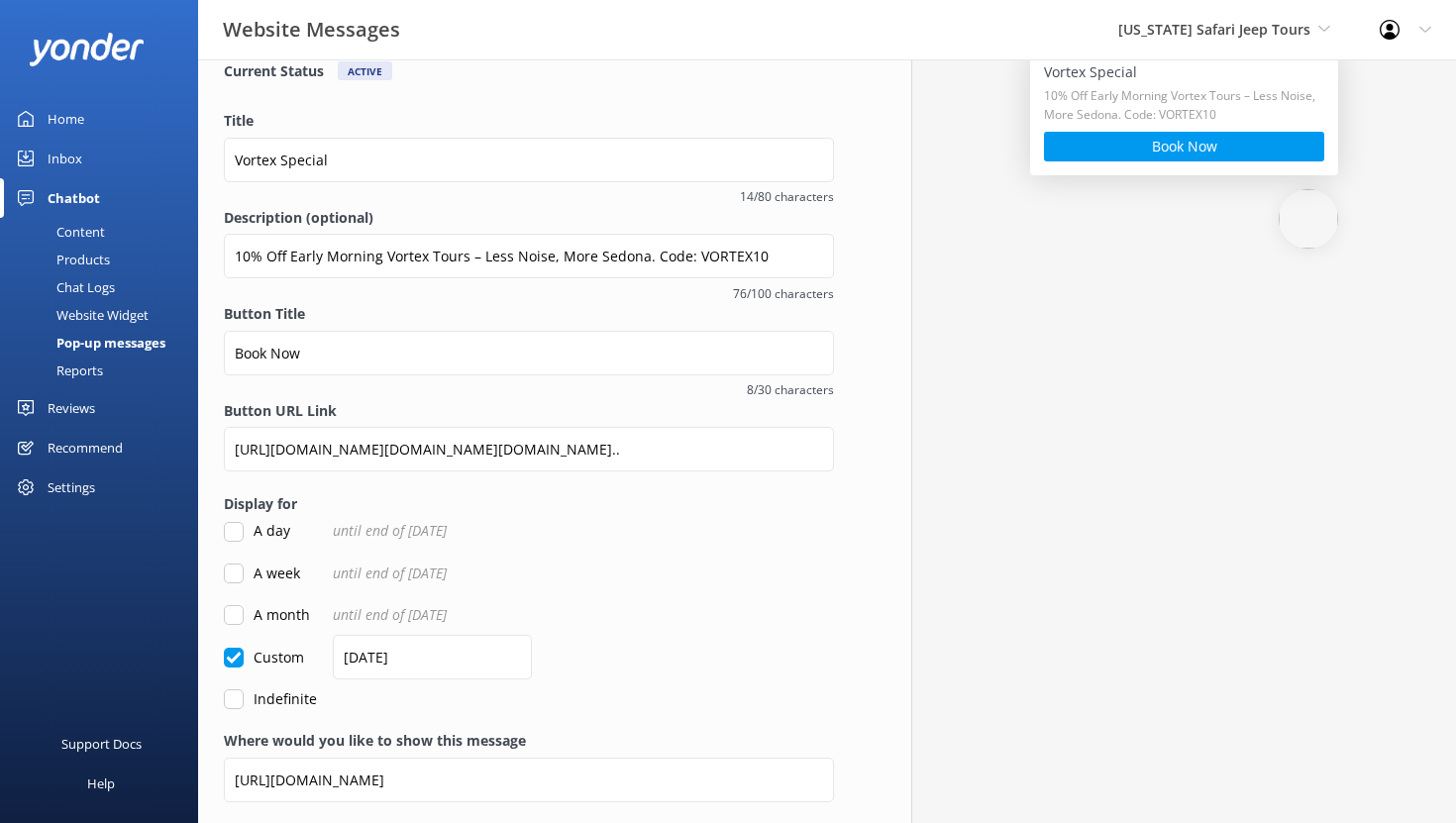 scroll, scrollTop: 0, scrollLeft: 0, axis: both 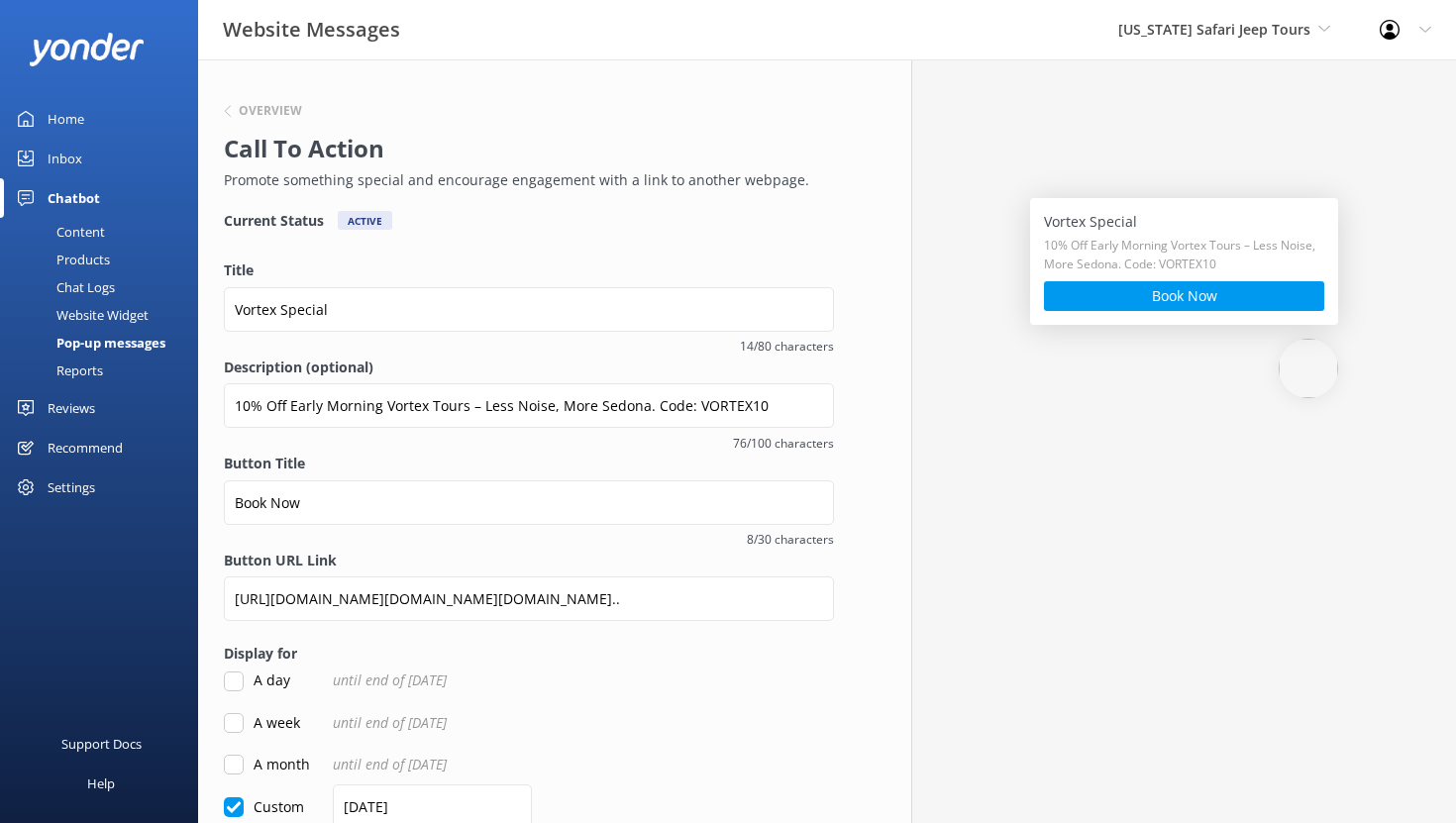 click on "Overview" at bounding box center (524, 112) 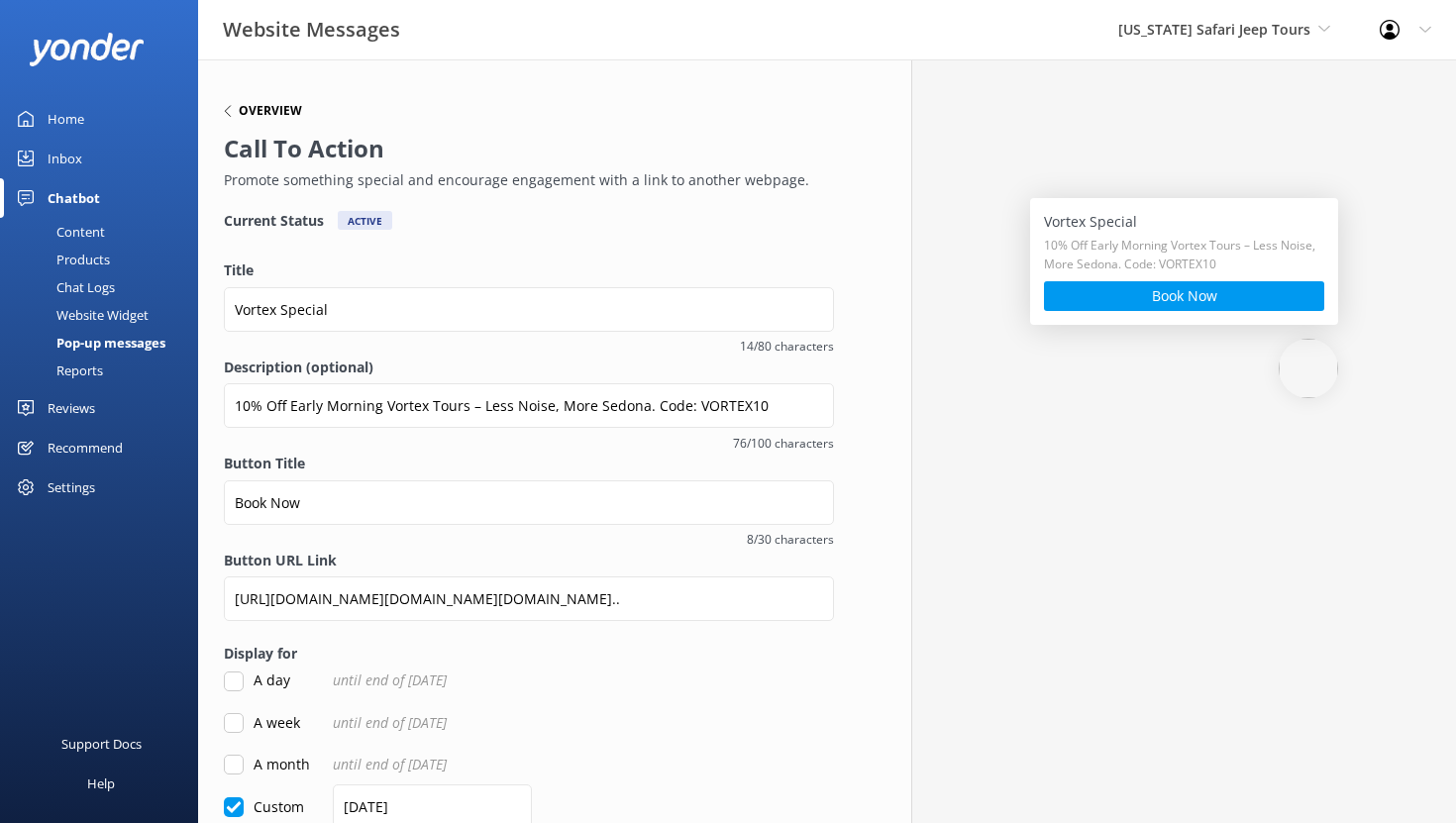 click 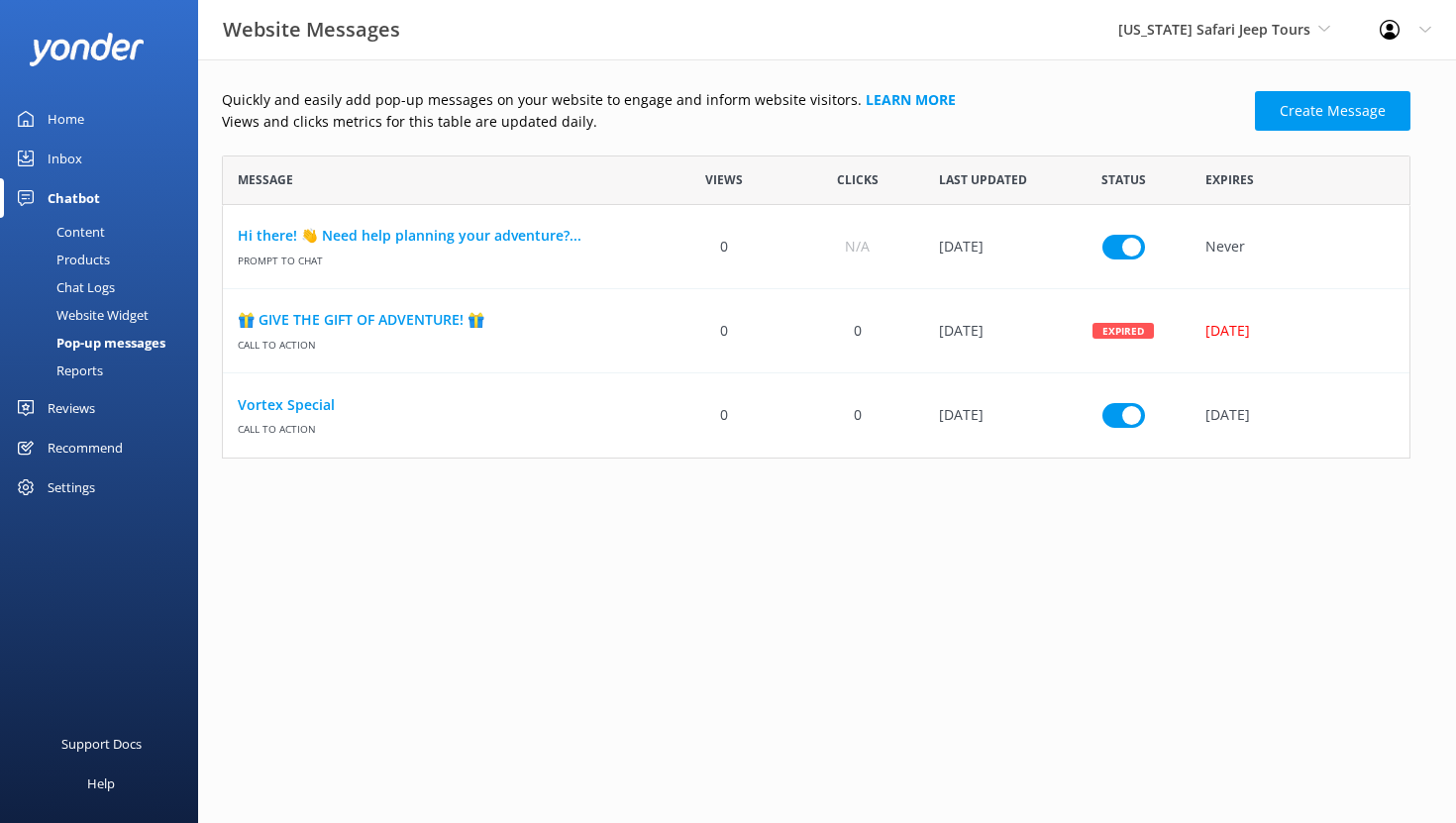 scroll, scrollTop: 1, scrollLeft: 1, axis: both 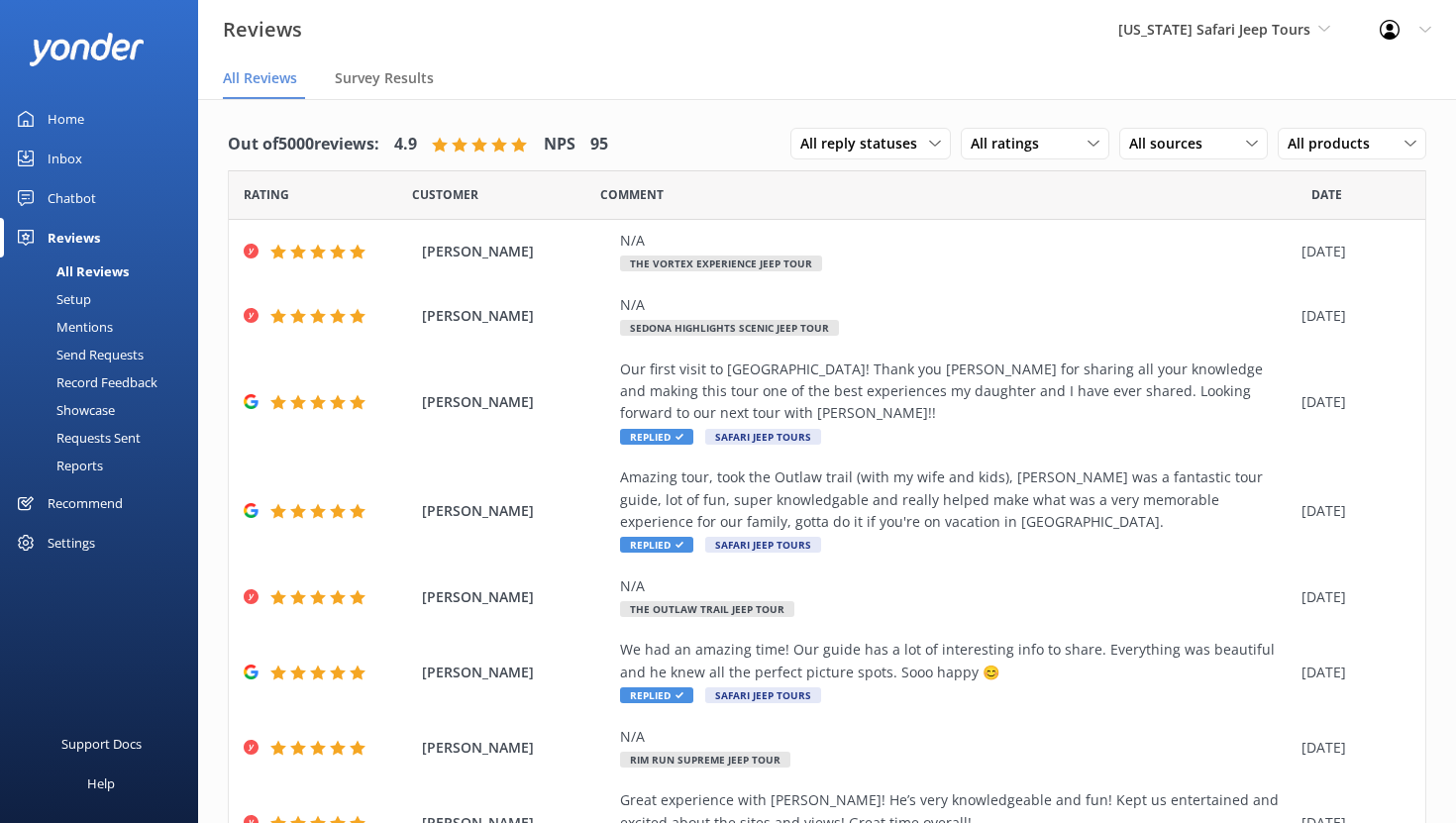 click on "Mentions" at bounding box center (62, 327) 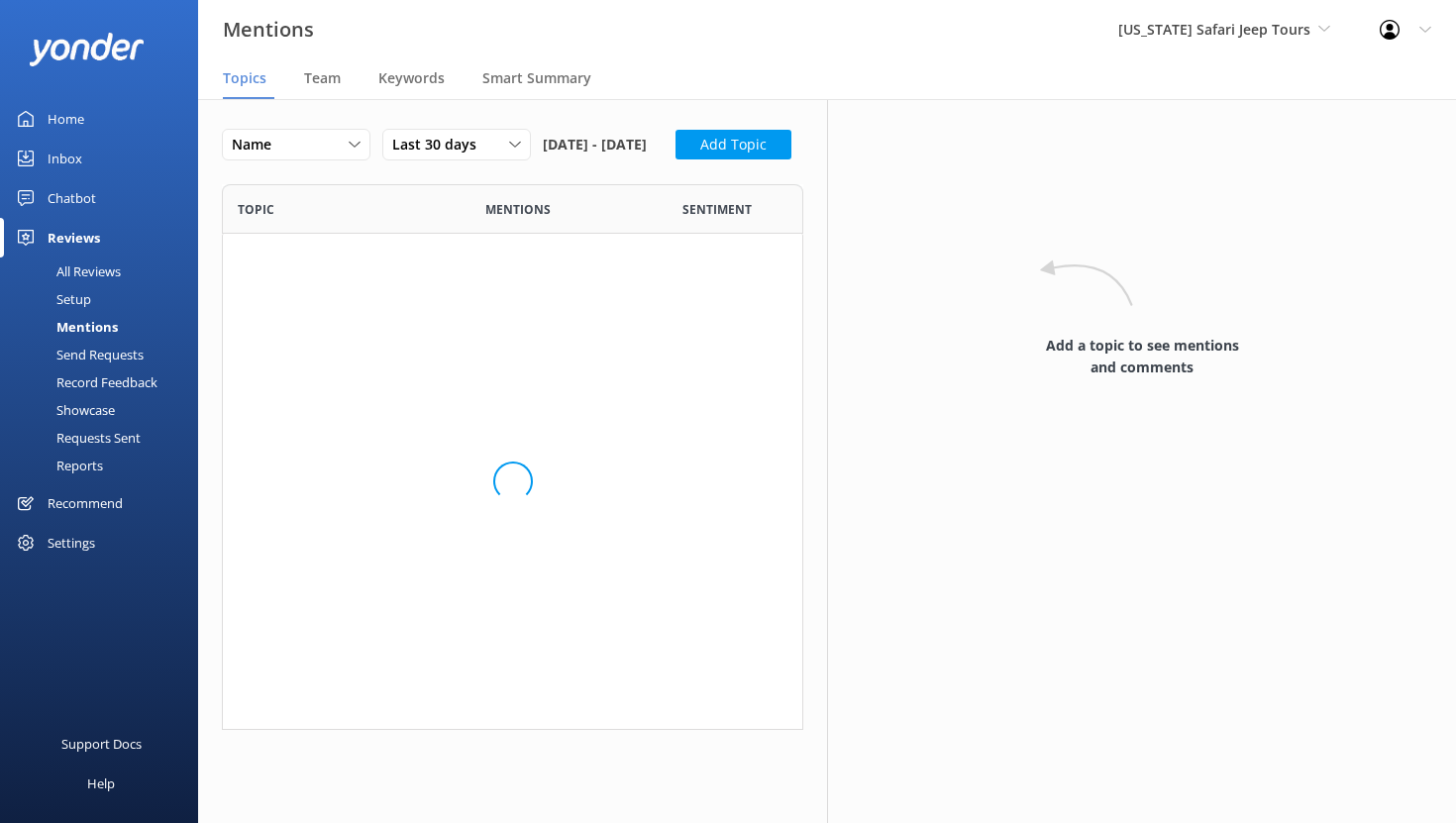 scroll, scrollTop: 1, scrollLeft: 1, axis: both 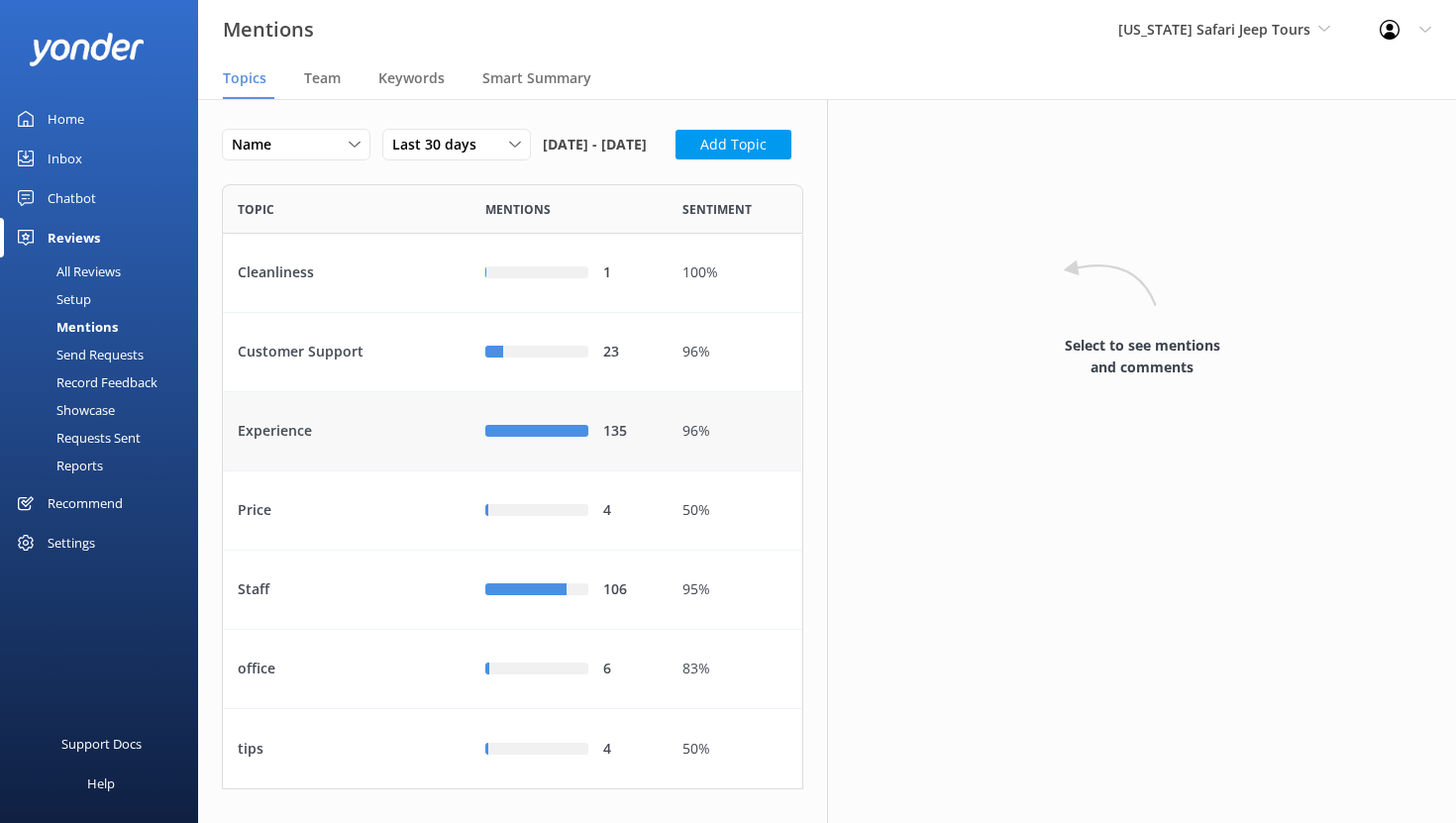 click on "Experience" at bounding box center [347, 432] 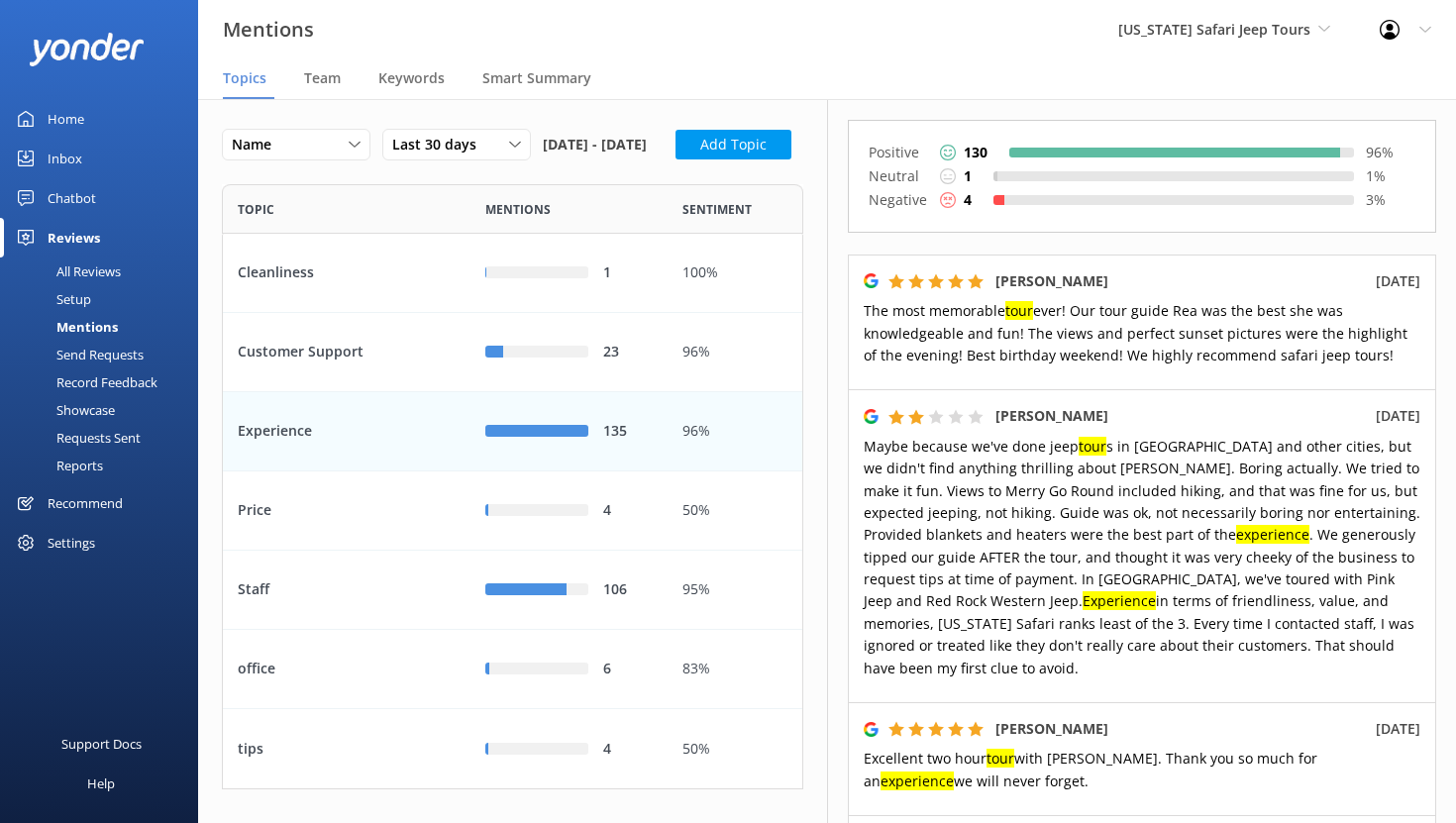 scroll, scrollTop: 191, scrollLeft: 0, axis: vertical 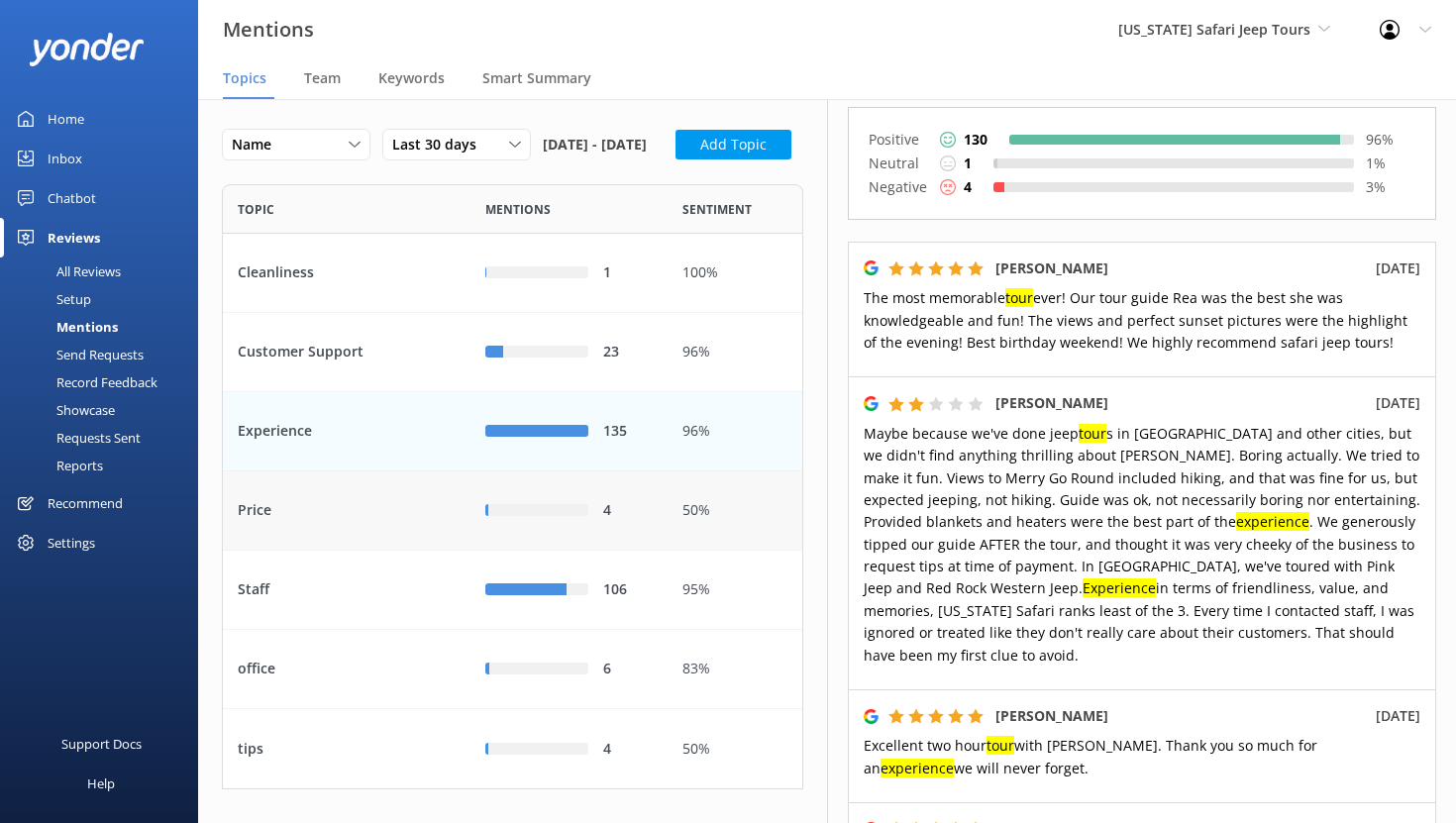 click on "Price" at bounding box center (347, 511) 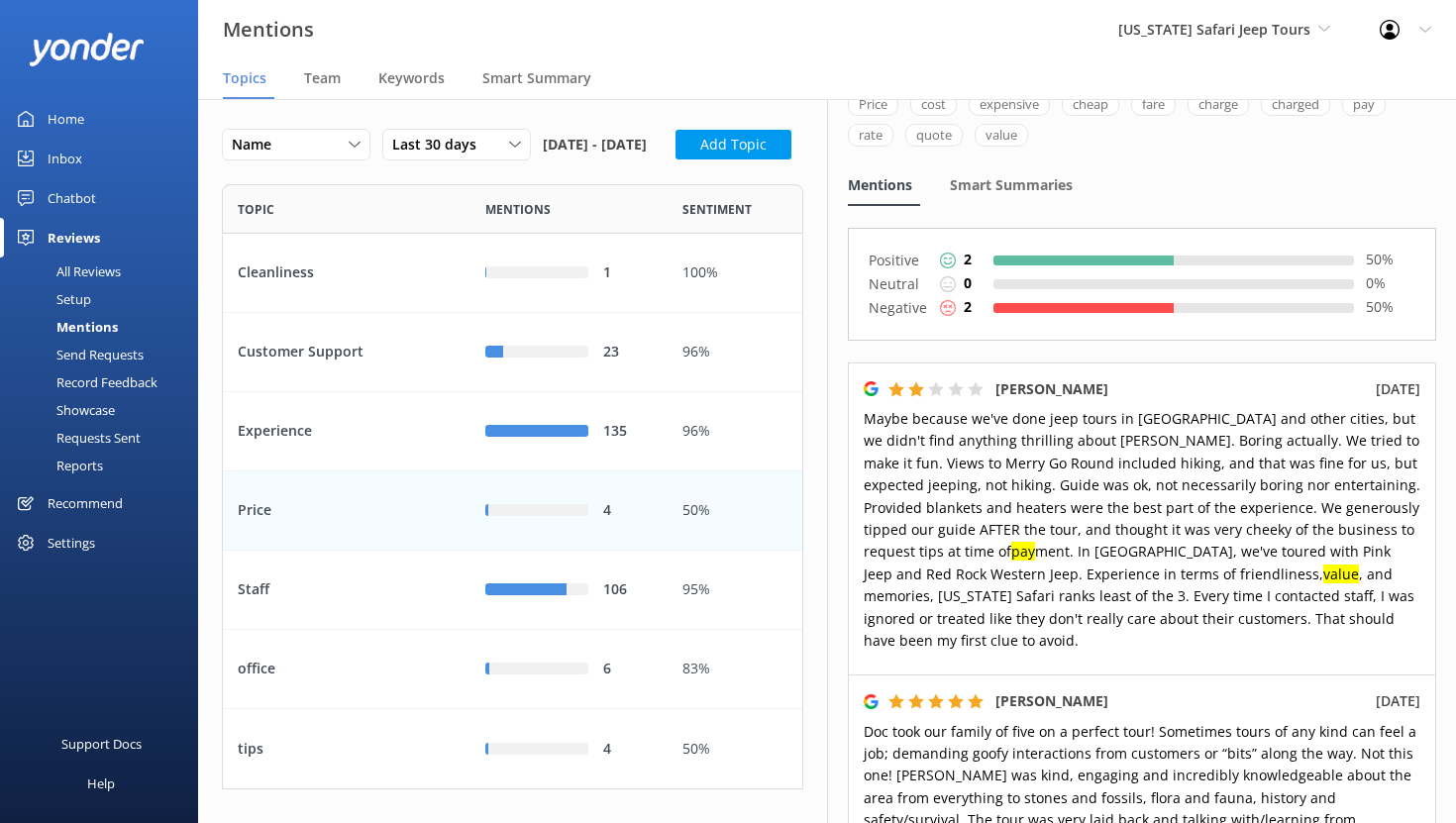 scroll, scrollTop: 109, scrollLeft: 0, axis: vertical 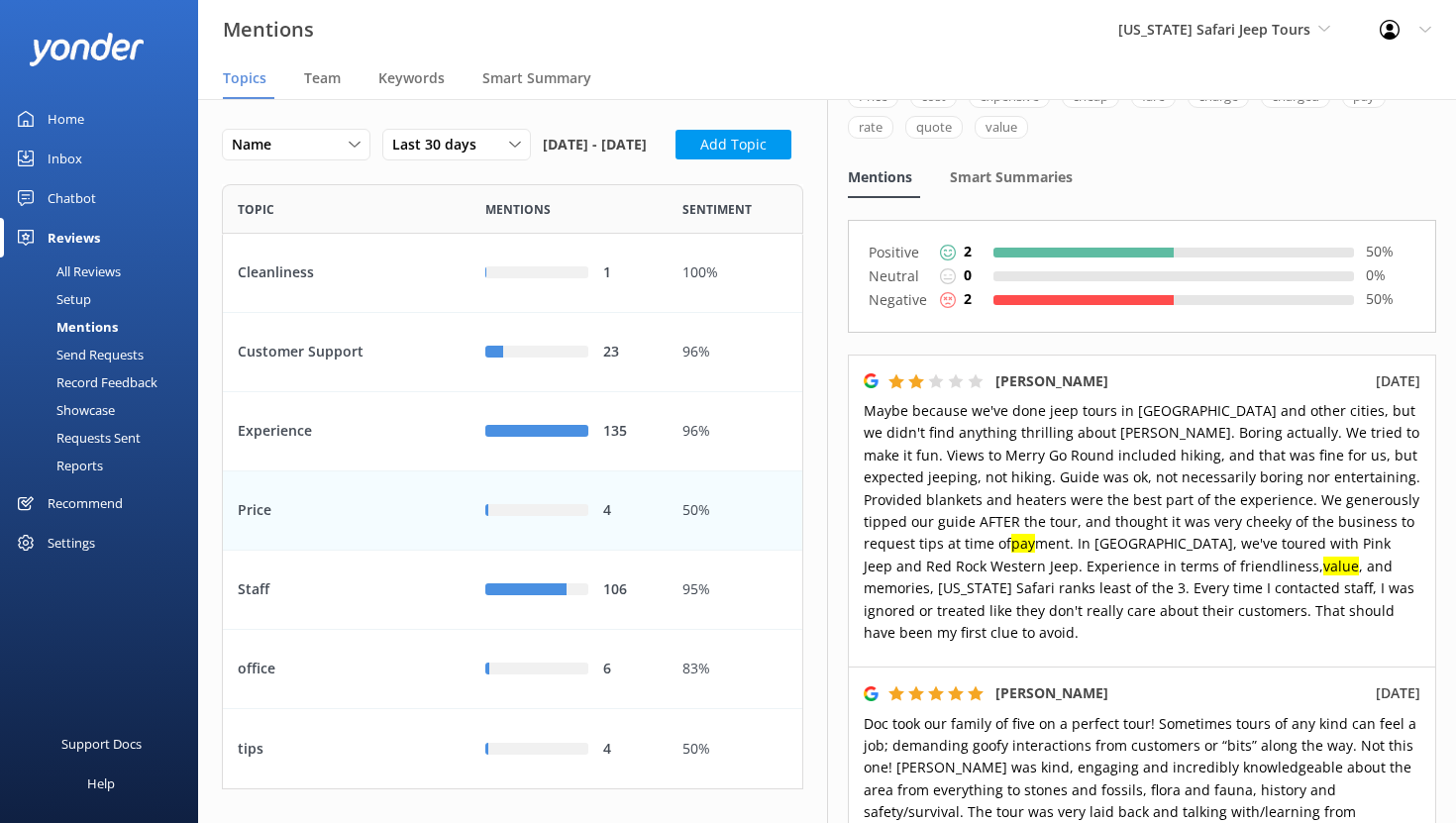 click on "Setup" at bounding box center [52, 299] 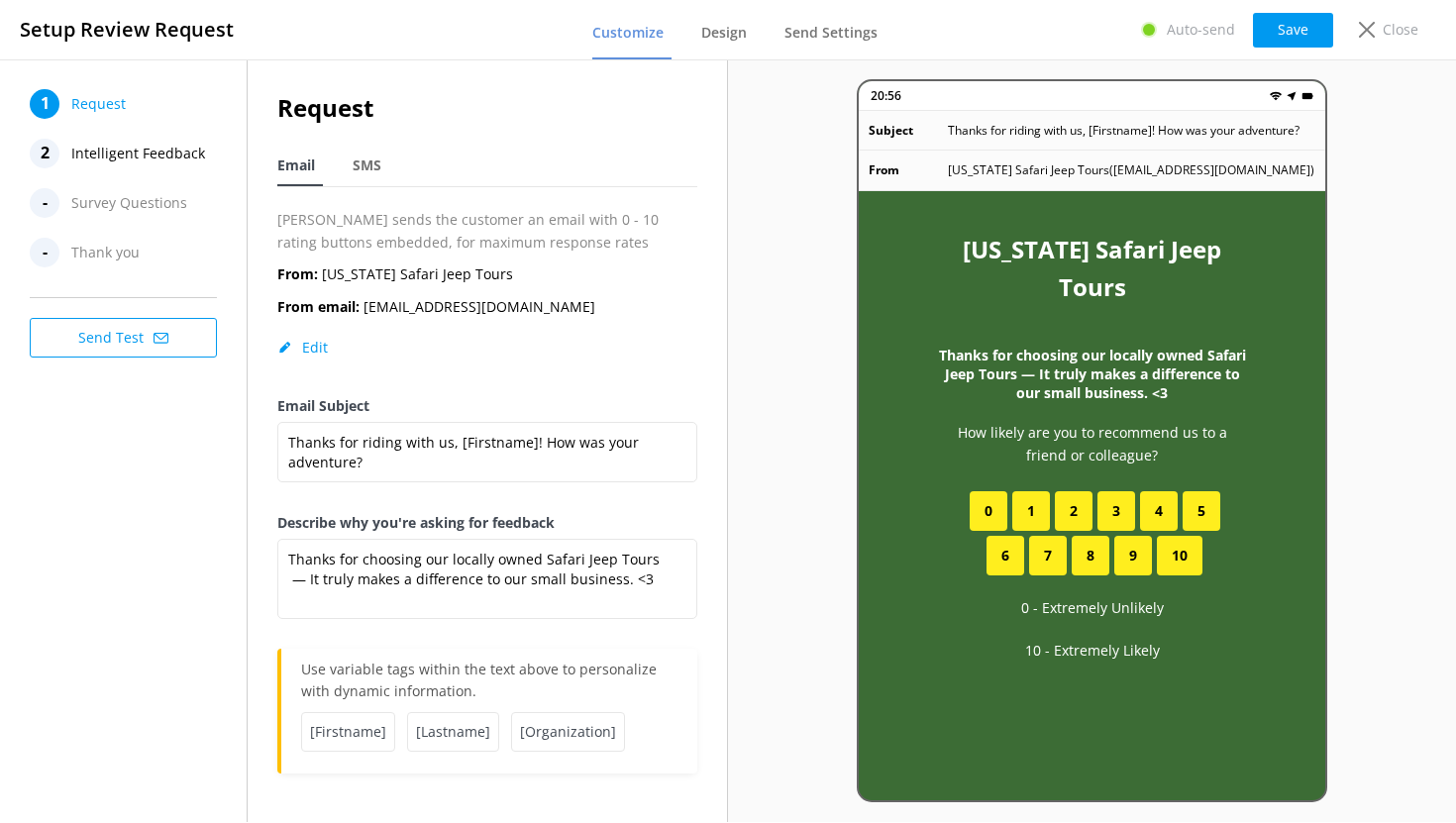 scroll, scrollTop: 0, scrollLeft: 0, axis: both 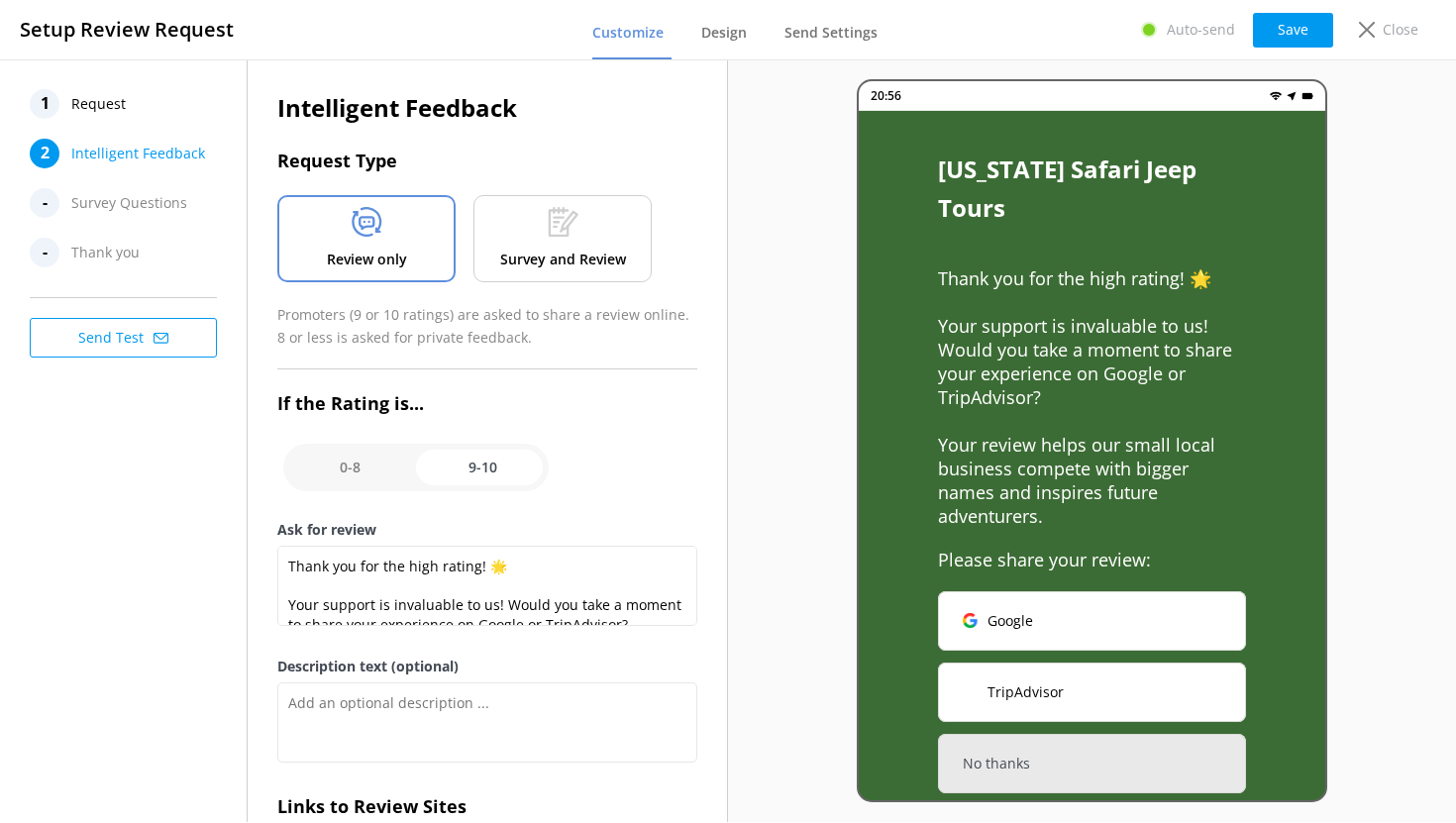 click on "Survey and Review" at bounding box center (563, 259) 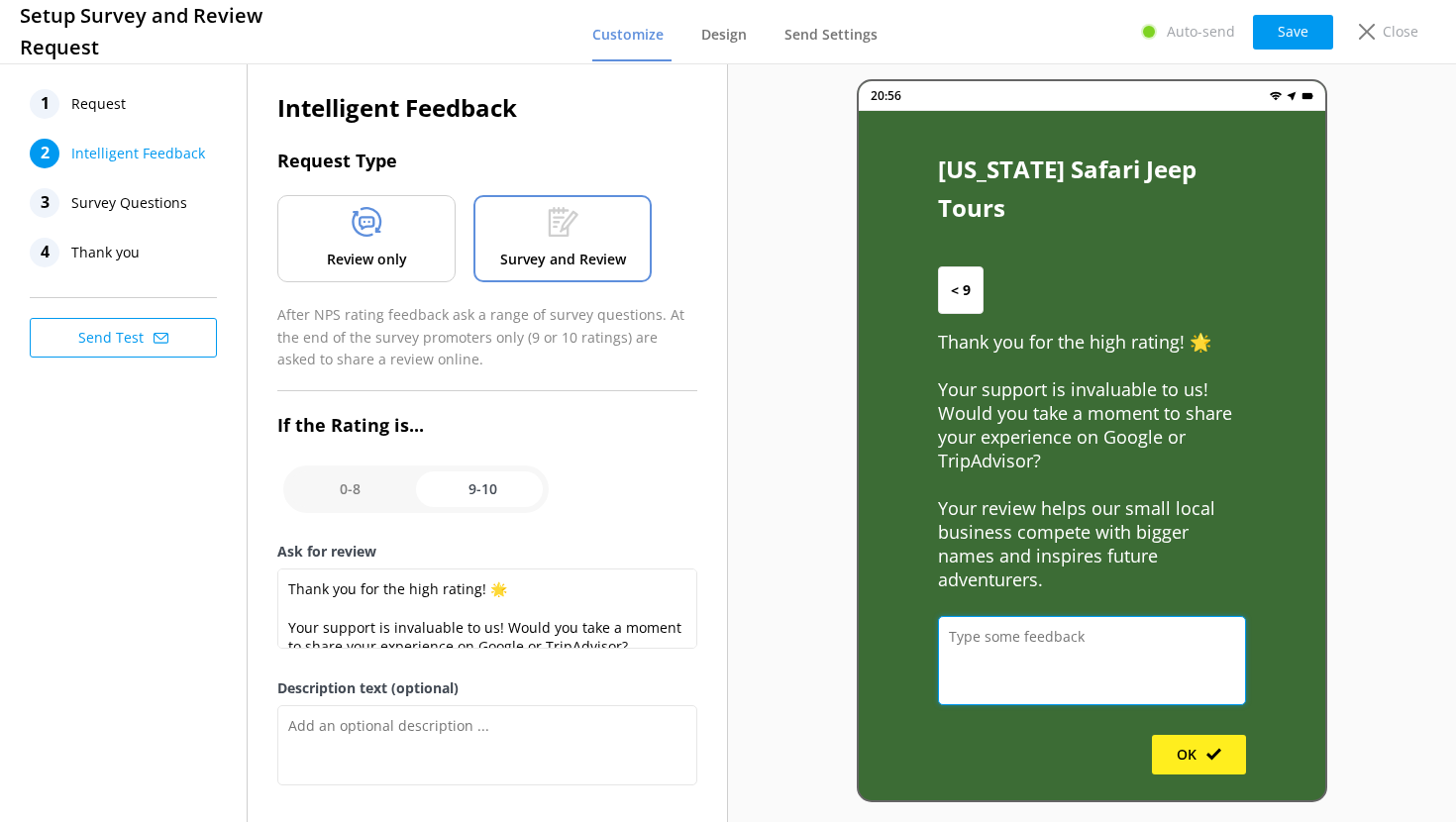 click at bounding box center (1092, 661) 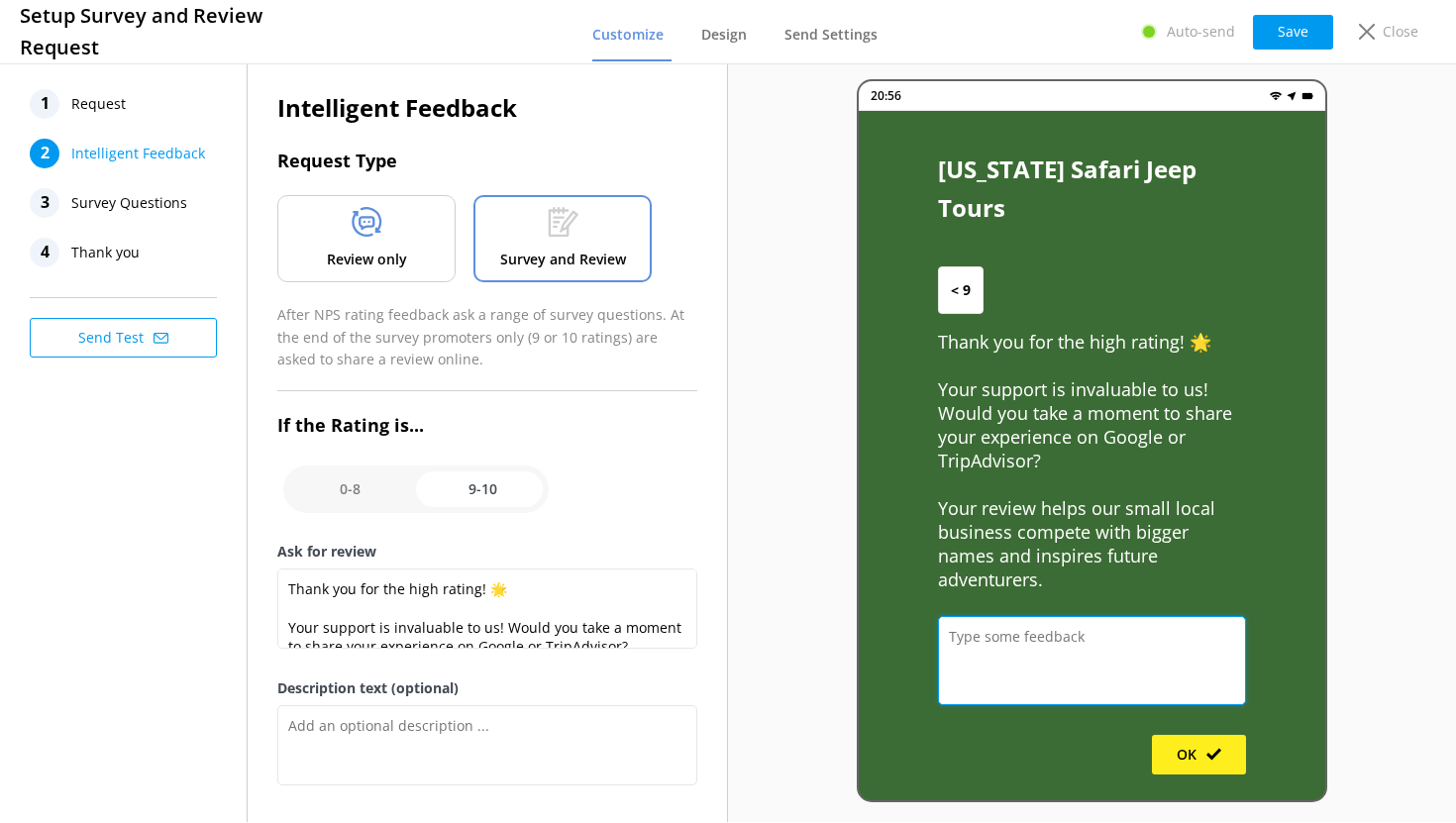 scroll, scrollTop: 7, scrollLeft: 0, axis: vertical 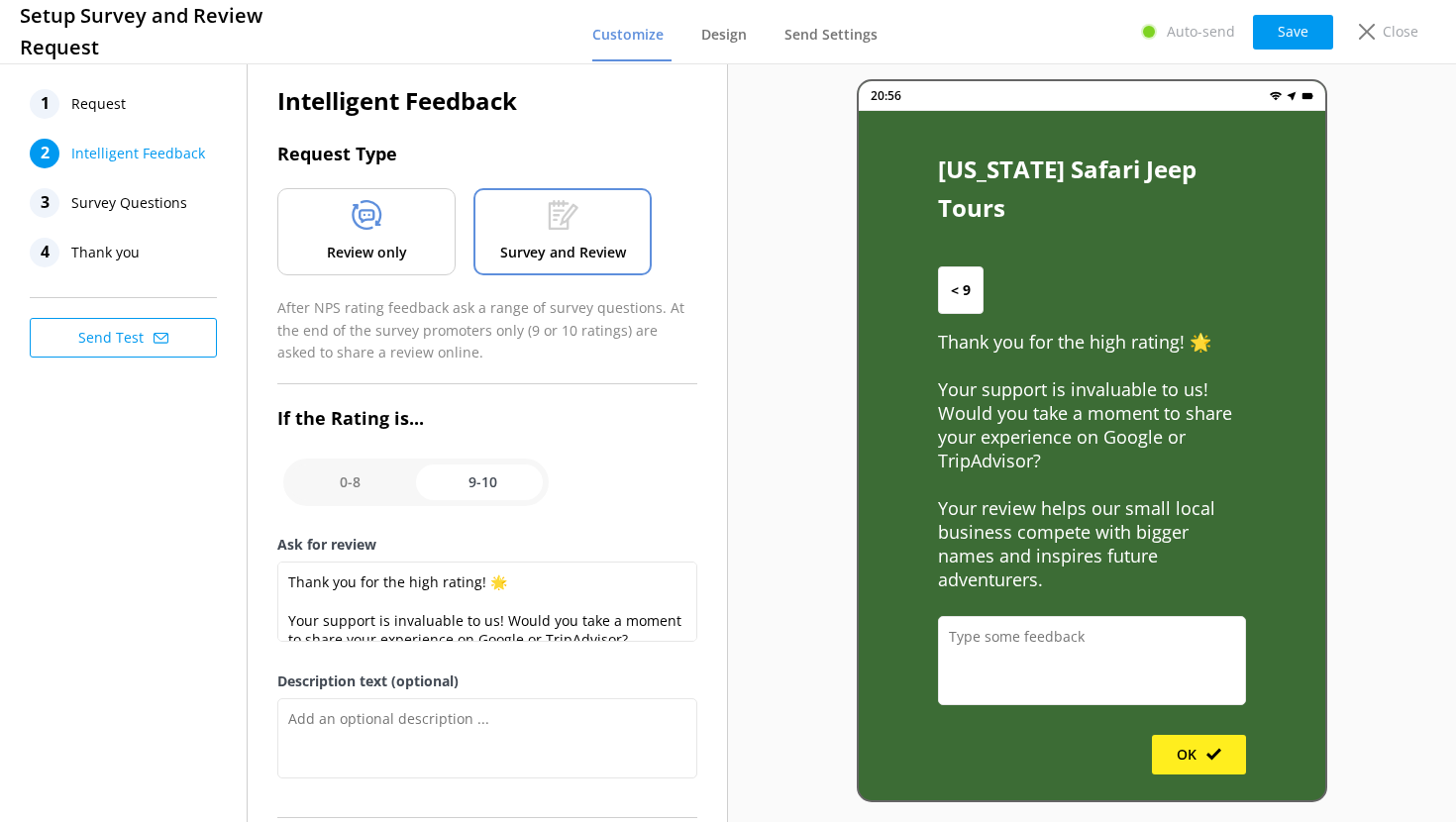click at bounding box center [416, 482] 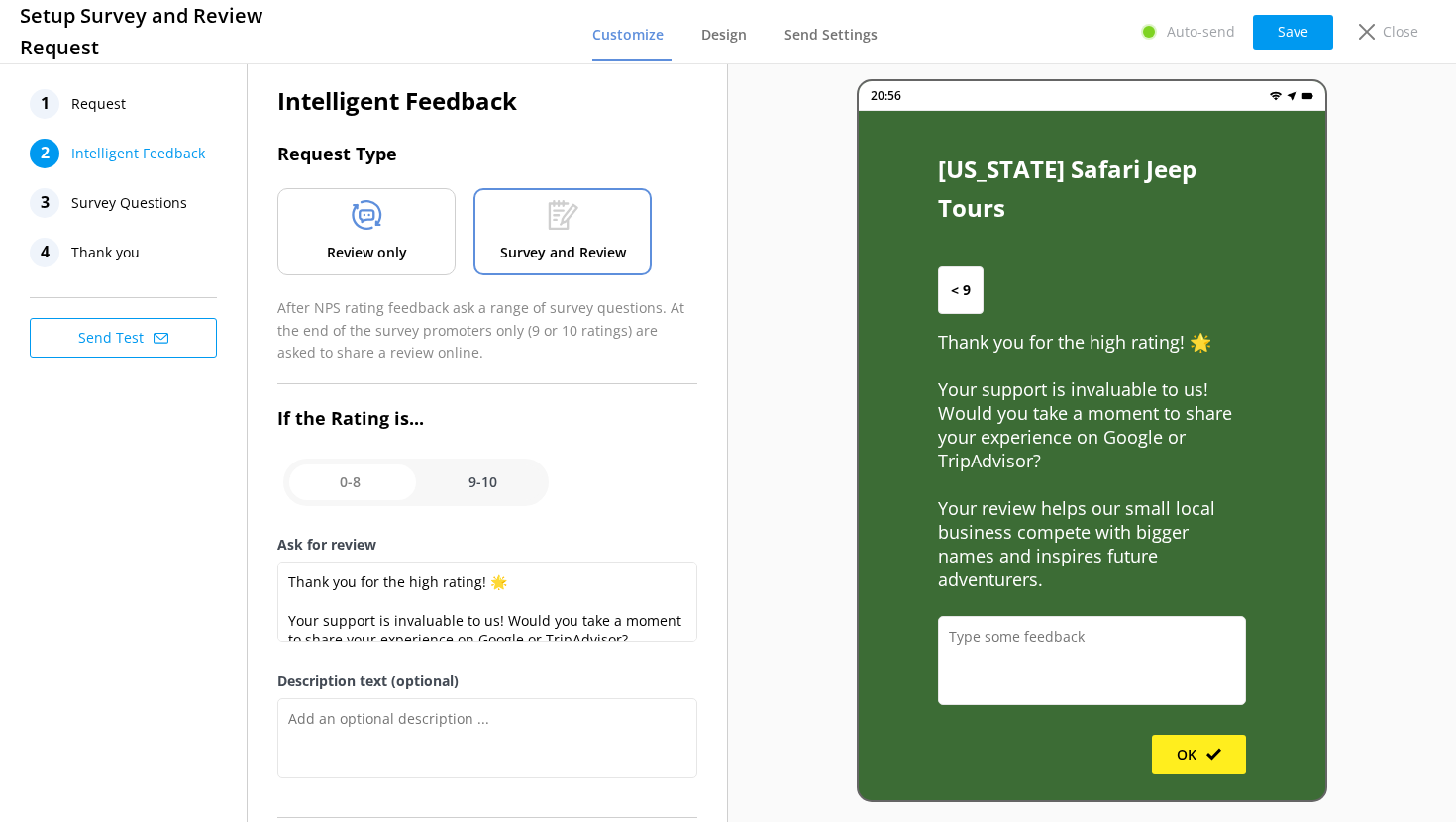 checkbox on "false" 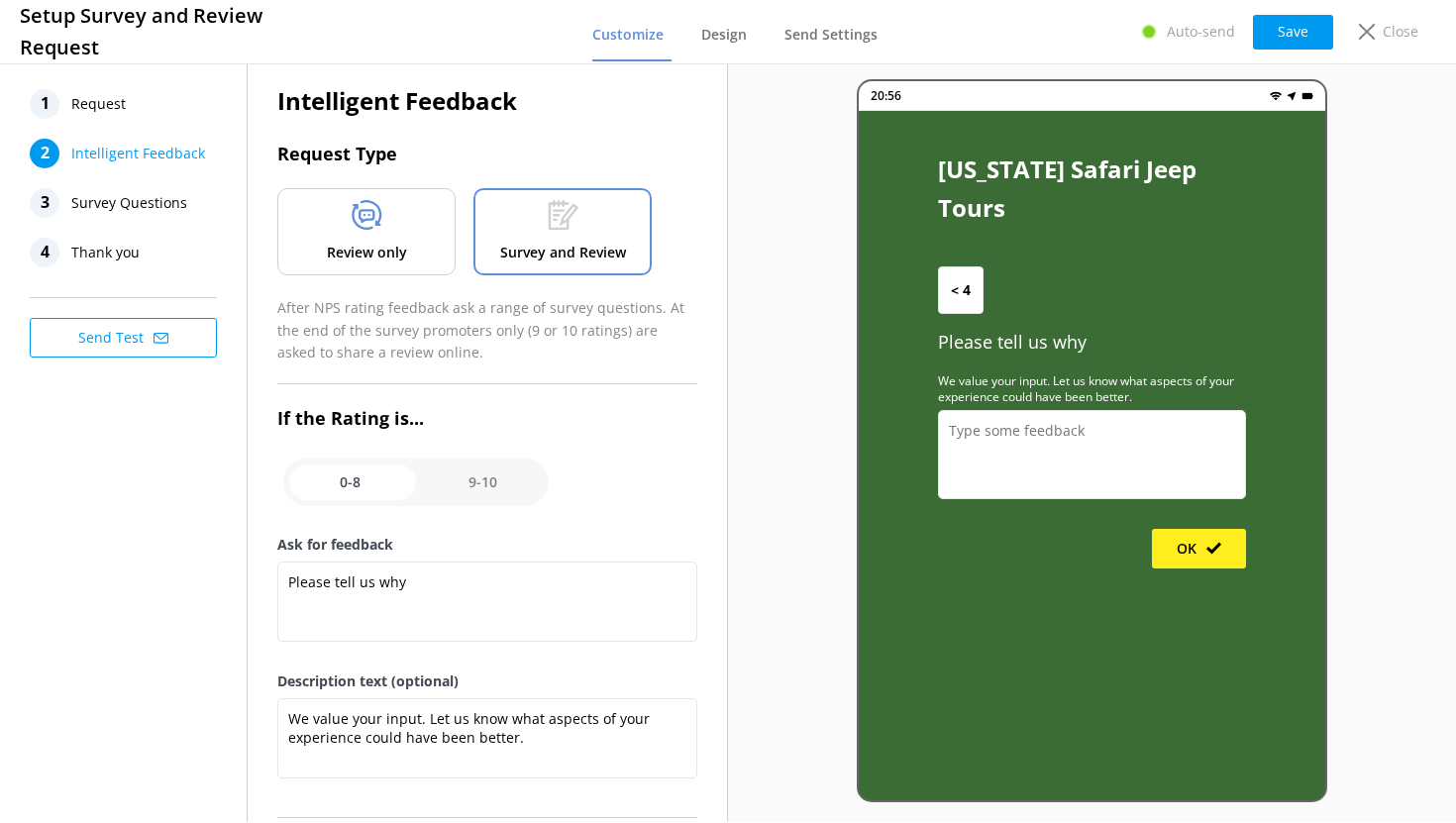 click on "OK" at bounding box center [1198, 549] 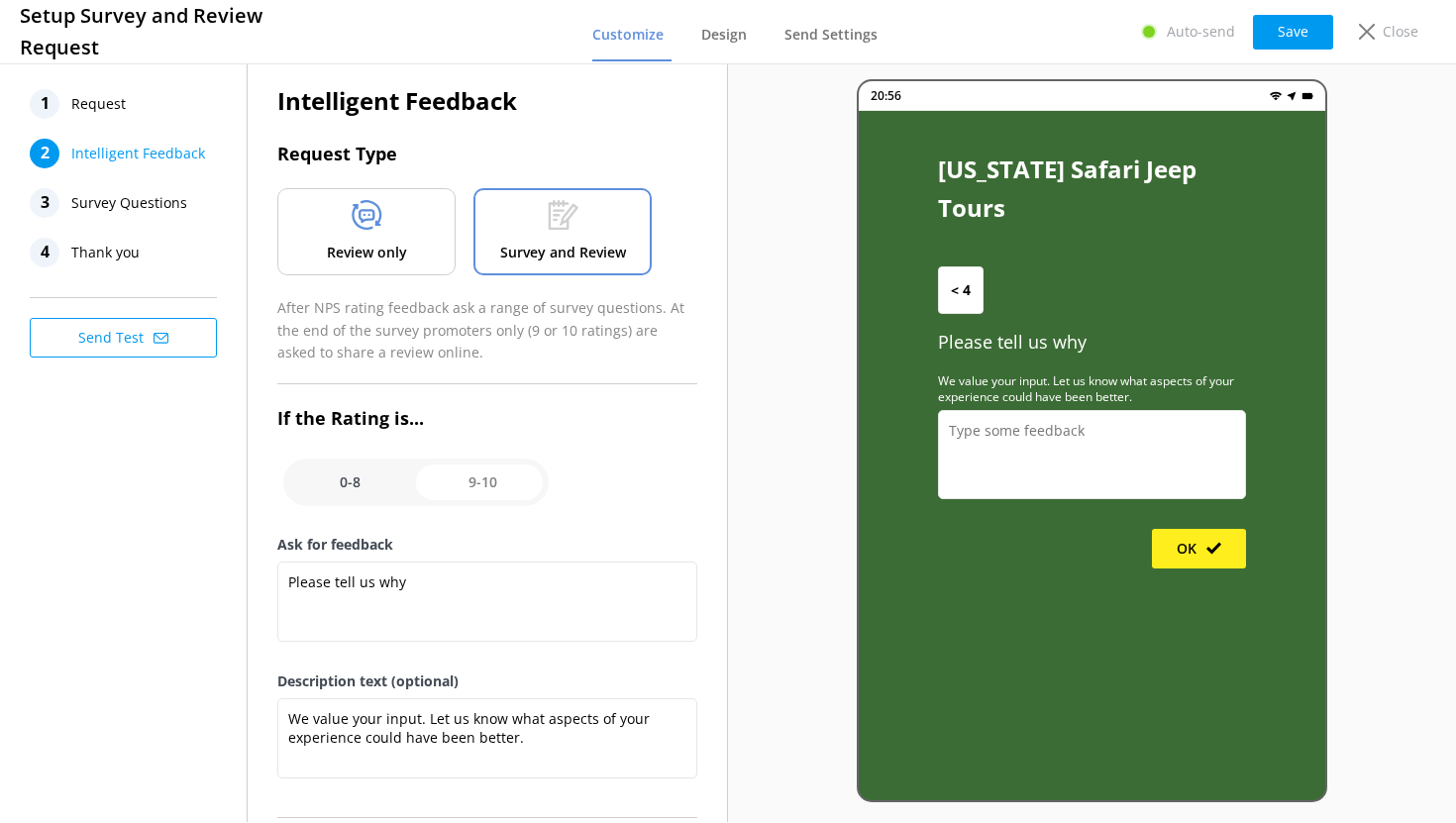checkbox on "true" 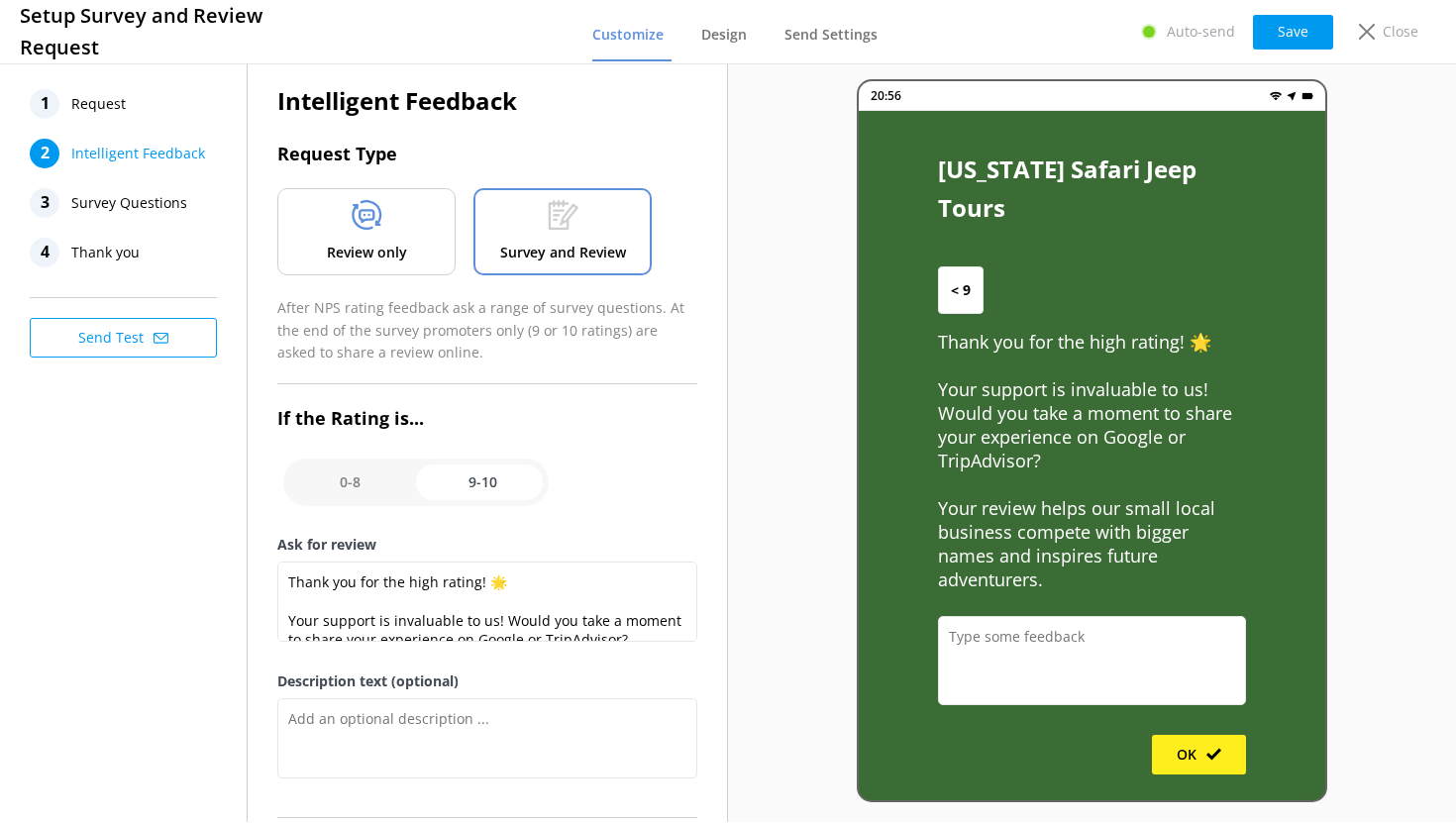 click at bounding box center [416, 482] 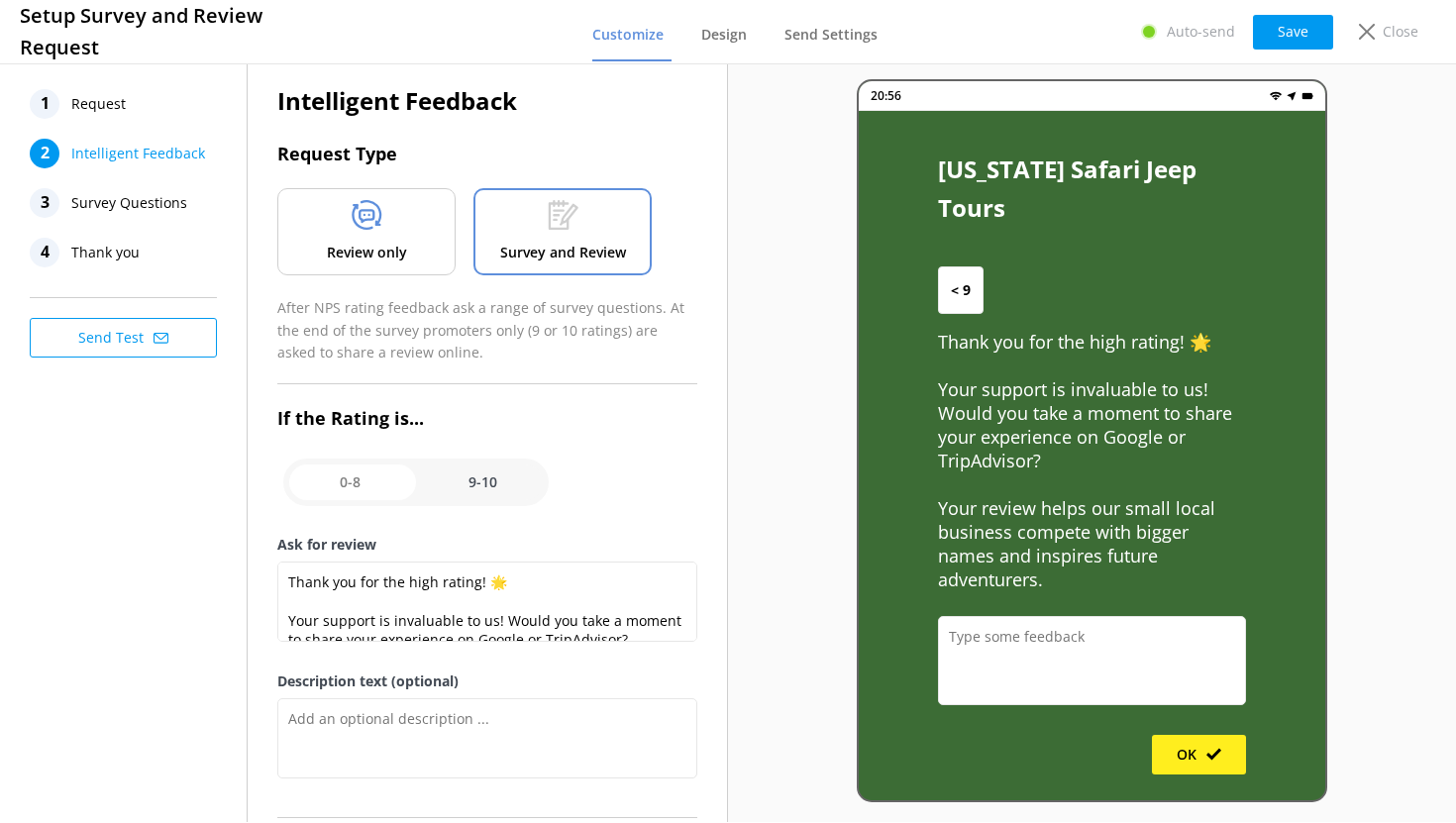 checkbox on "false" 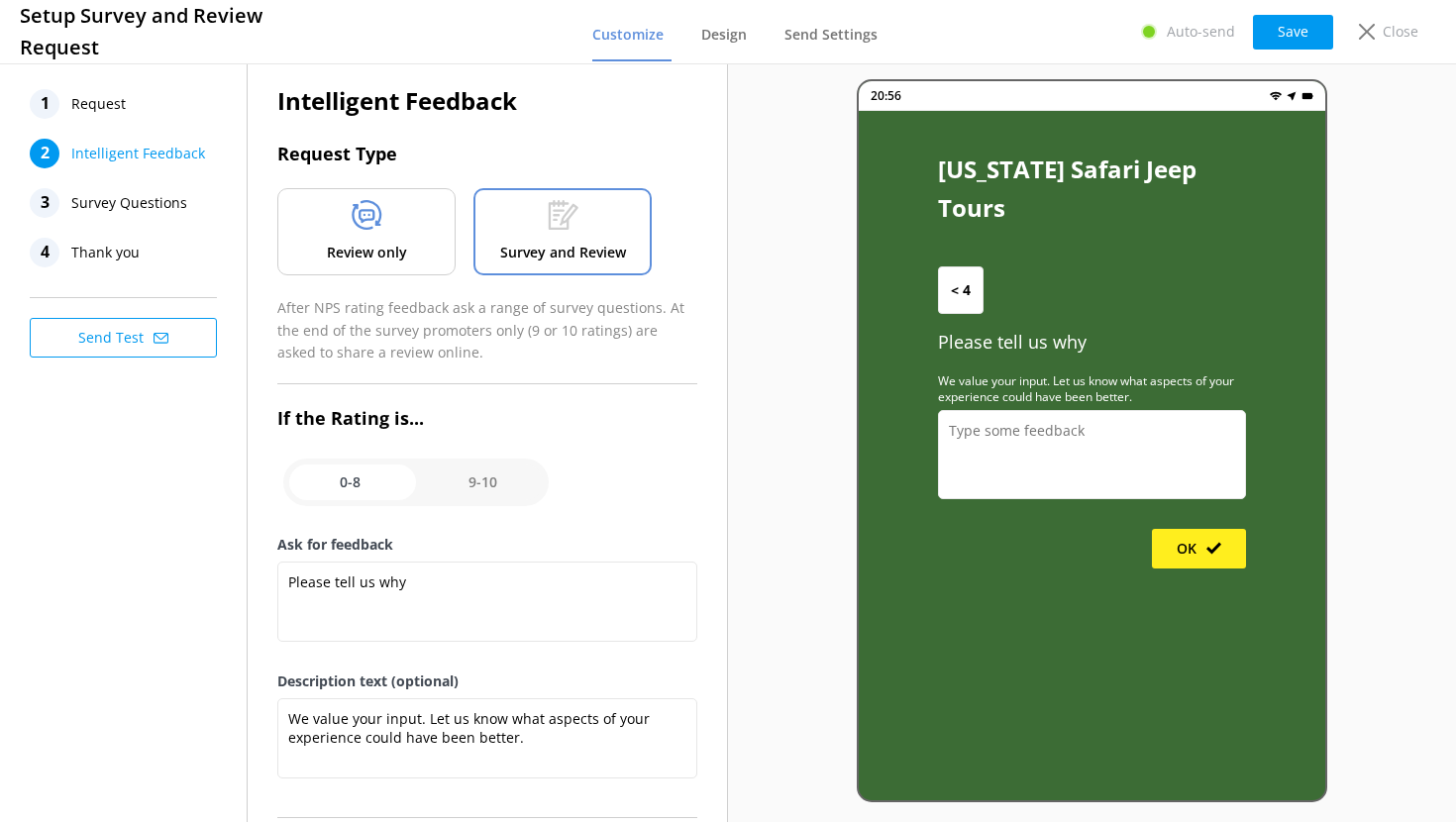 click at bounding box center (416, 482) 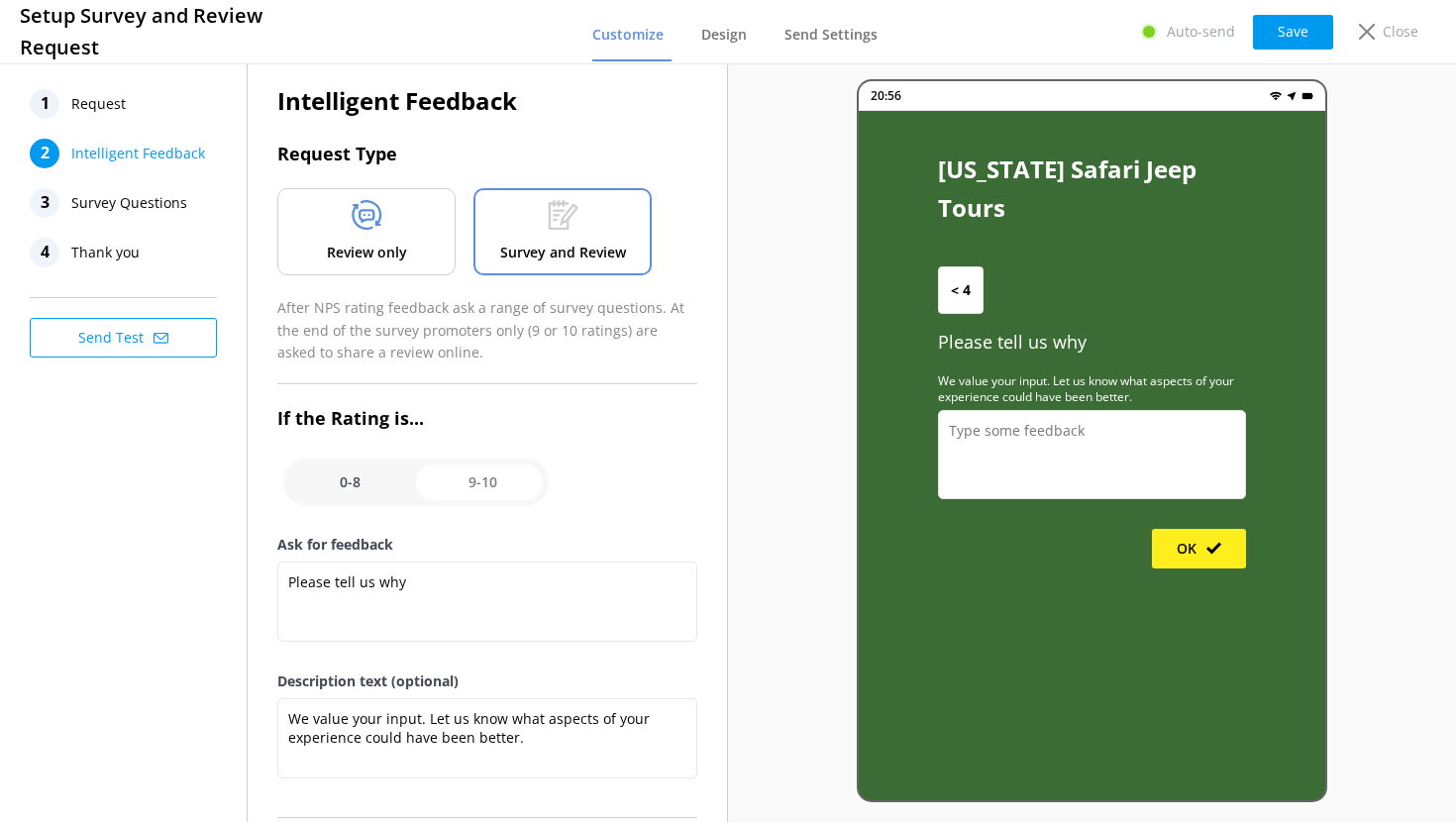 checkbox on "true" 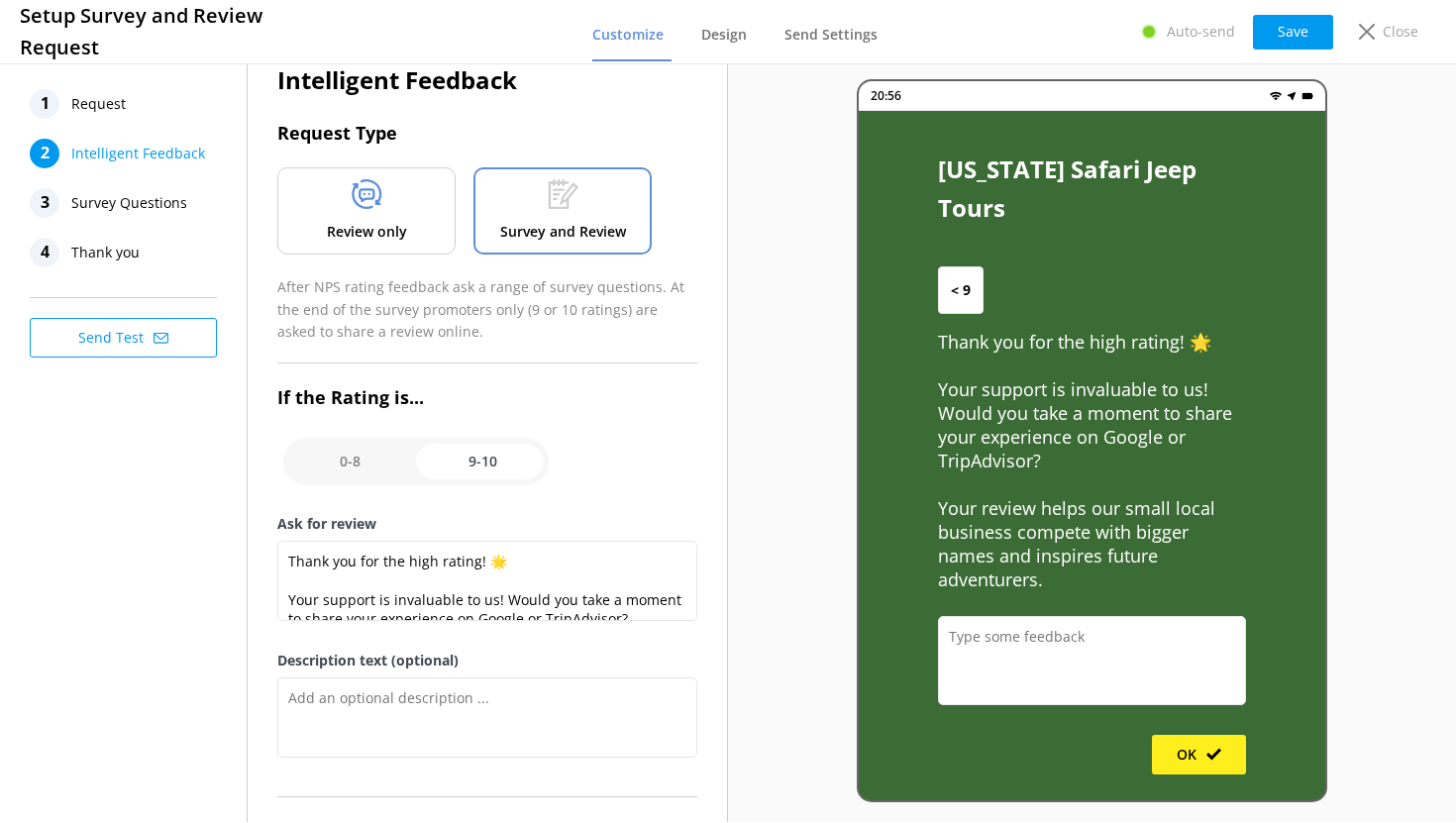 scroll, scrollTop: 0, scrollLeft: 0, axis: both 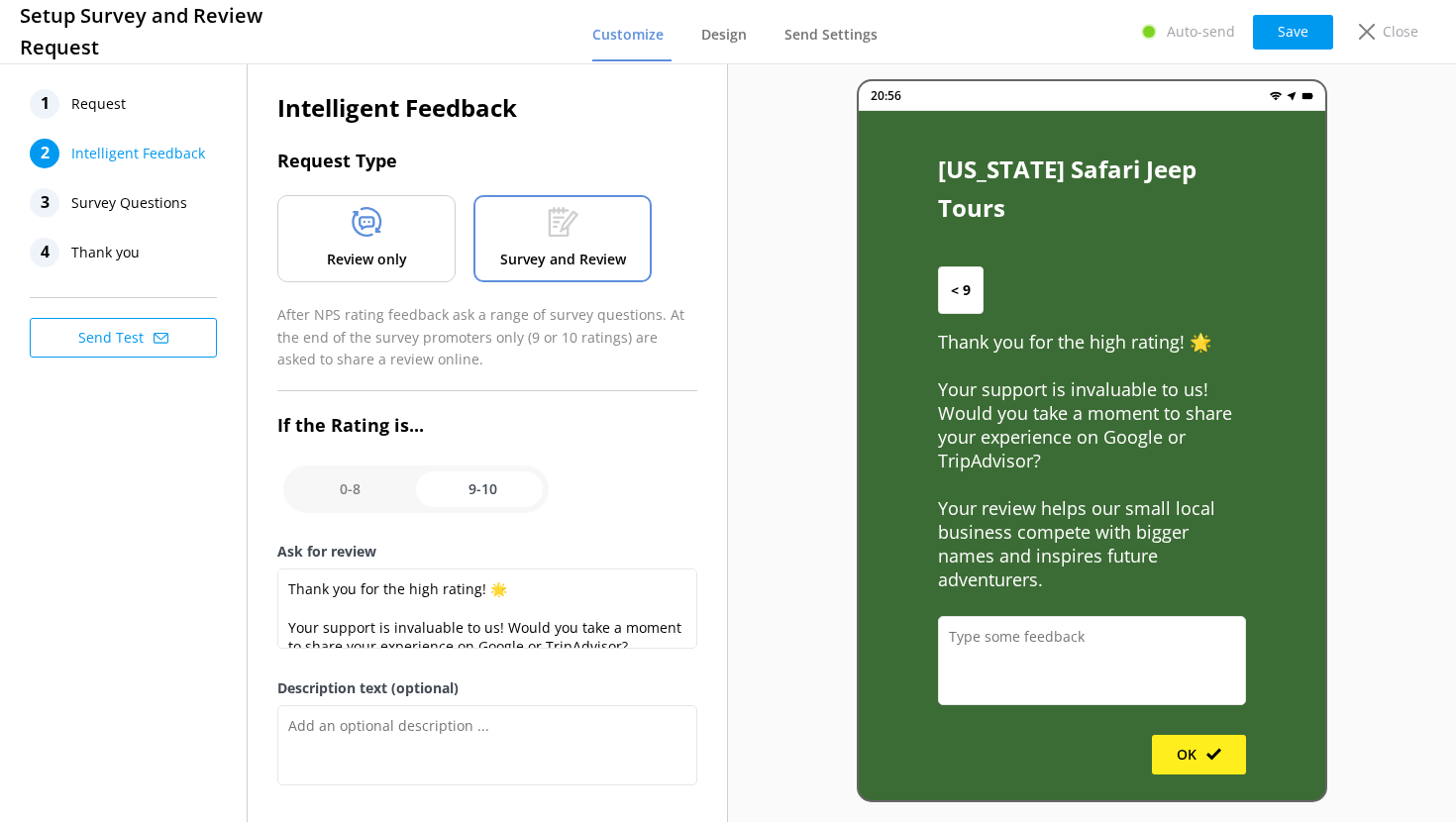 click at bounding box center [416, 489] 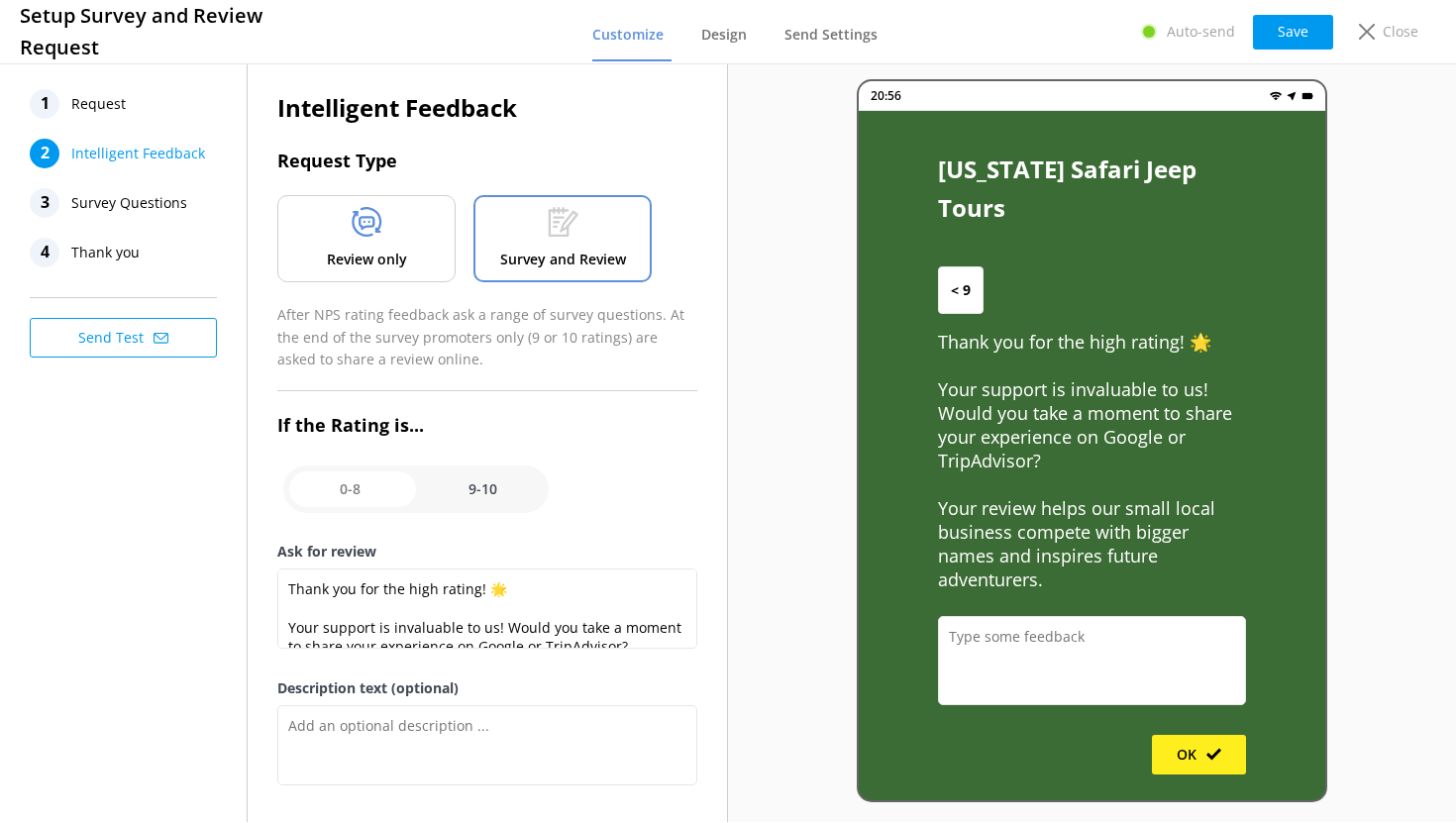 checkbox on "false" 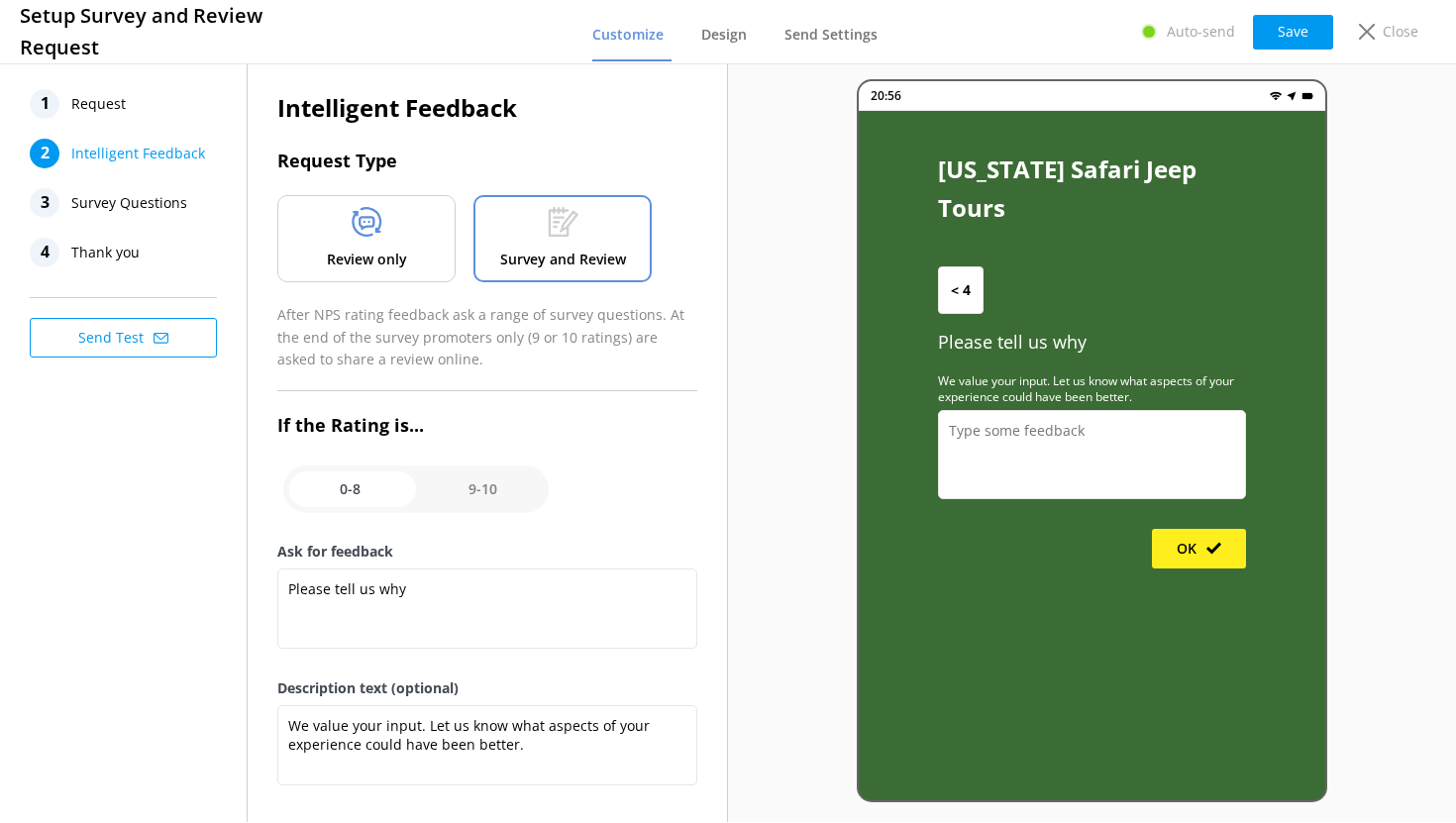 click on "Survey Questions" at bounding box center [129, 203] 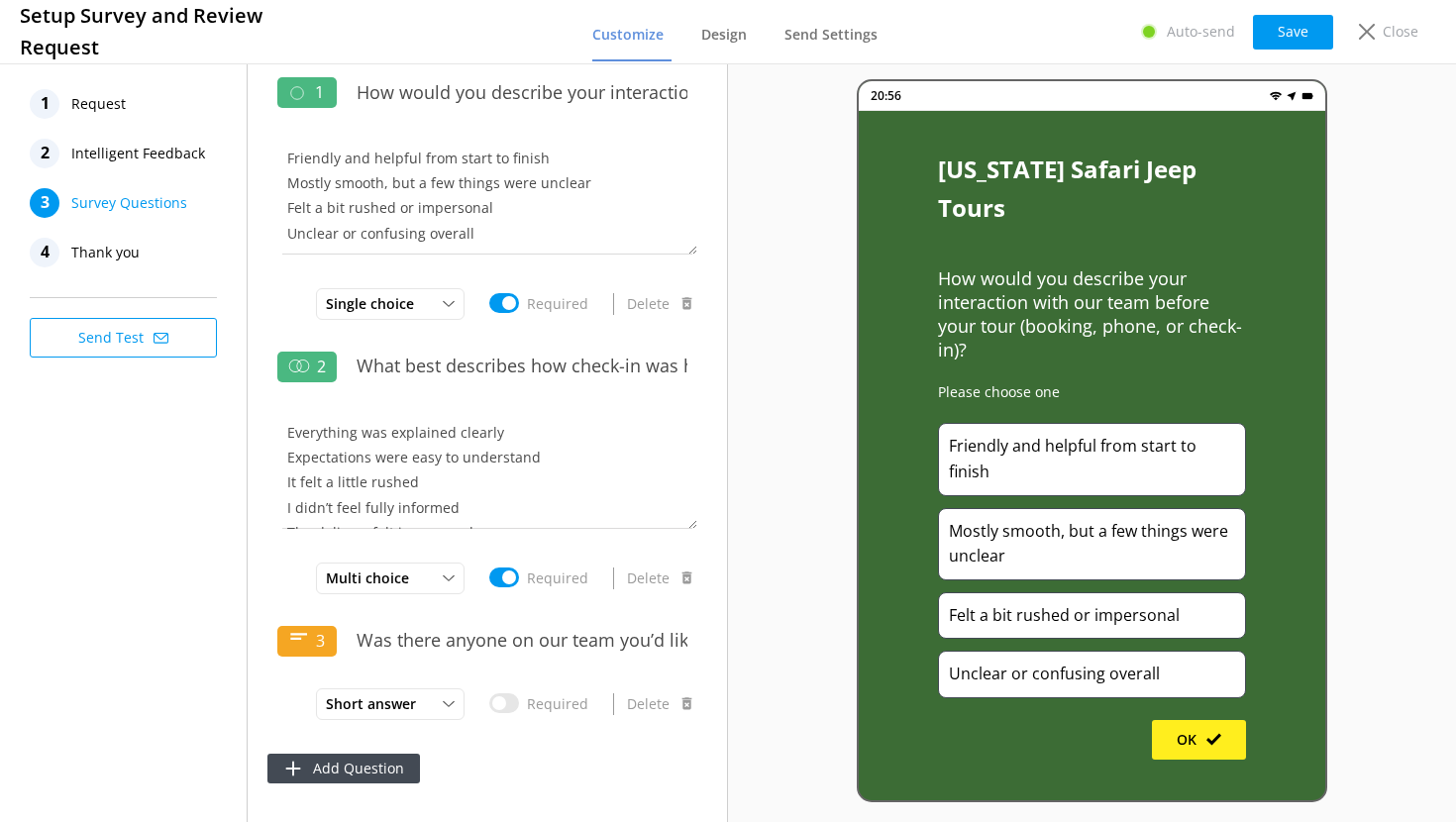 click on "Request" at bounding box center [98, 104] 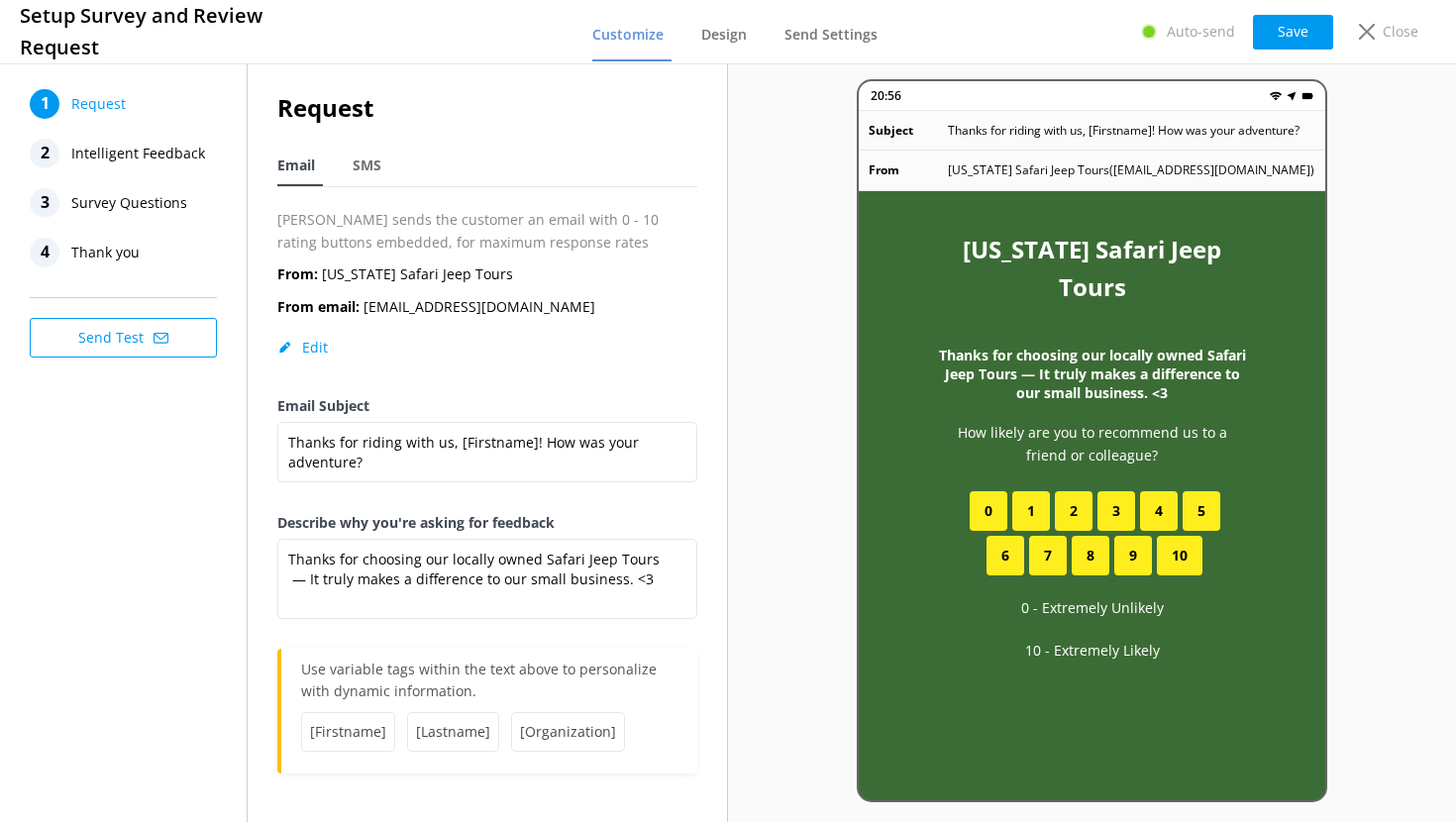 click on "Thank you" at bounding box center [105, 253] 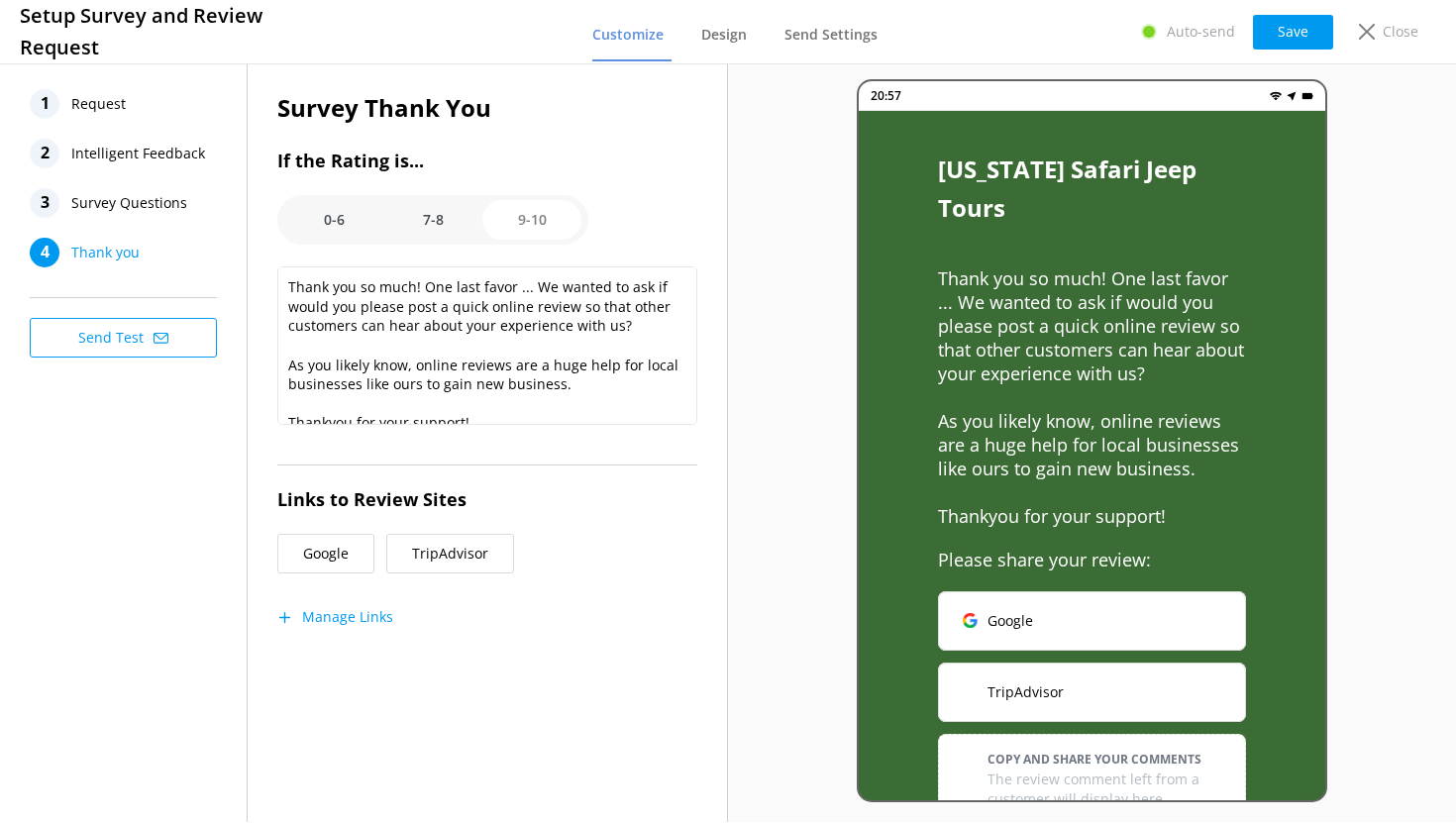 scroll, scrollTop: 6, scrollLeft: 0, axis: vertical 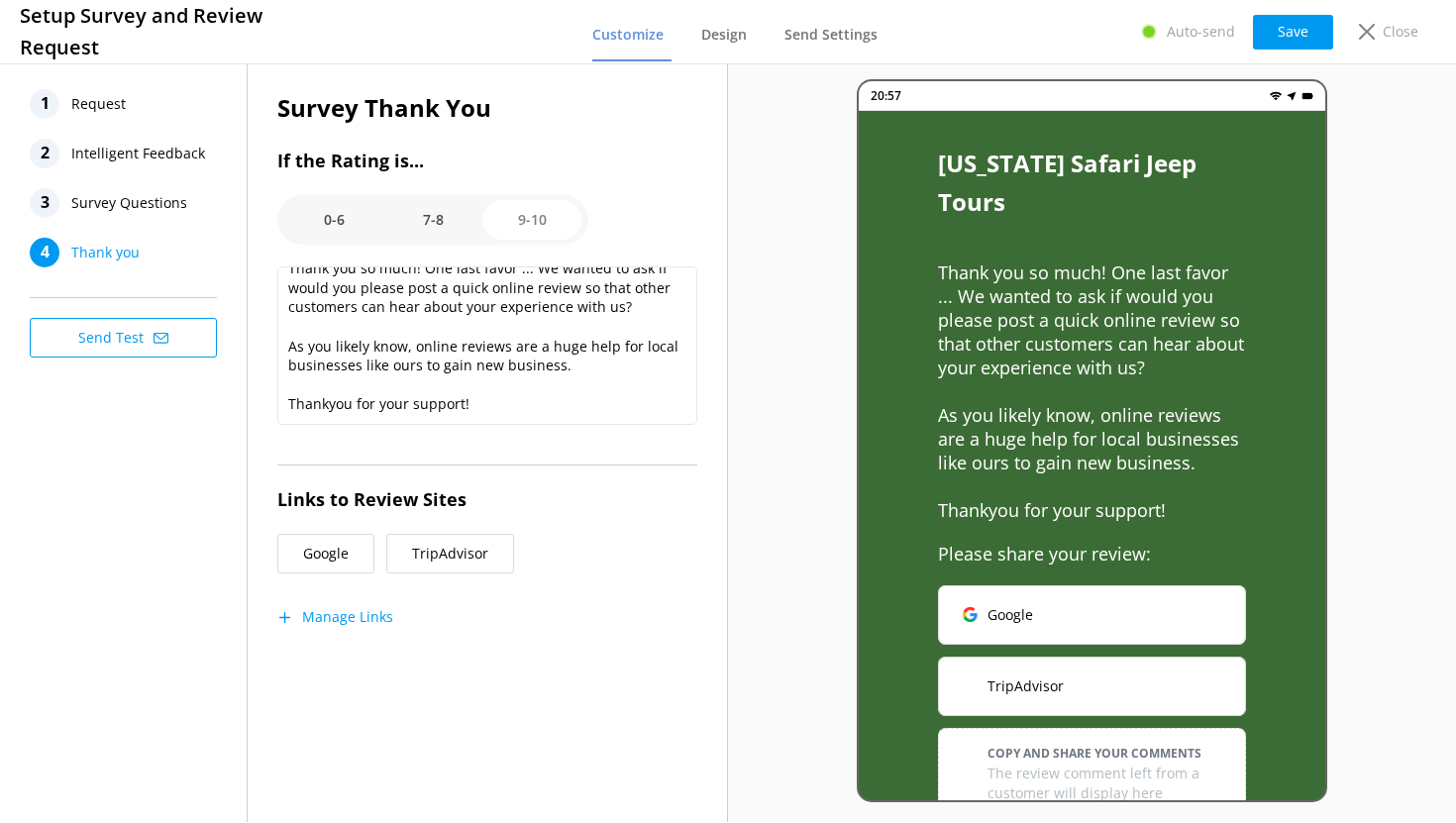 click on "Request" at bounding box center [98, 104] 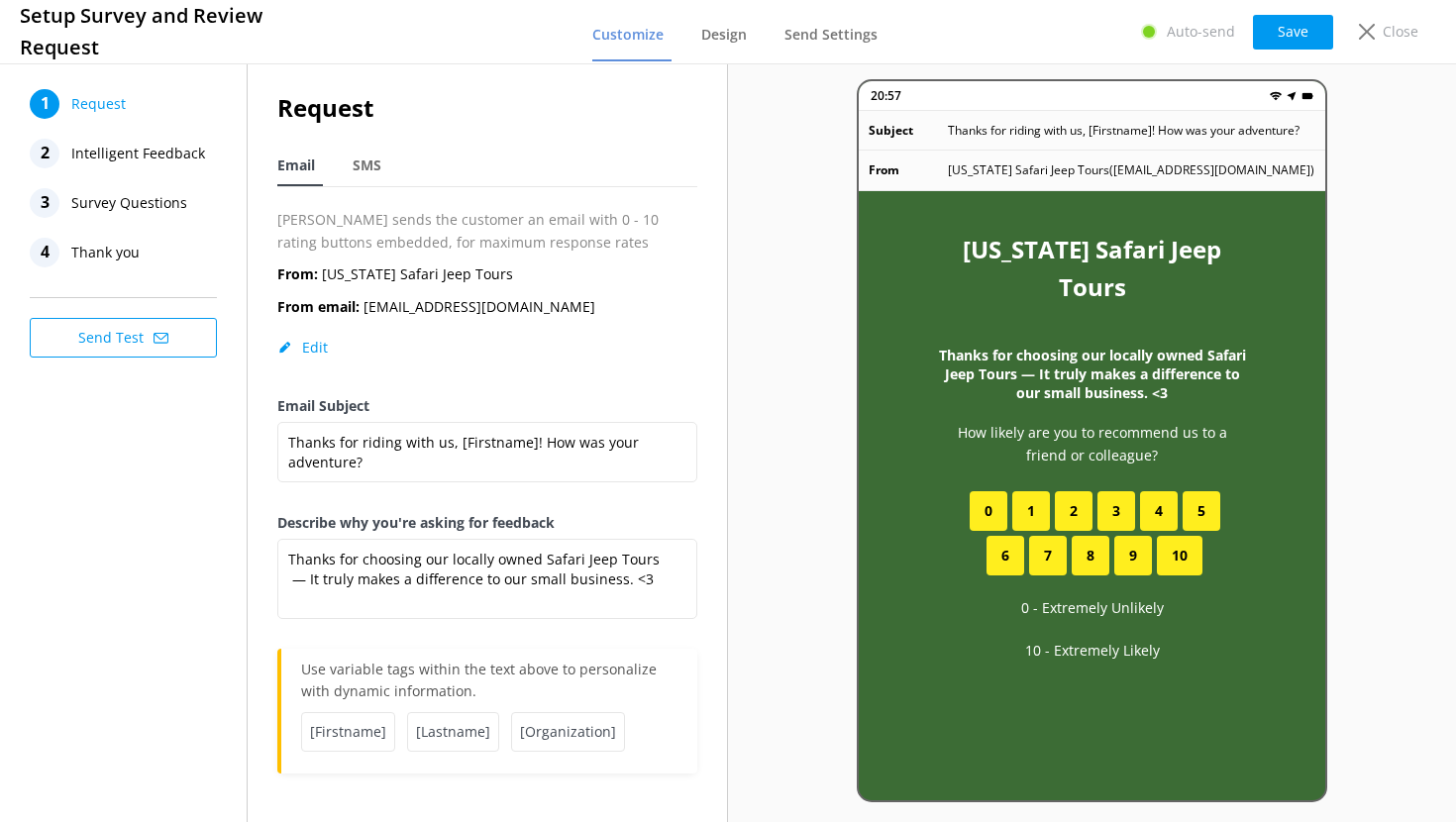 click on "Intelligent Feedback" at bounding box center [138, 154] 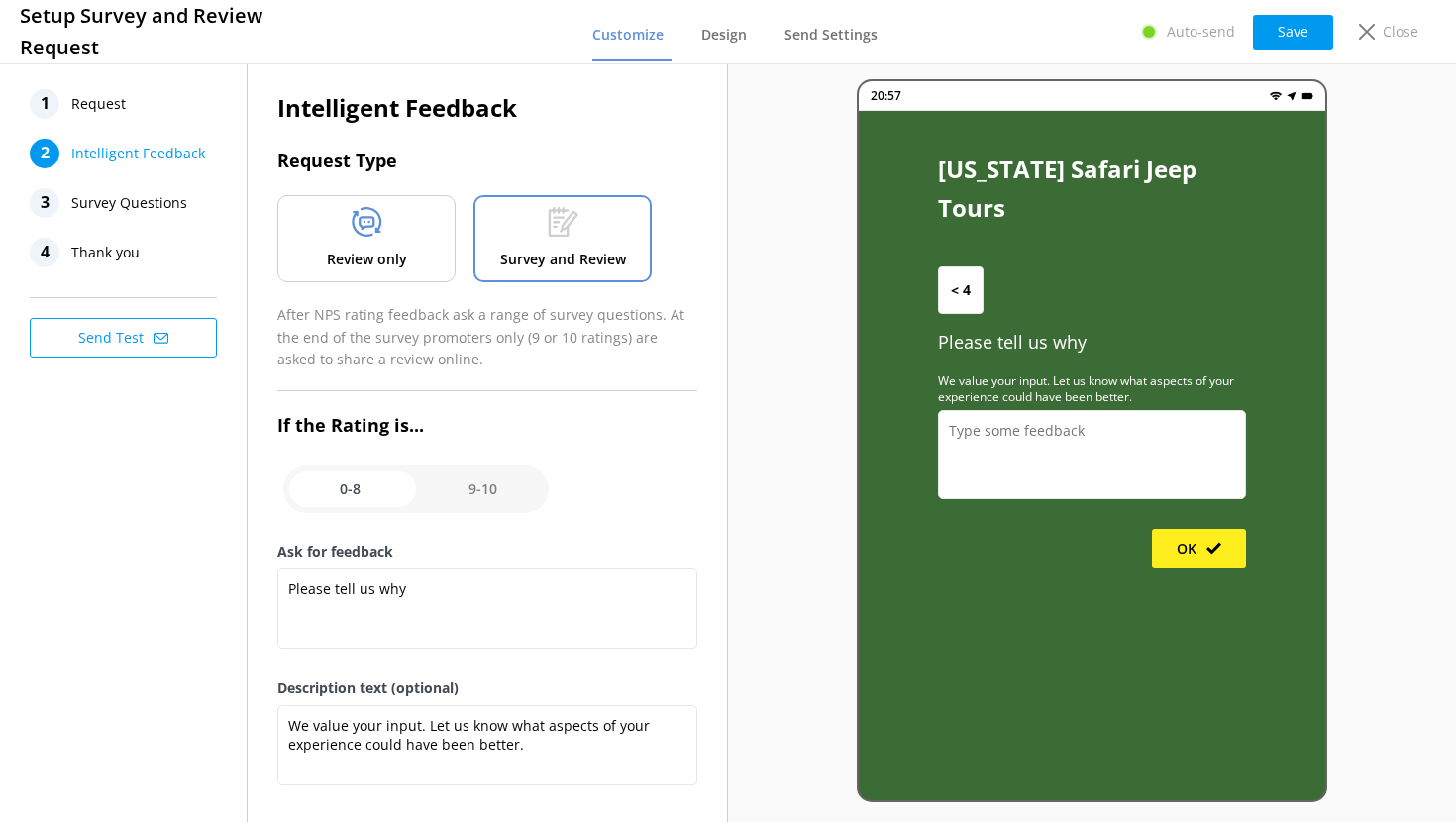 click on "Review only" at bounding box center [366, 239] 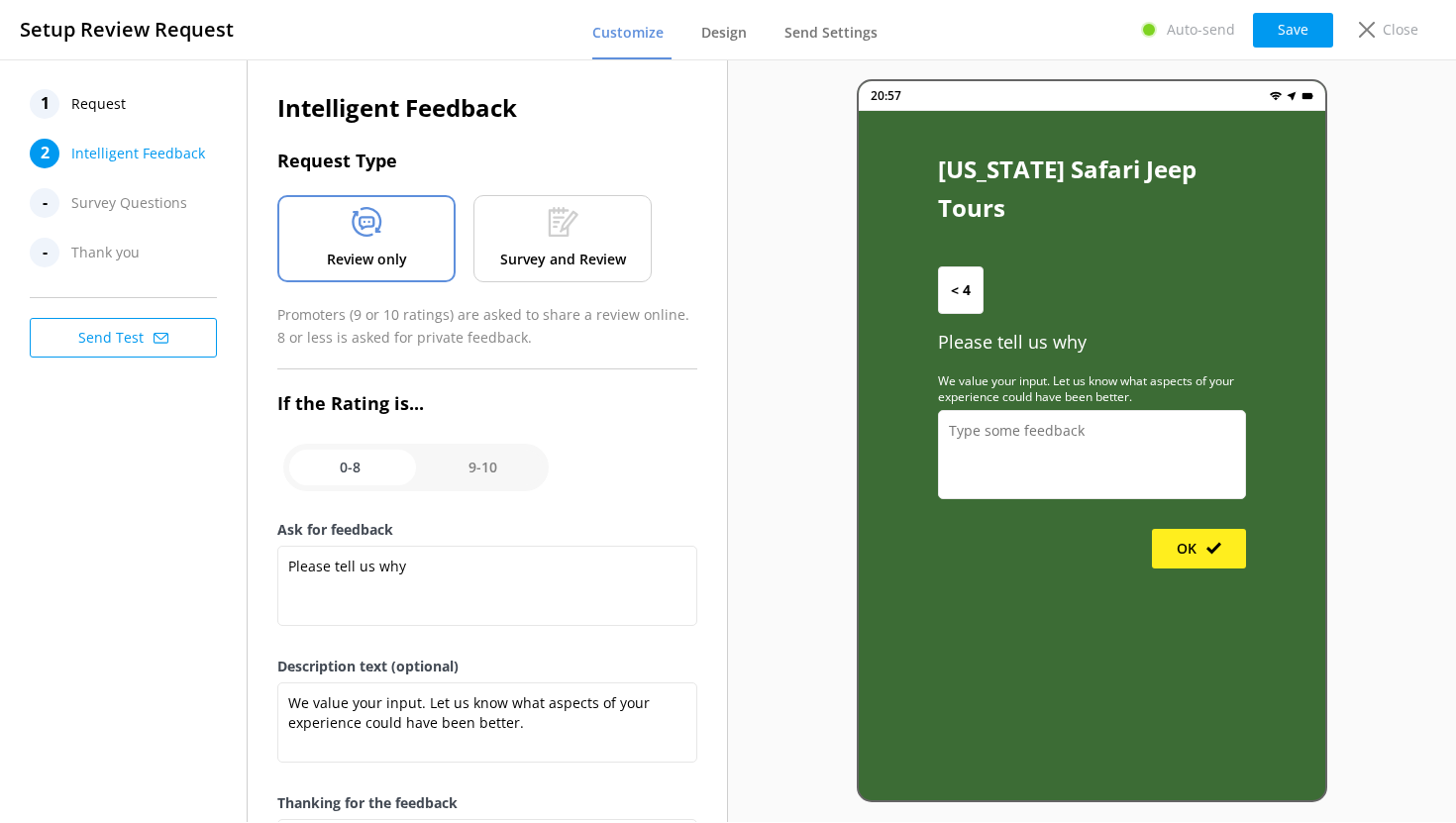 click at bounding box center [416, 467] 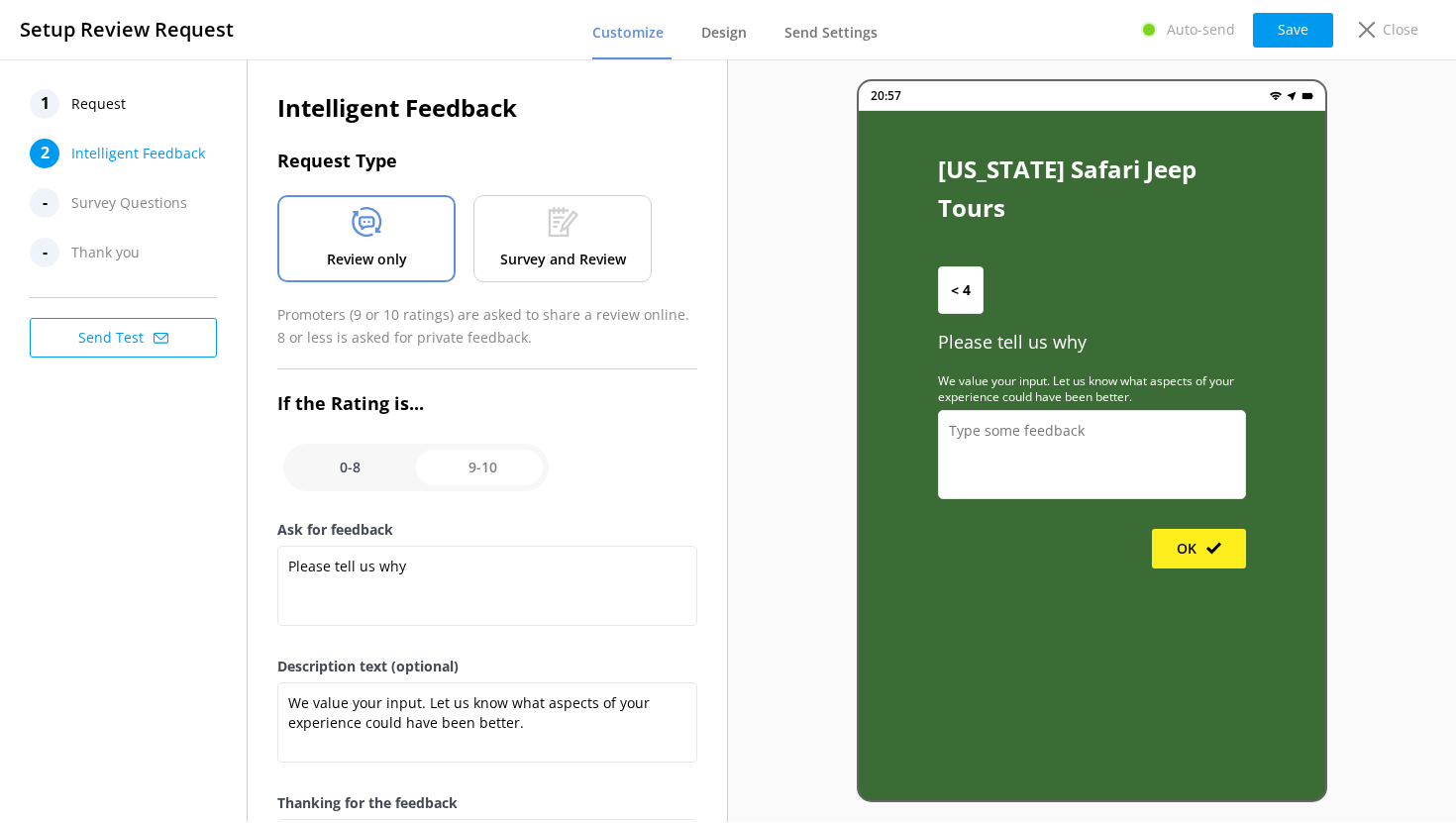 checkbox on "true" 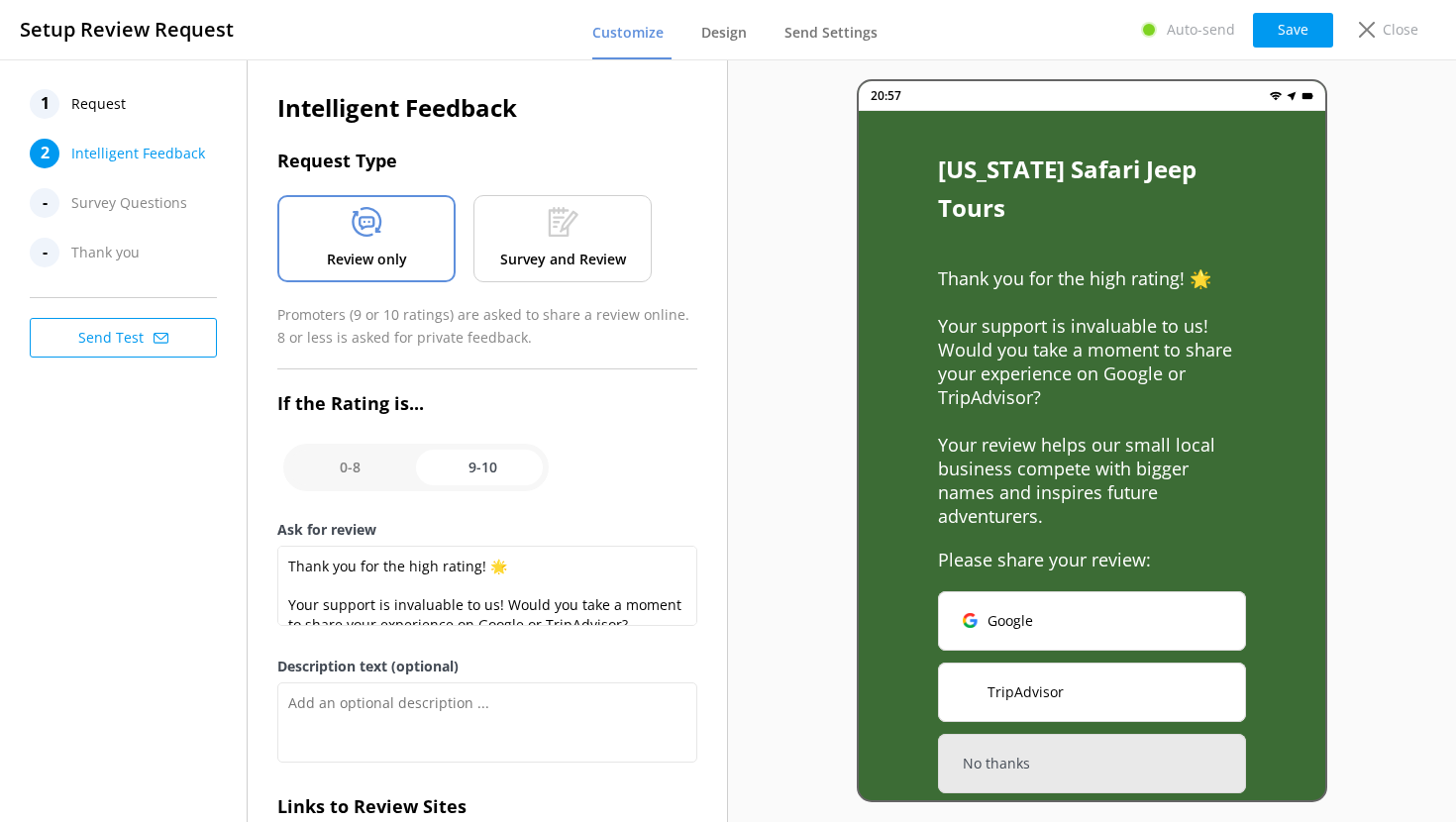 click at bounding box center [416, 467] 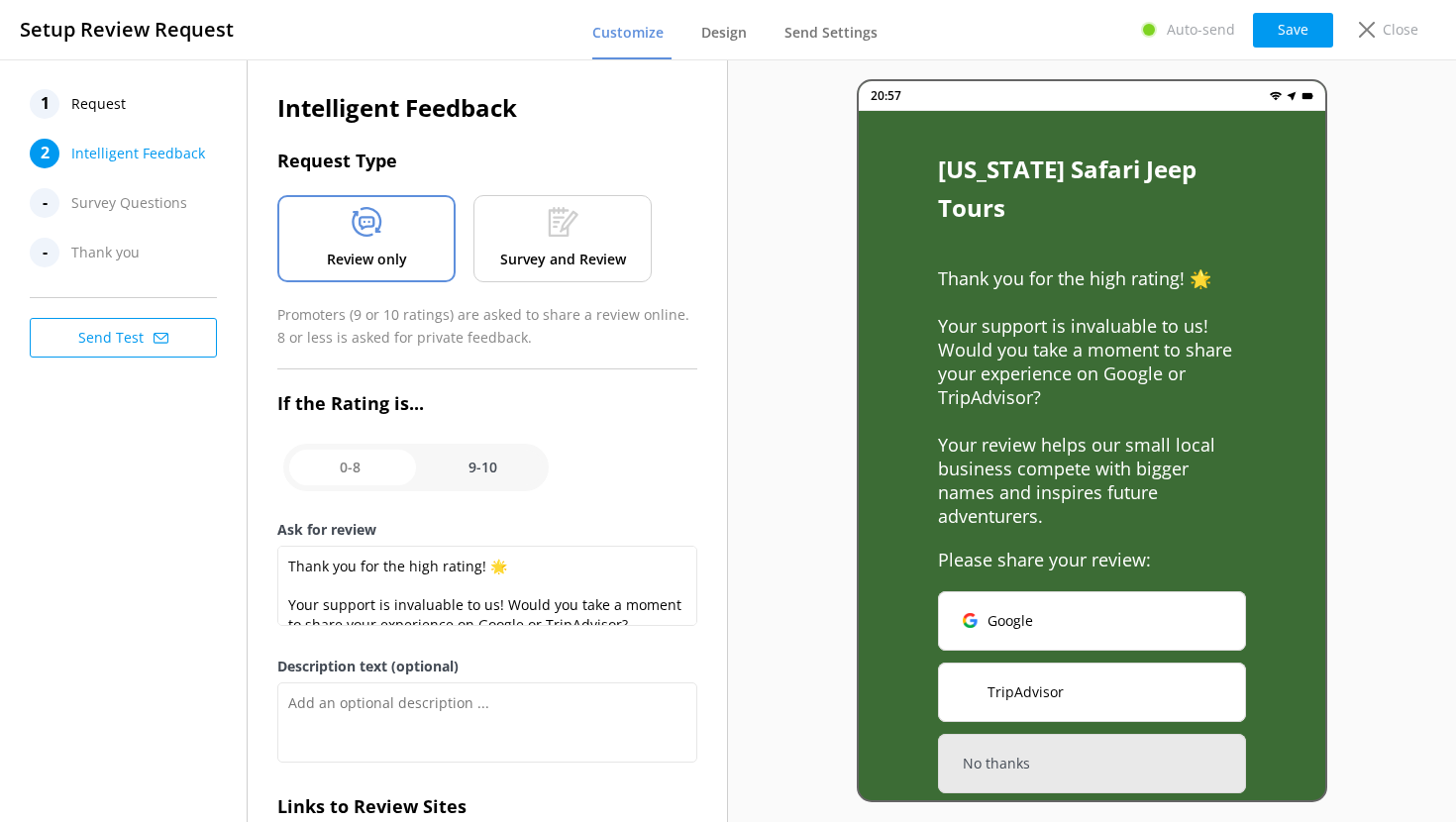 checkbox on "false" 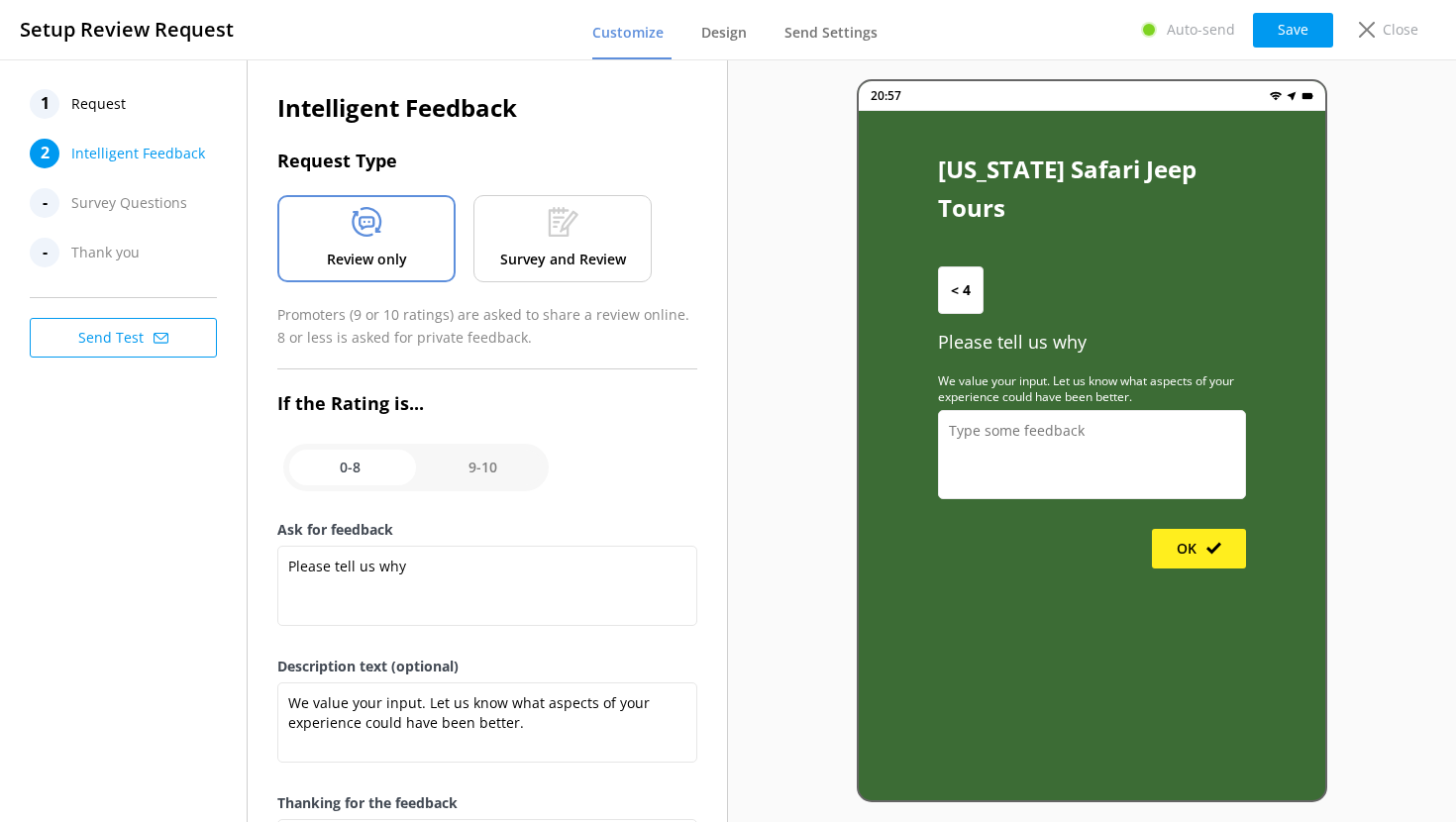 click at bounding box center (416, 467) 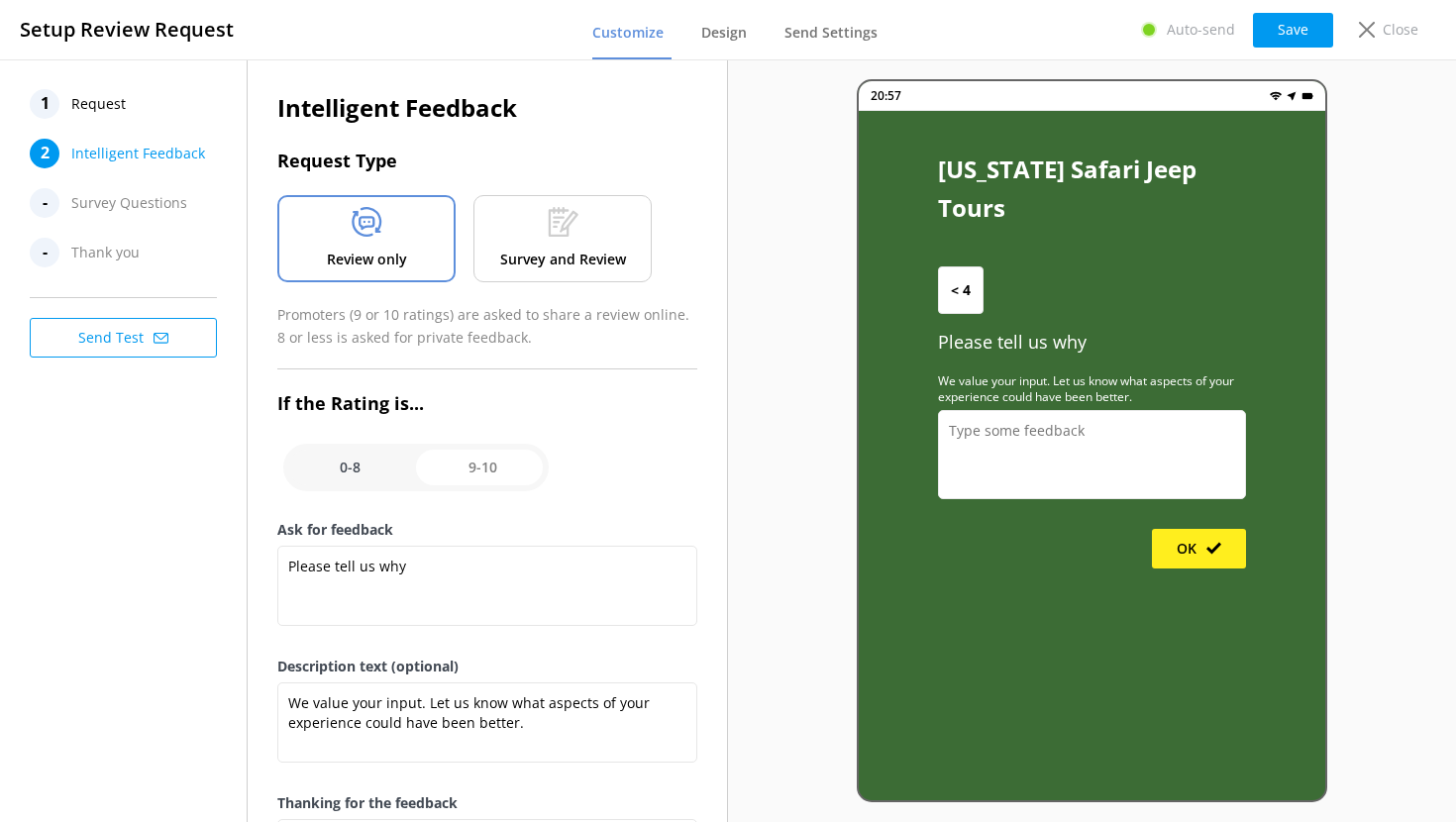 checkbox on "true" 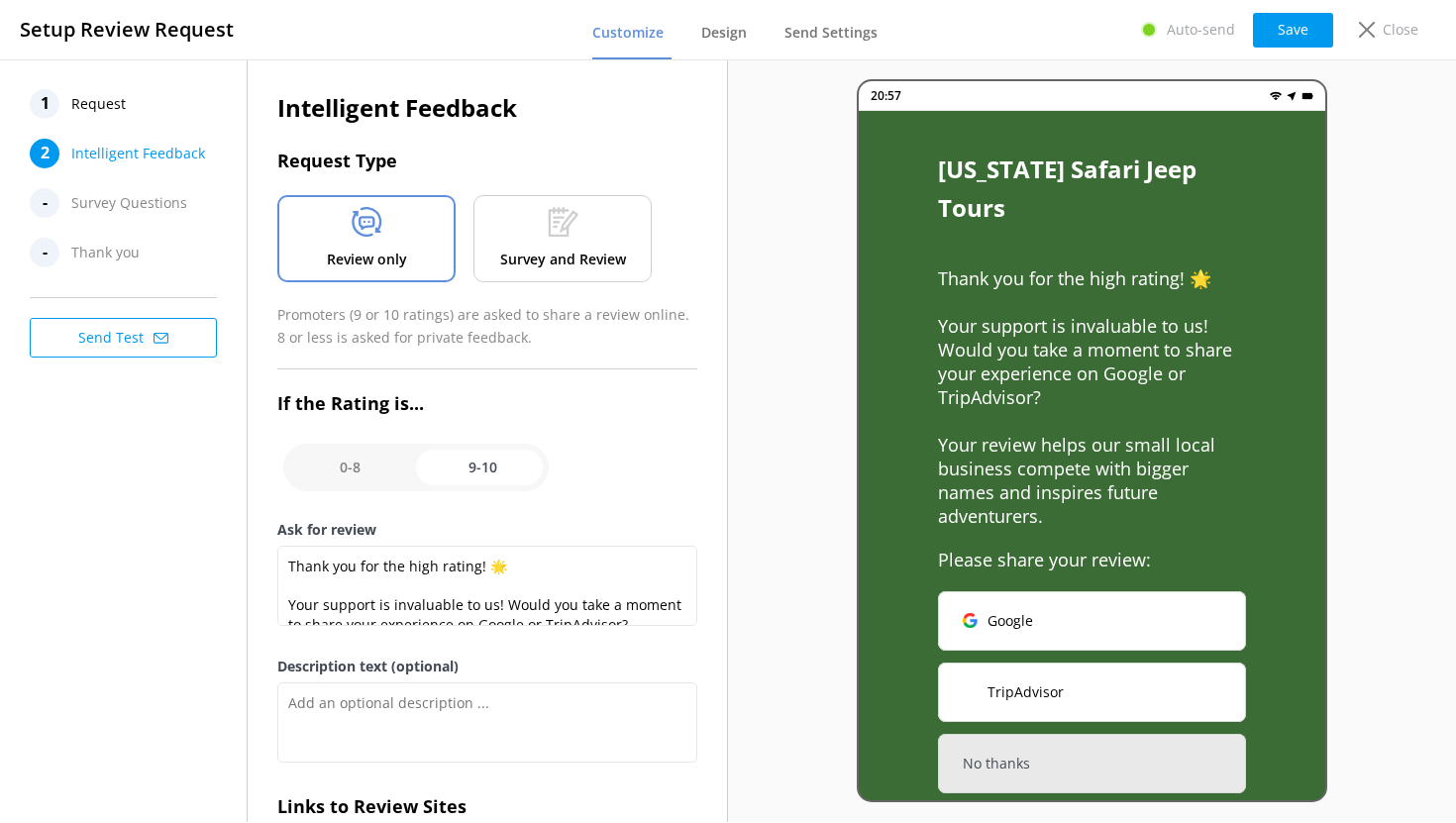 click on "Request" at bounding box center [98, 104] 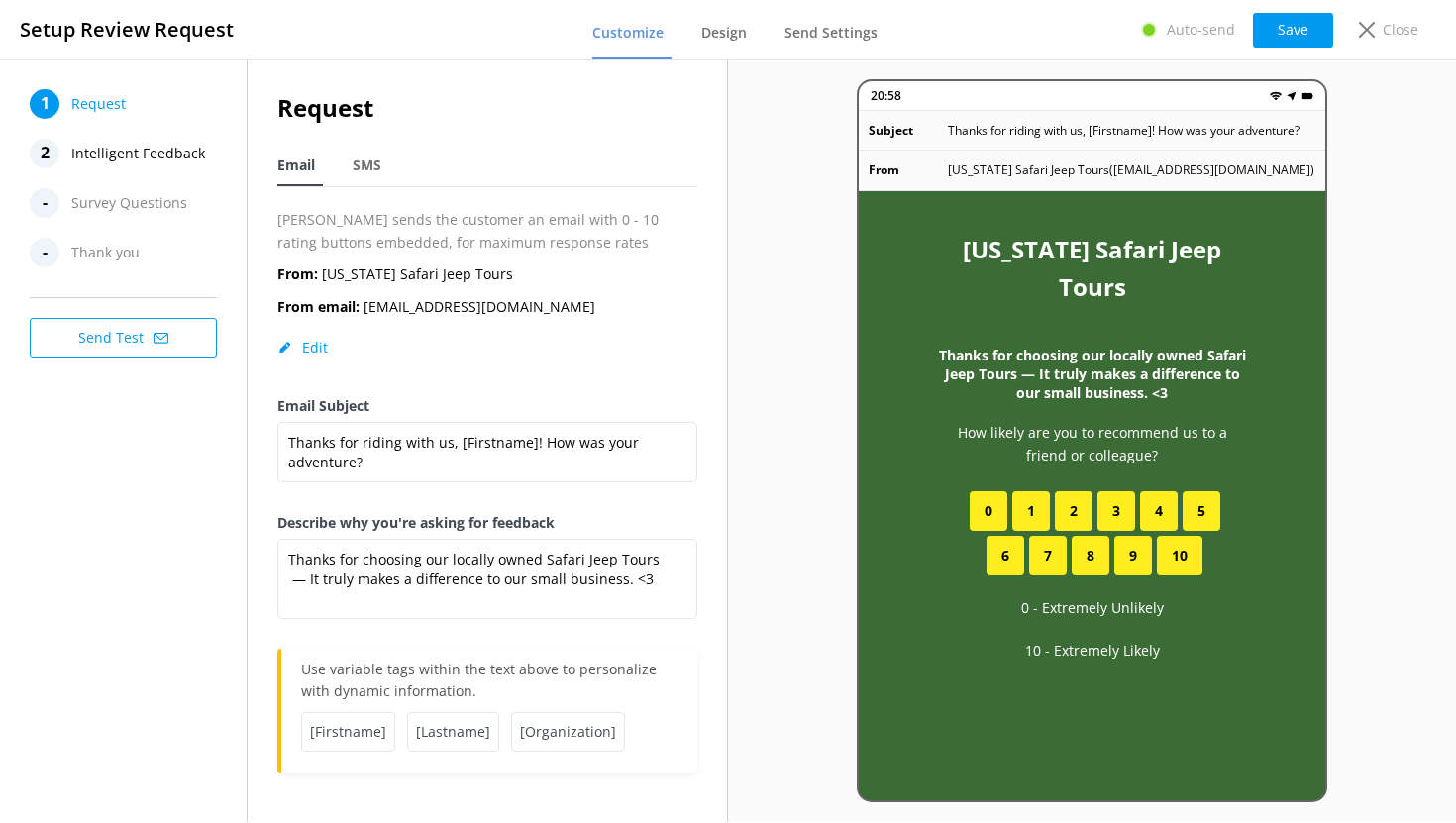 click on "Intelligent Feedback" at bounding box center (138, 154) 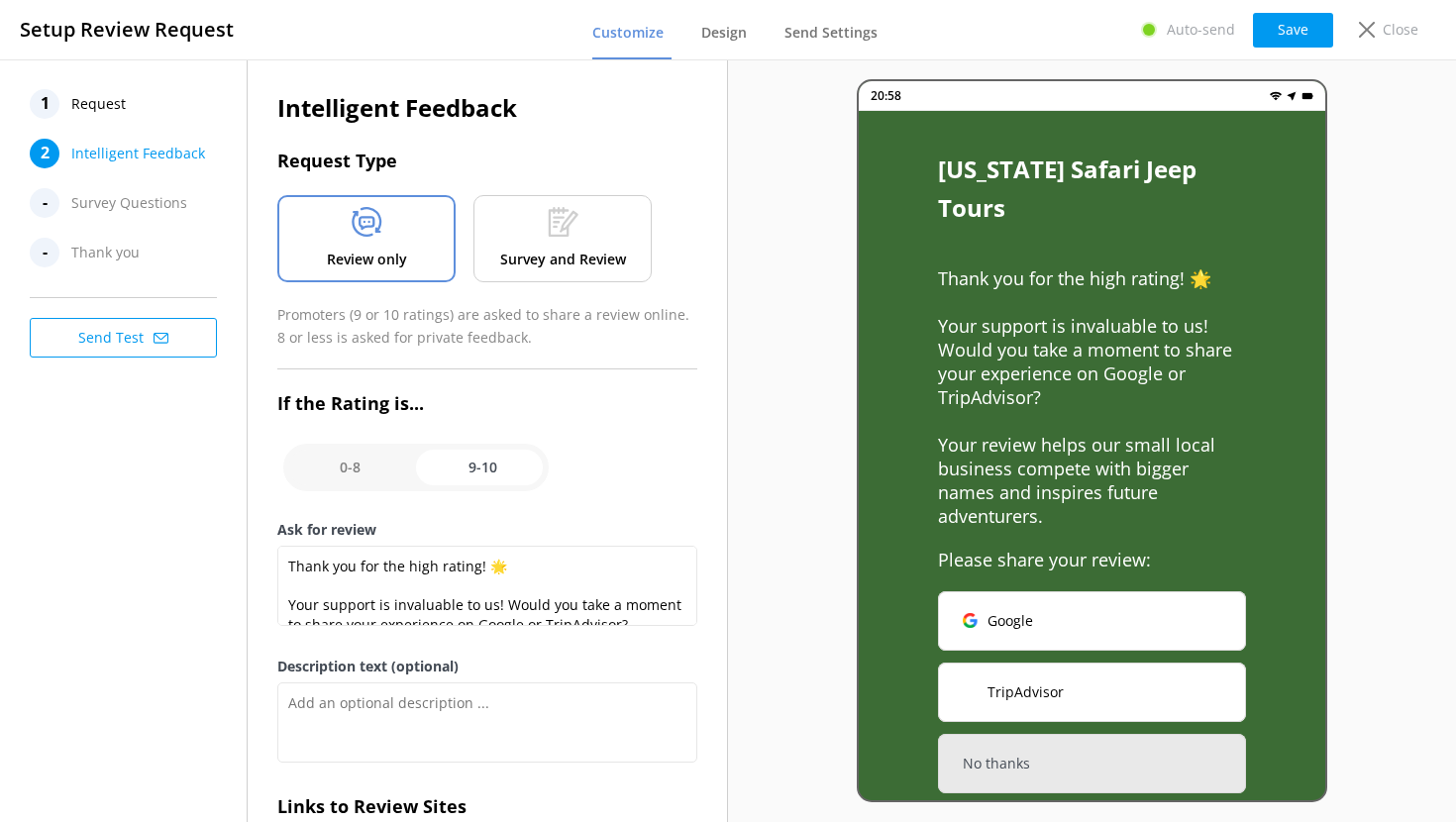 click at bounding box center [416, 467] 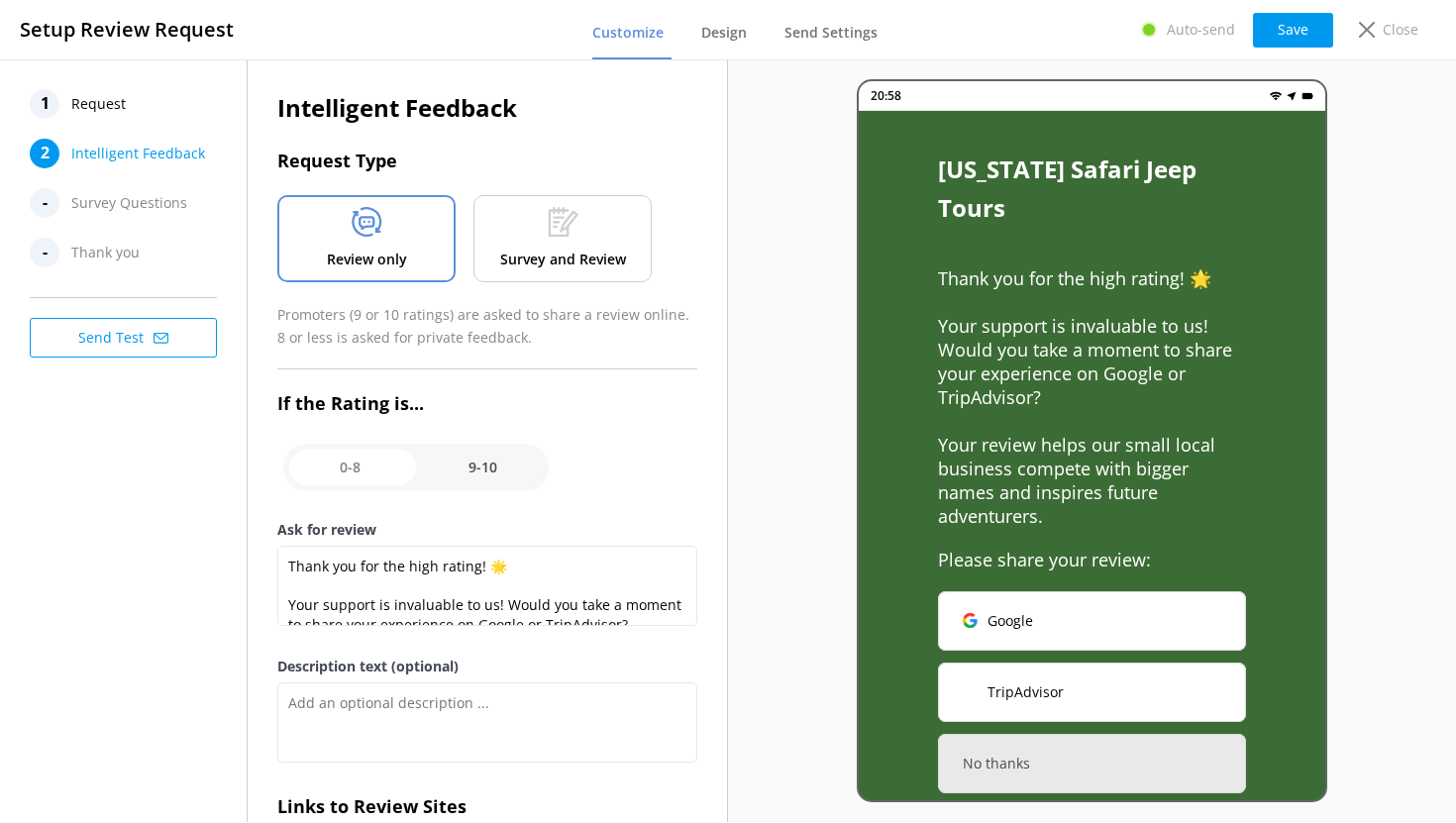 checkbox on "false" 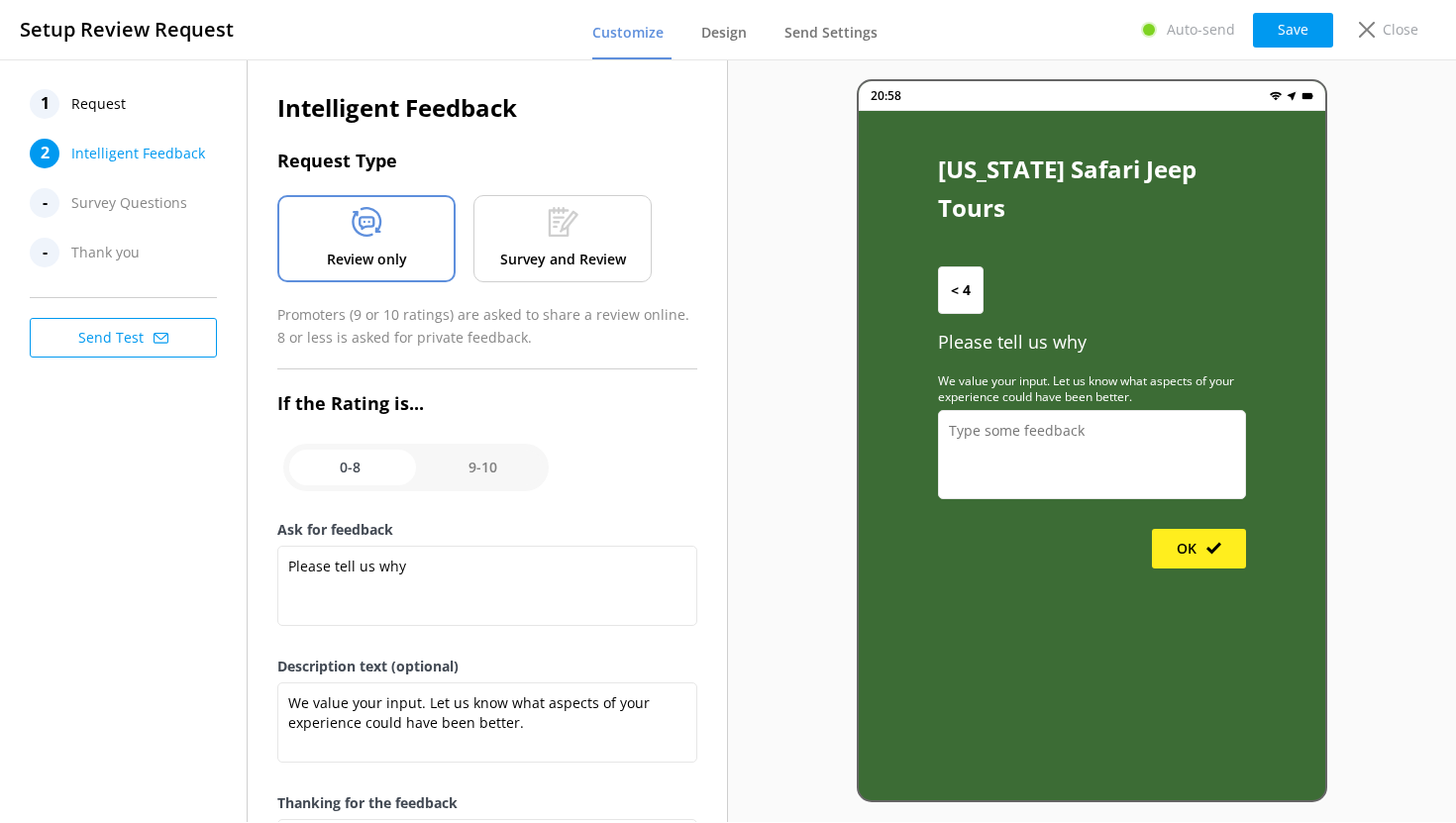 click at bounding box center (416, 467) 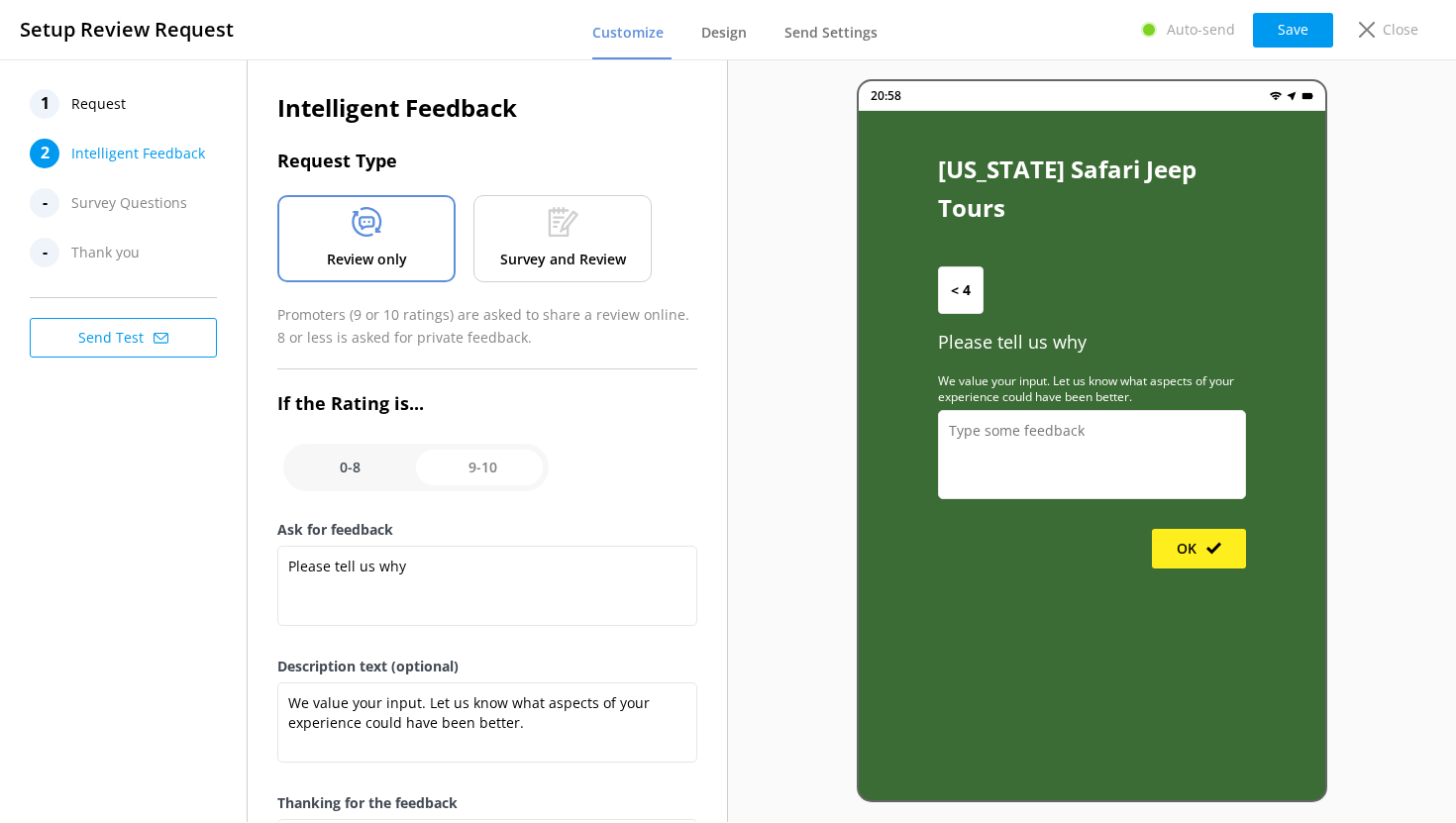 checkbox on "true" 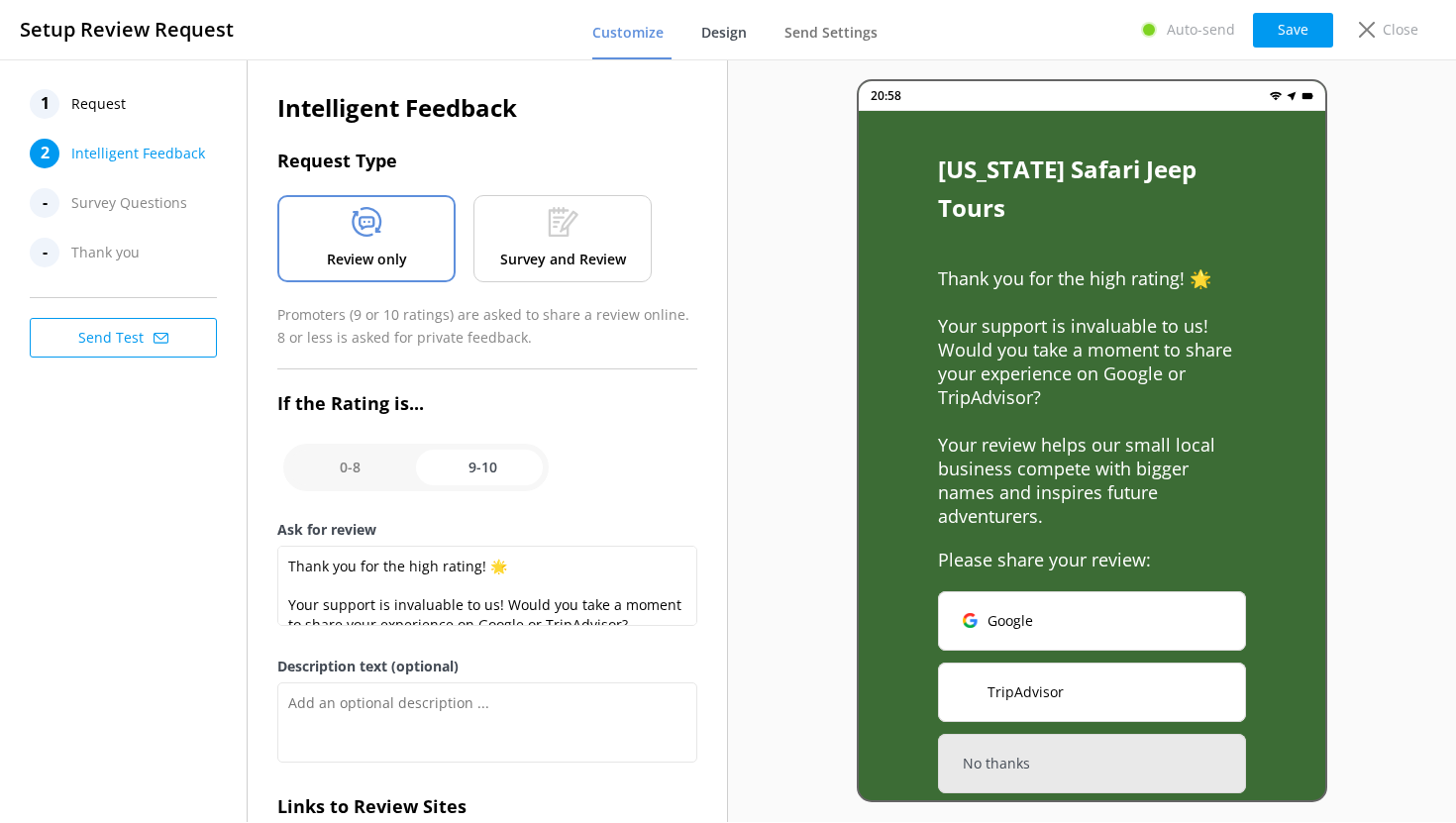 click on "Design" at bounding box center [728, 34] 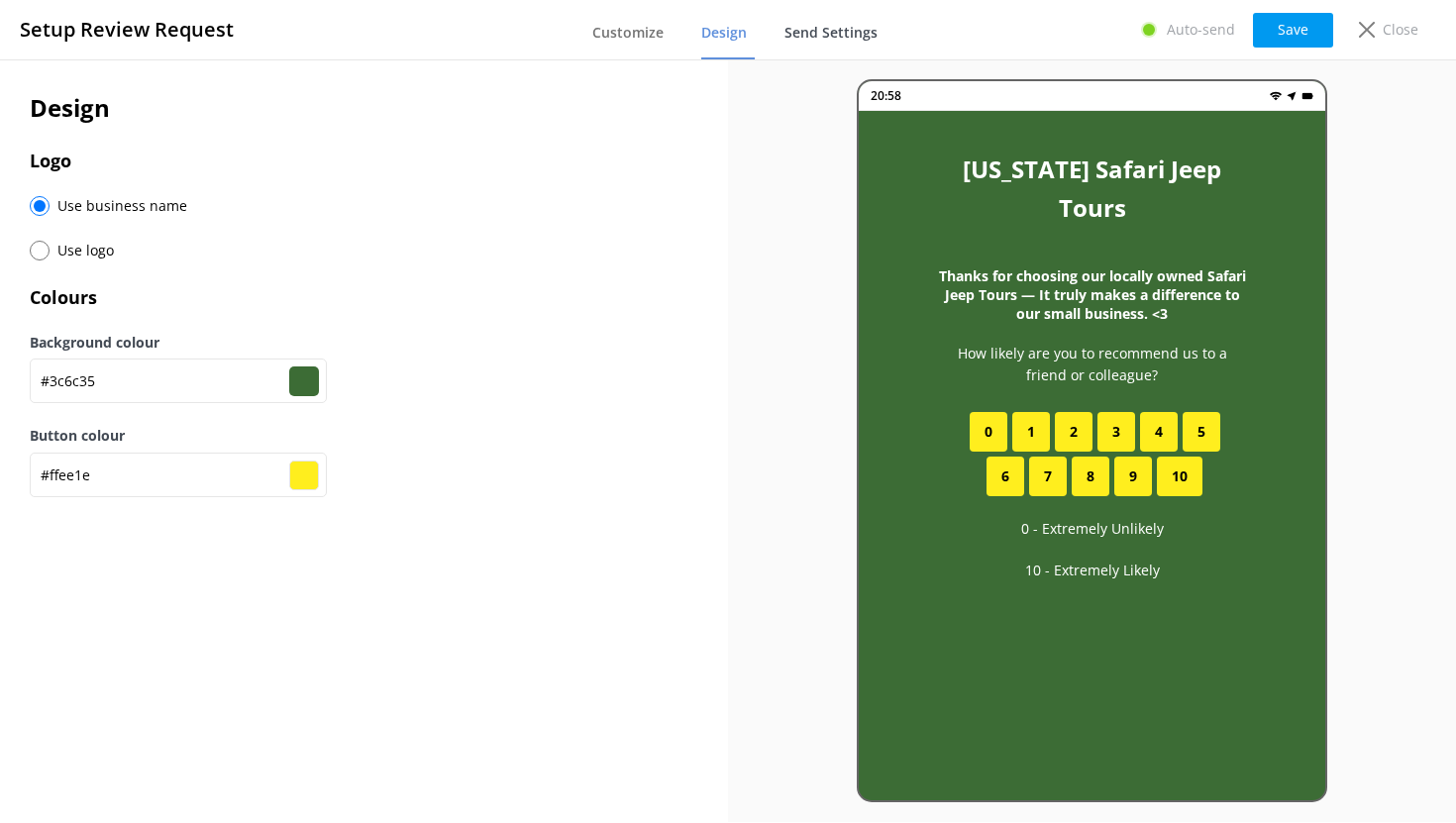 click on "Send Settings" at bounding box center (831, 33) 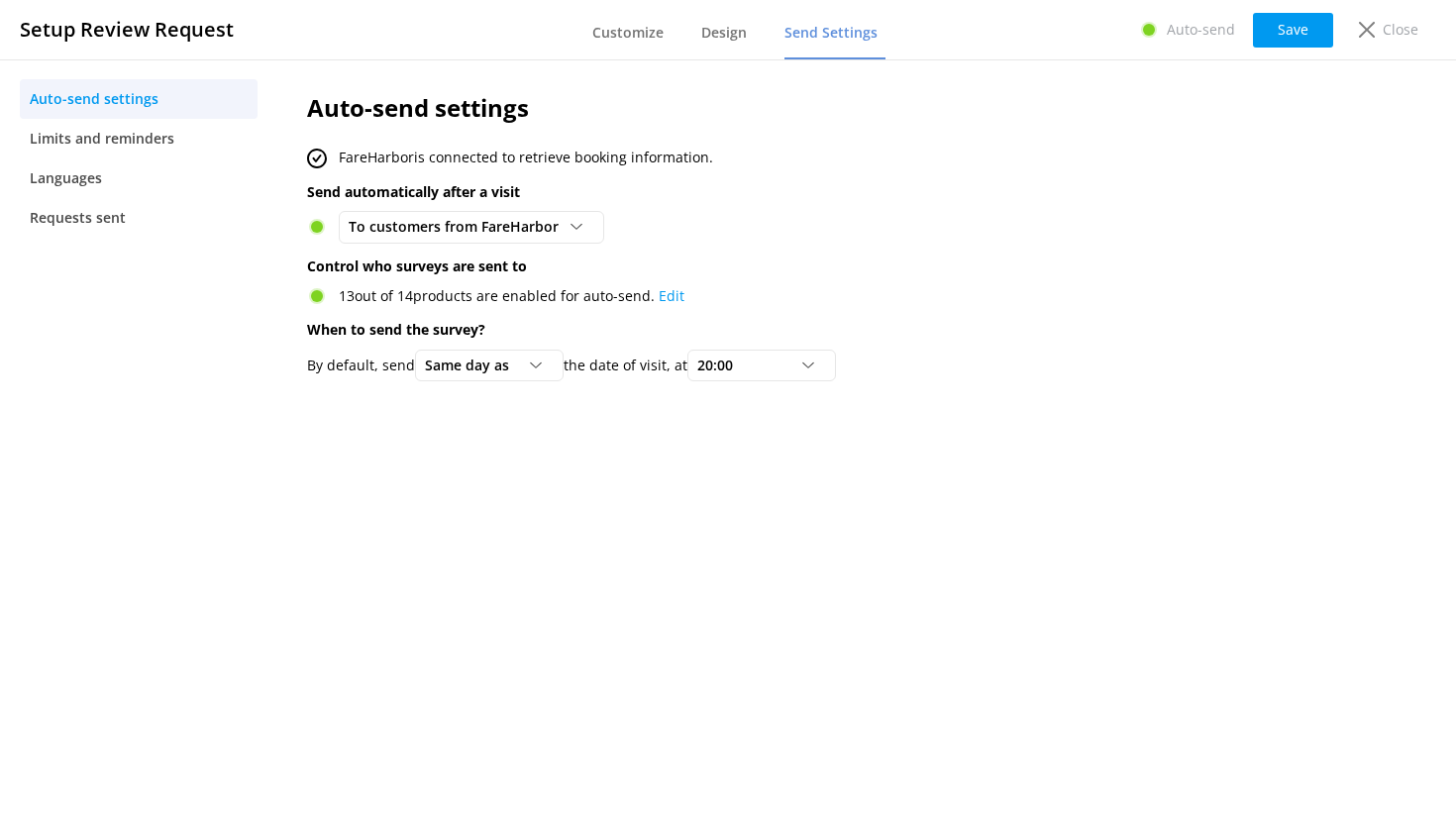 click on "Setup Review Request Customize Design Send Settings Auto-send Save Close" at bounding box center [728, 30] 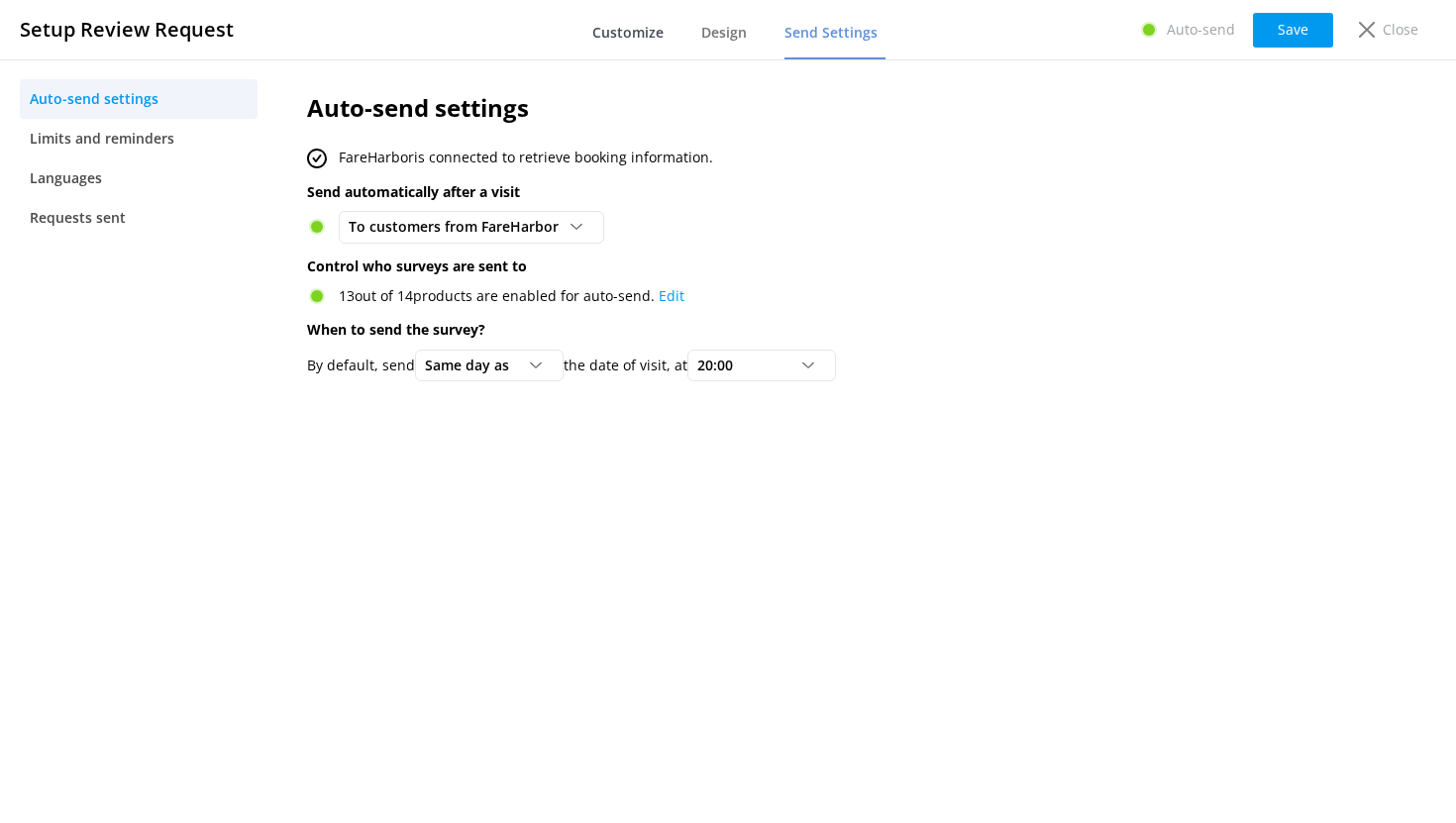 click on "Customize" at bounding box center [628, 33] 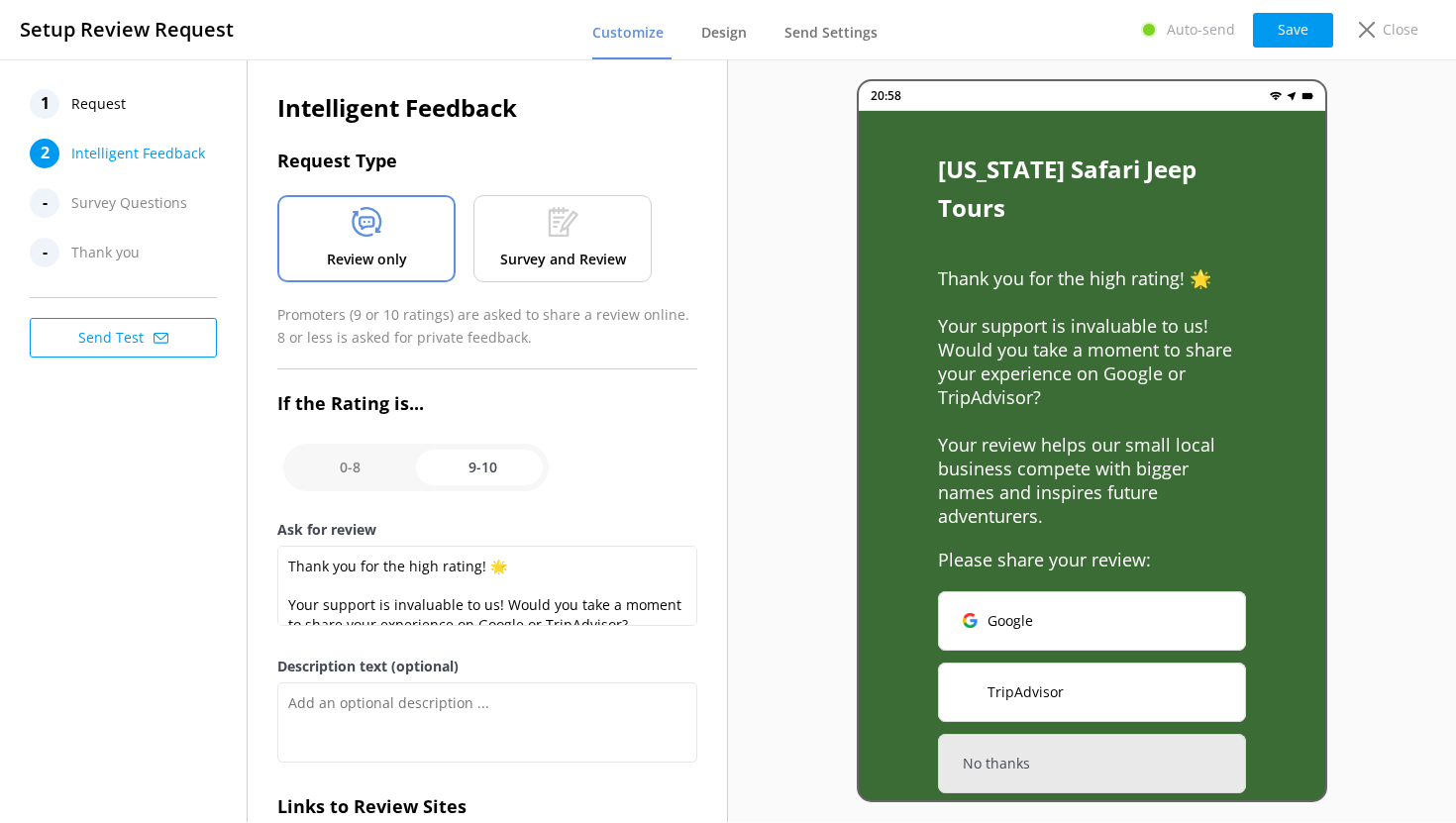 click on "Survey Questions" at bounding box center [129, 203] 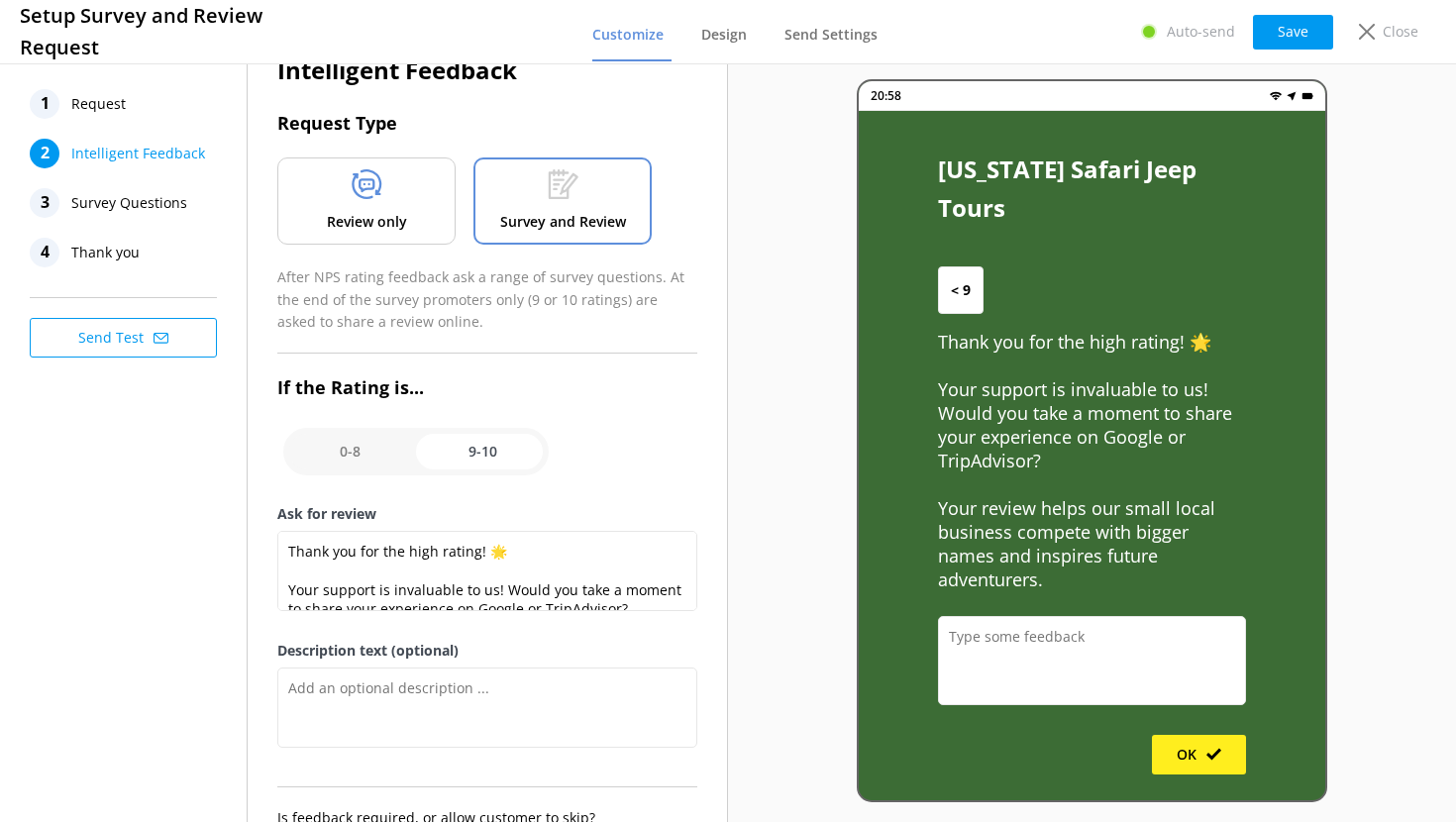 scroll, scrollTop: 53, scrollLeft: 0, axis: vertical 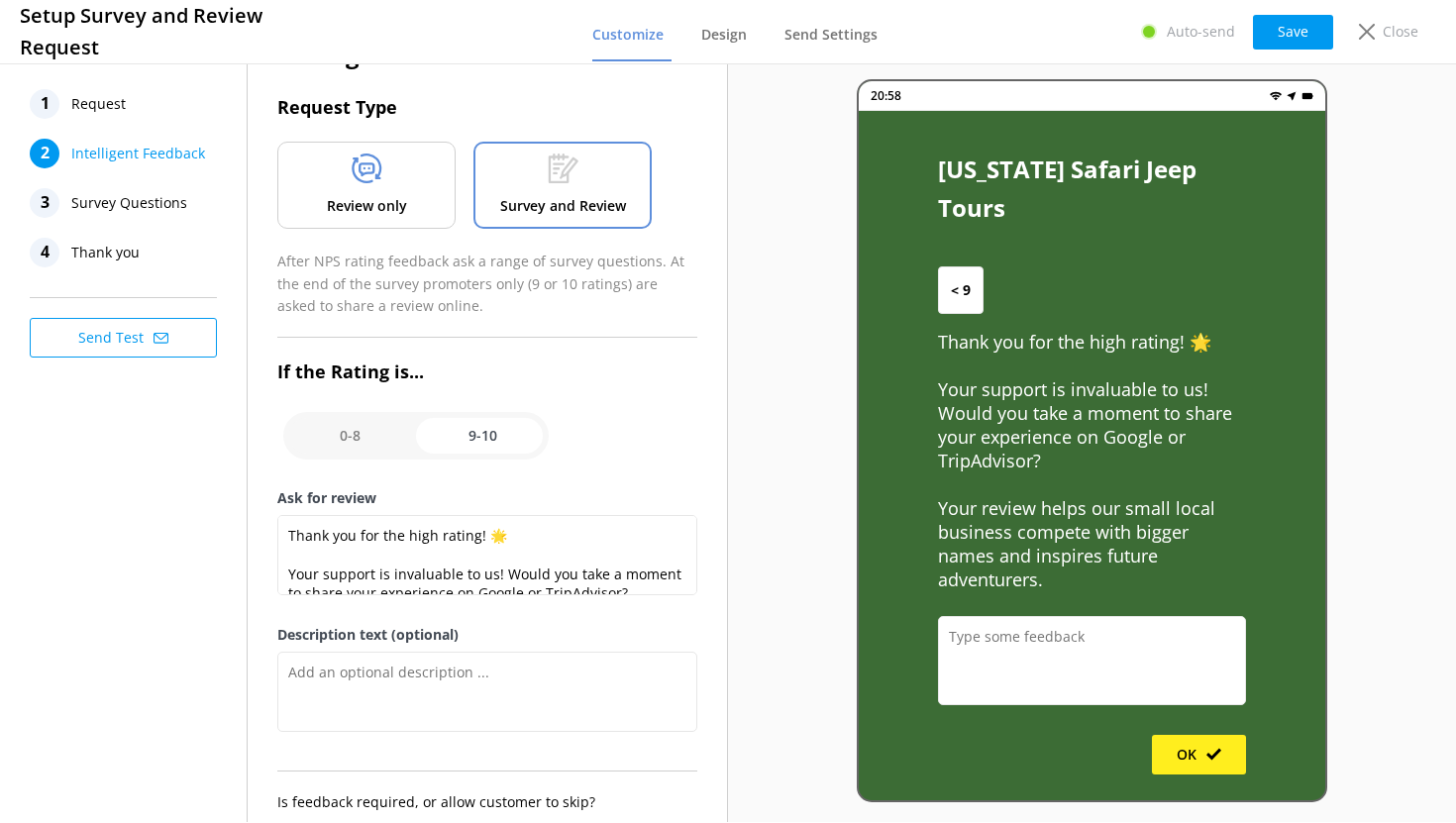 click at bounding box center (416, 436) 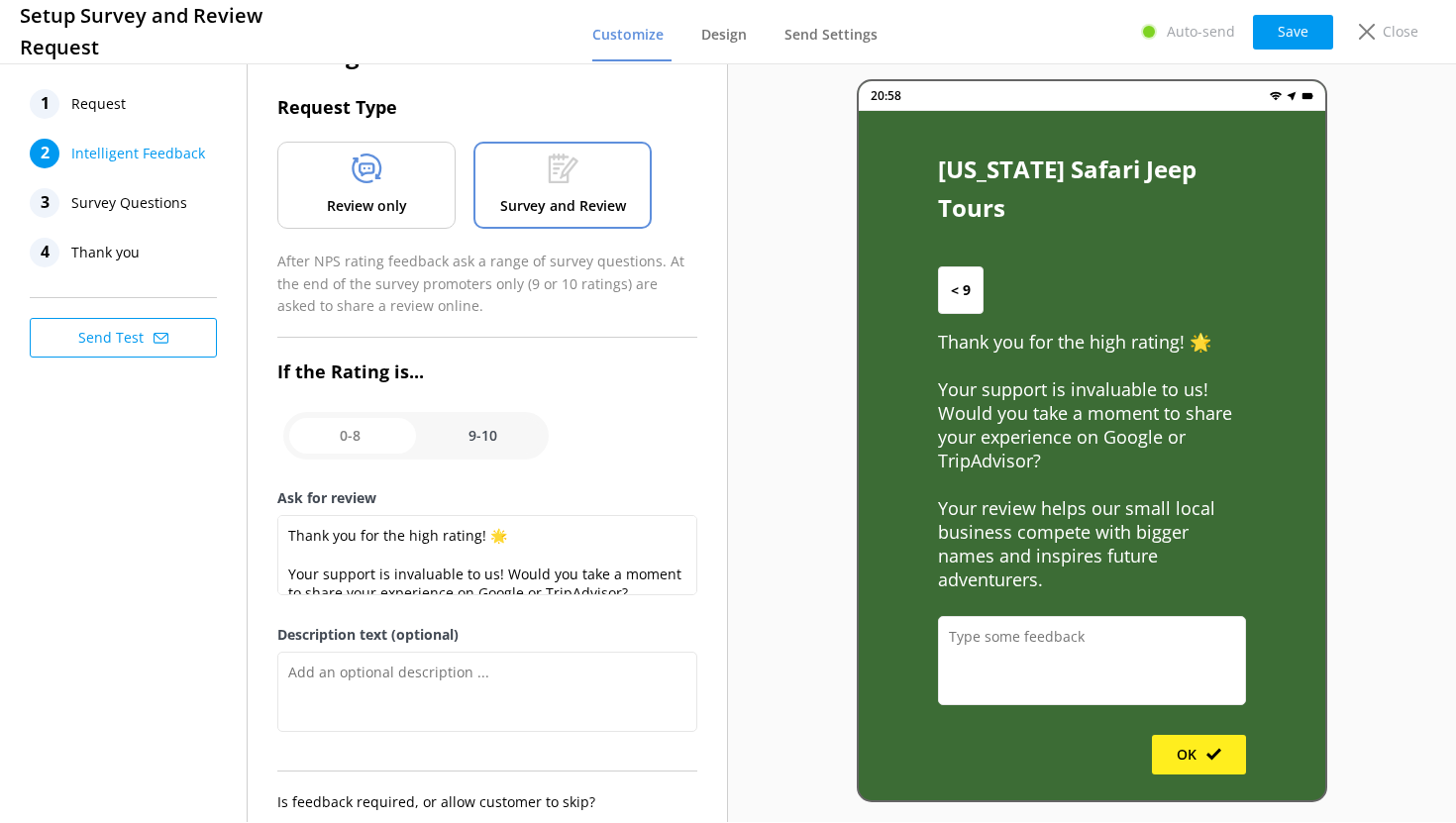 checkbox on "false" 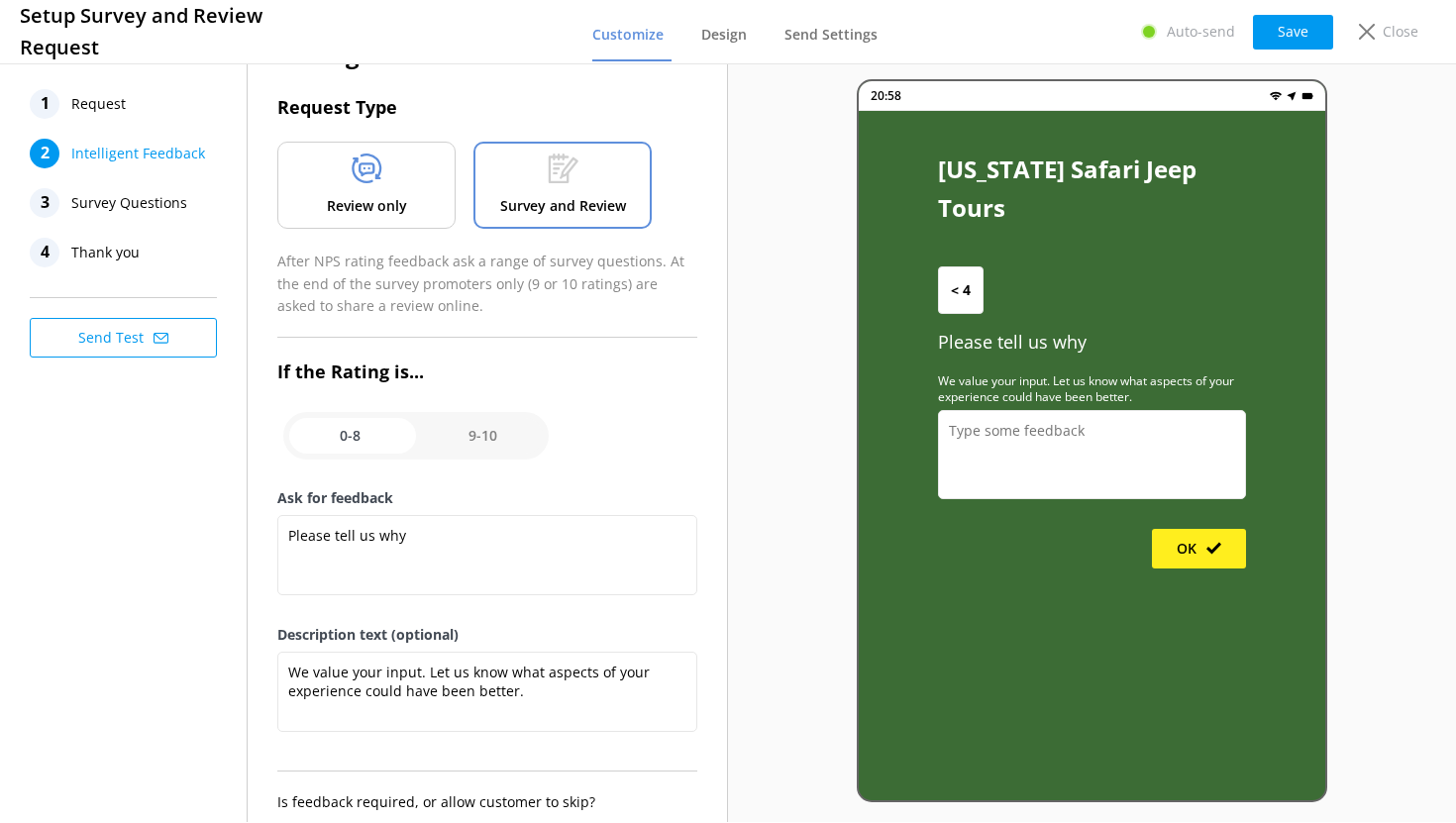 click at bounding box center [416, 436] 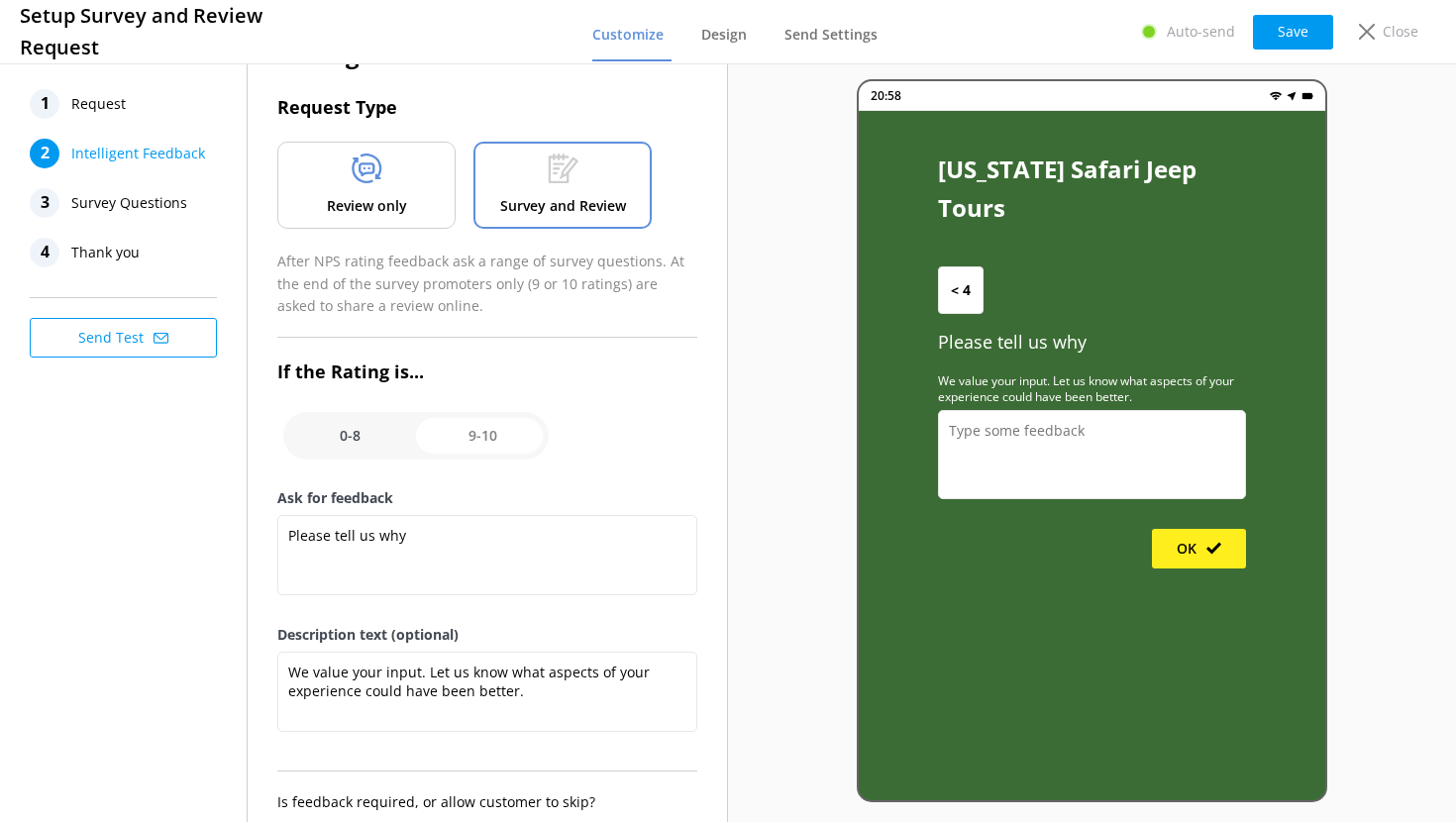 checkbox on "true" 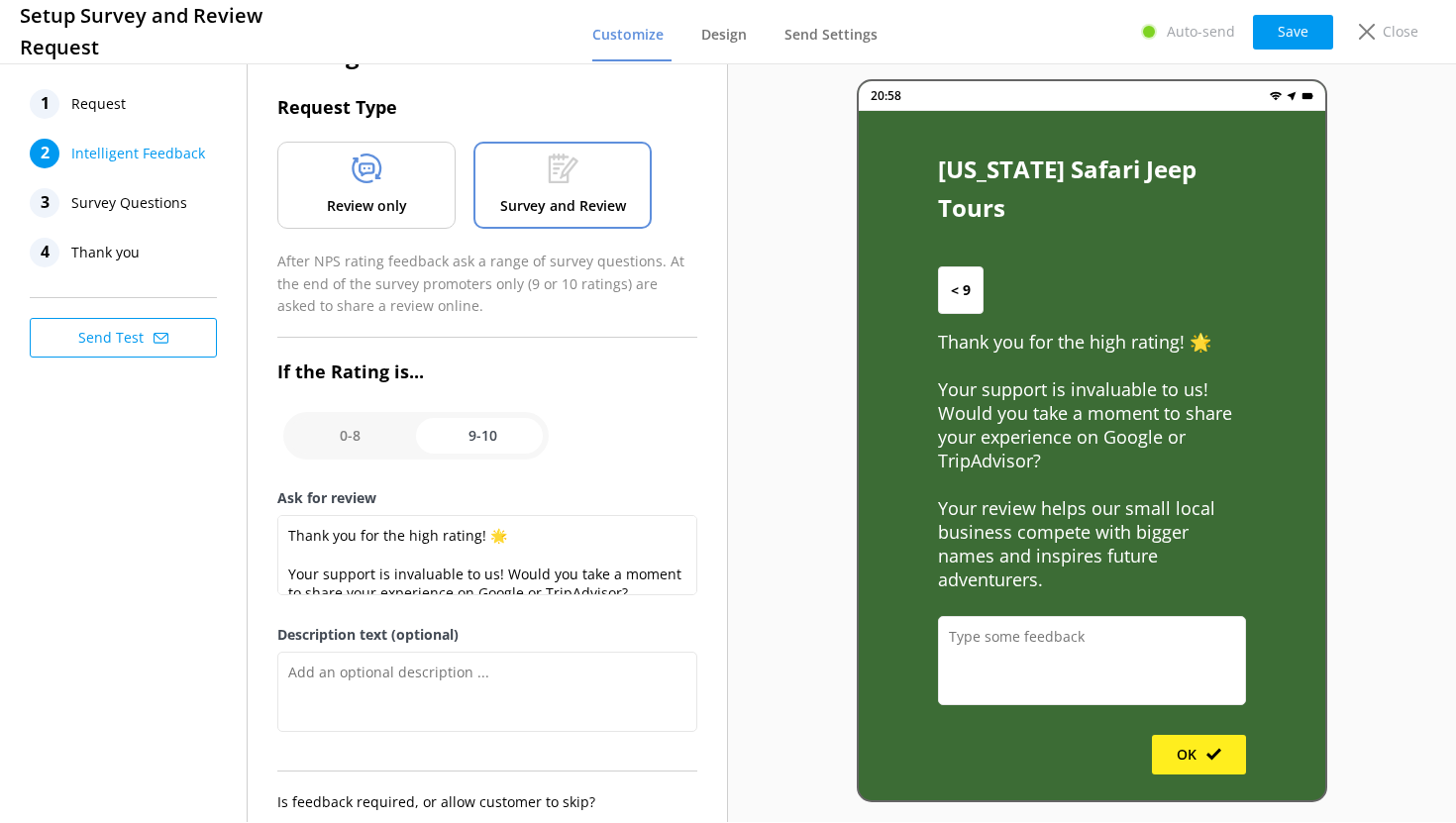click at bounding box center [416, 436] 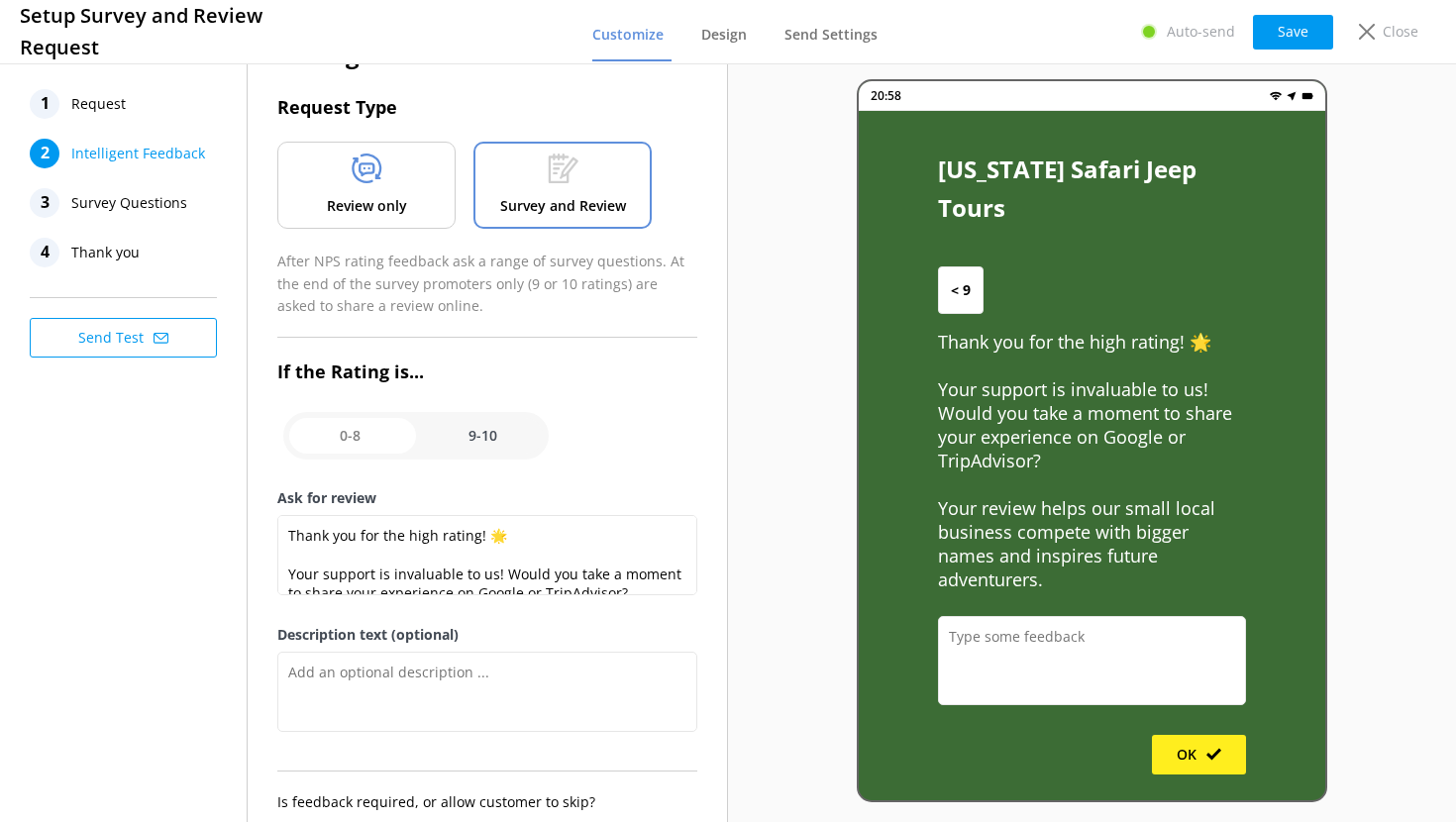 checkbox on "false" 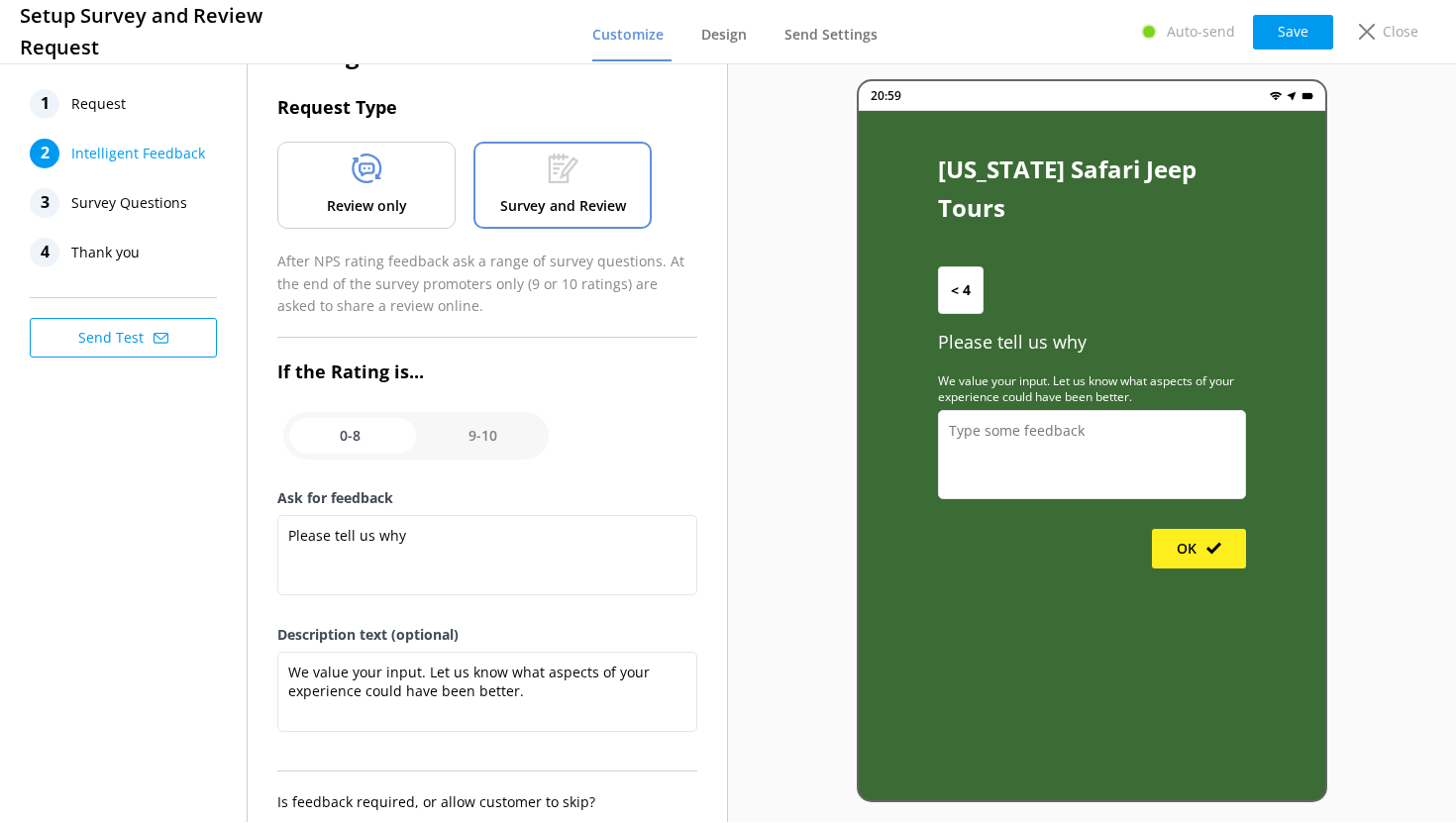 click at bounding box center (416, 436) 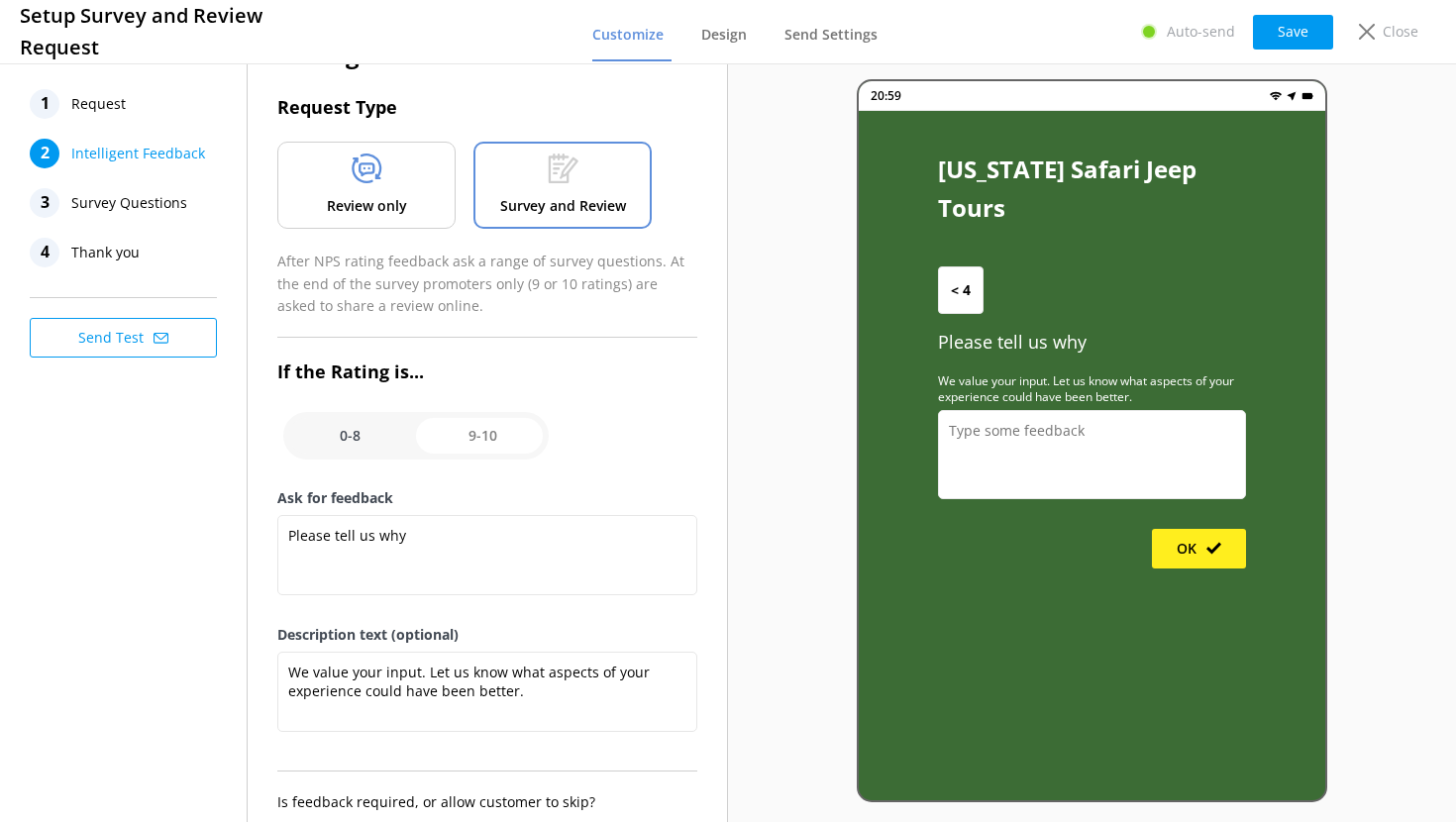 checkbox on "true" 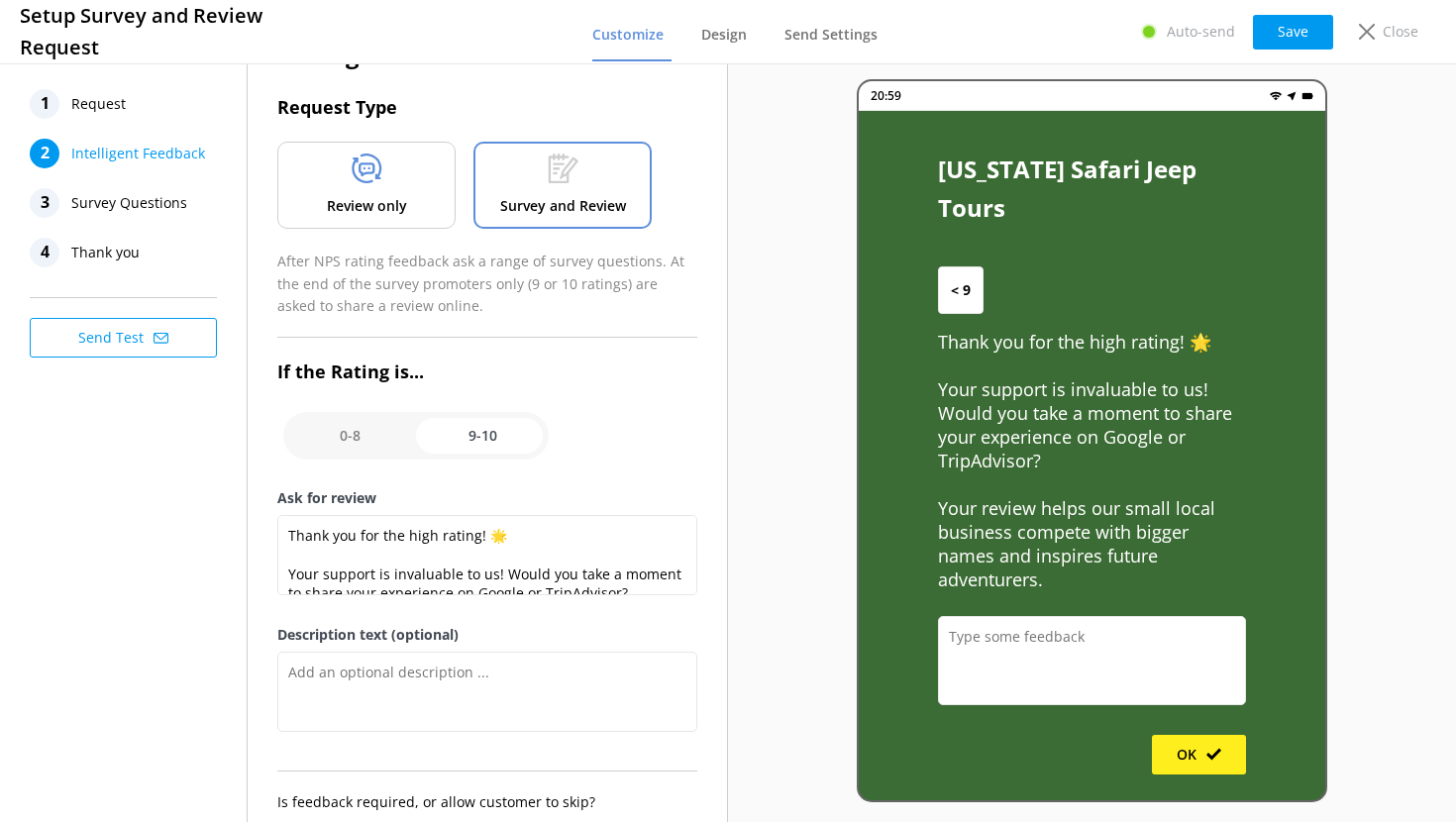 click on "Survey Questions" at bounding box center (129, 203) 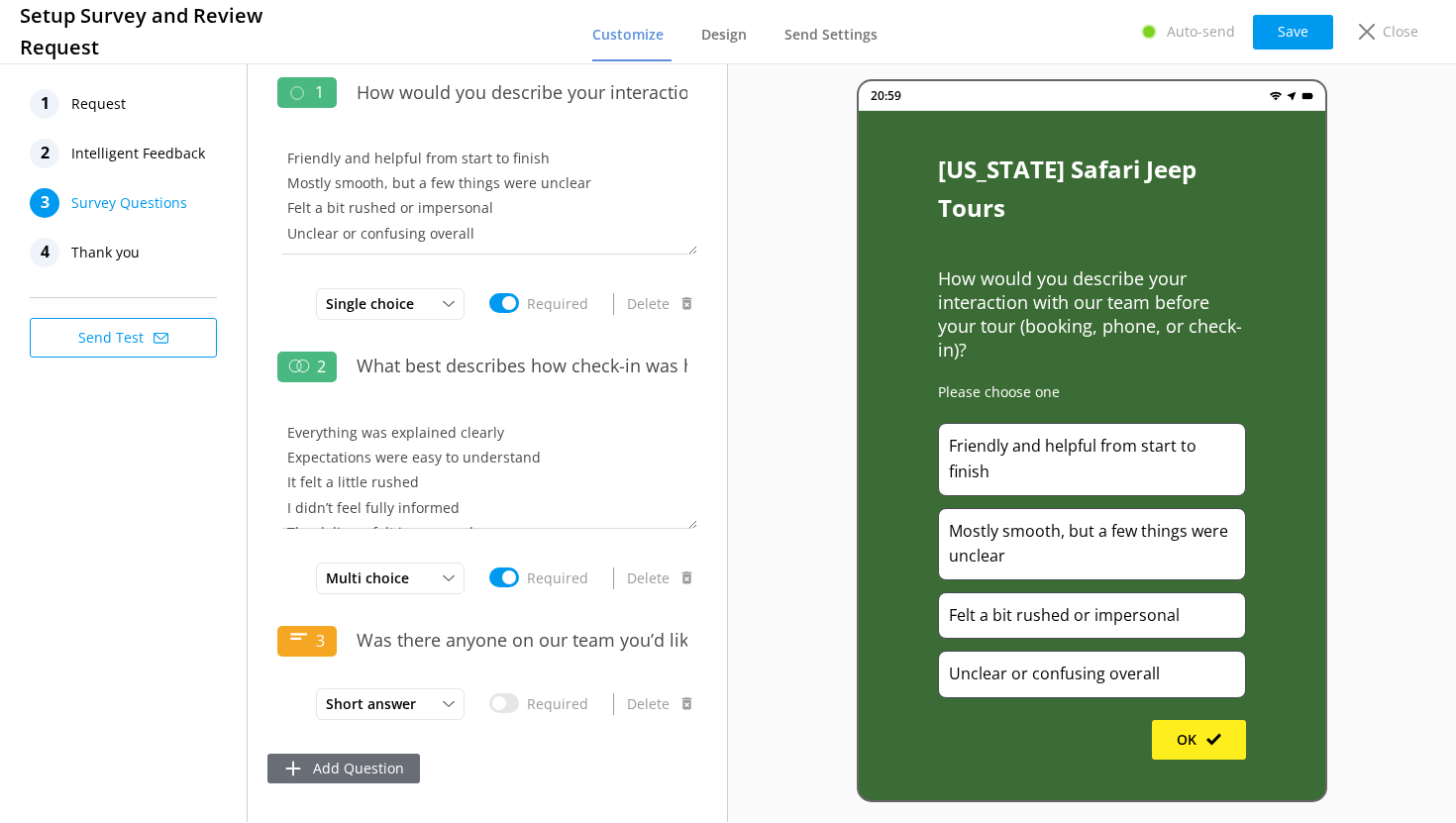 click on "Add Question" at bounding box center [344, 769] 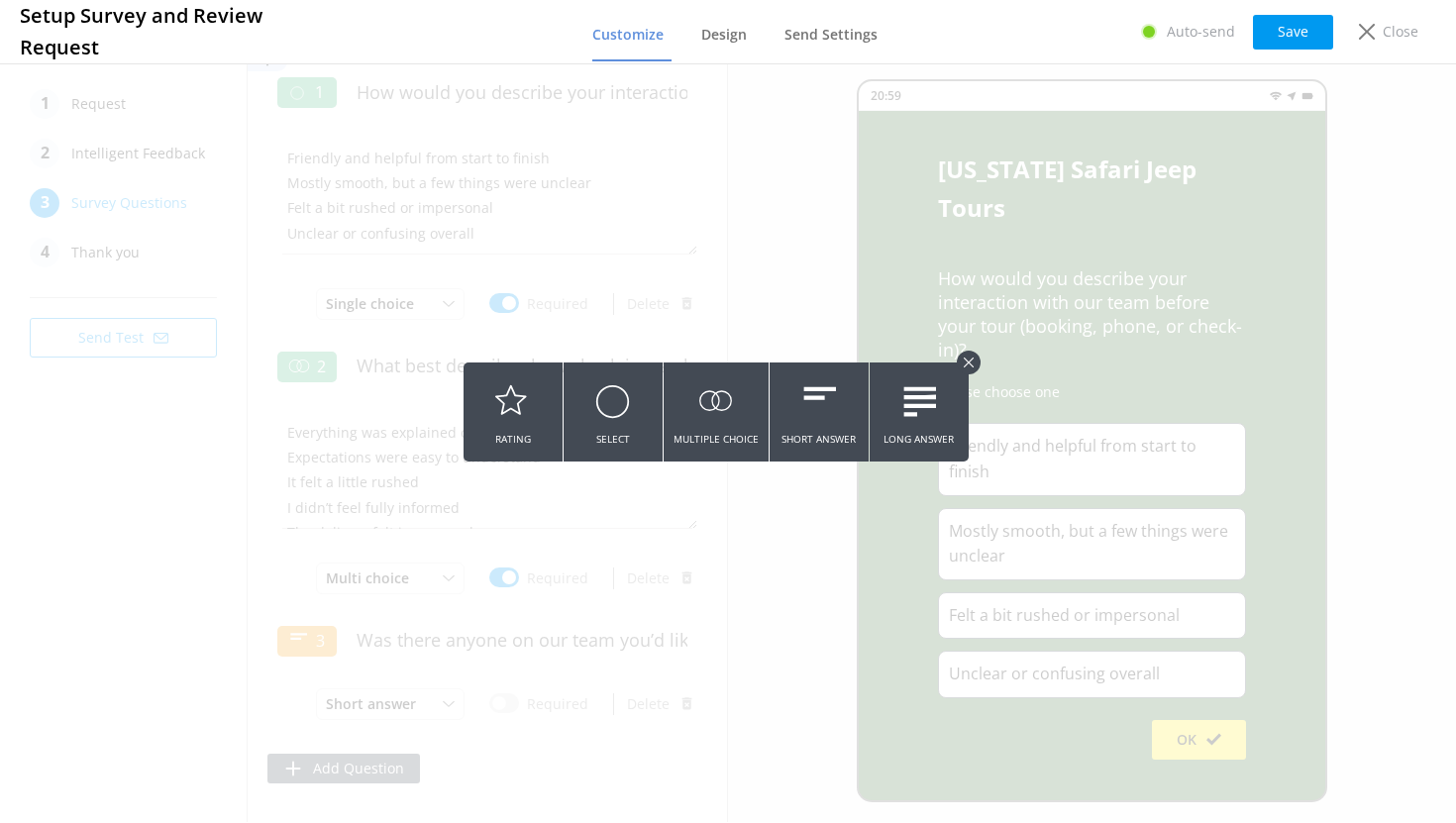 click 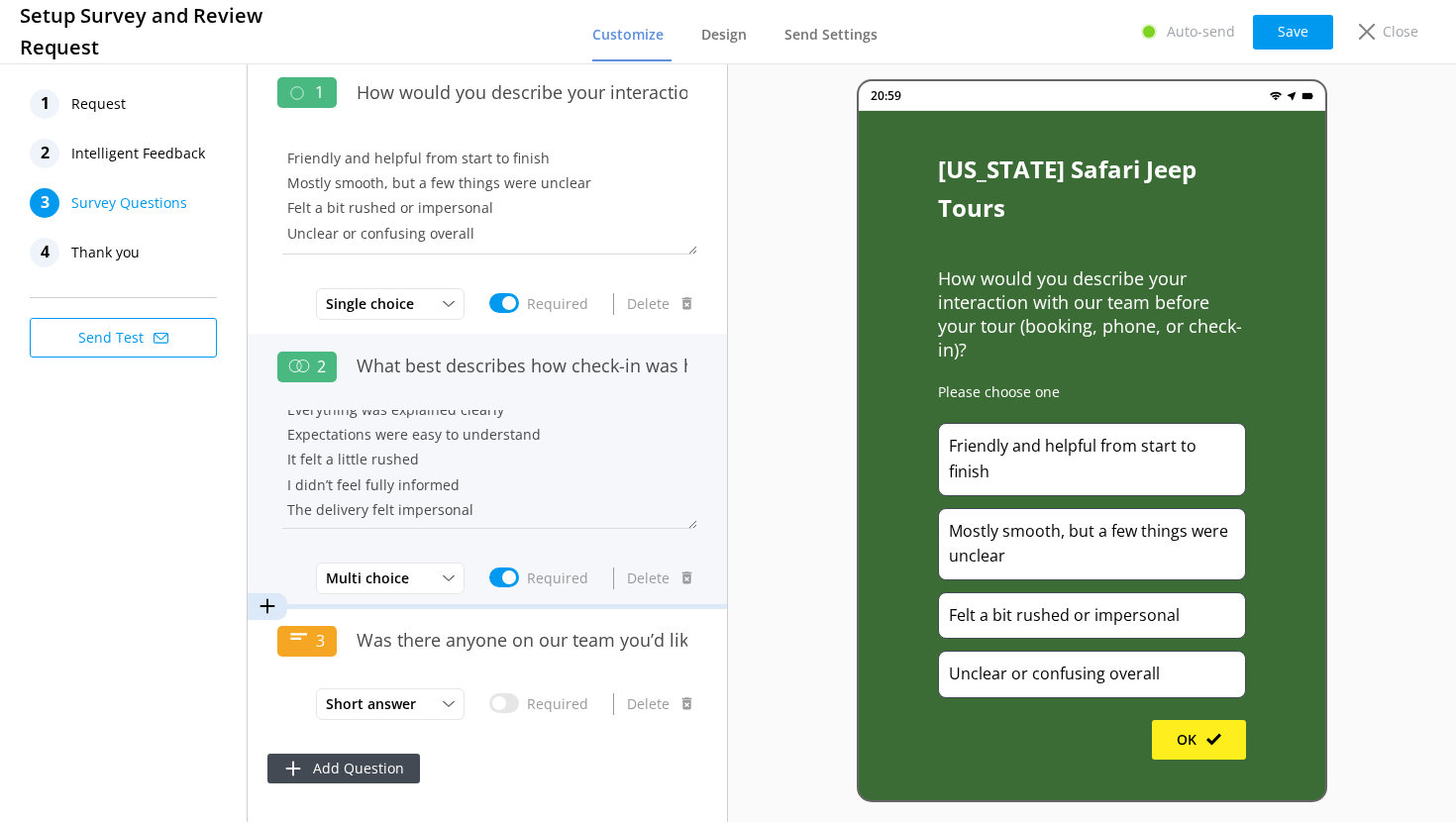 scroll, scrollTop: 0, scrollLeft: 0, axis: both 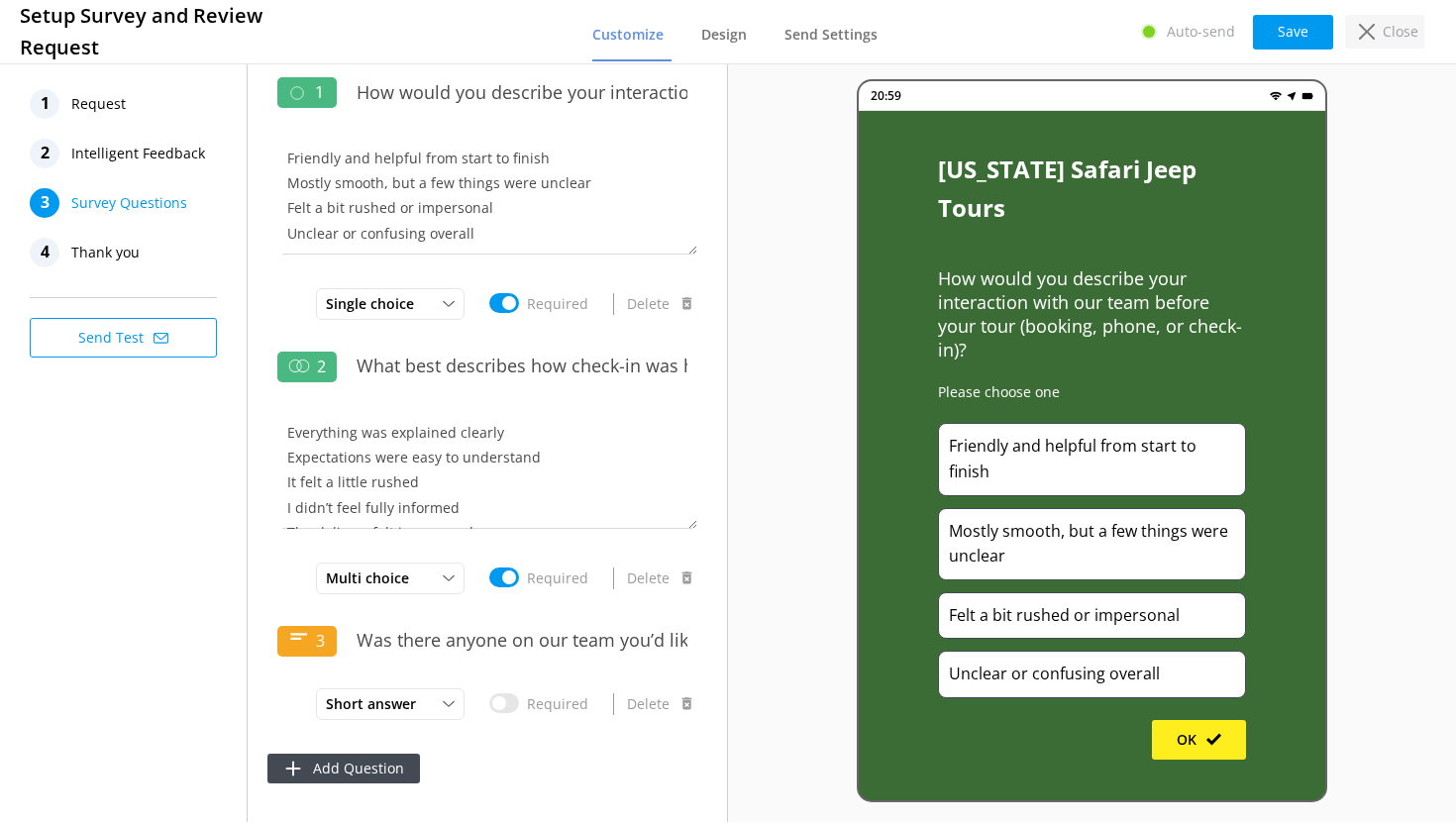 click on "Close" at bounding box center [1385, 32] 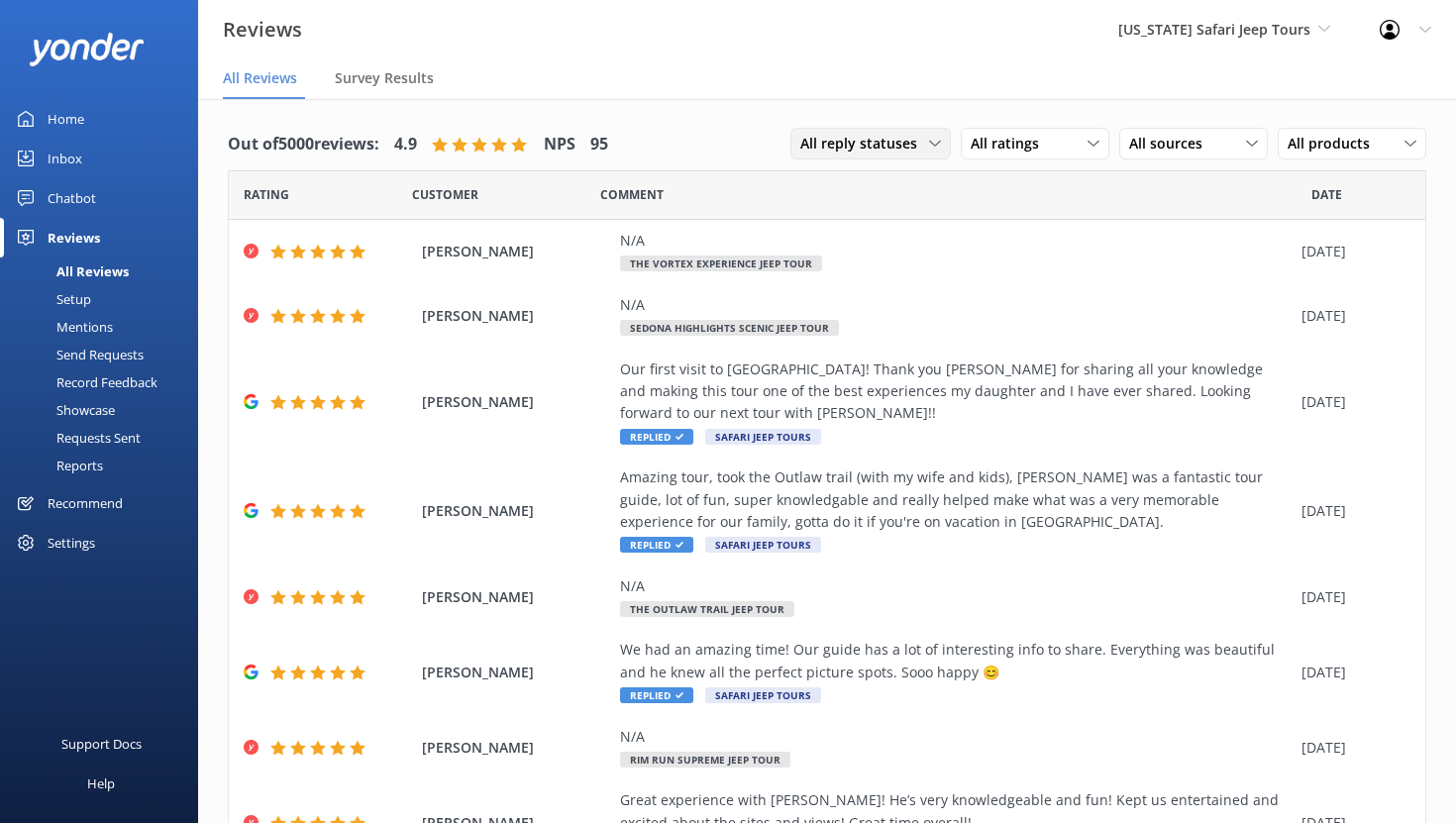 click on "All reply statuses" at bounding box center (865, 144) 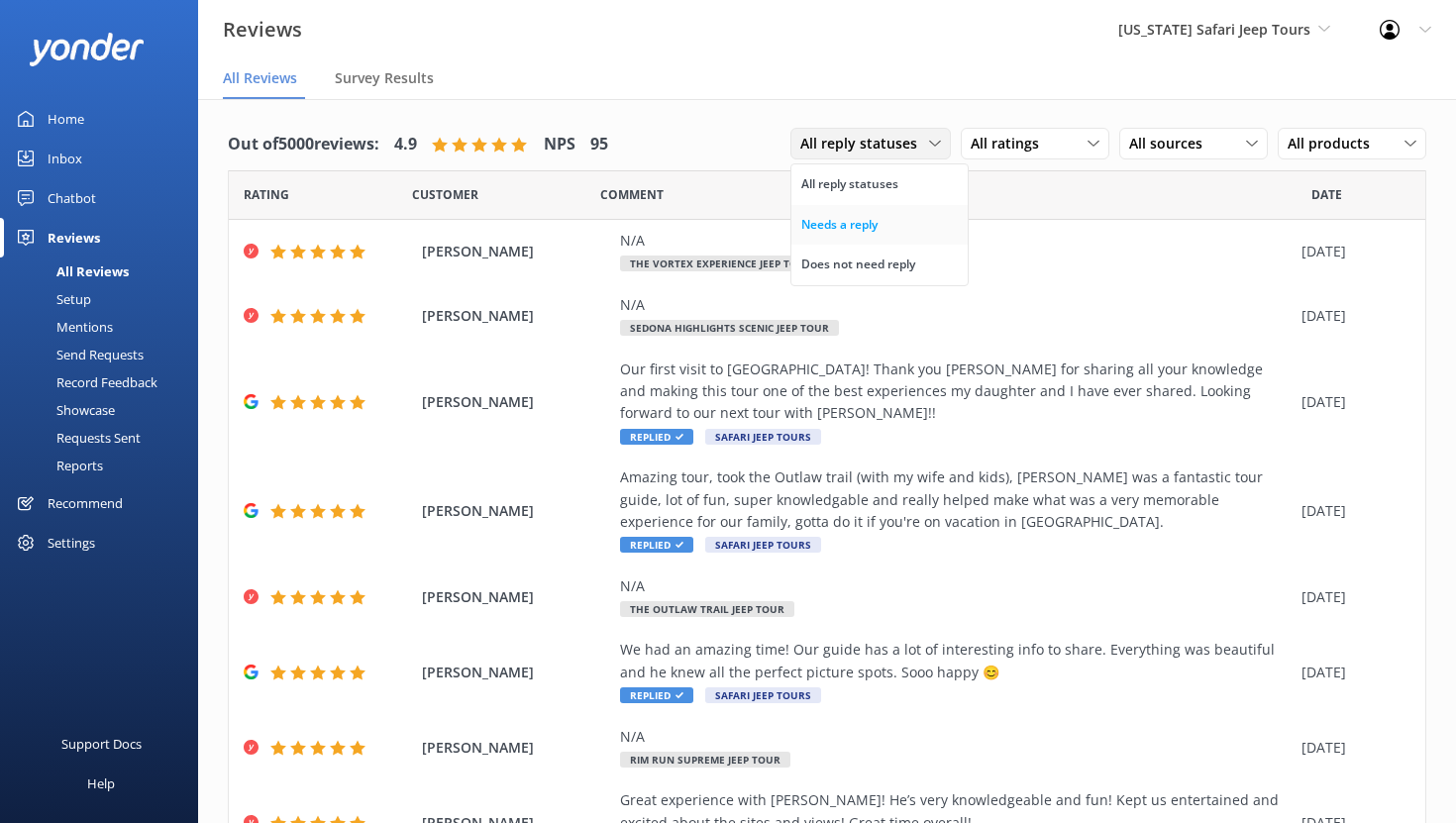 click on "Needs a reply" at bounding box center [839, 225] 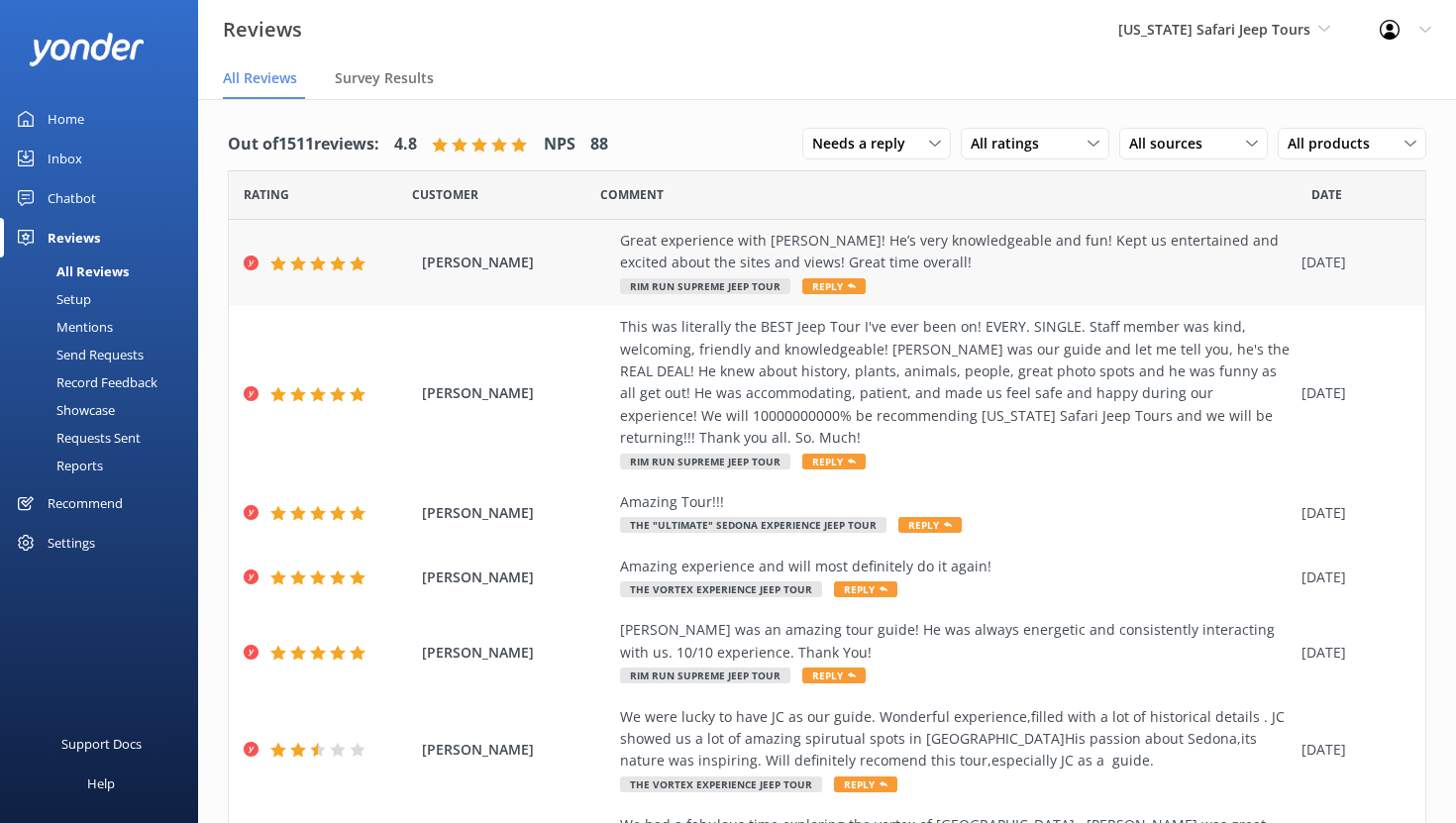 click on "Great experience with Bob! He’s very knowledgeable and fun! Kept us entertained and excited about the sites and views! Great time overall!" at bounding box center (956, 252) 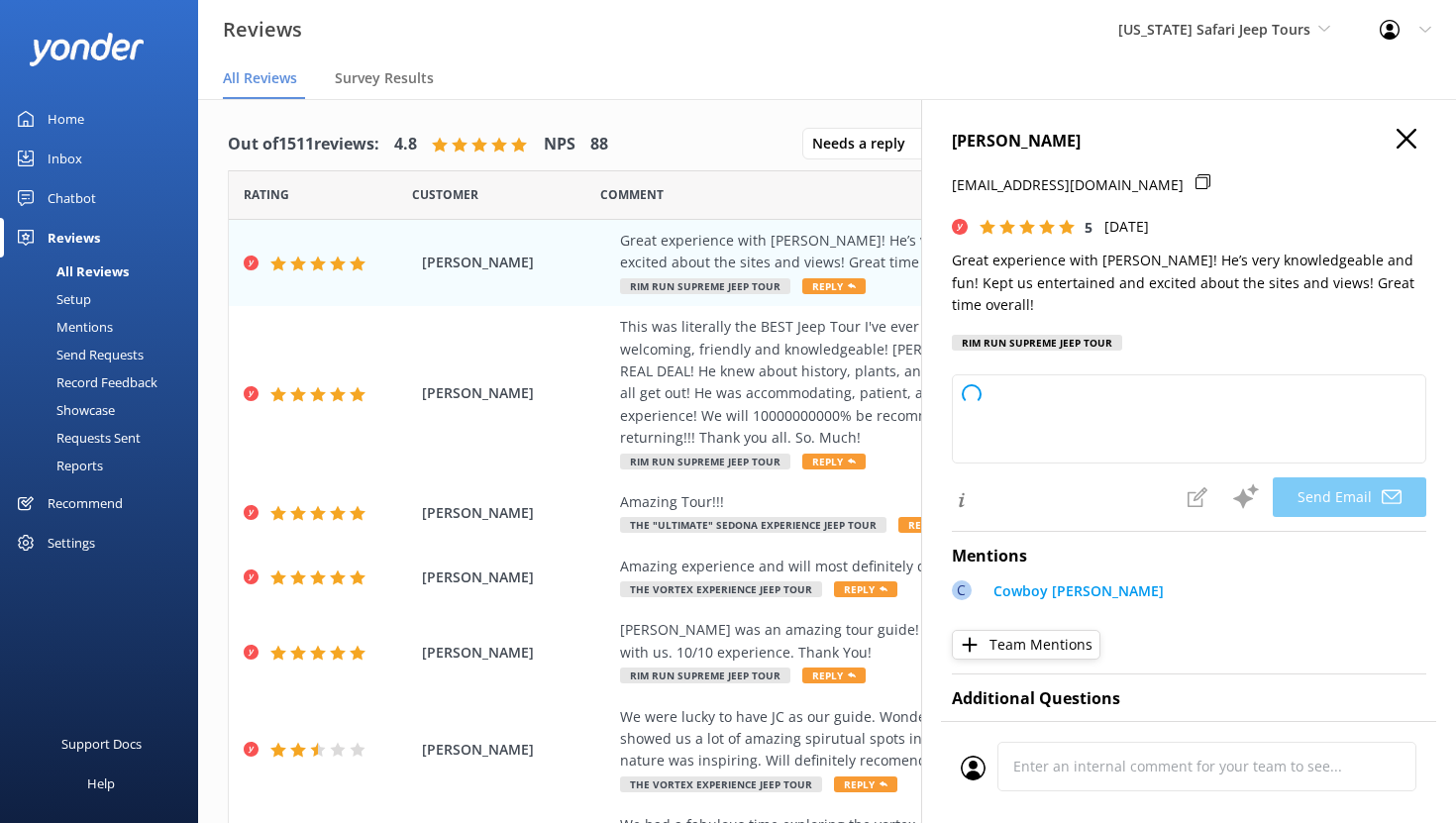 type on "Thanks so much, Kurt! We’re glad you had a blast with Bob—he really knows how to make Arizona Safari Jeep Tours both fun and fascinating. Hope we get to show you even more next time you’re in town!" 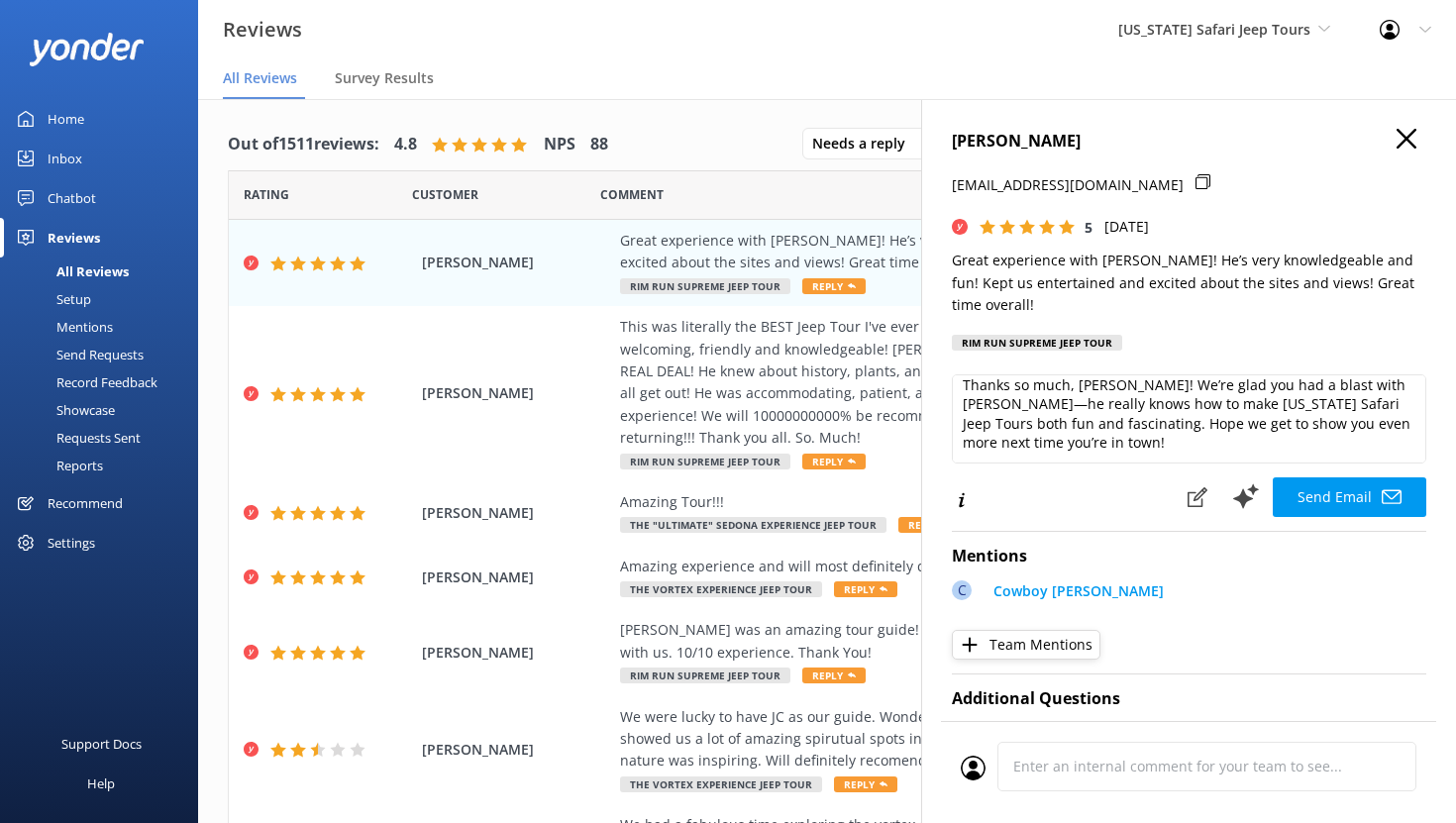 scroll, scrollTop: 0, scrollLeft: 0, axis: both 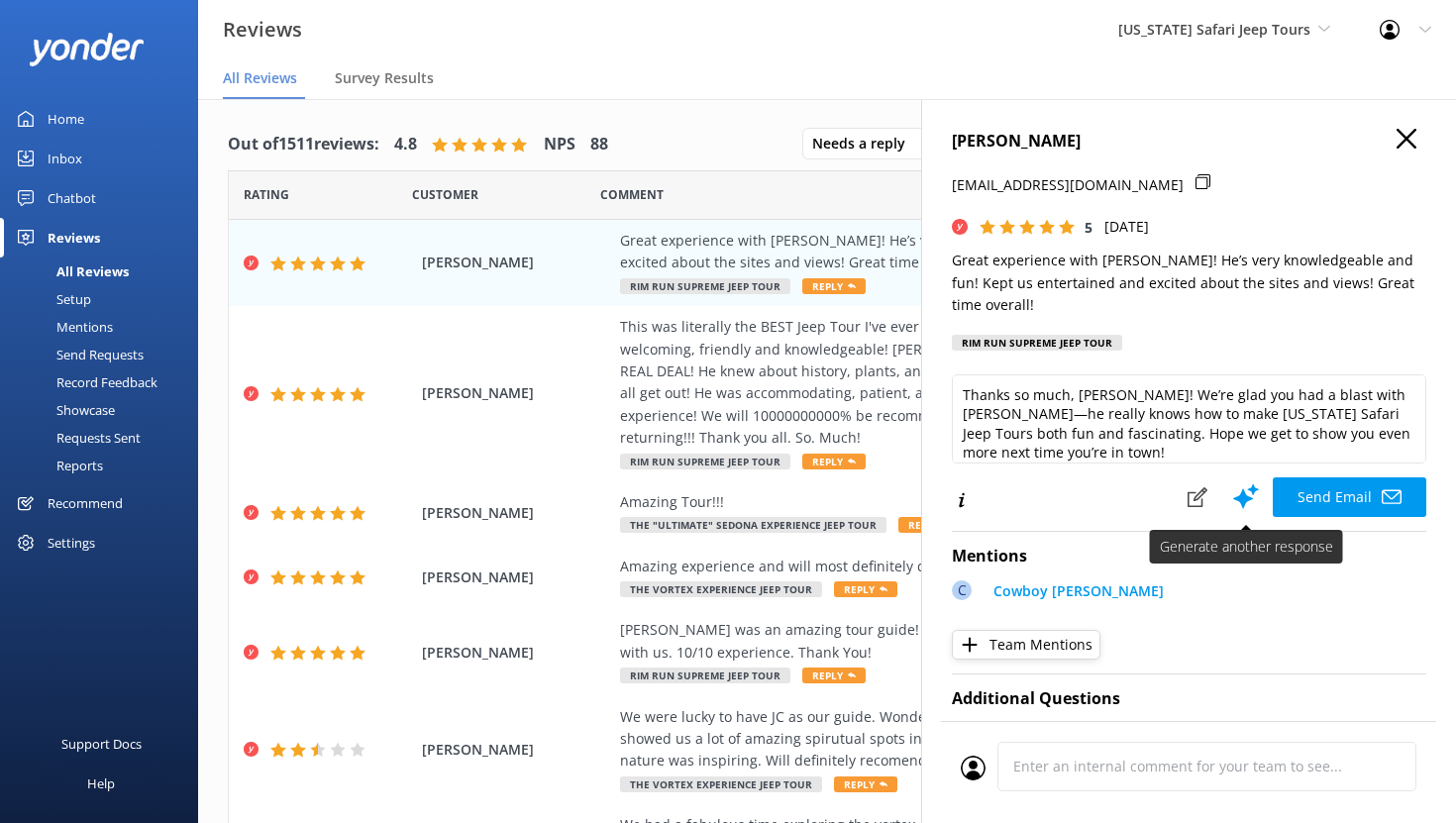 click 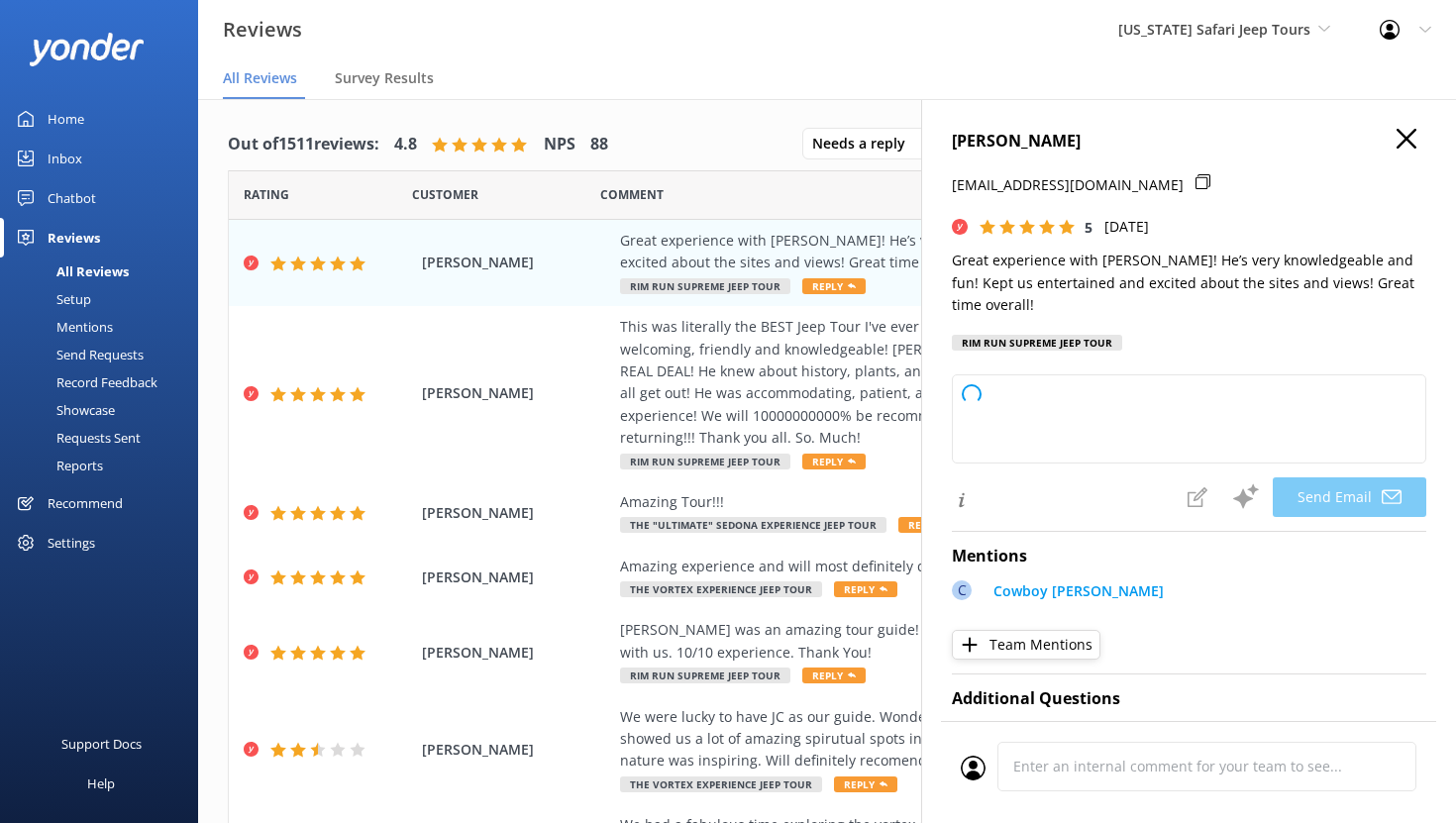 type on "Thanks so much, Kurt! We’re lucky to have Bob on our Arizona Safari Jeep Tours crew—he really knows how to make the red rocks come alive. Glad you had a great time with us and hope to see you out here again!" 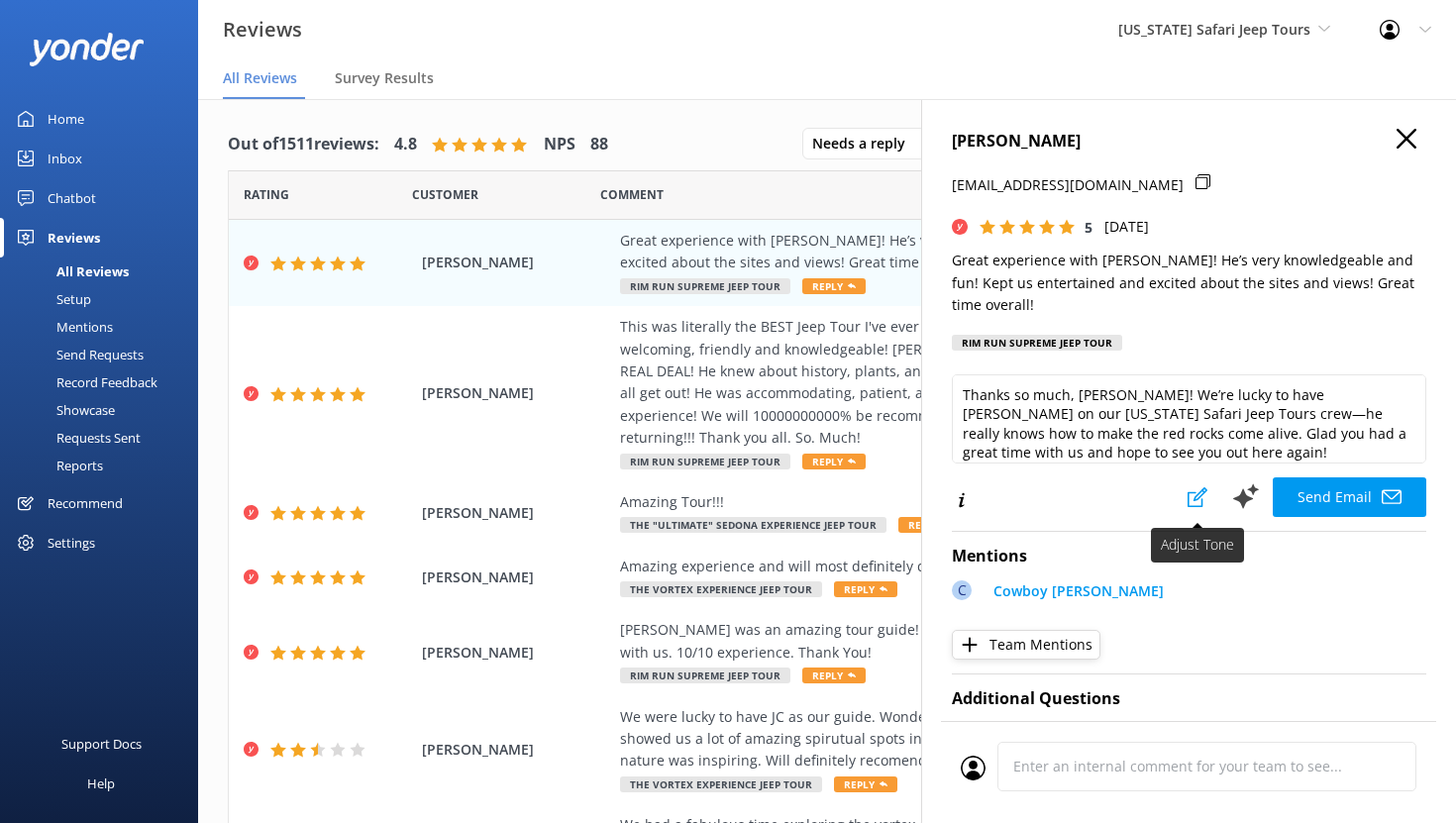 click 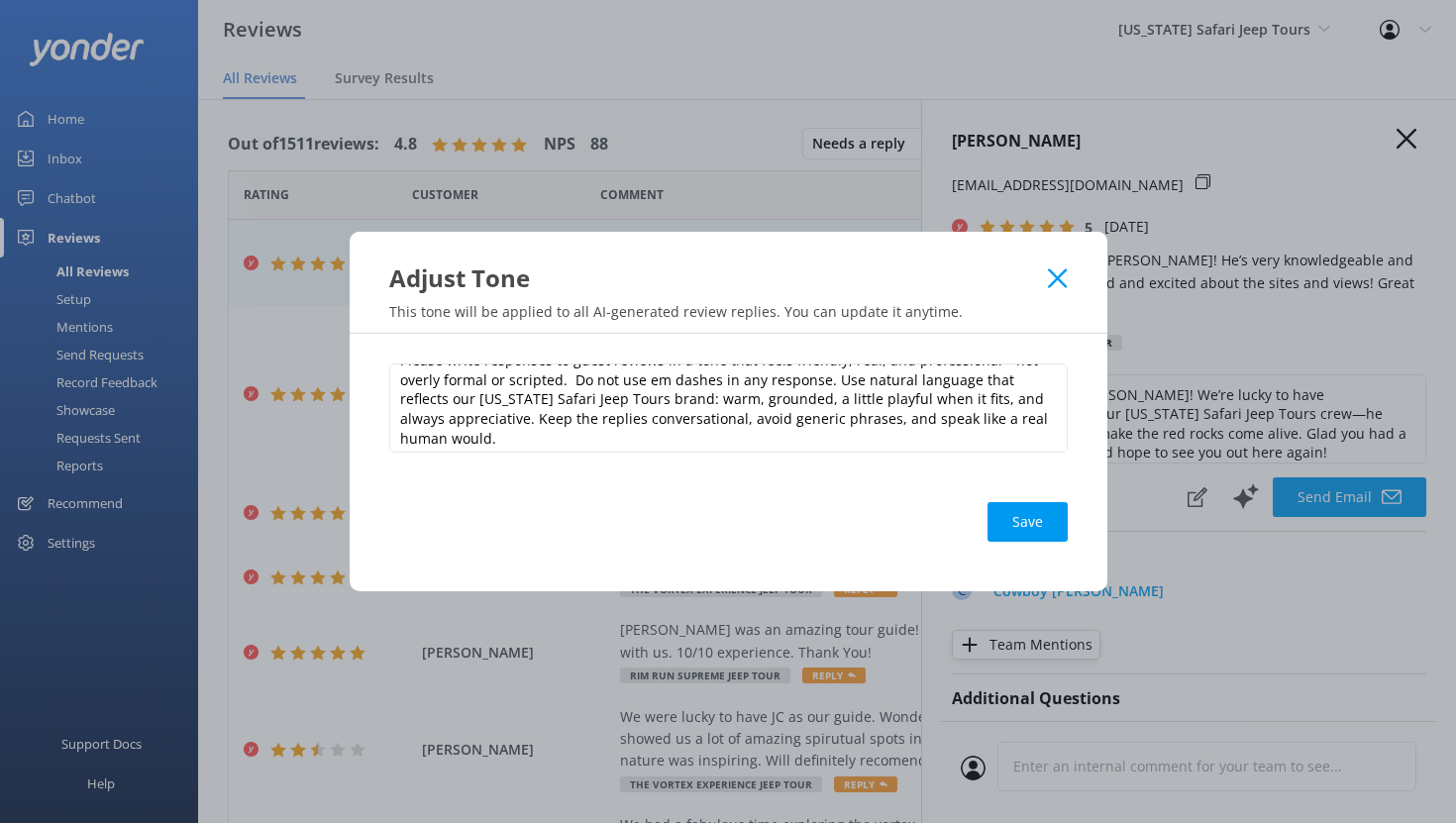scroll, scrollTop: 19, scrollLeft: 0, axis: vertical 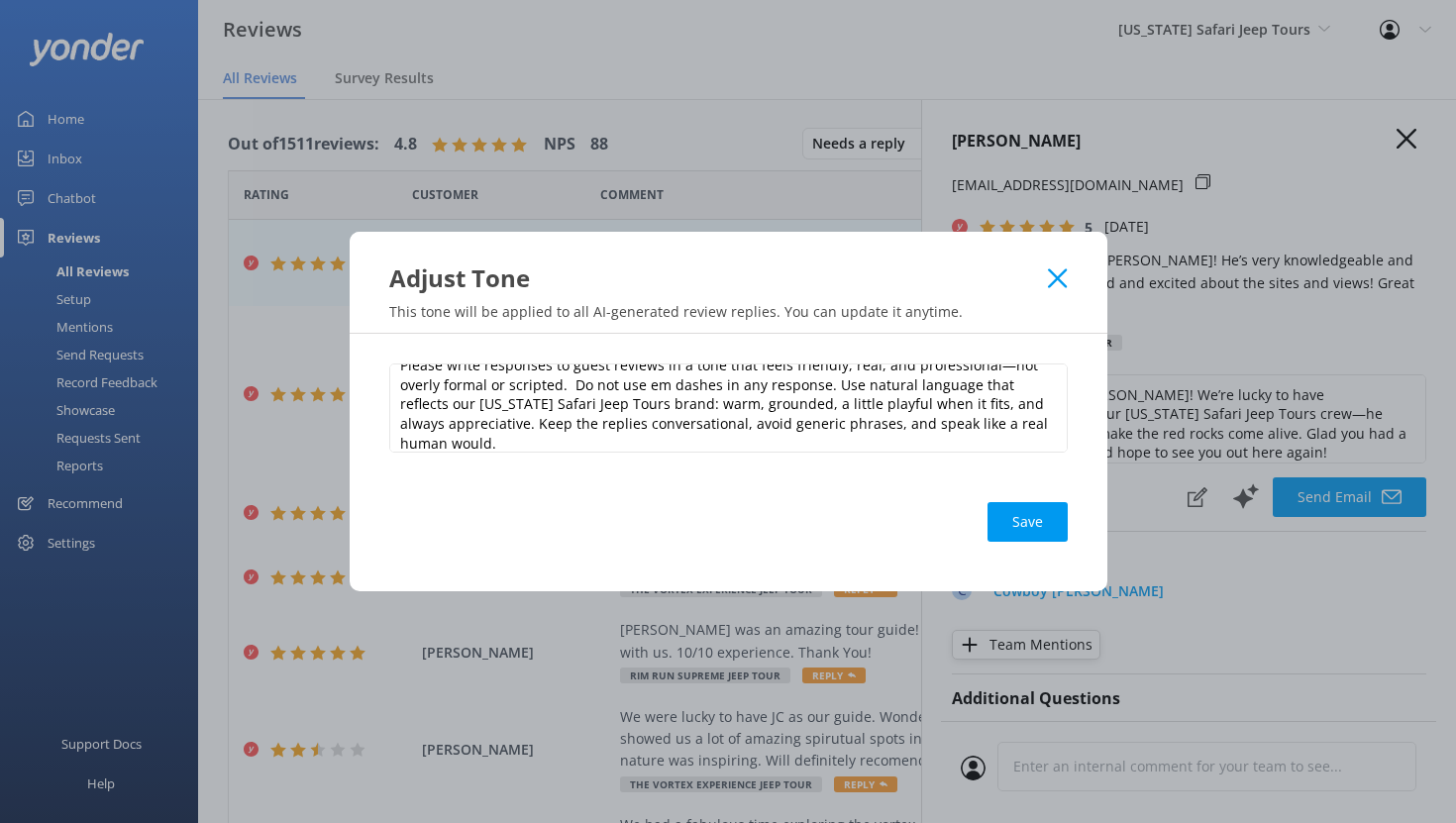 click 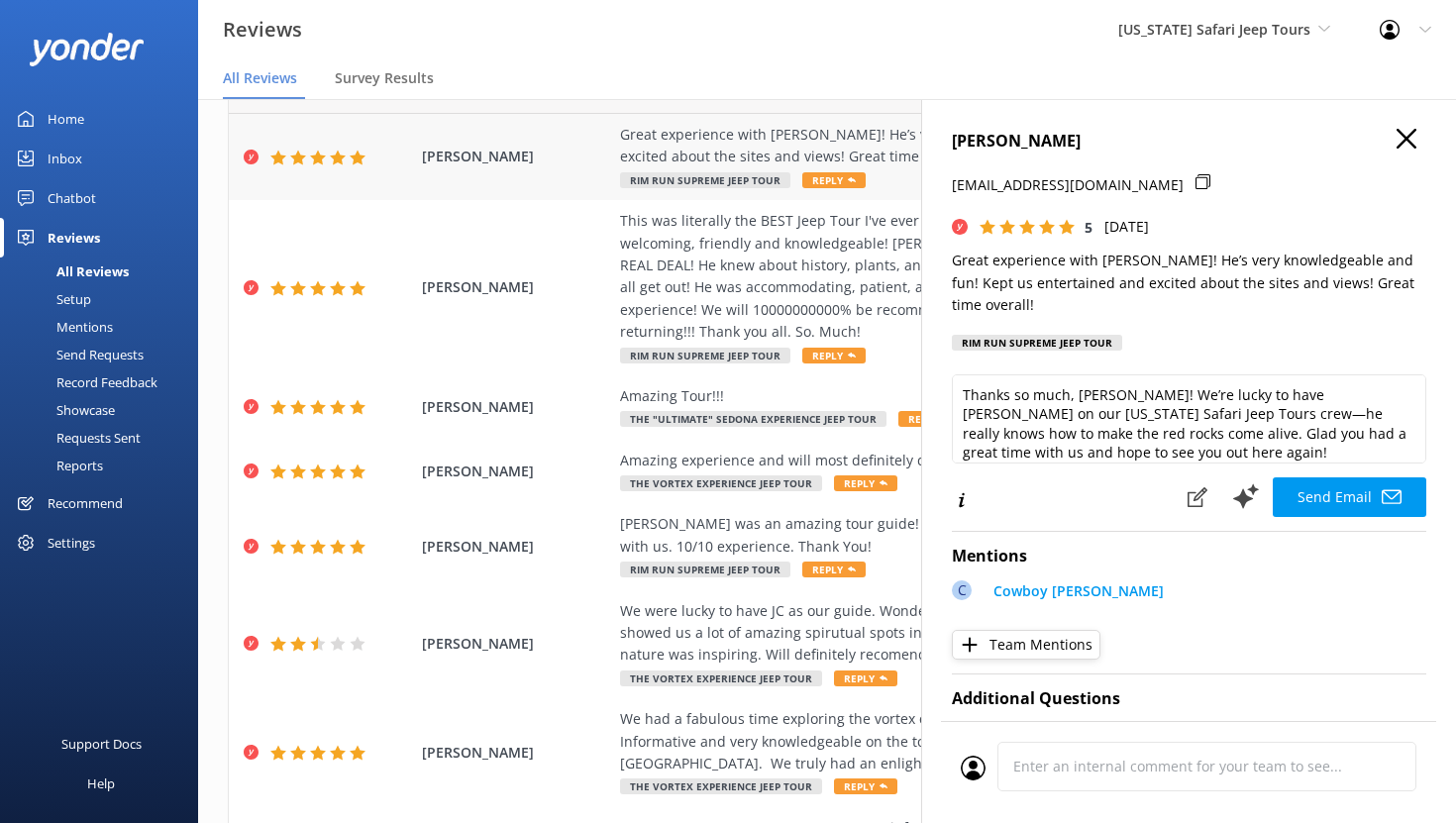scroll, scrollTop: 159, scrollLeft: 0, axis: vertical 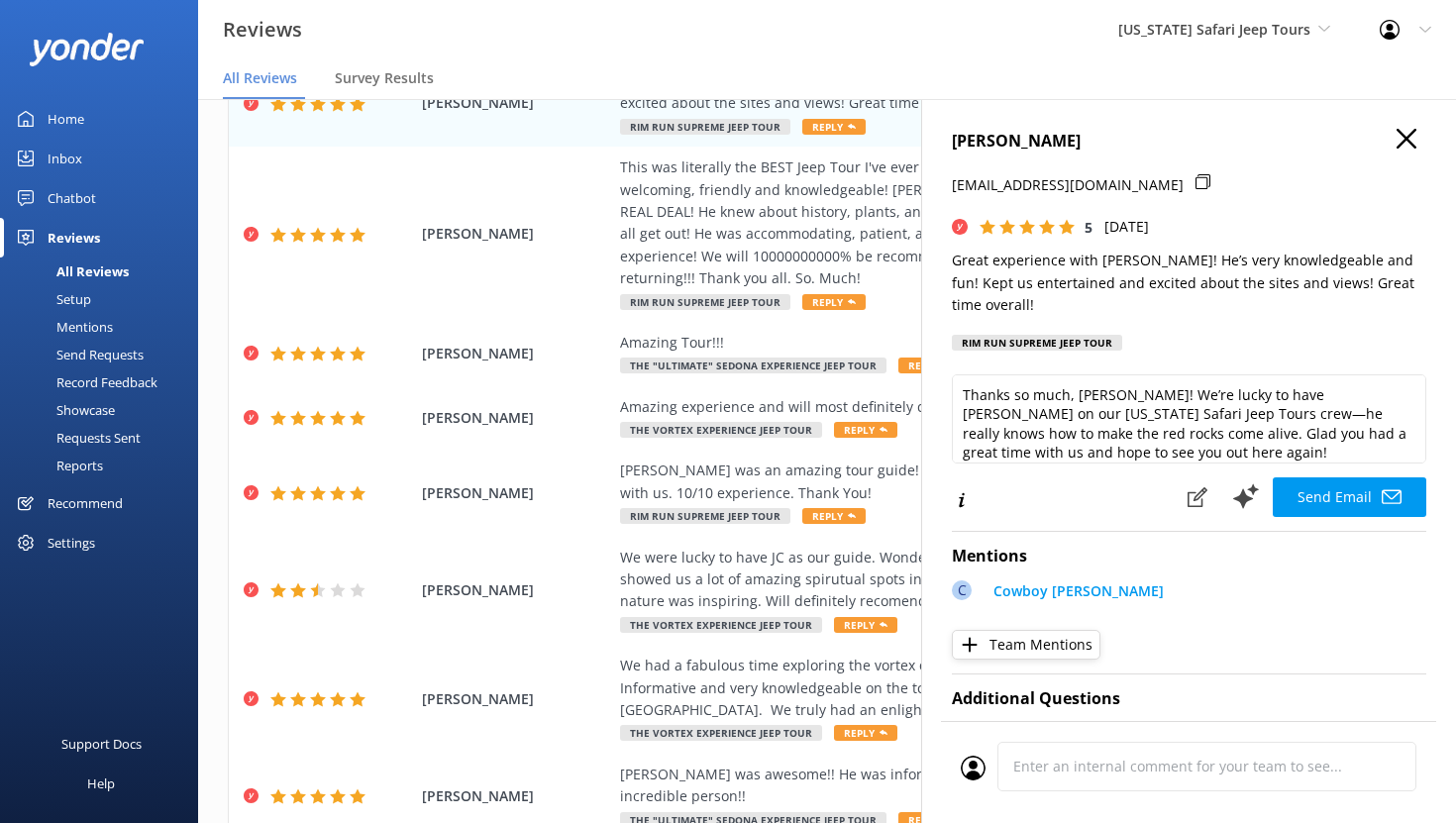 click on "Chatbot" at bounding box center (71, 198) 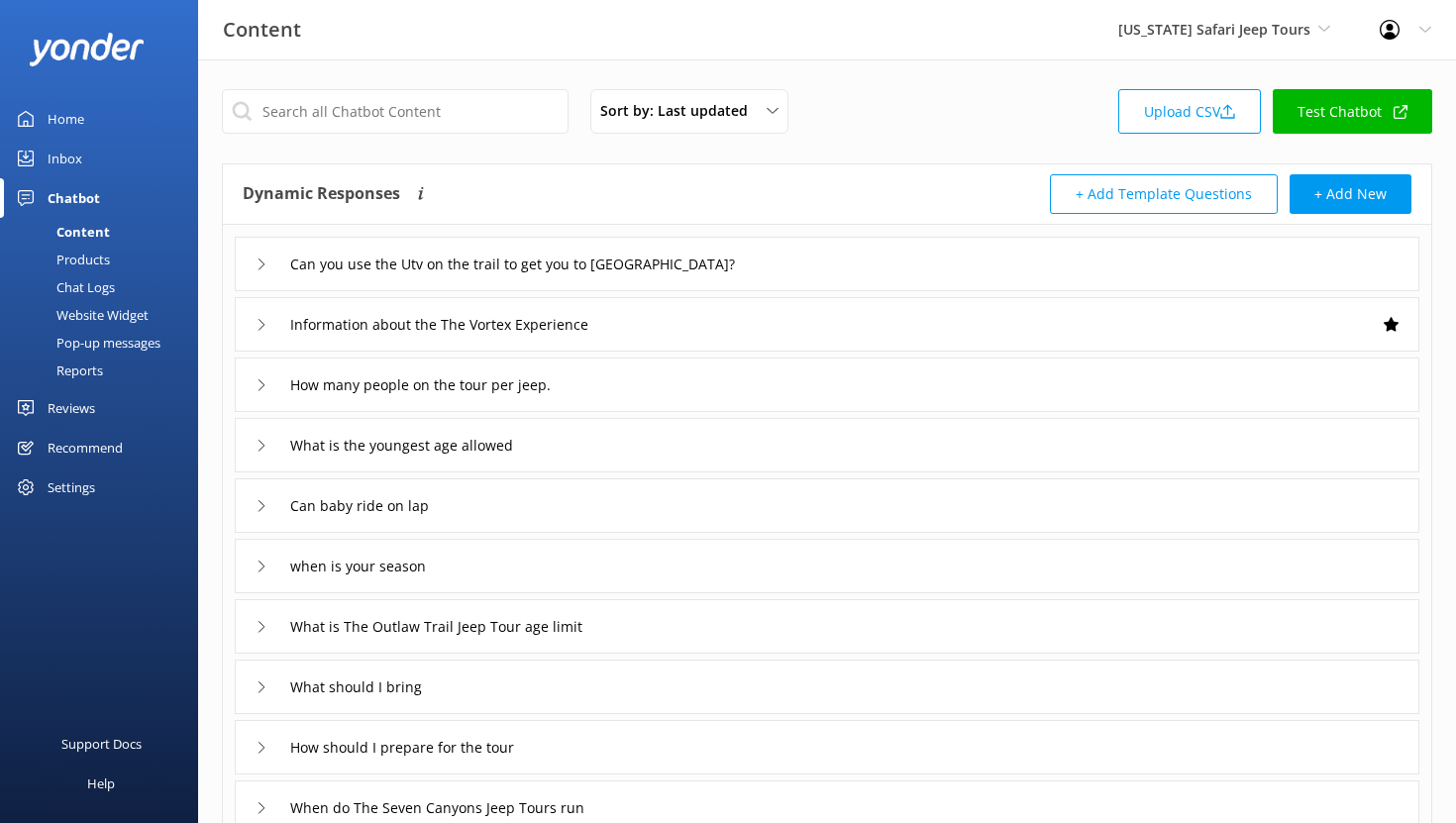 click on "Reports" at bounding box center [57, 370] 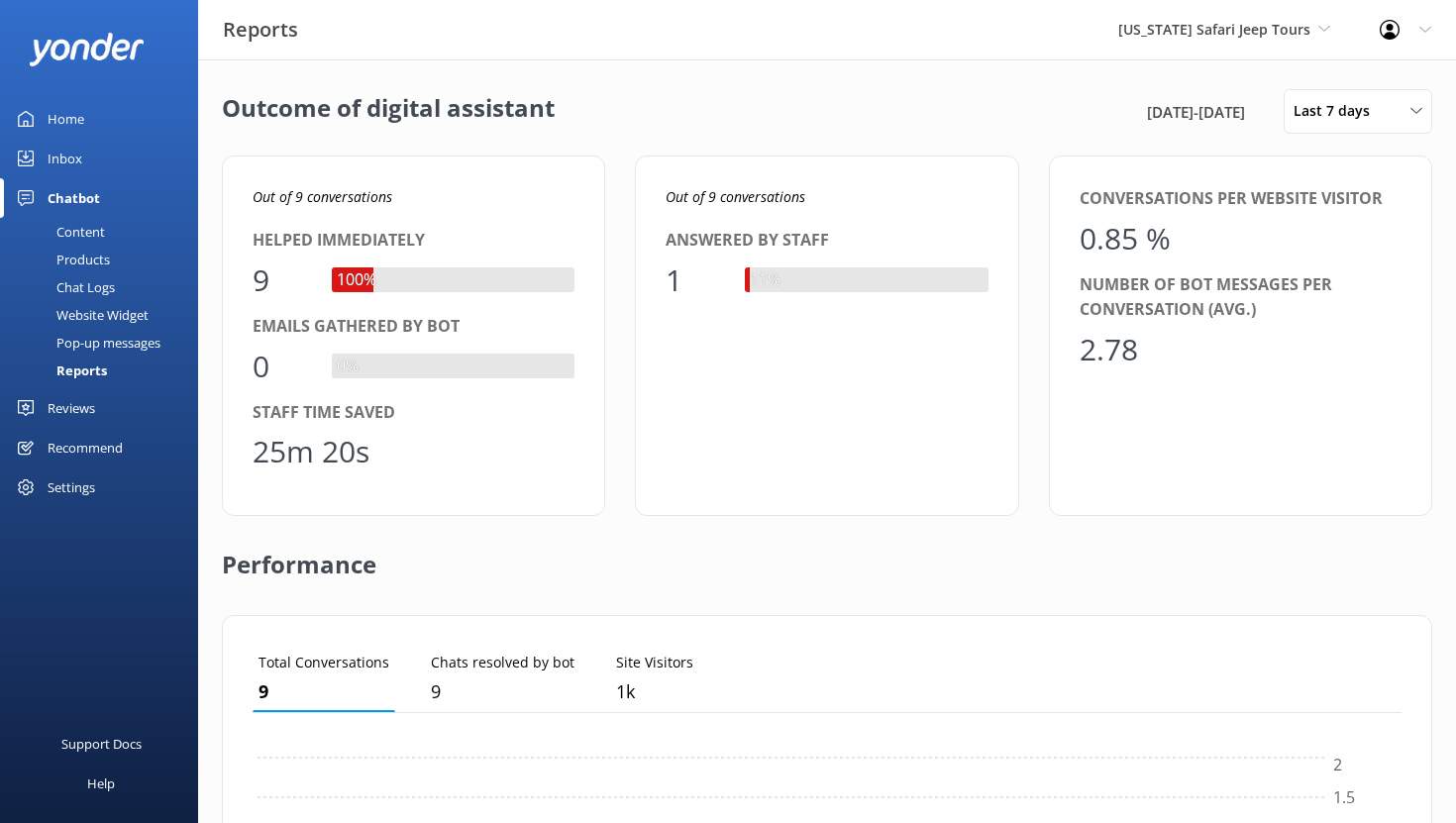 scroll, scrollTop: 1, scrollLeft: 1, axis: both 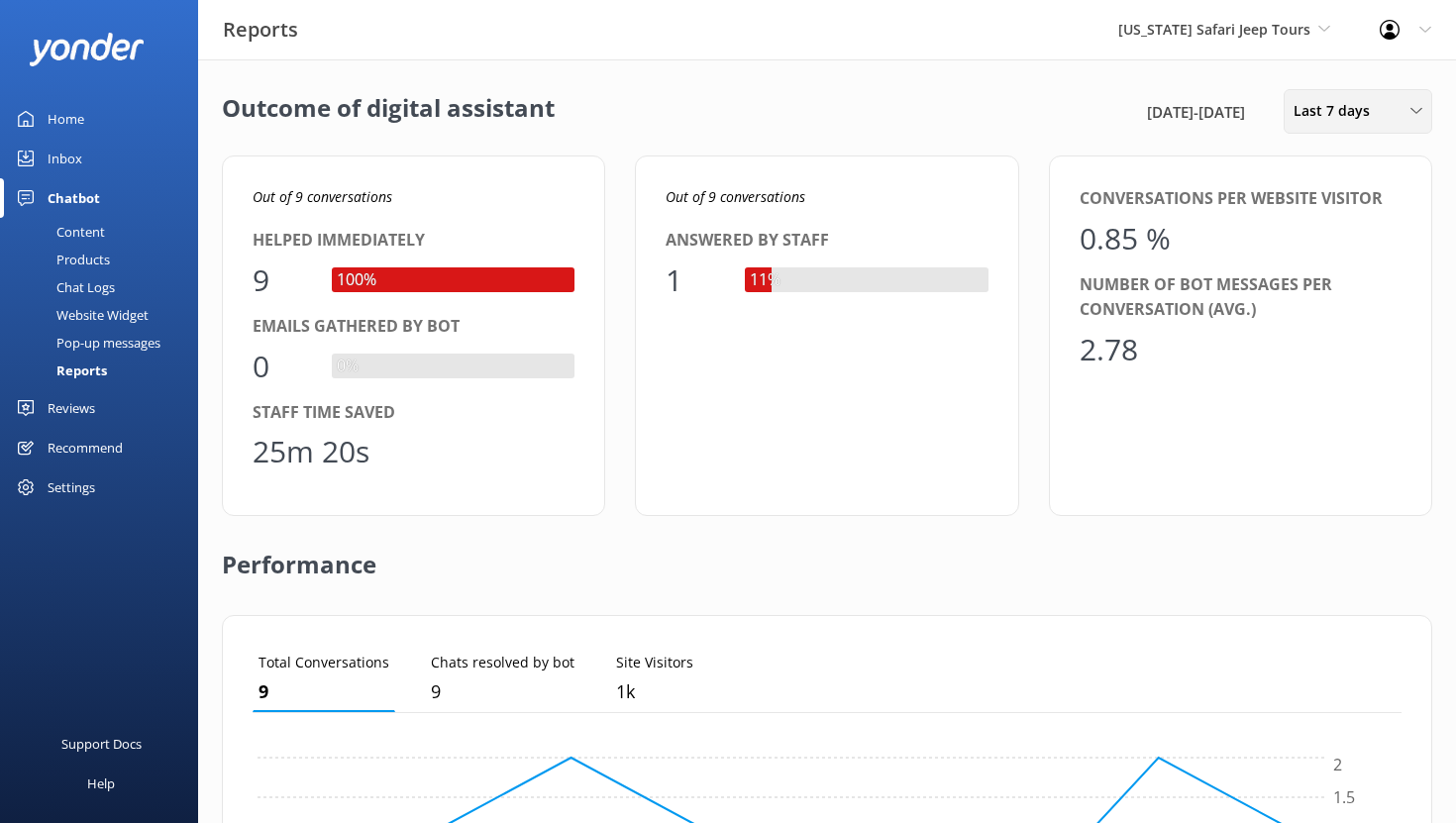 click on "Last 7 days" at bounding box center (1337, 111) 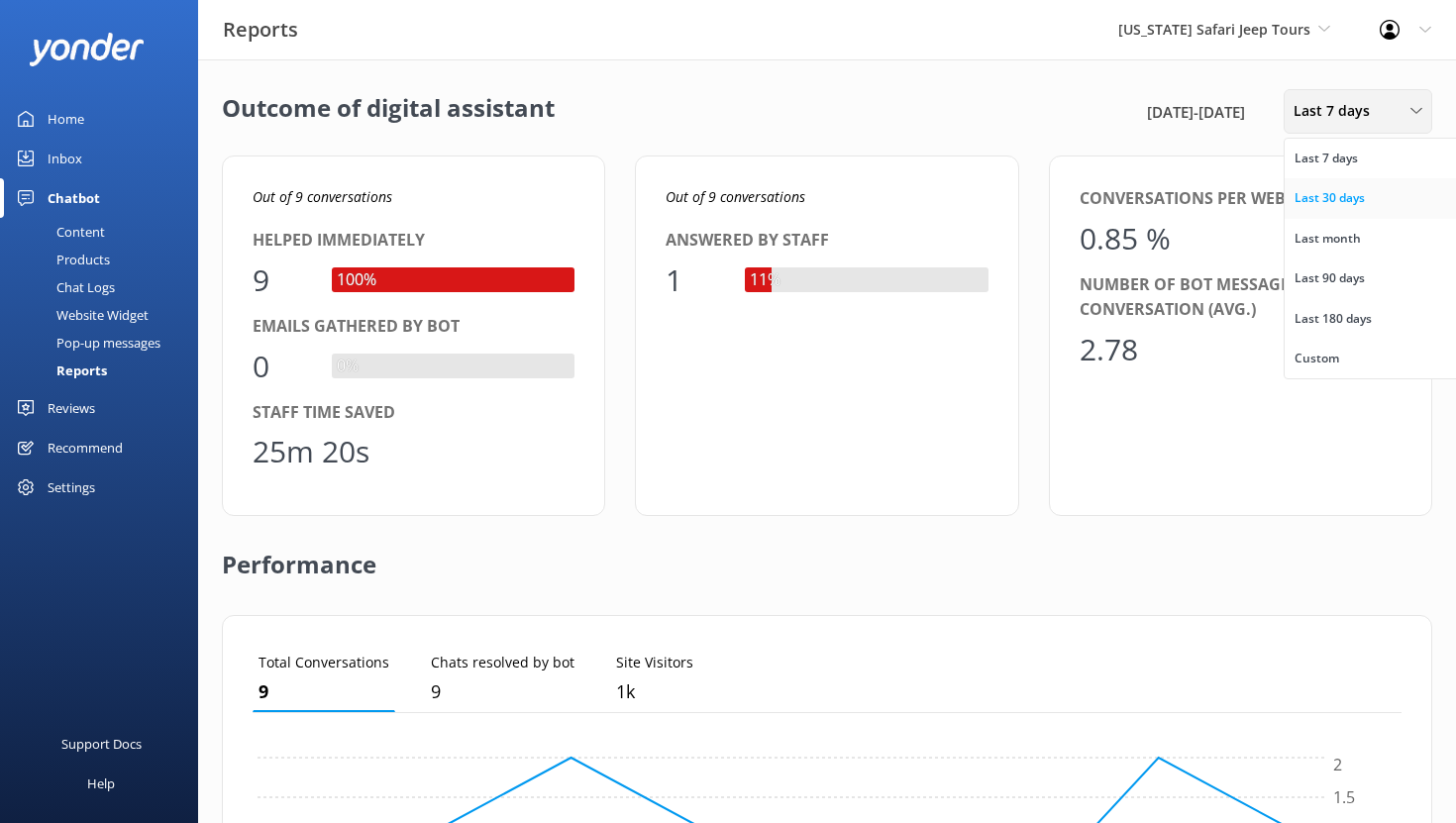 click on "Last 30 days" at bounding box center [1329, 198] 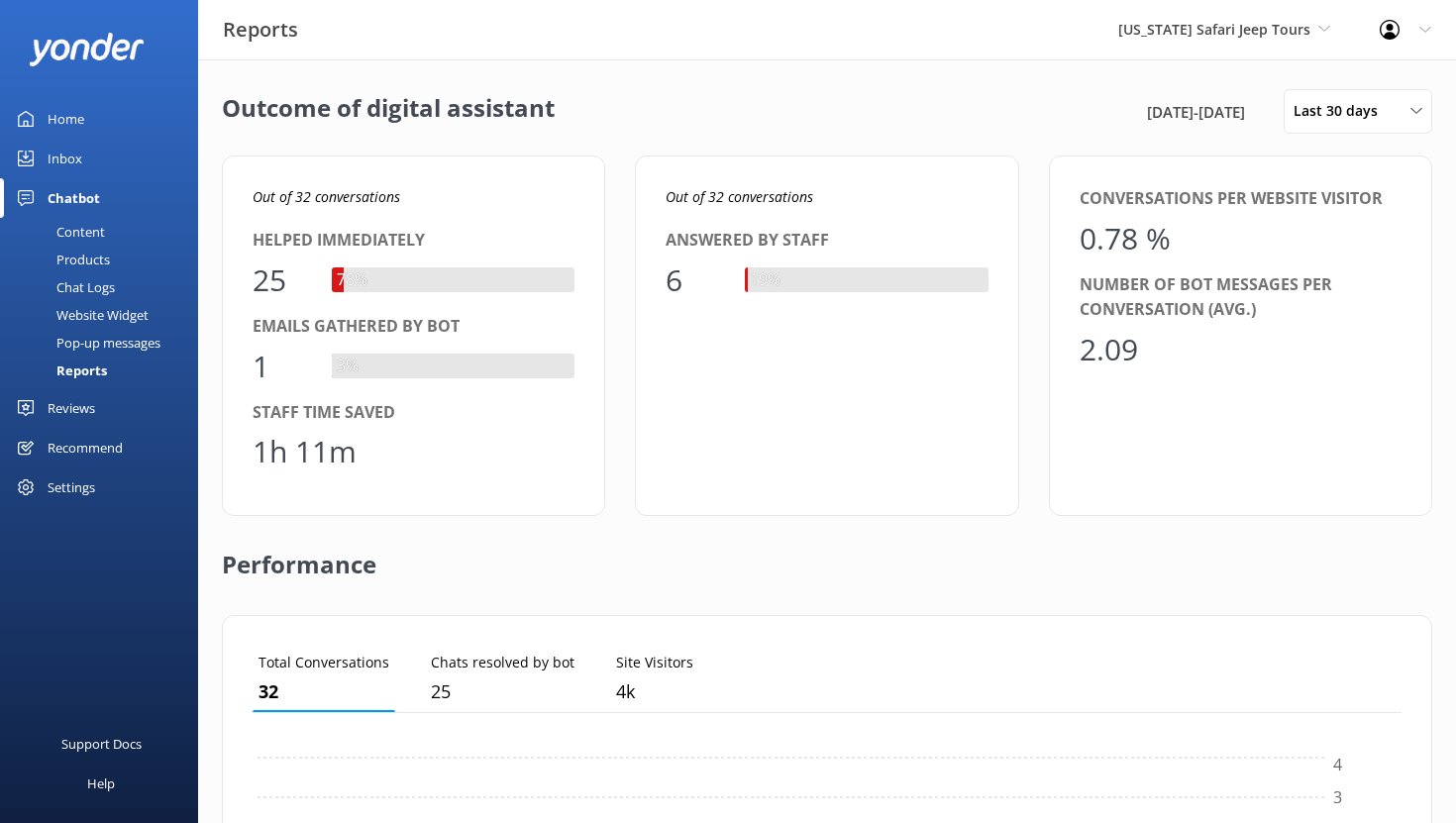 scroll, scrollTop: 1, scrollLeft: 1, axis: both 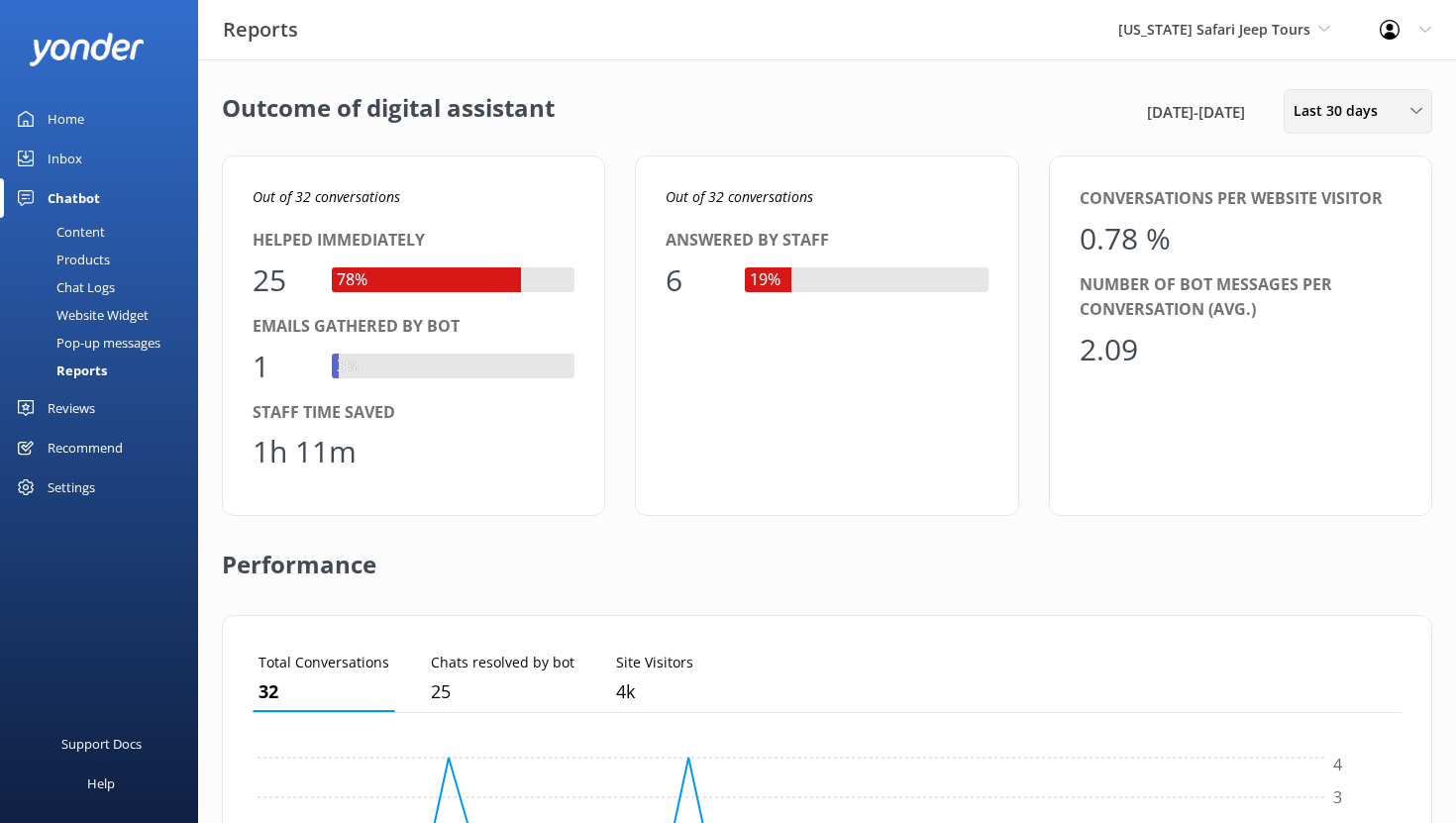 click on "Last 30 days" at bounding box center (1341, 111) 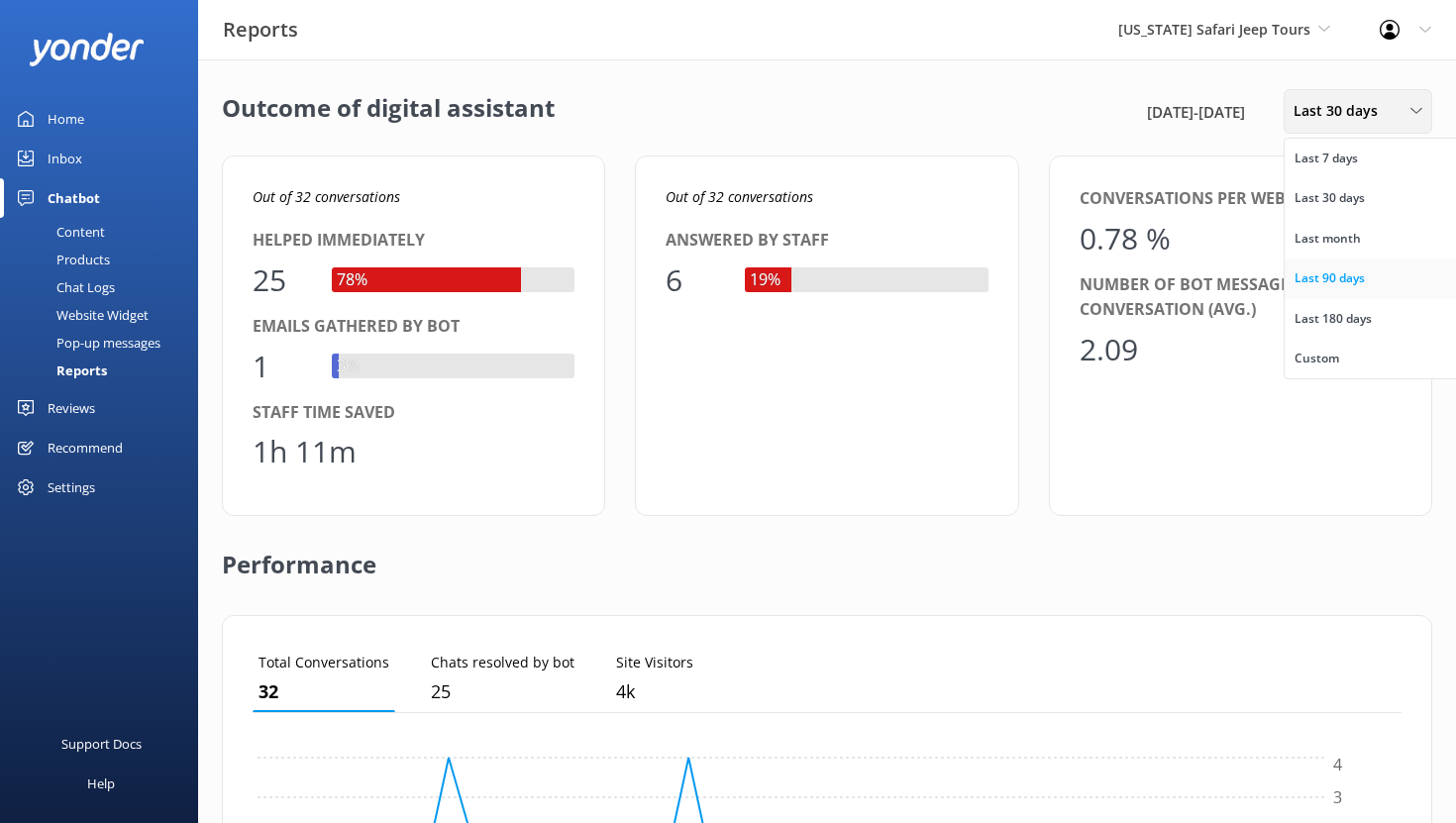 click on "Last 90 days" at bounding box center [1329, 278] 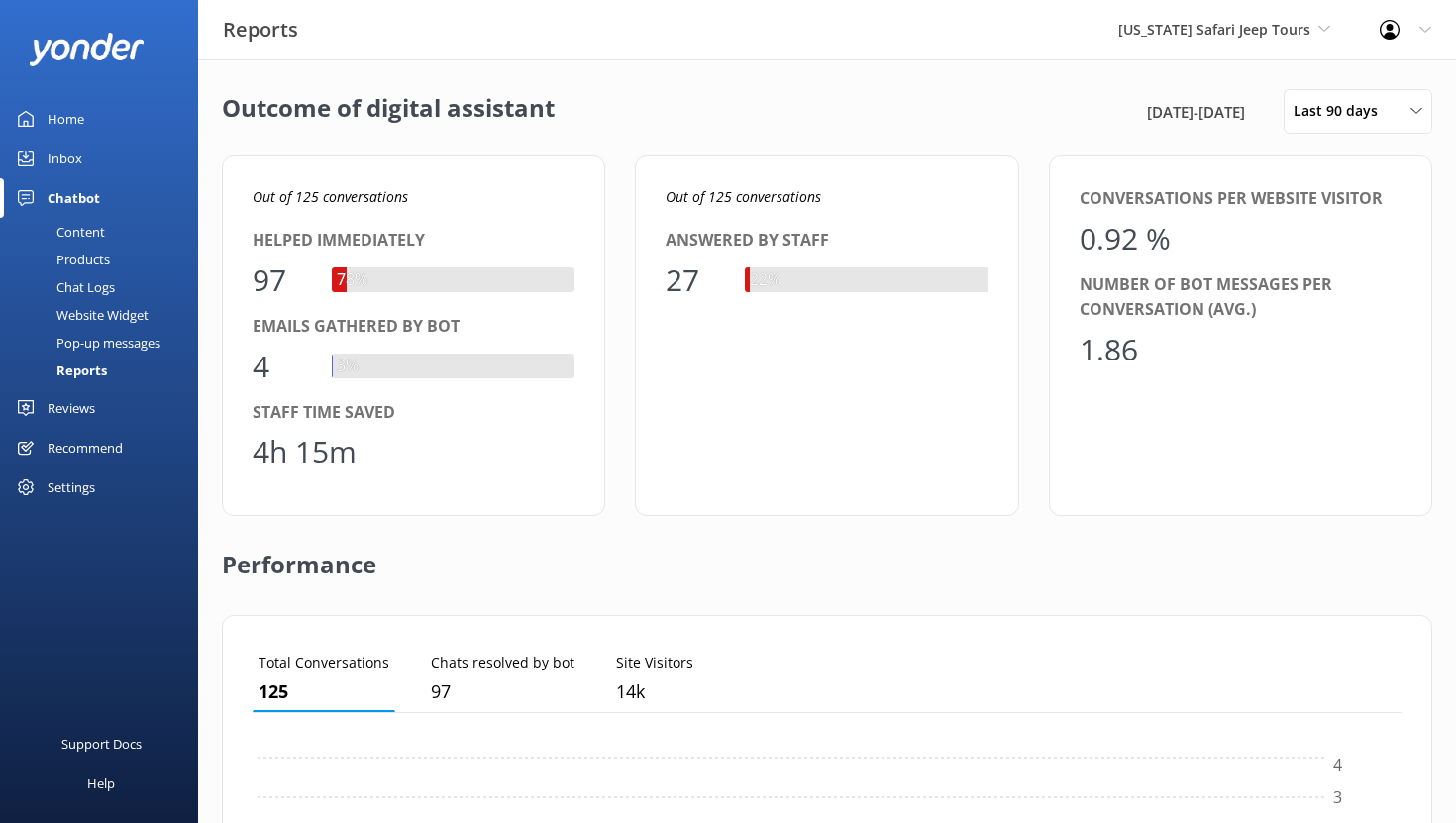 scroll, scrollTop: 1, scrollLeft: 1, axis: both 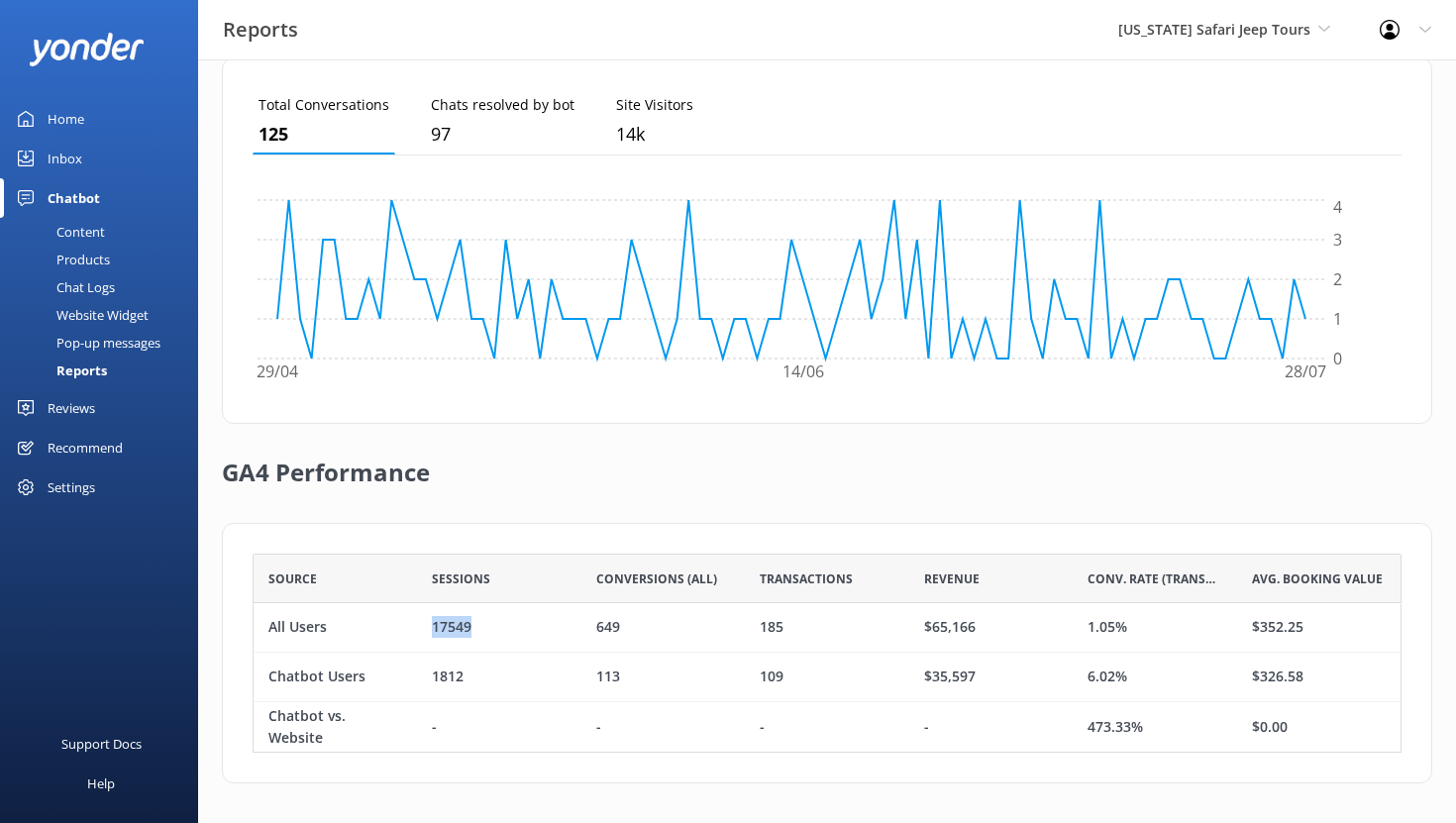 drag, startPoint x: 435, startPoint y: 627, endPoint x: 475, endPoint y: 628, distance: 40.0125 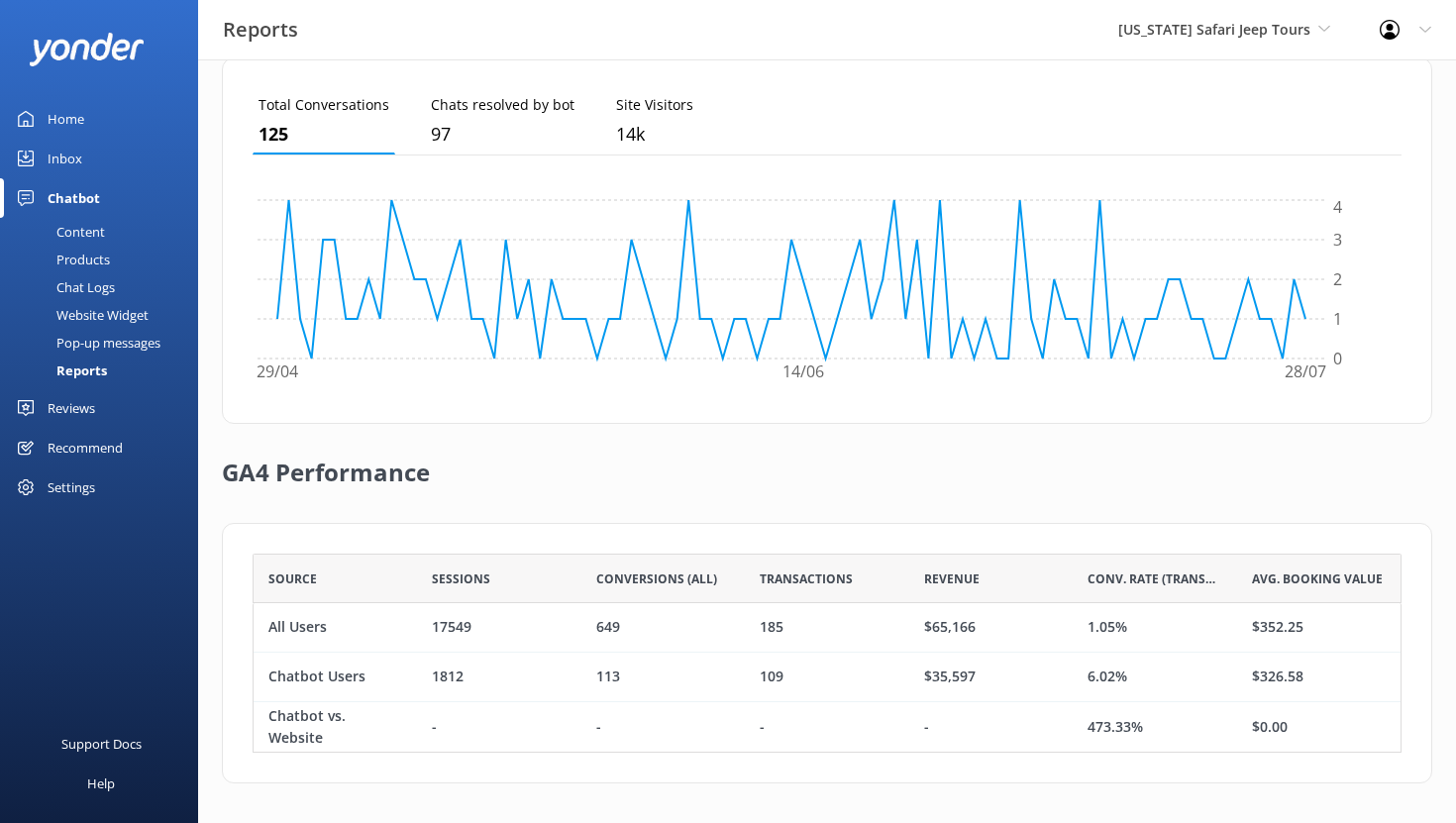 click on "17549" at bounding box center (452, 628) 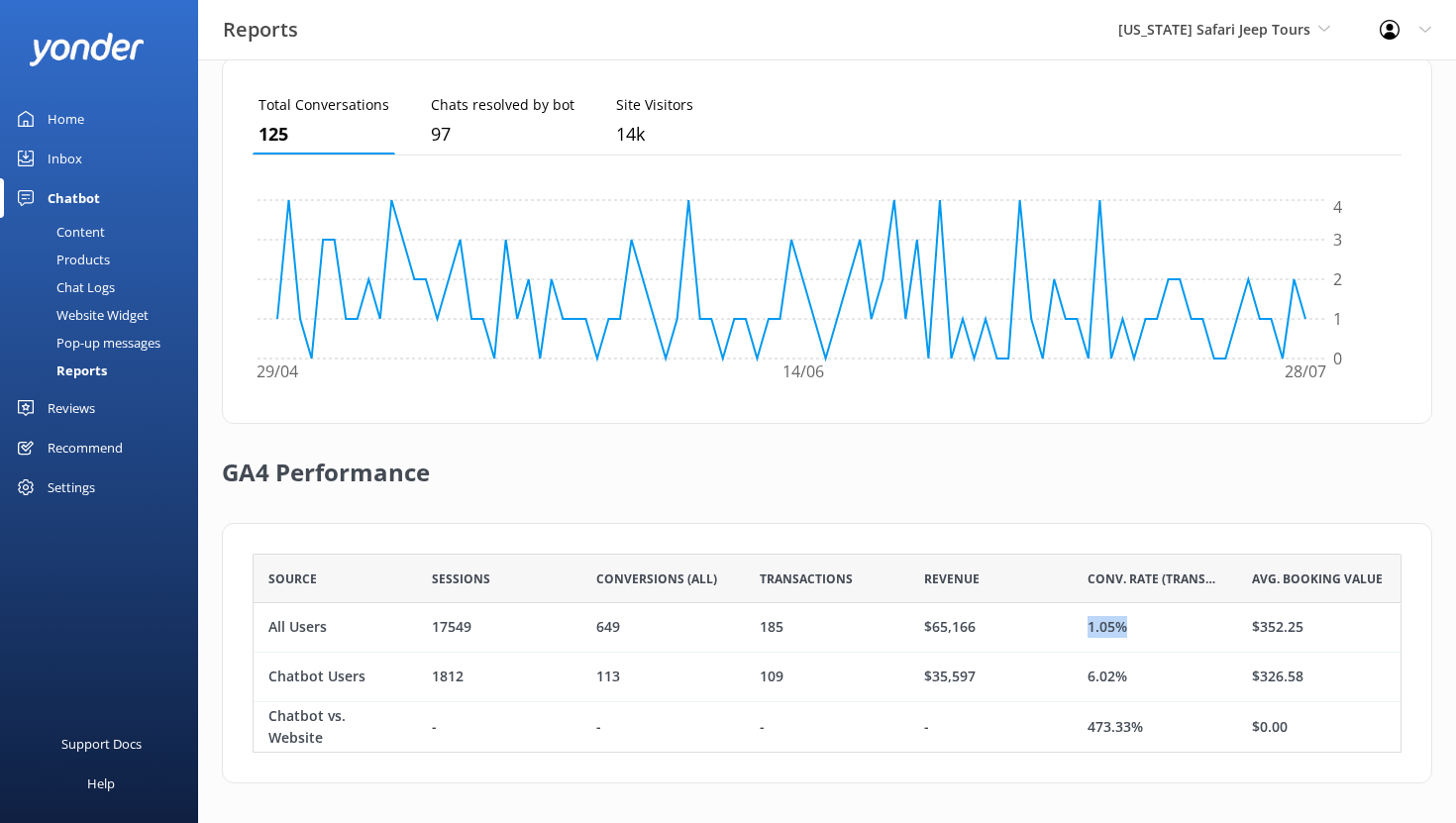 drag, startPoint x: 1091, startPoint y: 627, endPoint x: 1146, endPoint y: 627, distance: 55 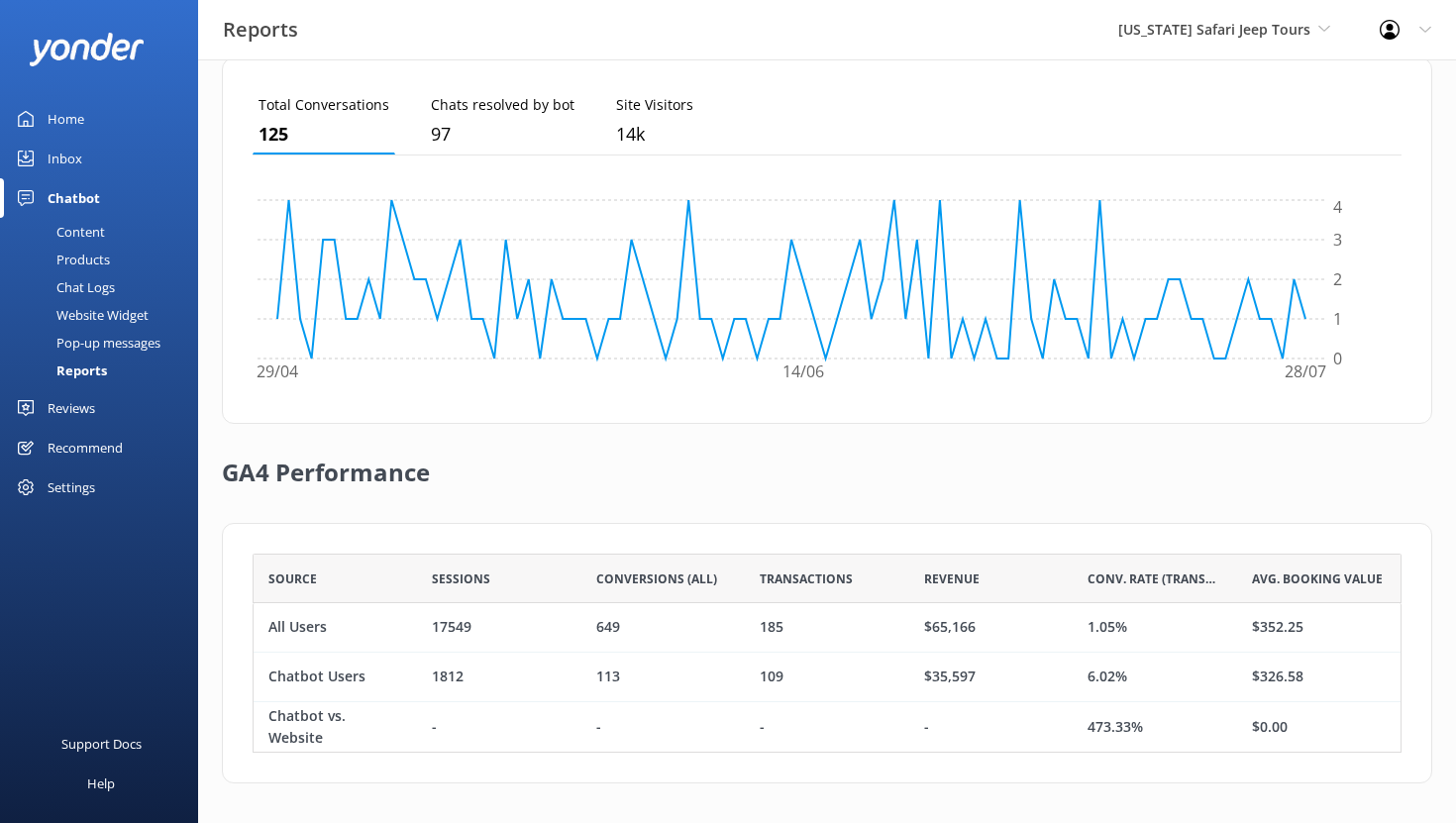 click on "1812" at bounding box center (448, 677) 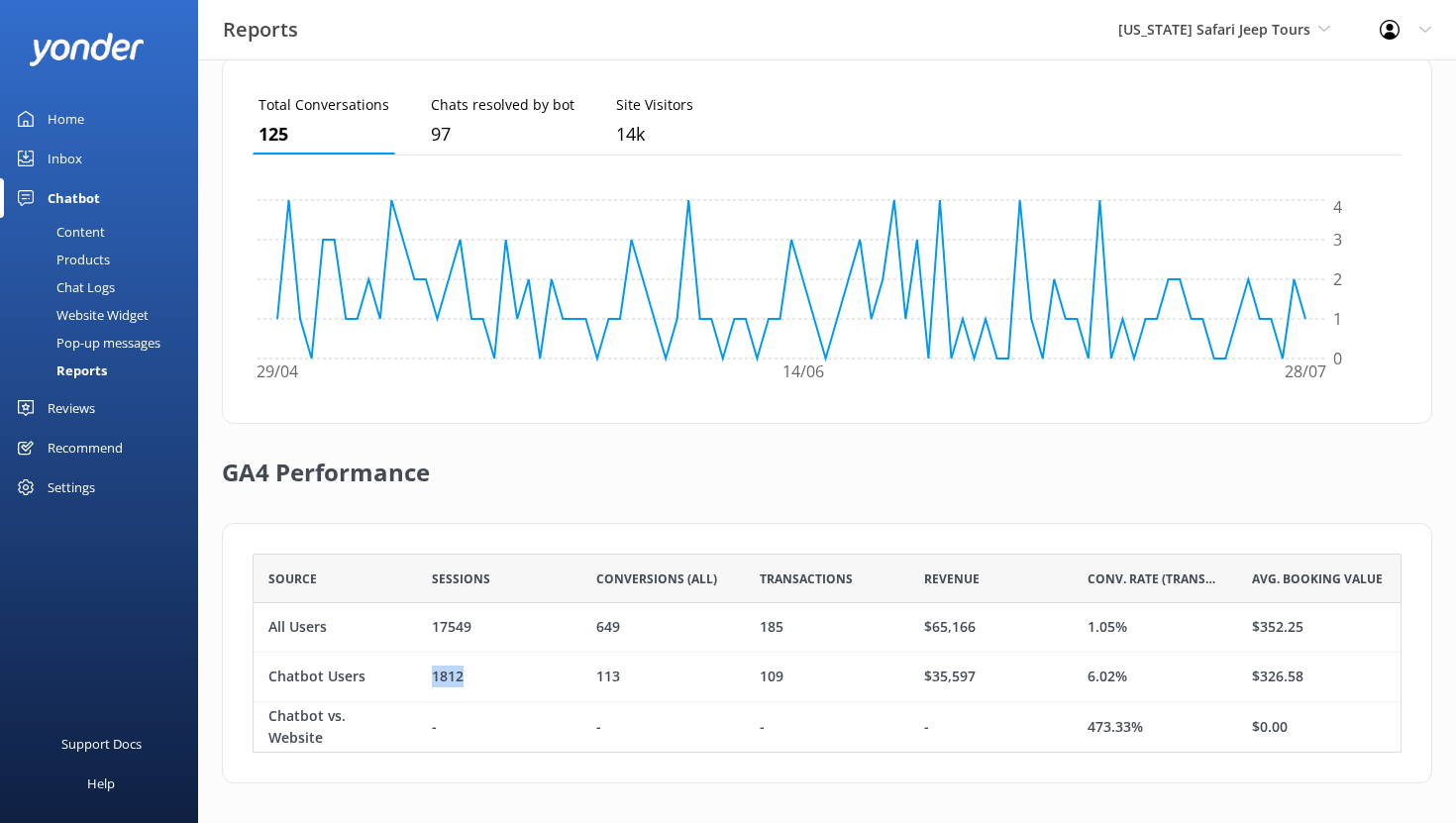 drag, startPoint x: 434, startPoint y: 676, endPoint x: 468, endPoint y: 676, distance: 34 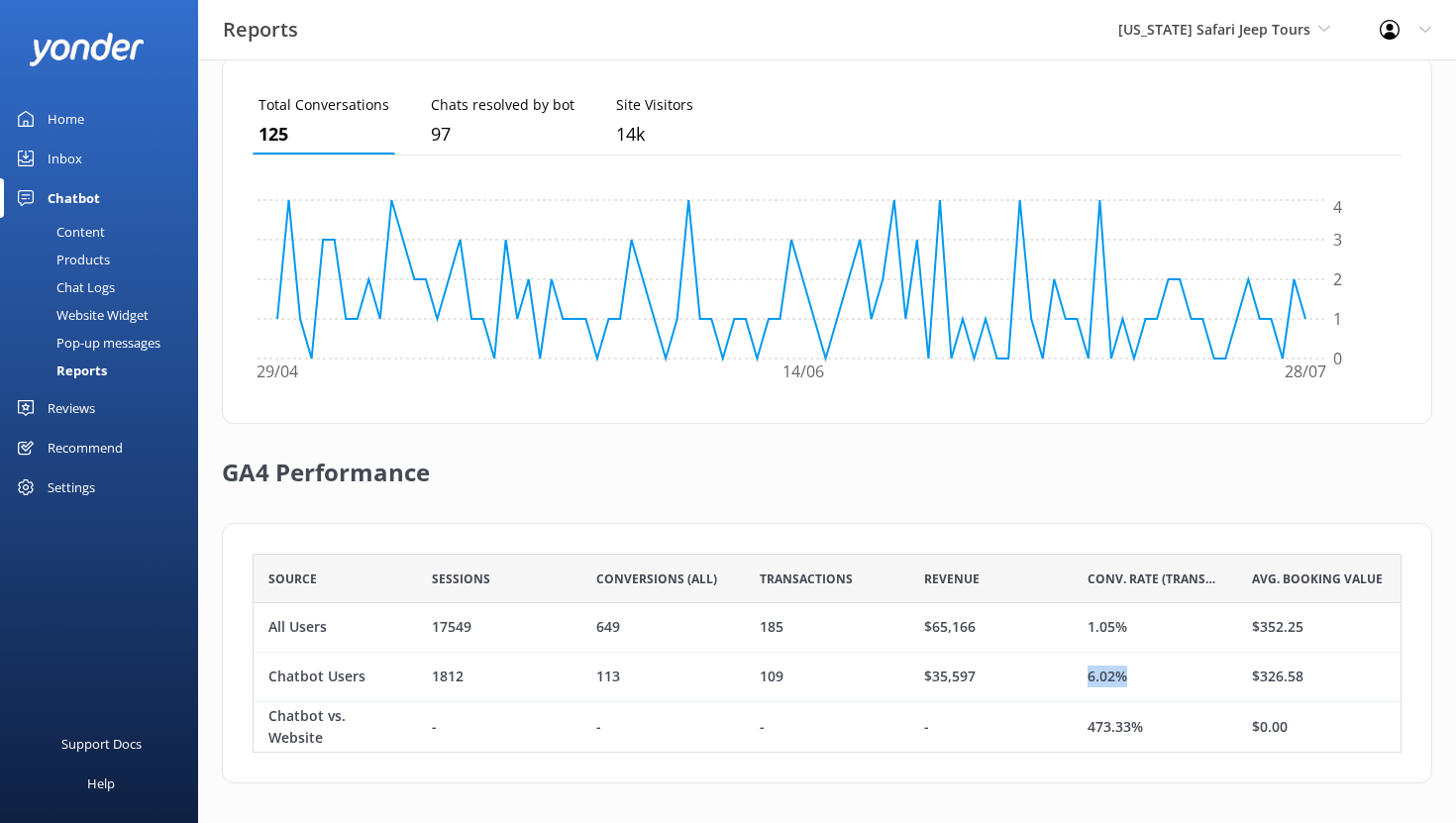 drag, startPoint x: 1088, startPoint y: 674, endPoint x: 1124, endPoint y: 676, distance: 36.055513 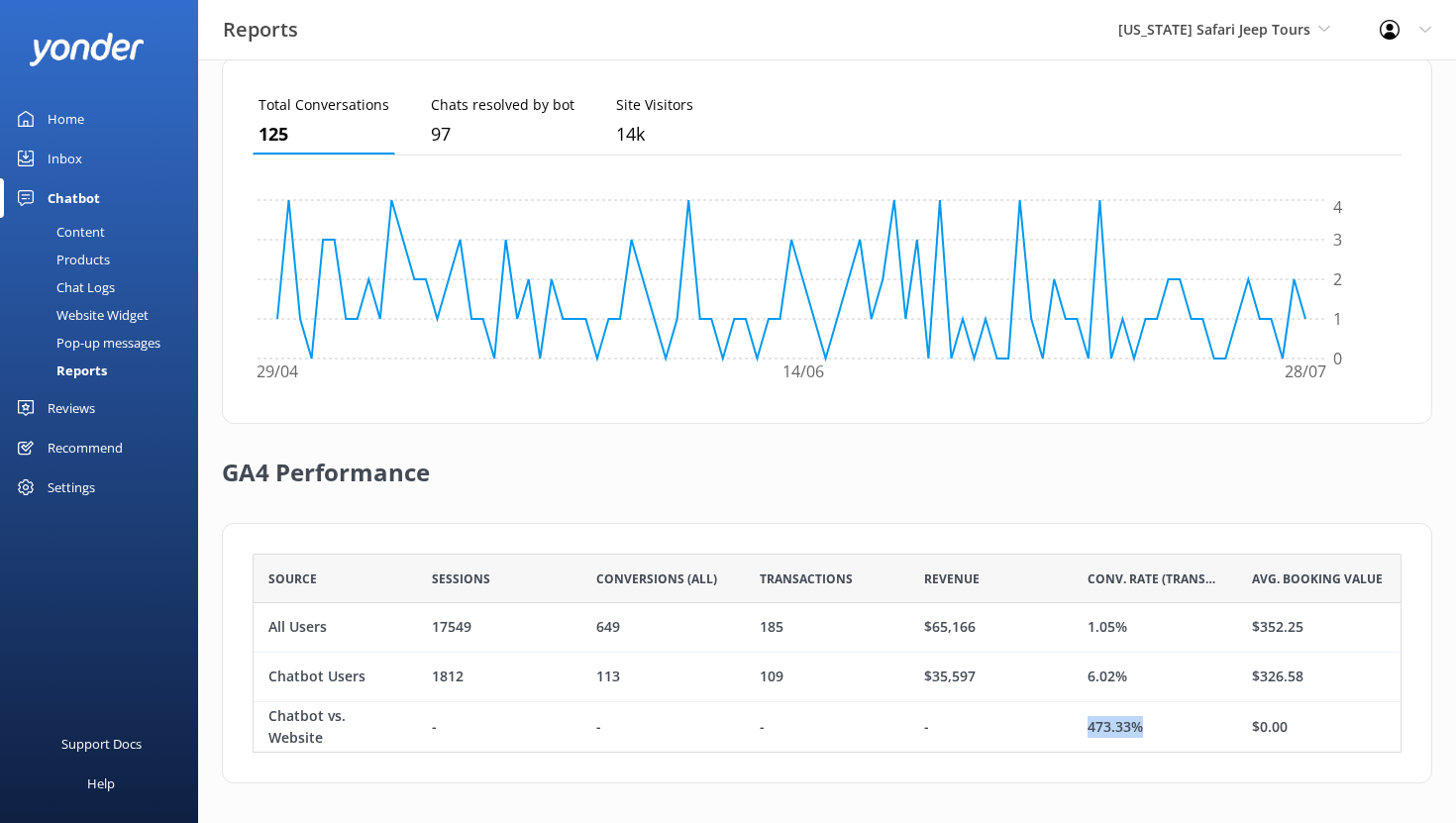 drag, startPoint x: 1090, startPoint y: 725, endPoint x: 1148, endPoint y: 723, distance: 58.03447 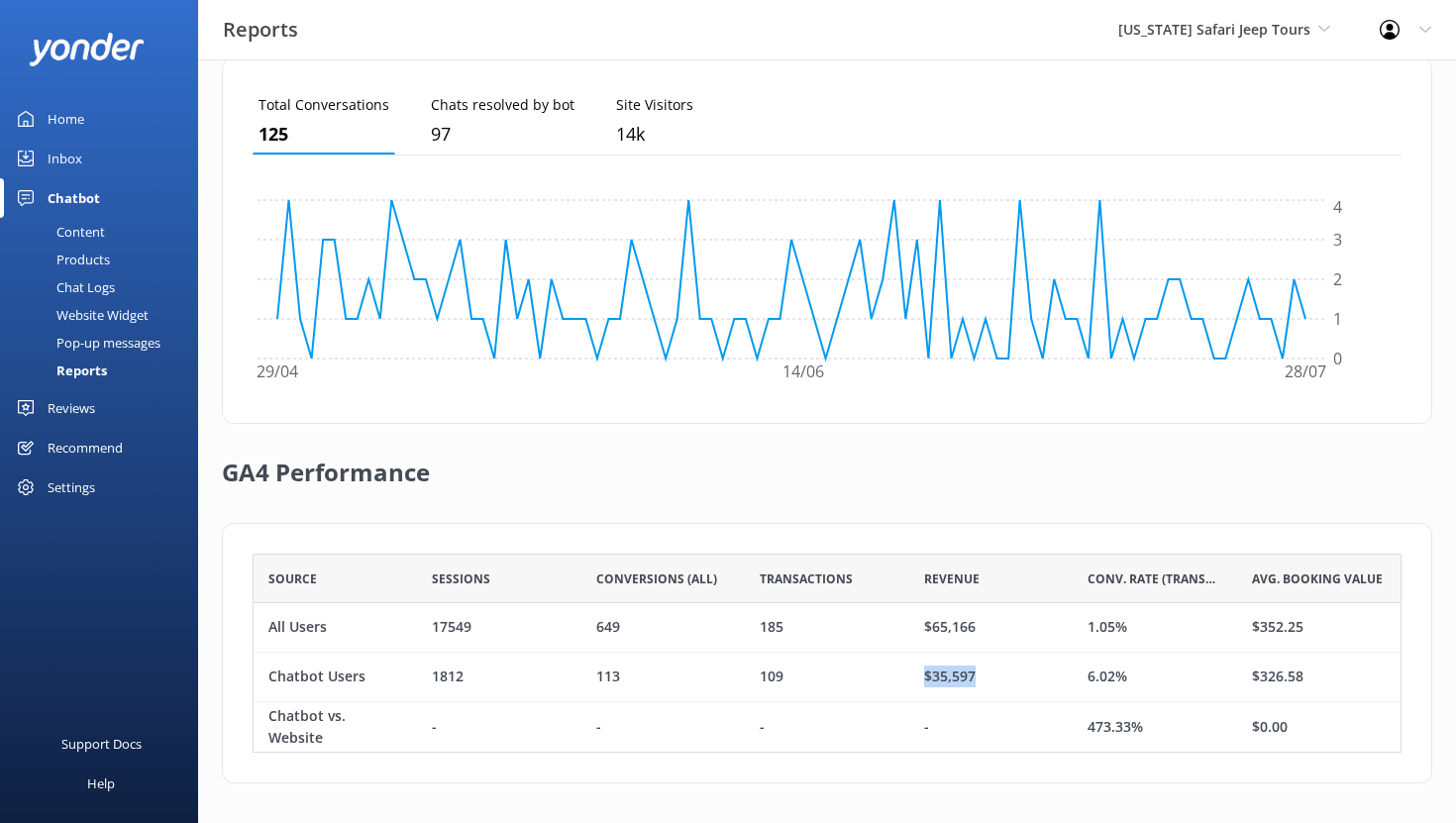 drag, startPoint x: 925, startPoint y: 679, endPoint x: 980, endPoint y: 678, distance: 55.00909 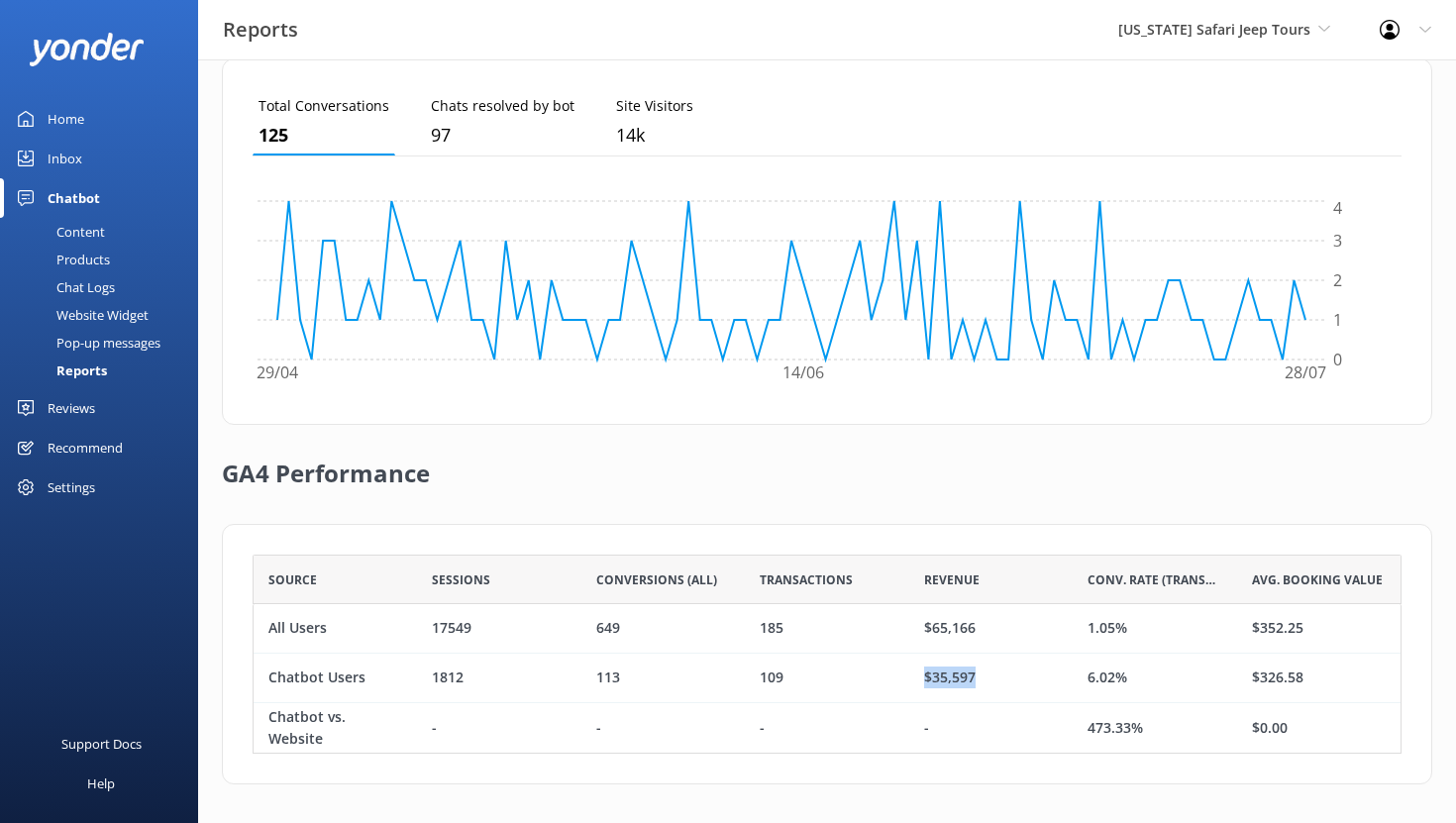 scroll, scrollTop: 558, scrollLeft: 0, axis: vertical 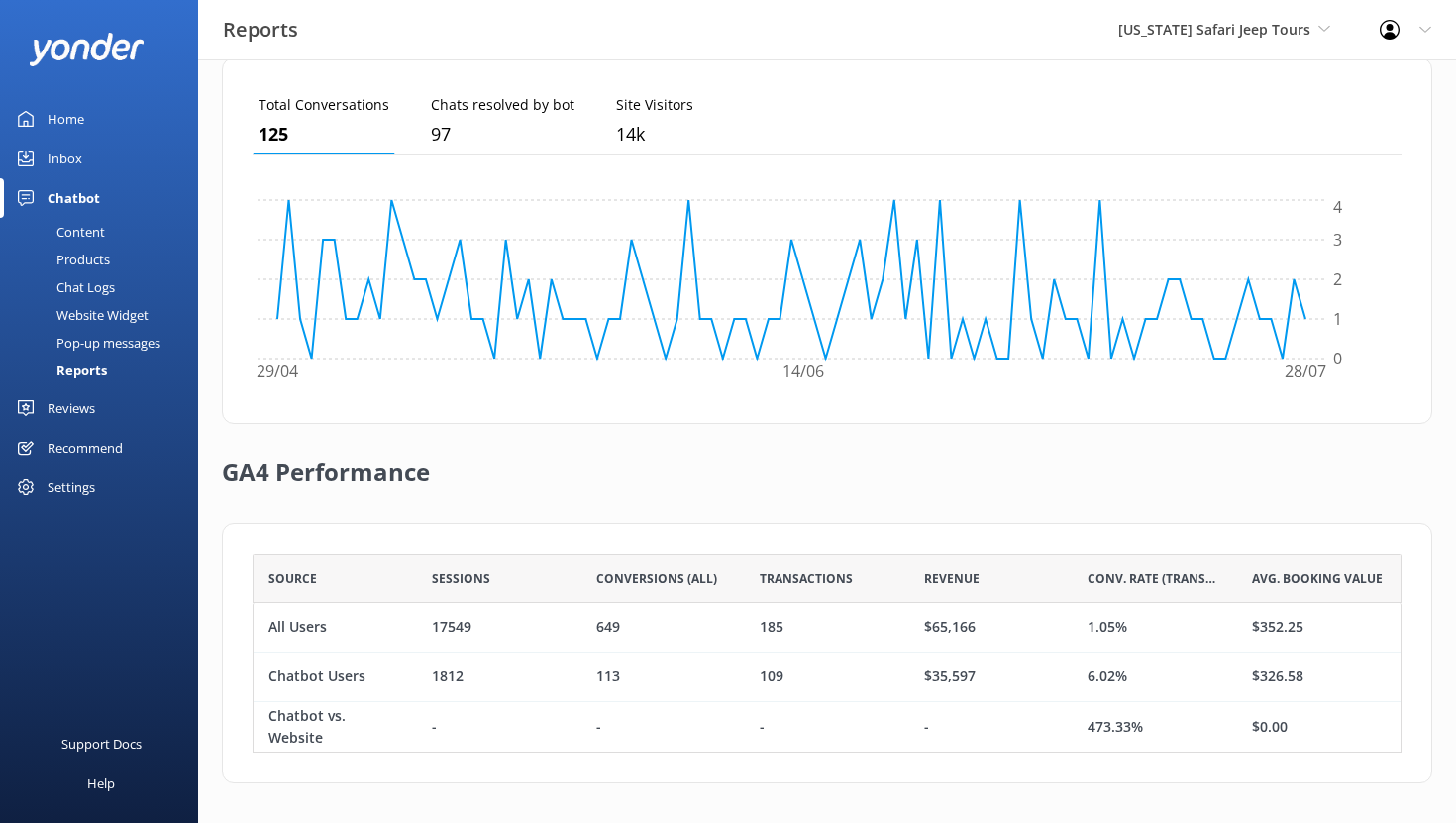click on "109" at bounding box center (826, 677) 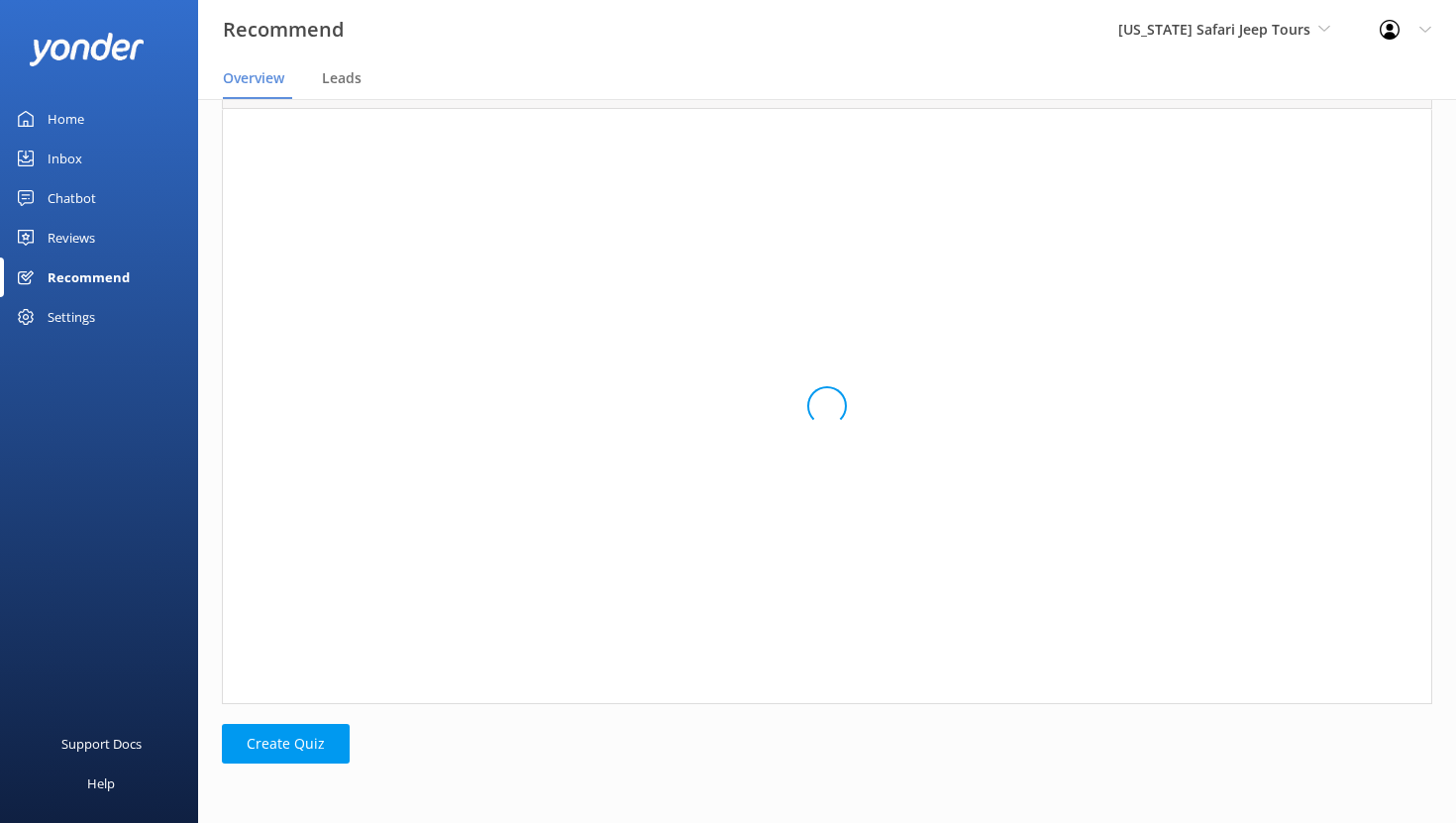 scroll, scrollTop: 111, scrollLeft: 0, axis: vertical 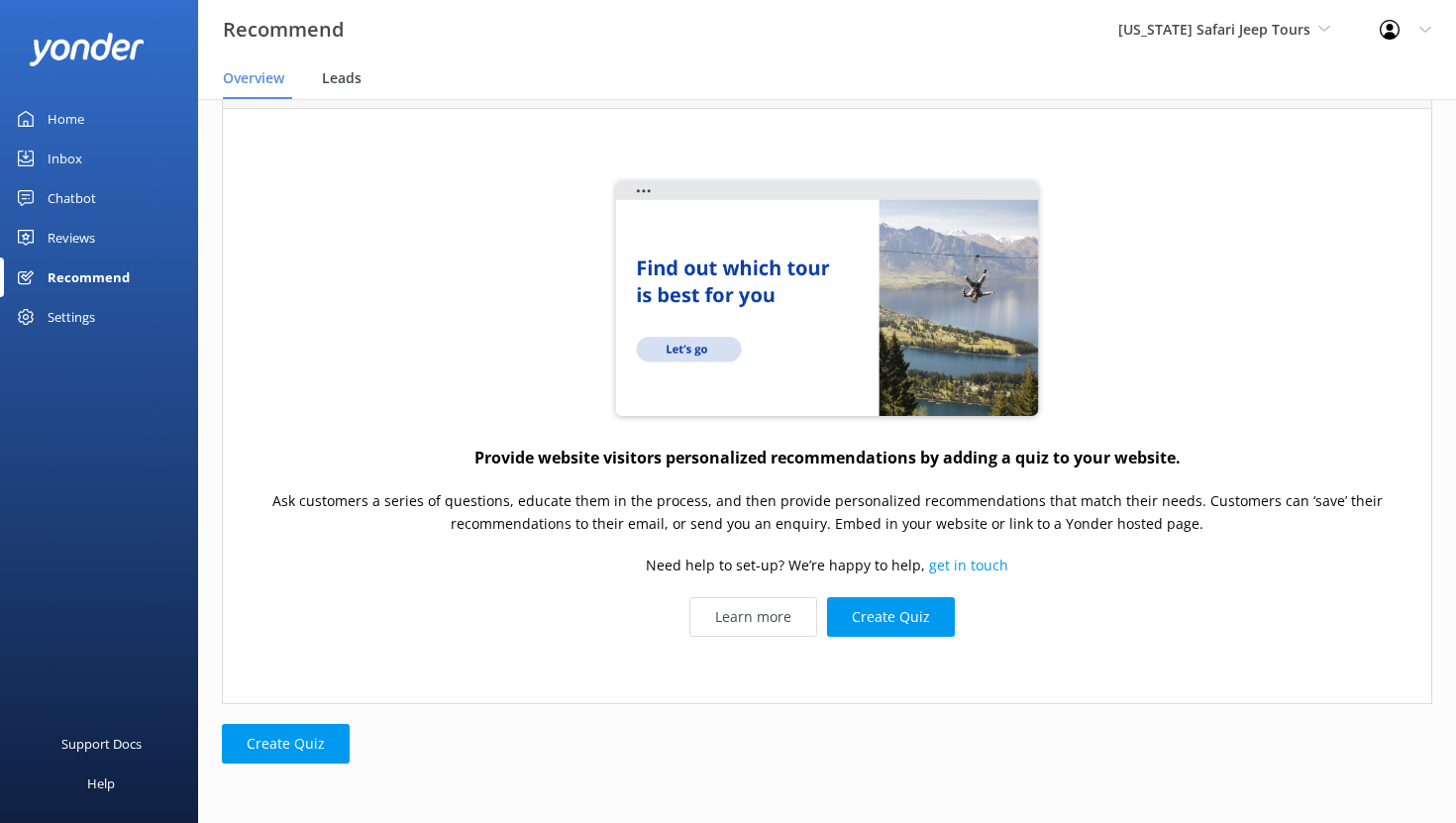 click on "Leads" at bounding box center [342, 78] 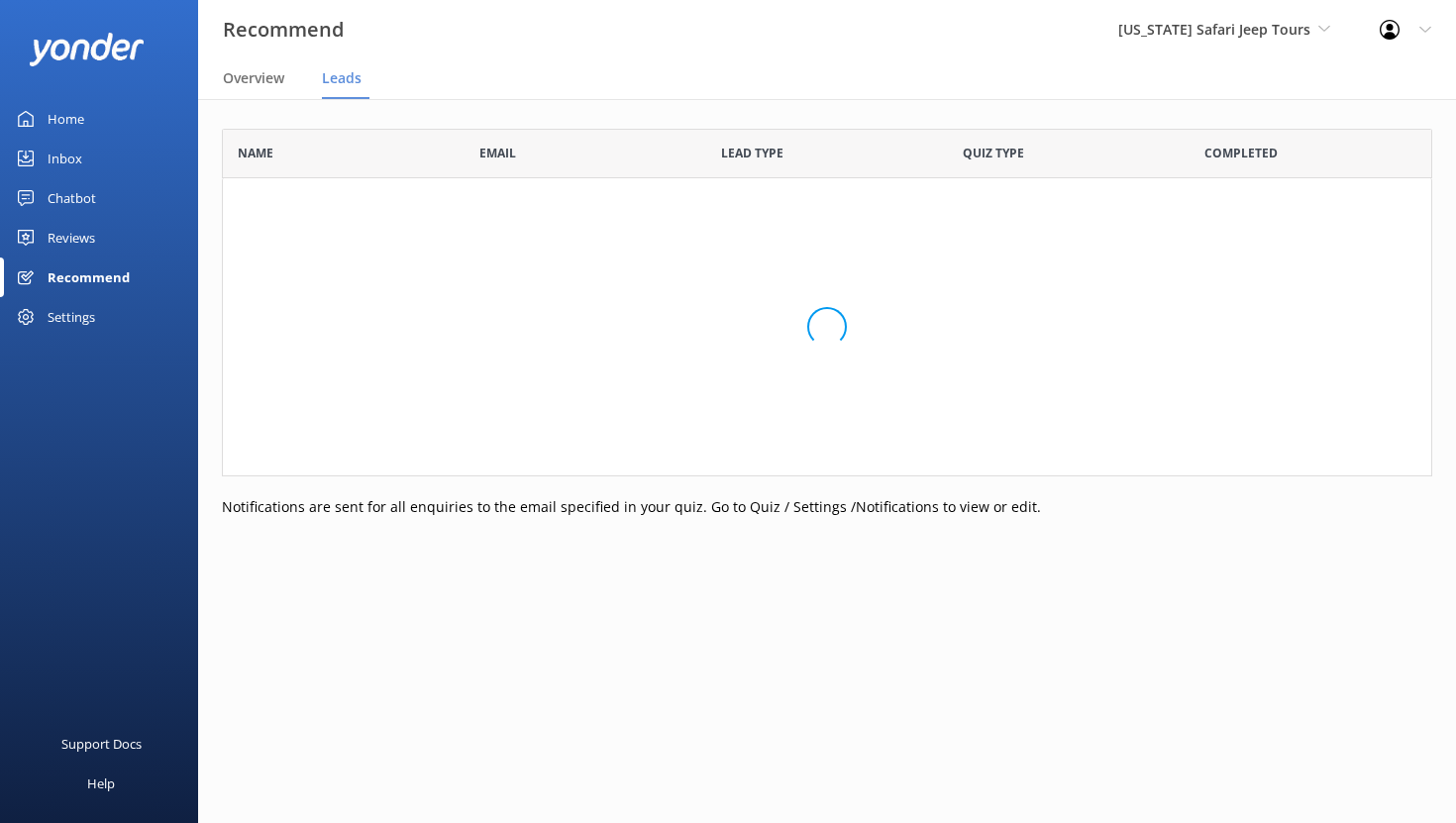 scroll, scrollTop: 0, scrollLeft: 0, axis: both 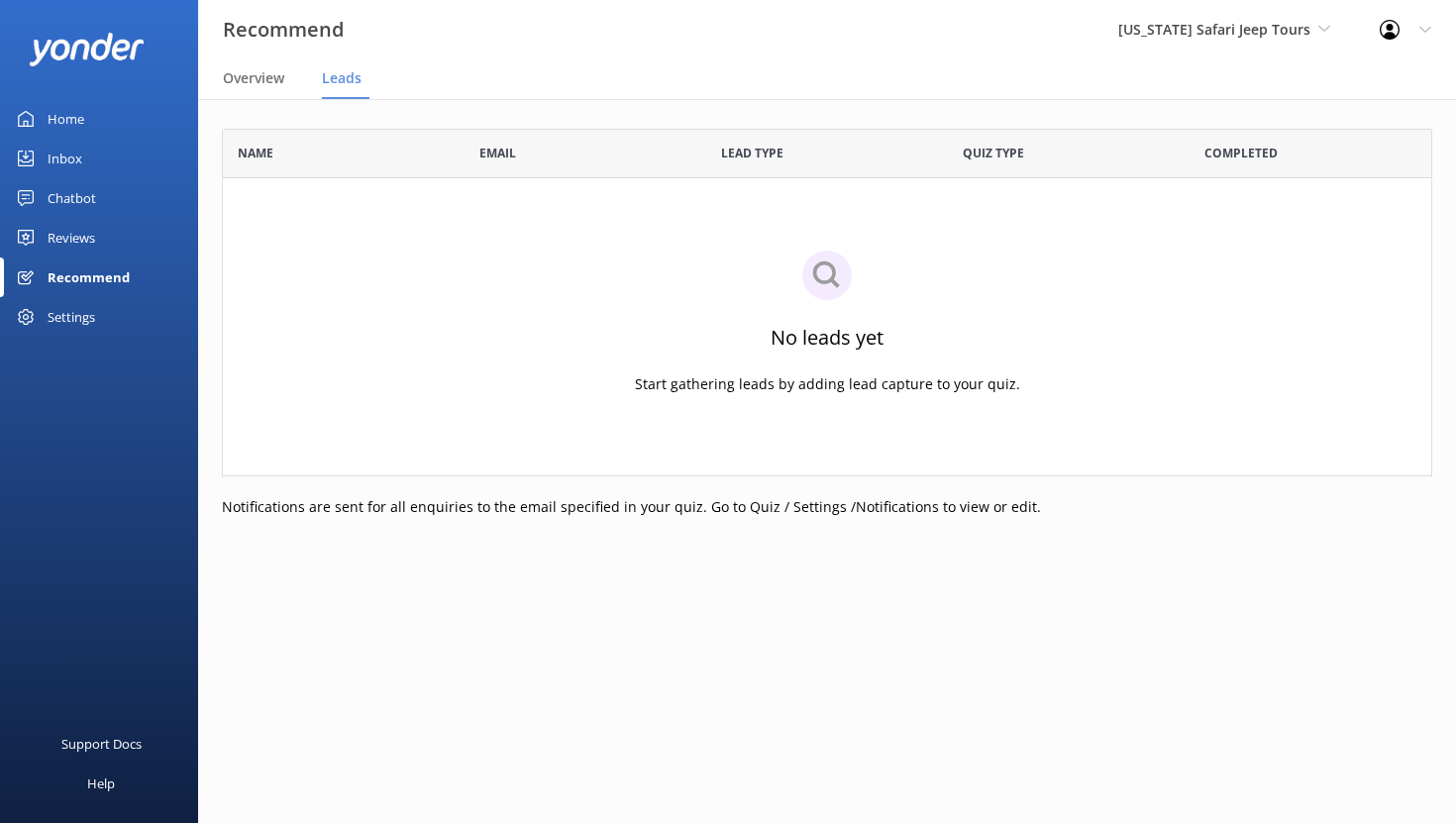 click on "Chatbot" at bounding box center (71, 198) 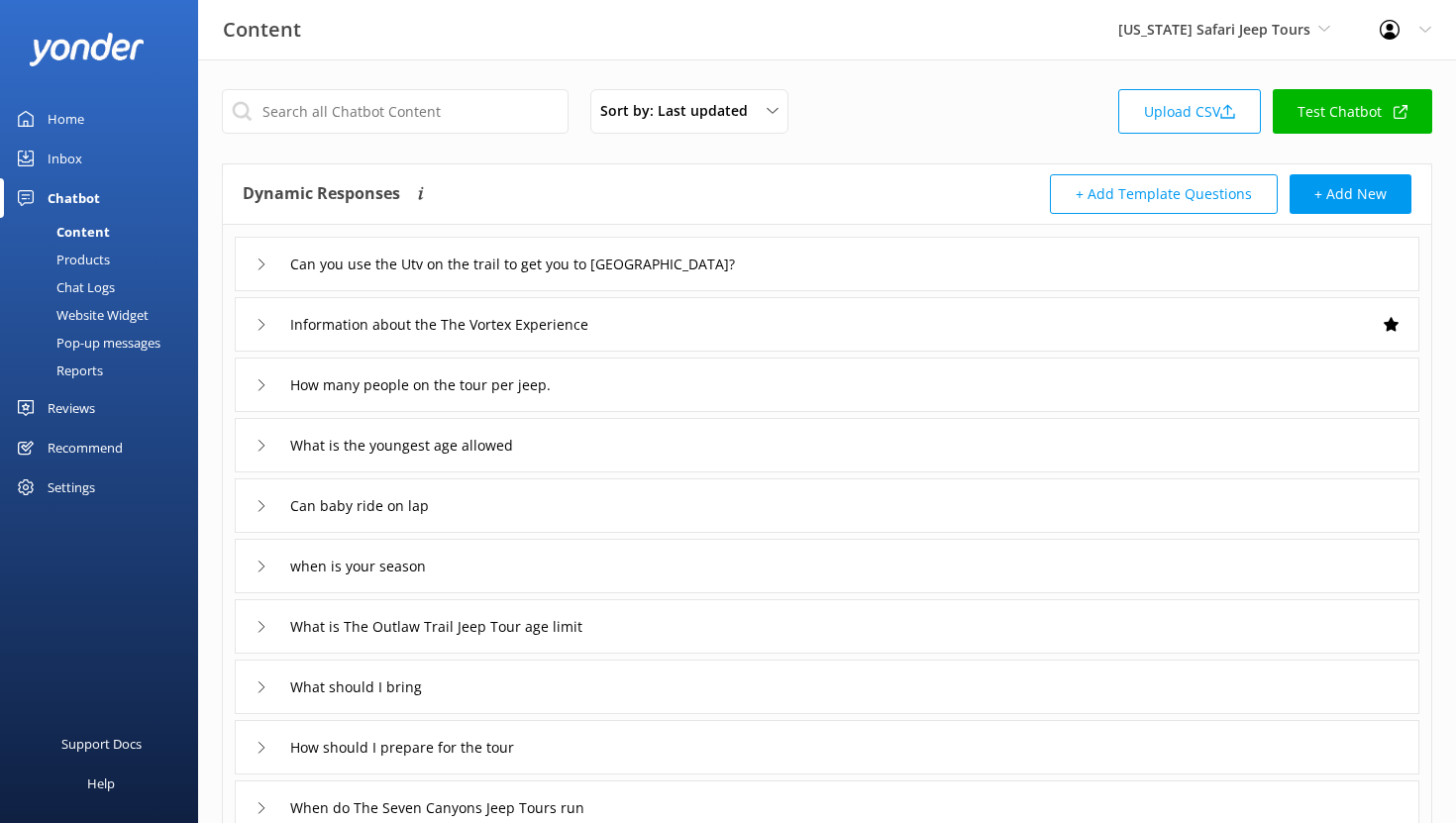 click on "Pop-up messages" at bounding box center [86, 343] 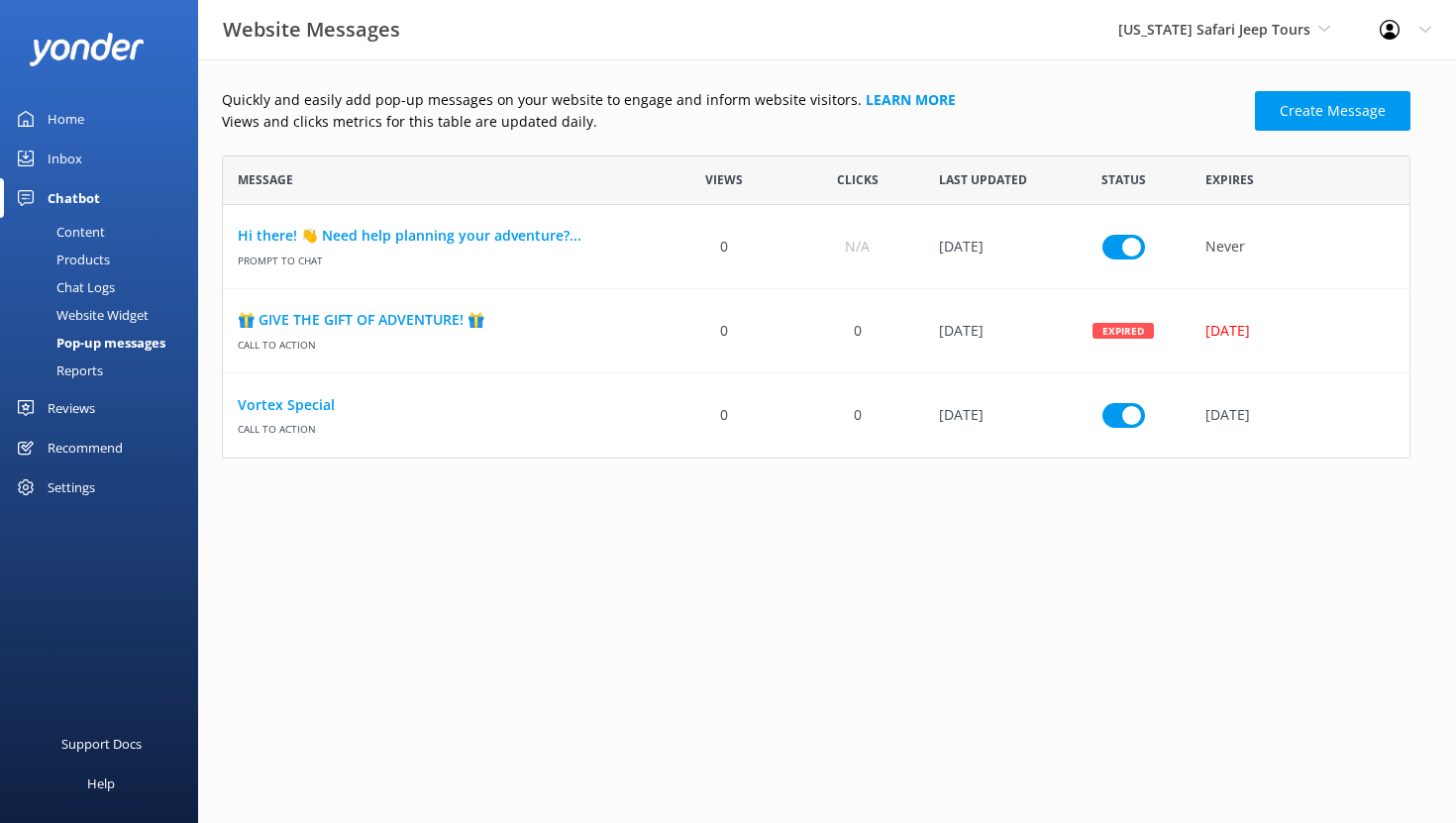 scroll, scrollTop: 1, scrollLeft: 1, axis: both 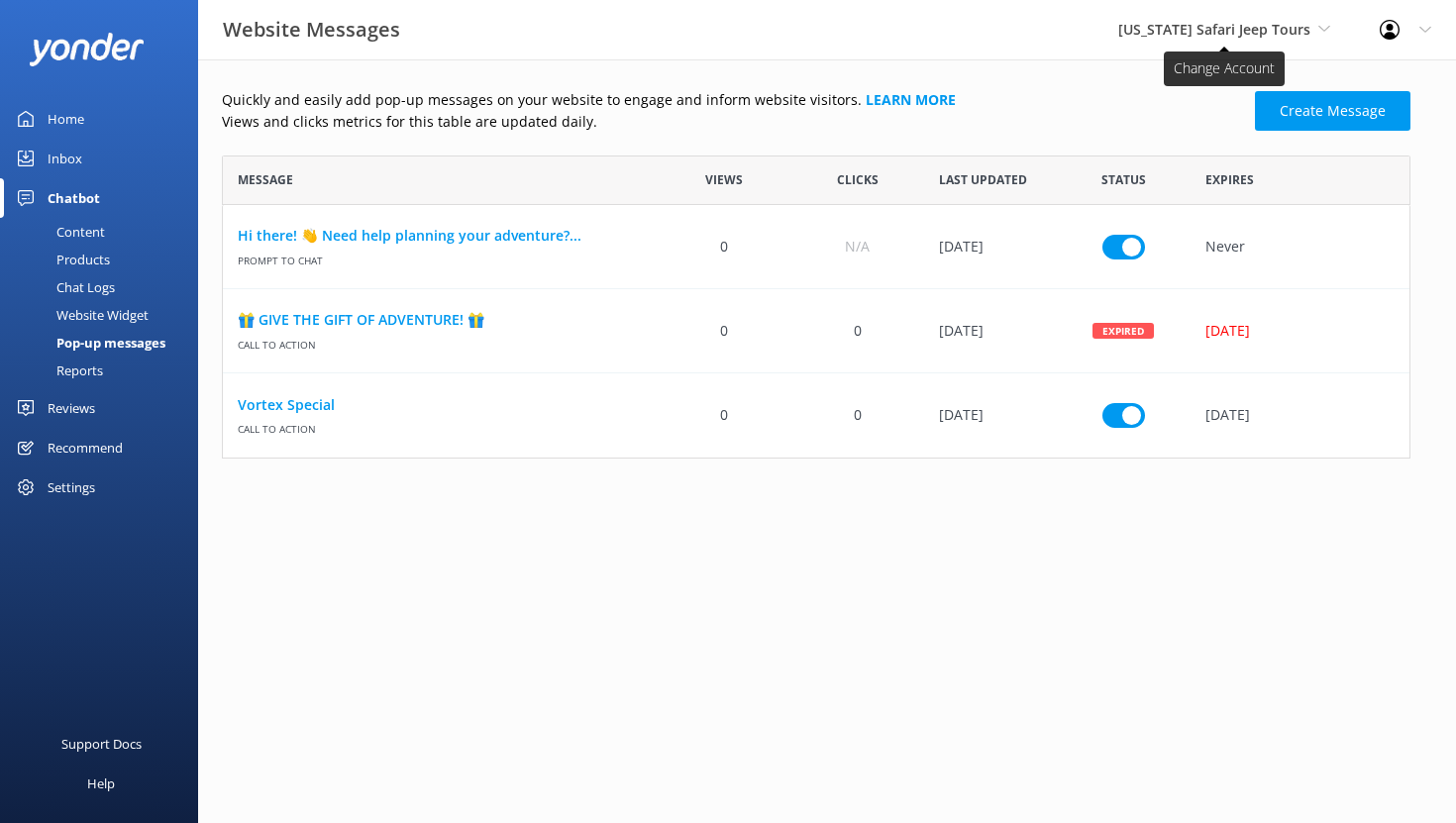 click on "[US_STATE] Safari Jeep Tours" at bounding box center (1214, 29) 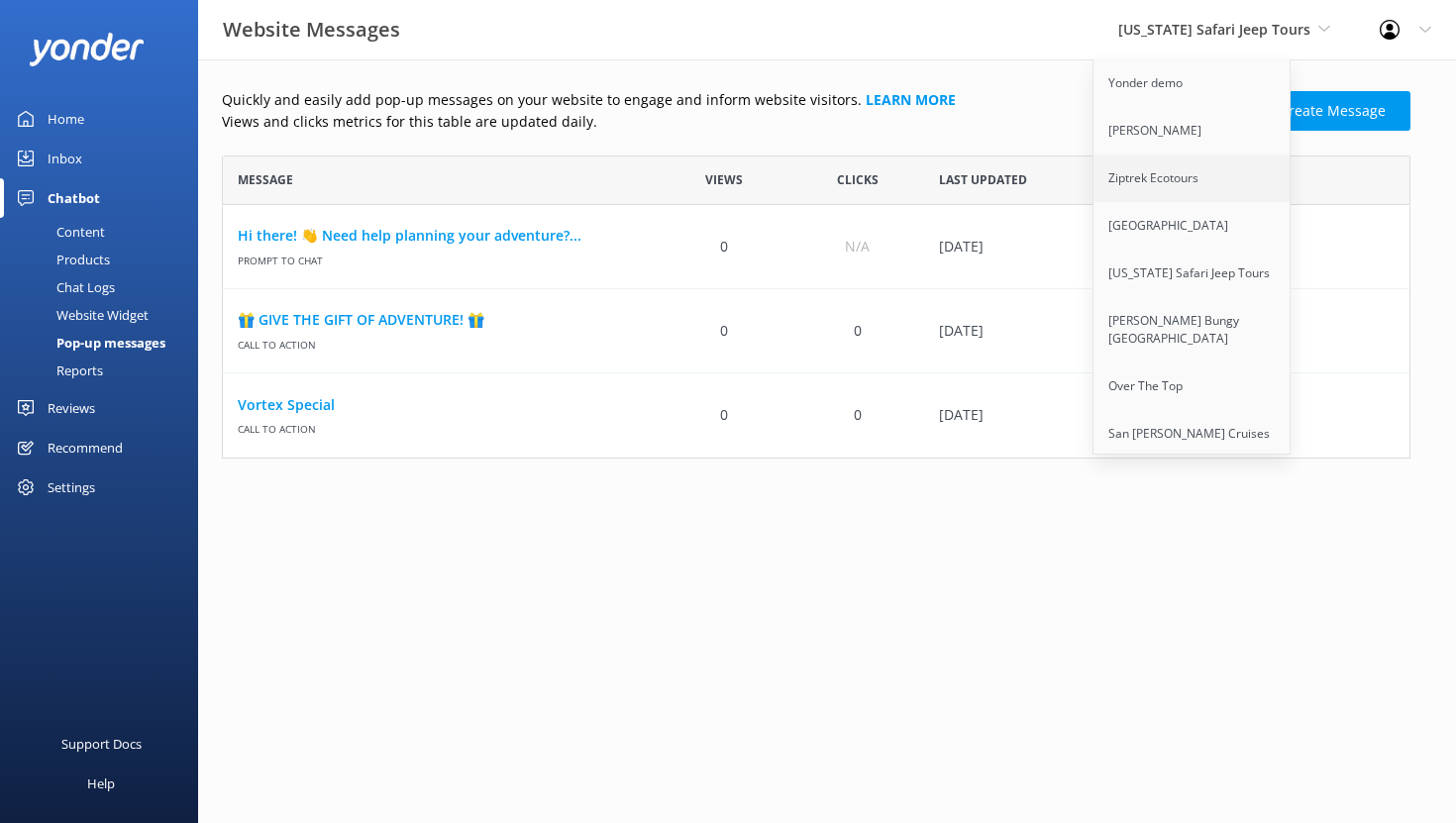 click on "Ziptrek Ecotours" at bounding box center (1193, 178) 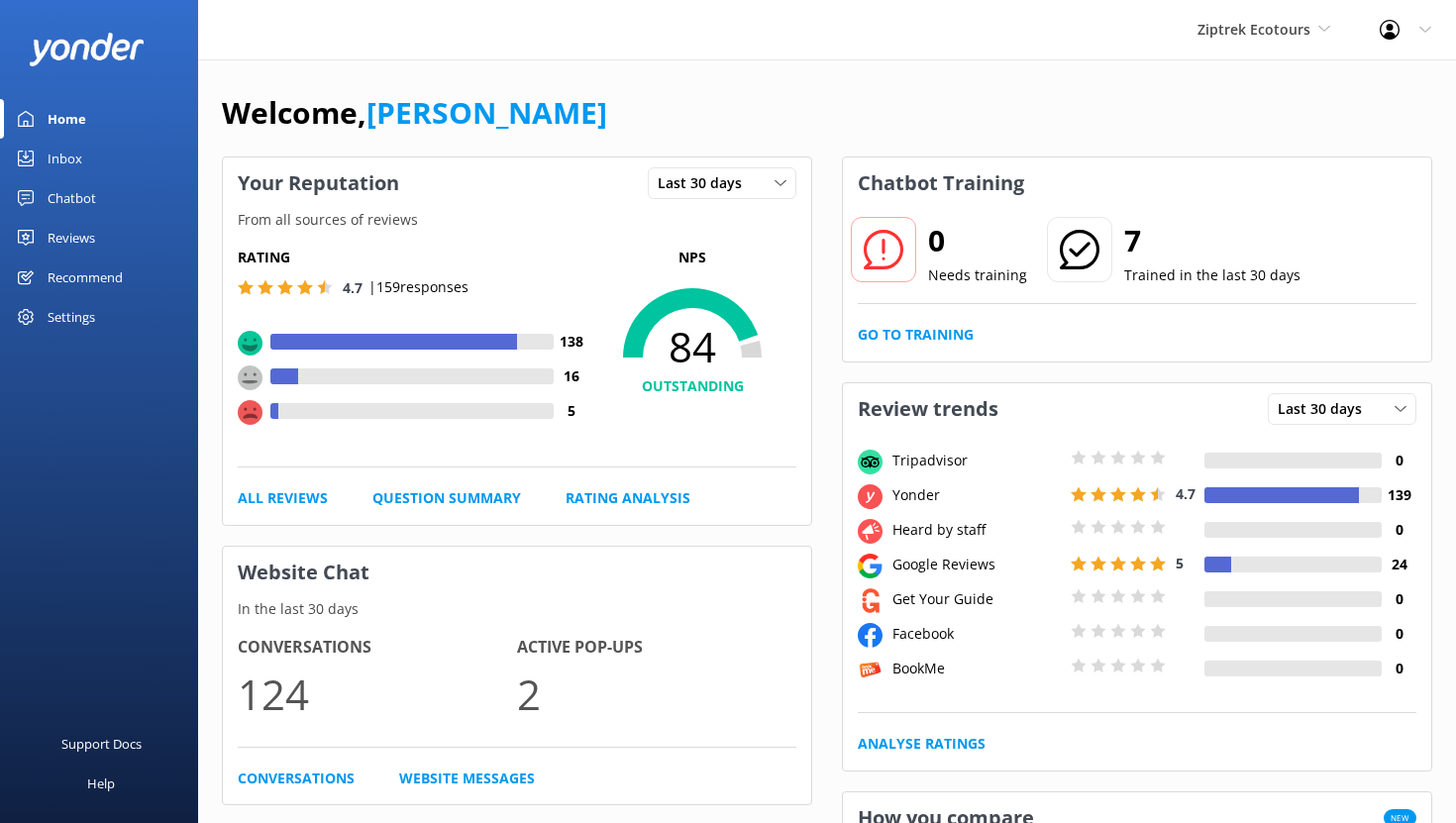 click on "Recommend" at bounding box center (85, 277) 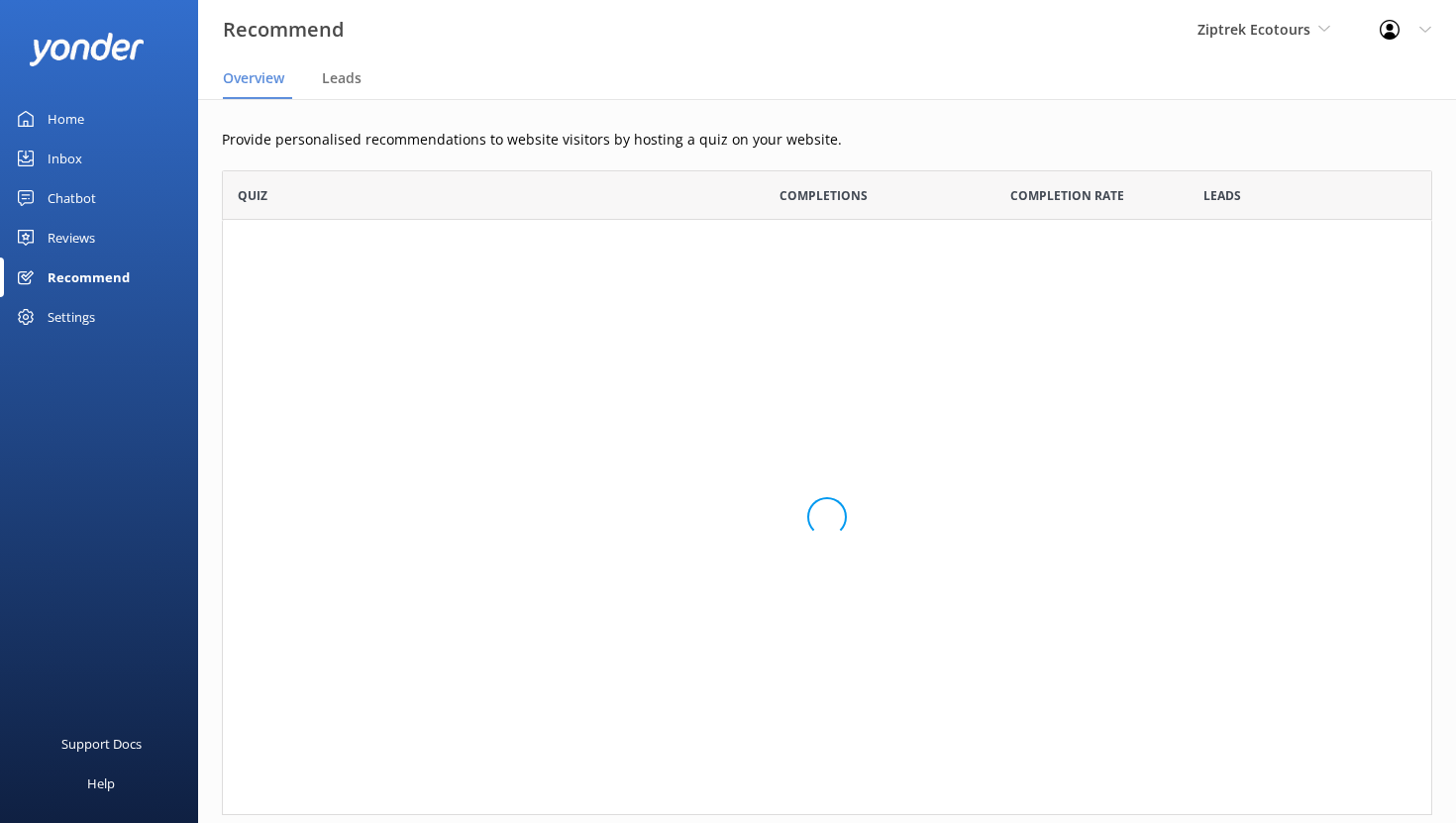 scroll, scrollTop: 1, scrollLeft: 1, axis: both 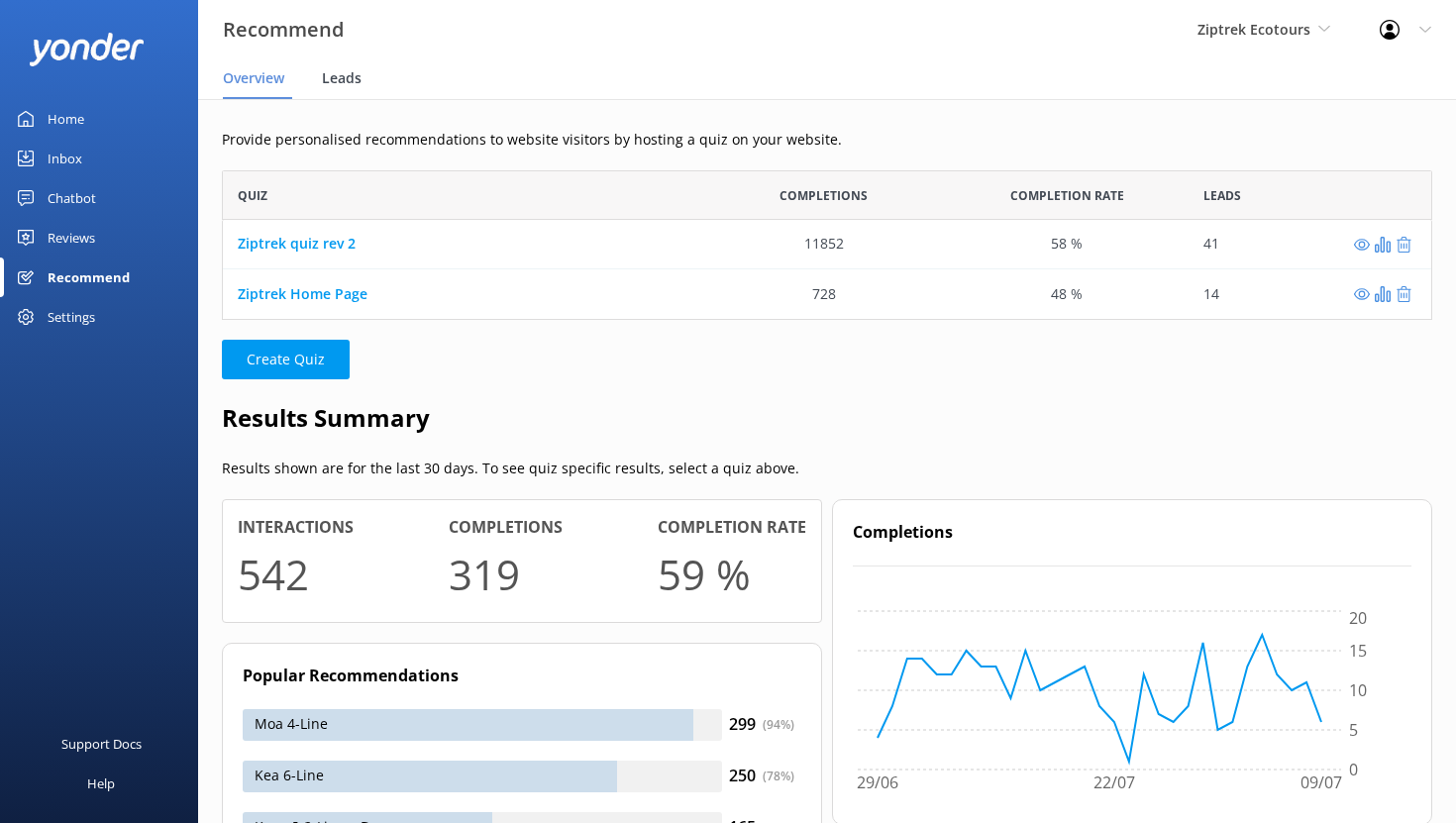 click on "Leads" at bounding box center [342, 78] 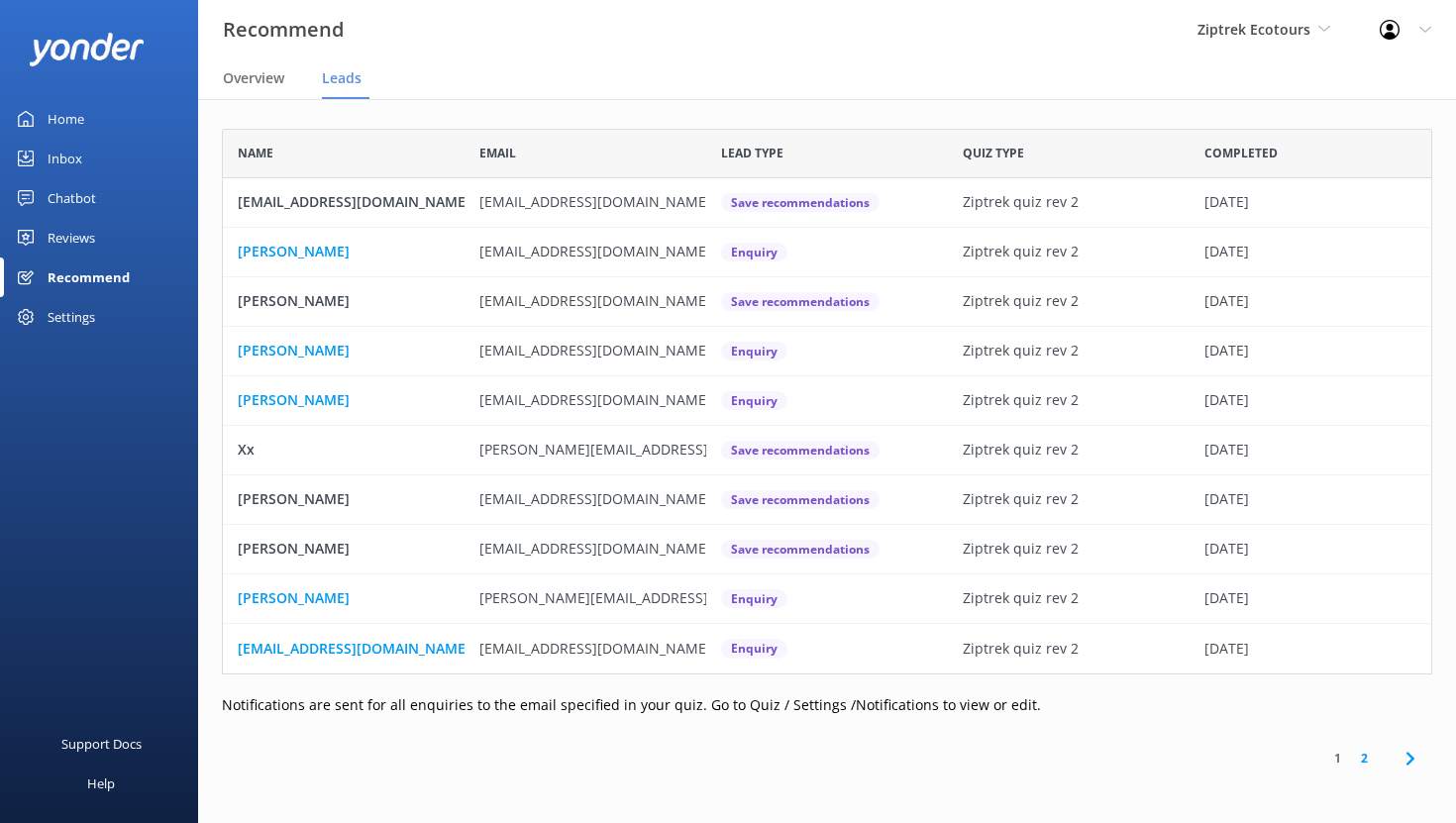 scroll, scrollTop: 1, scrollLeft: 1, axis: both 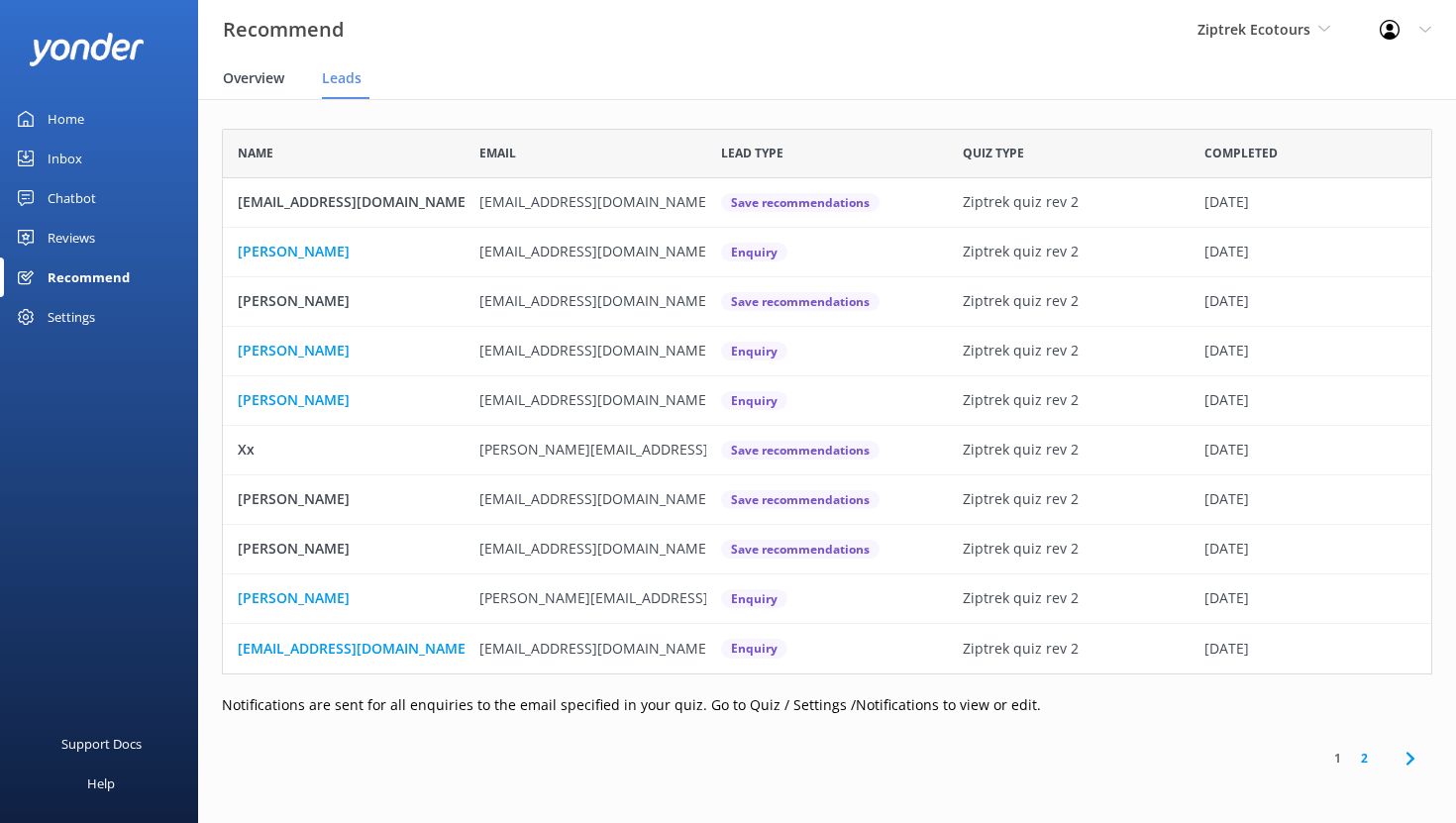 click on "Overview" at bounding box center [254, 78] 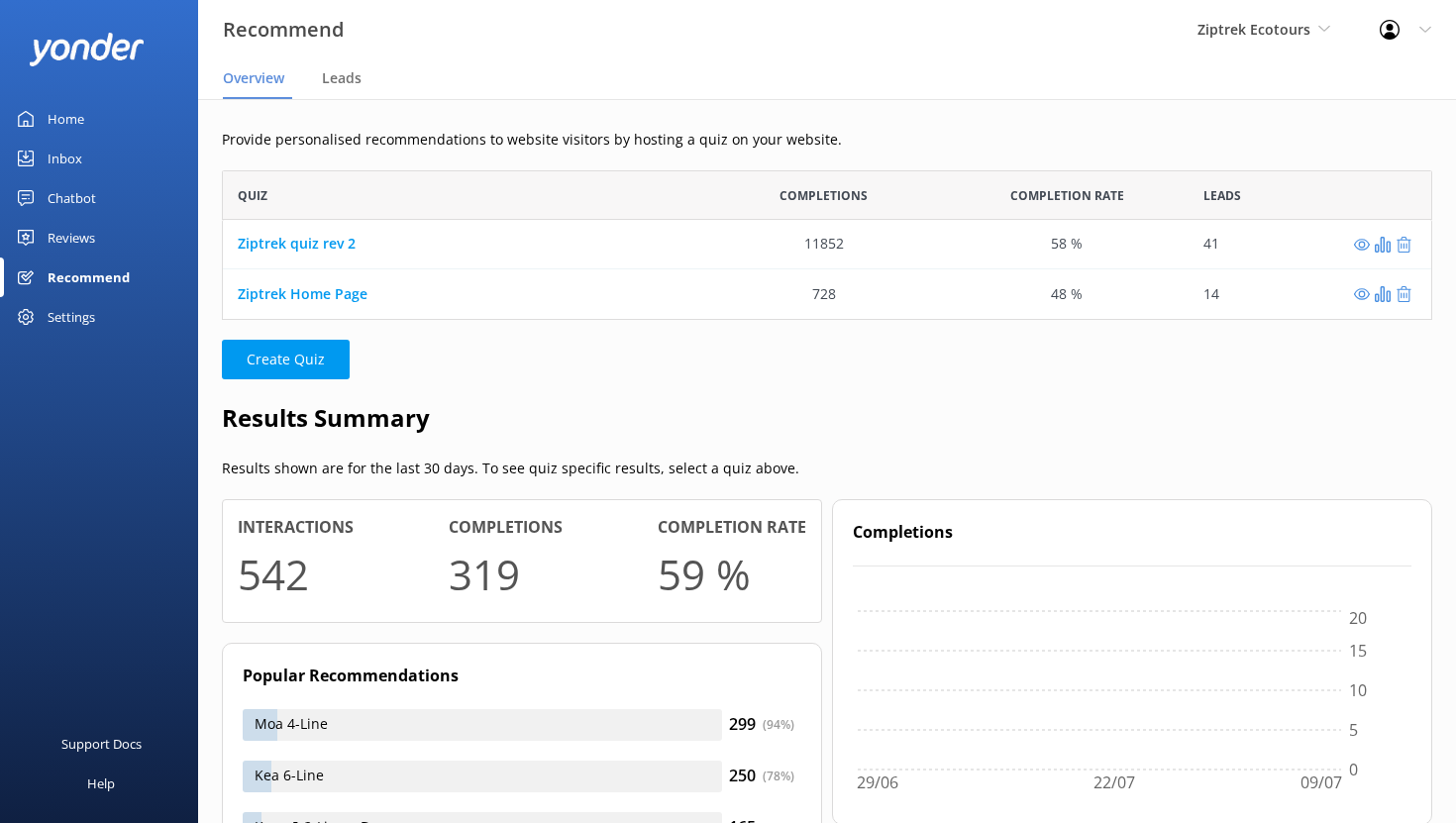 scroll, scrollTop: 1, scrollLeft: 1, axis: both 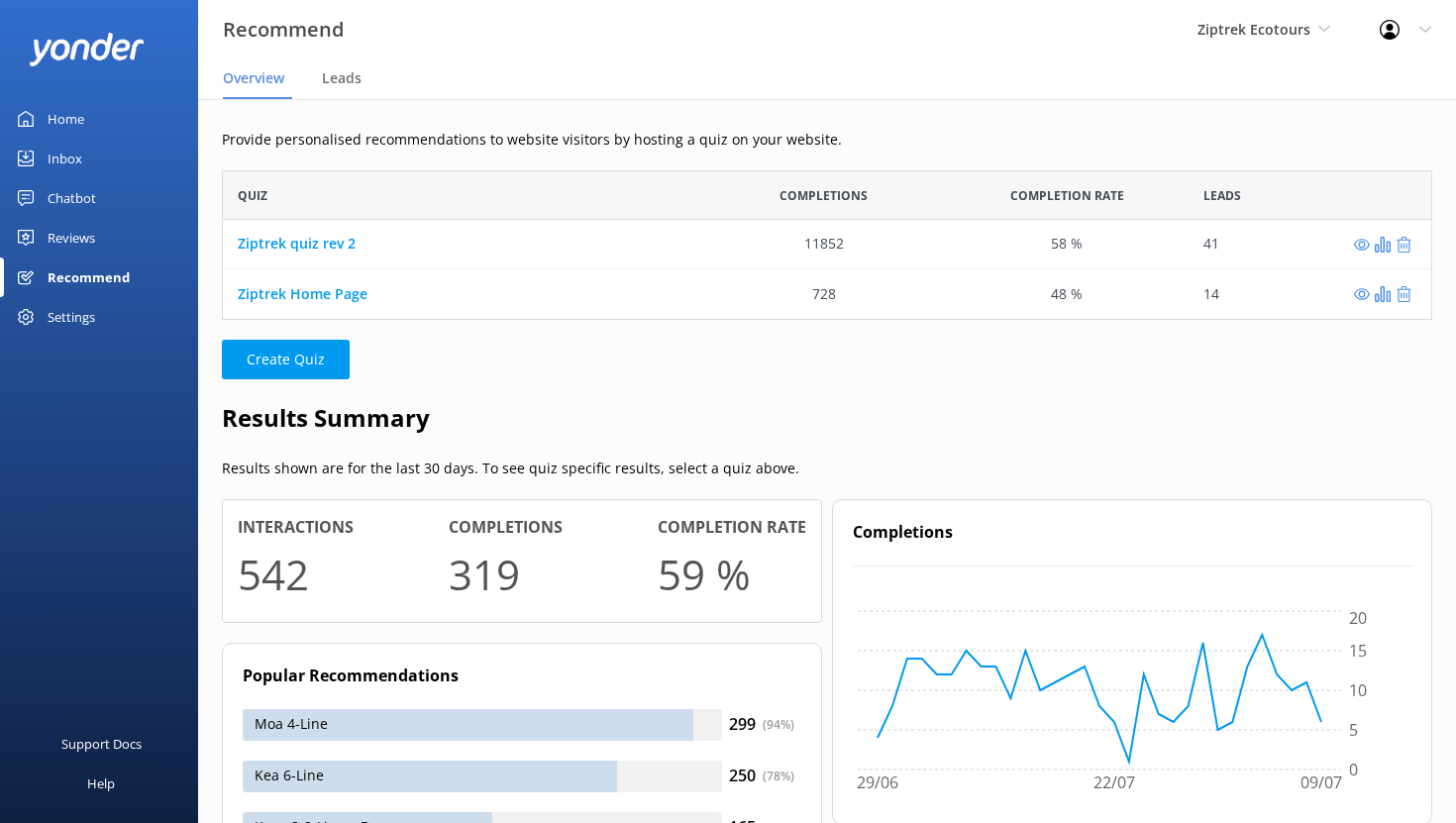 click on "Chatbot" at bounding box center [71, 198] 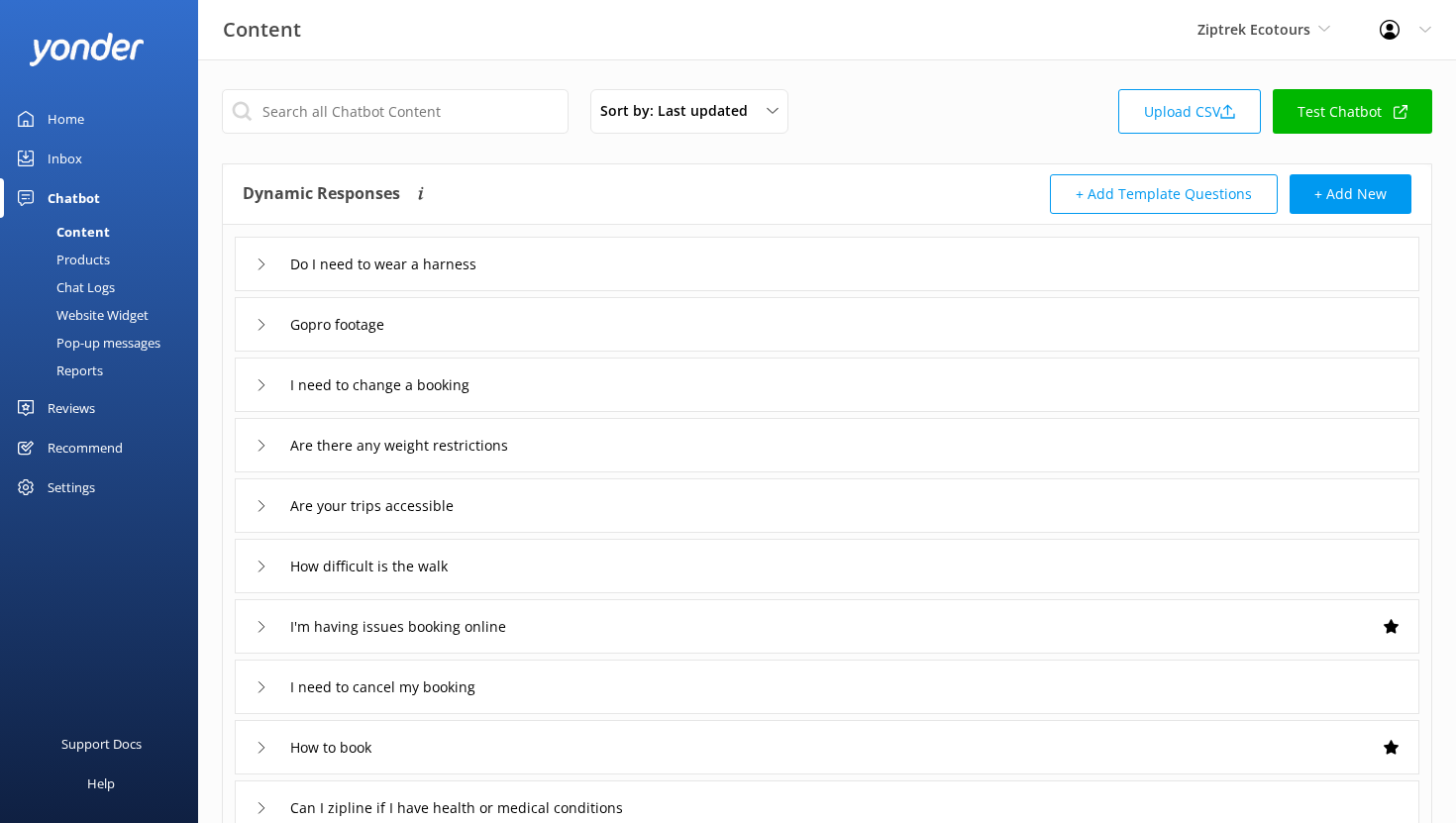 click on "Pop-up messages" at bounding box center (86, 343) 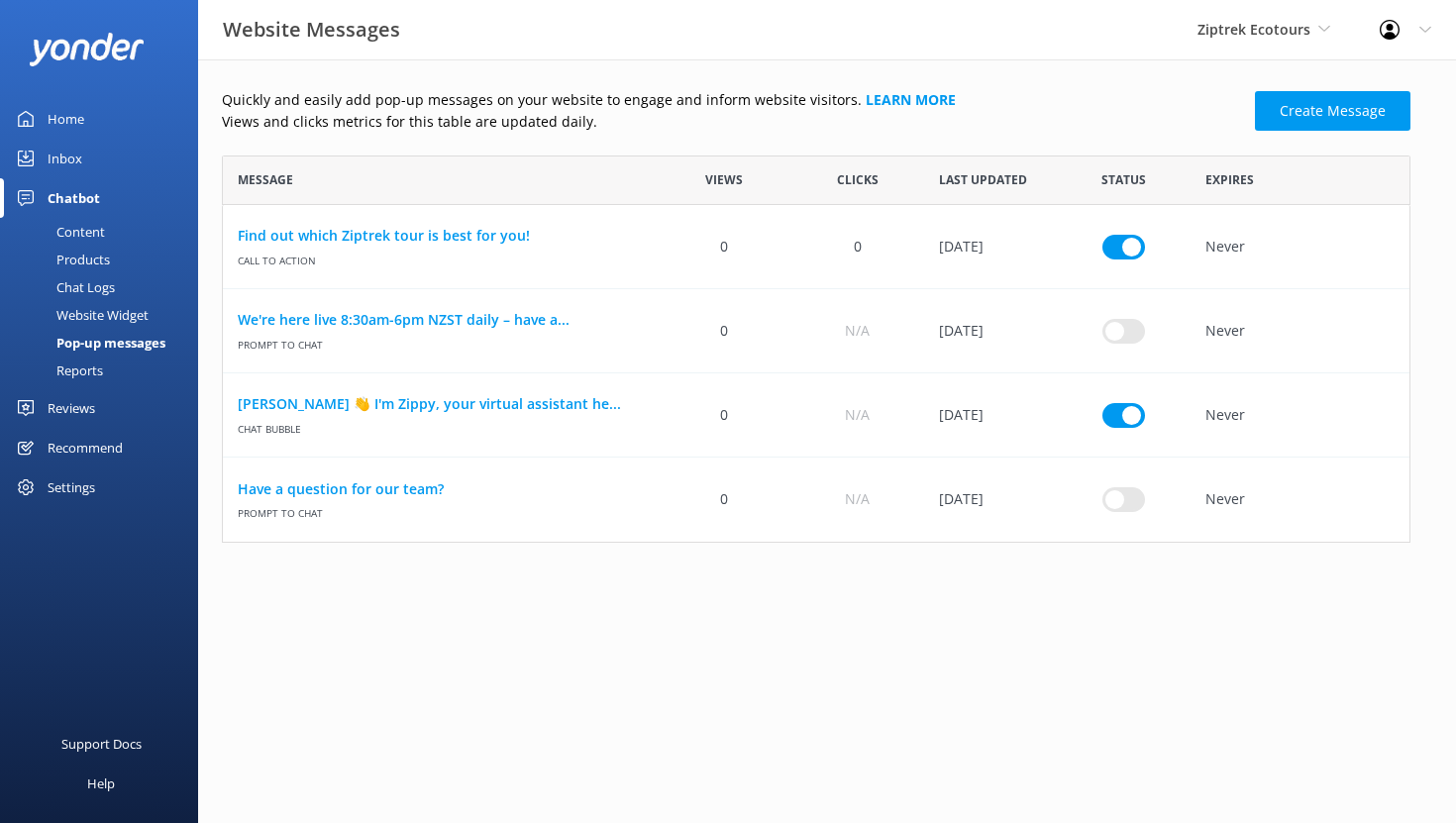 scroll, scrollTop: 387, scrollLeft: 1189, axis: both 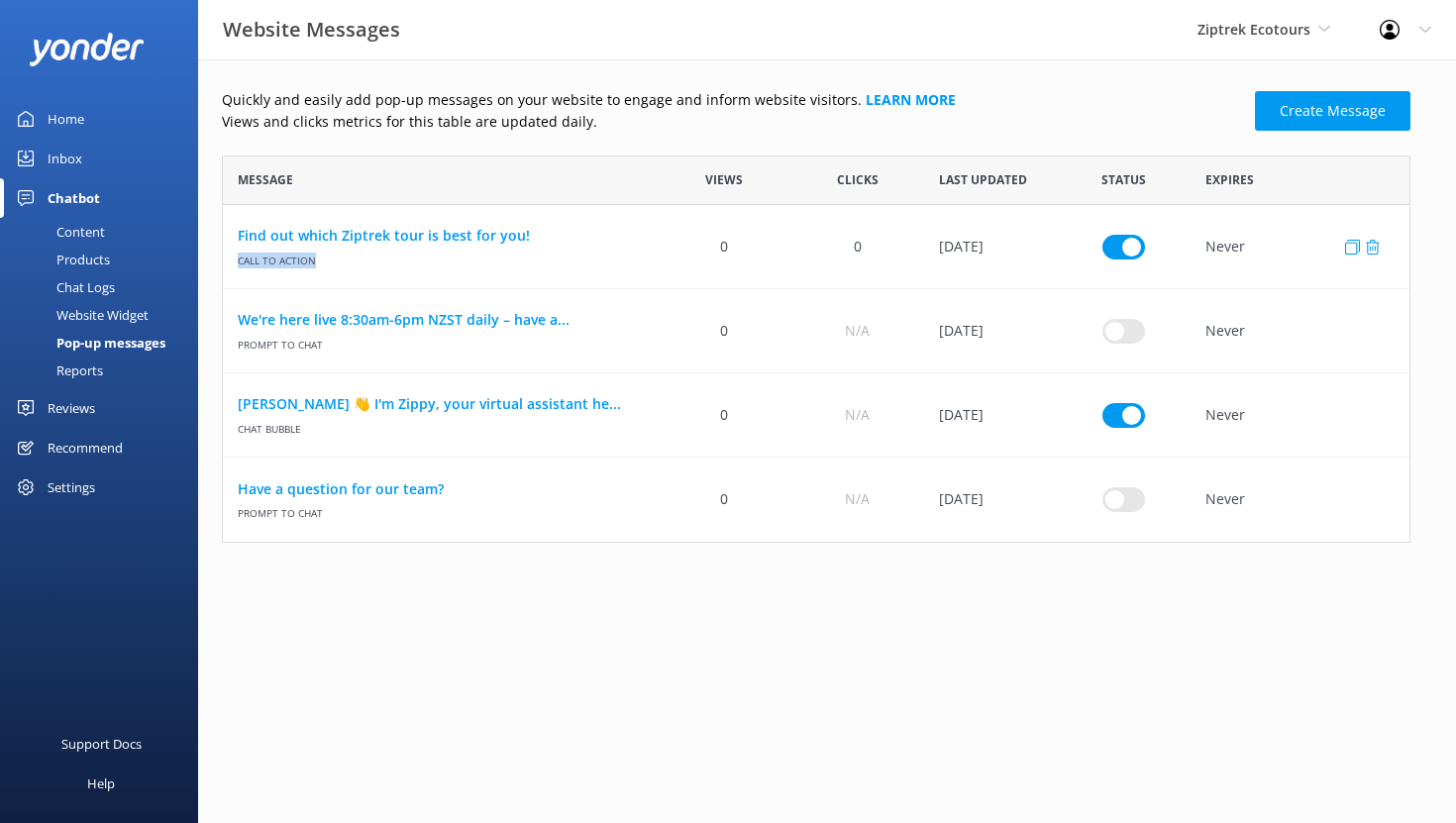 drag, startPoint x: 314, startPoint y: 262, endPoint x: 240, endPoint y: 261, distance: 74.00676 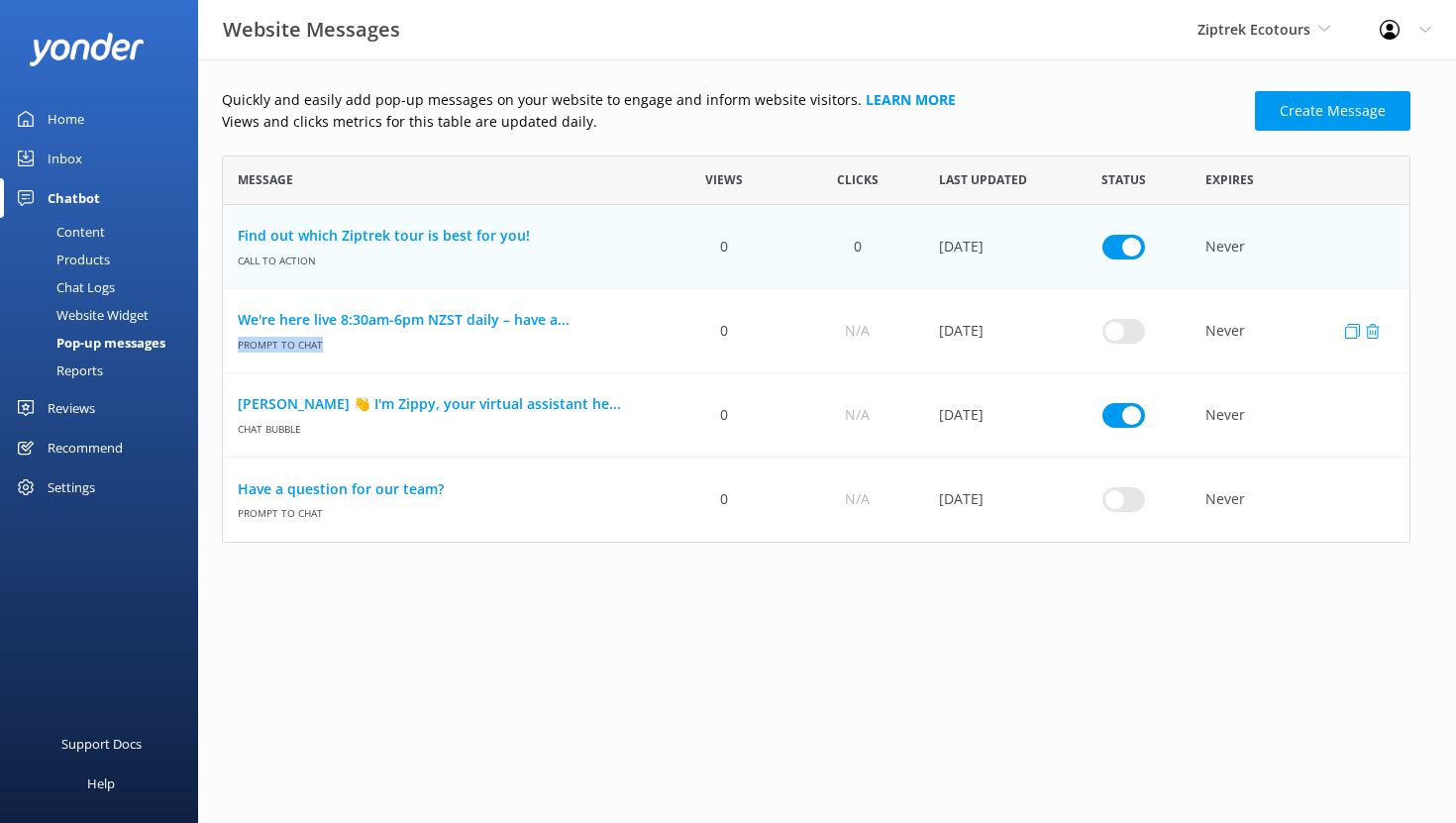 drag, startPoint x: 322, startPoint y: 344, endPoint x: 239, endPoint y: 345, distance: 83.00602 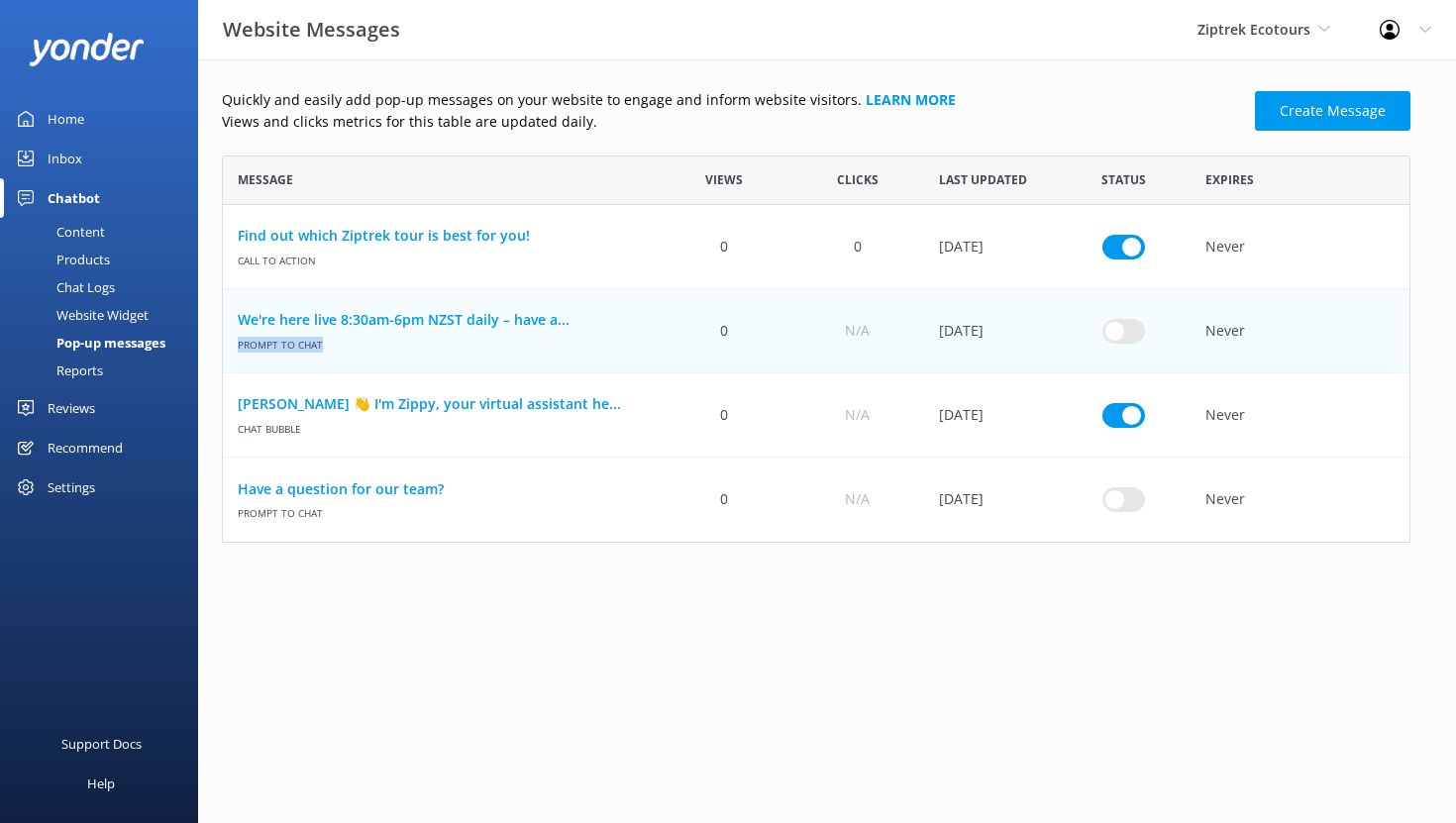 click on "Home" at bounding box center (65, 119) 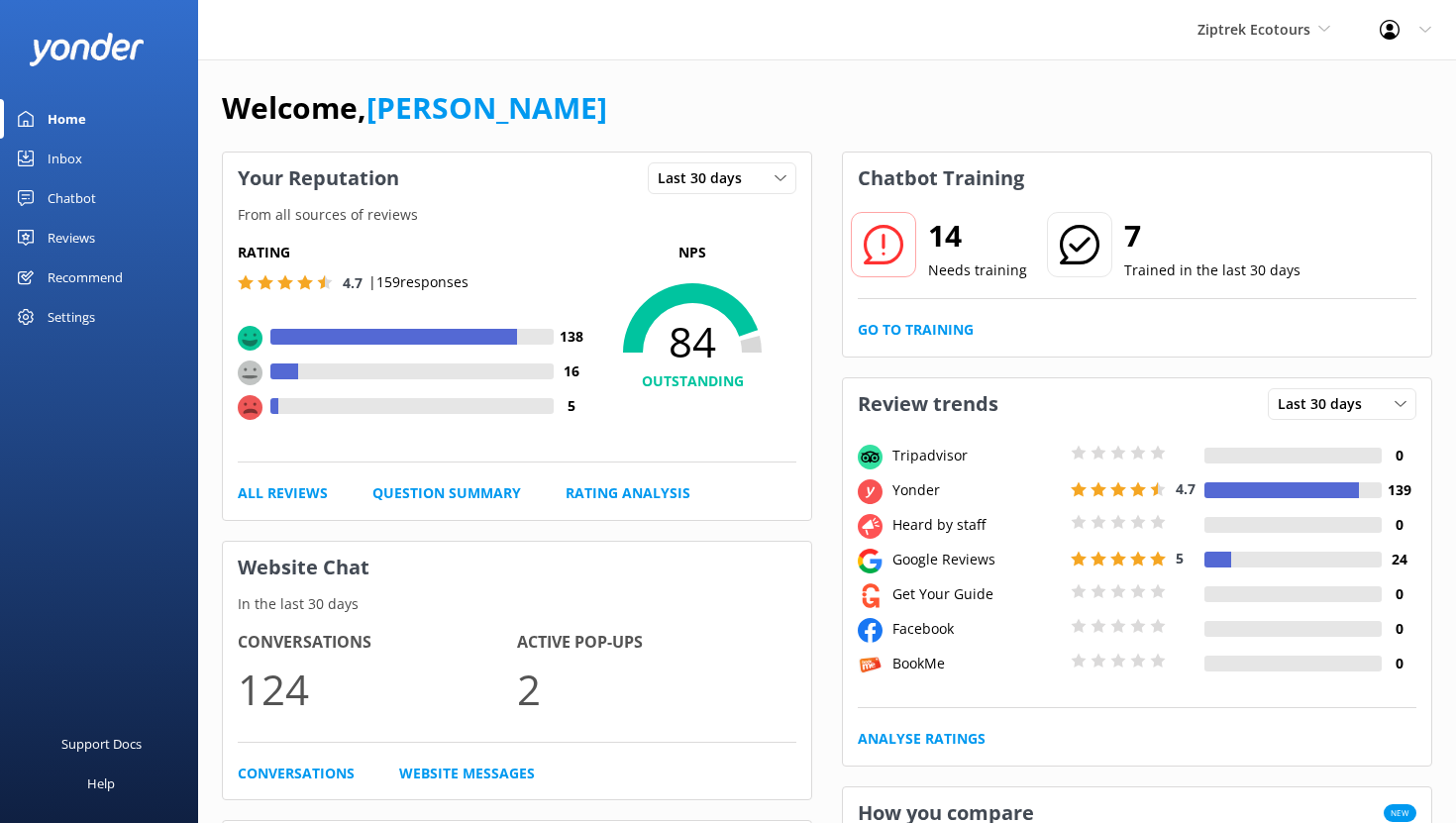 scroll, scrollTop: 0, scrollLeft: 0, axis: both 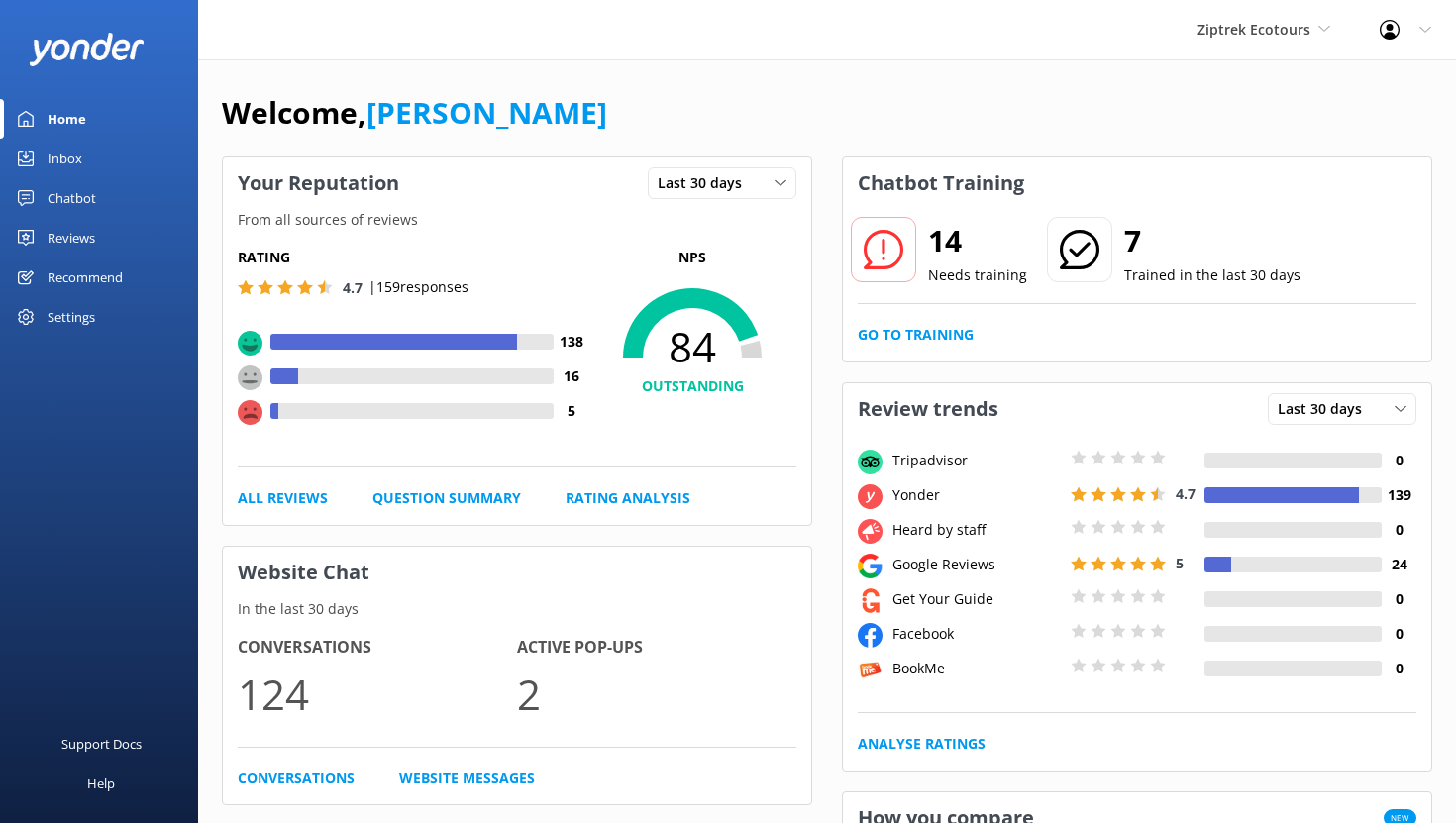 click on "Recommend" at bounding box center [85, 277] 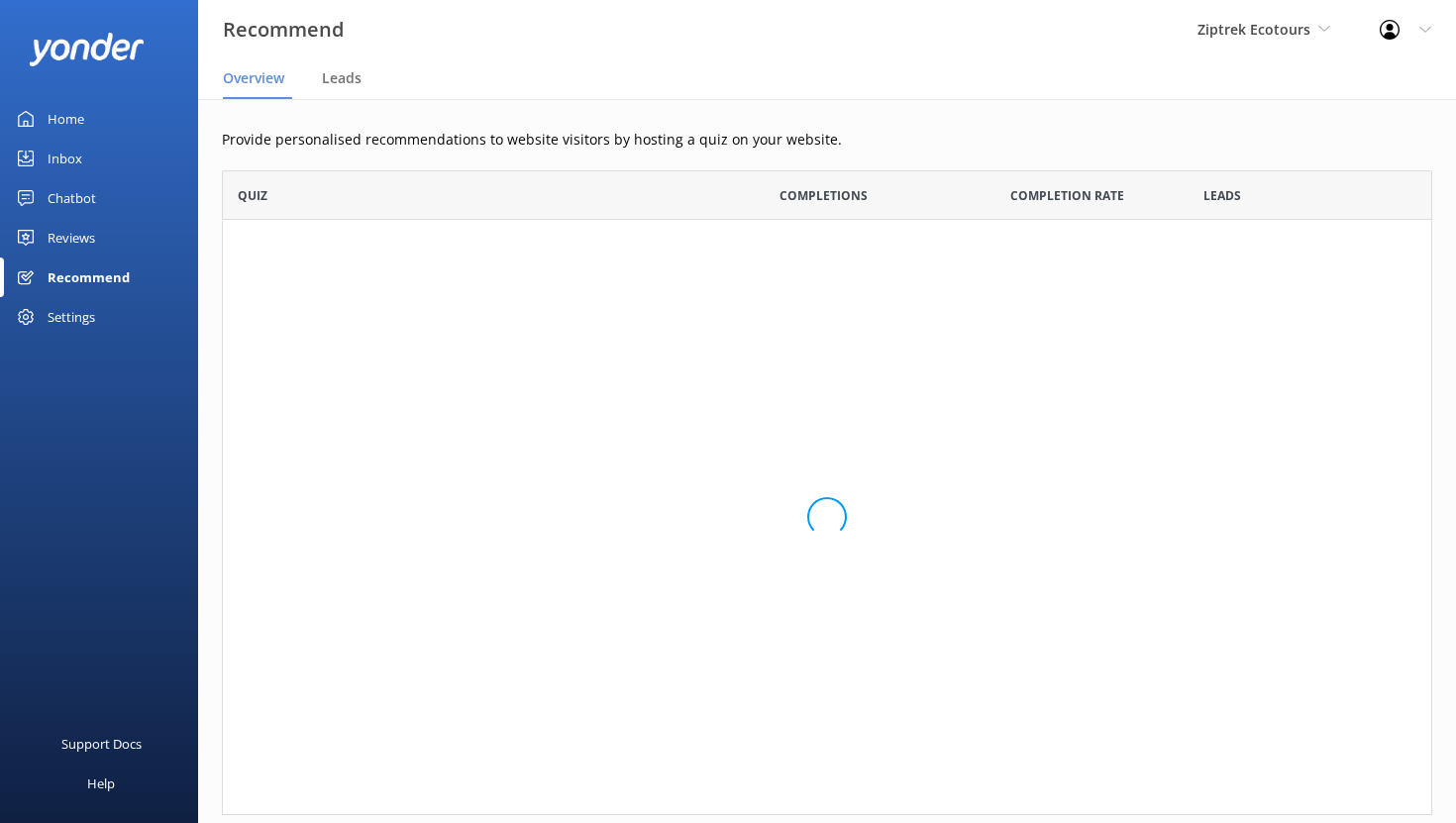 scroll, scrollTop: 1, scrollLeft: 1, axis: both 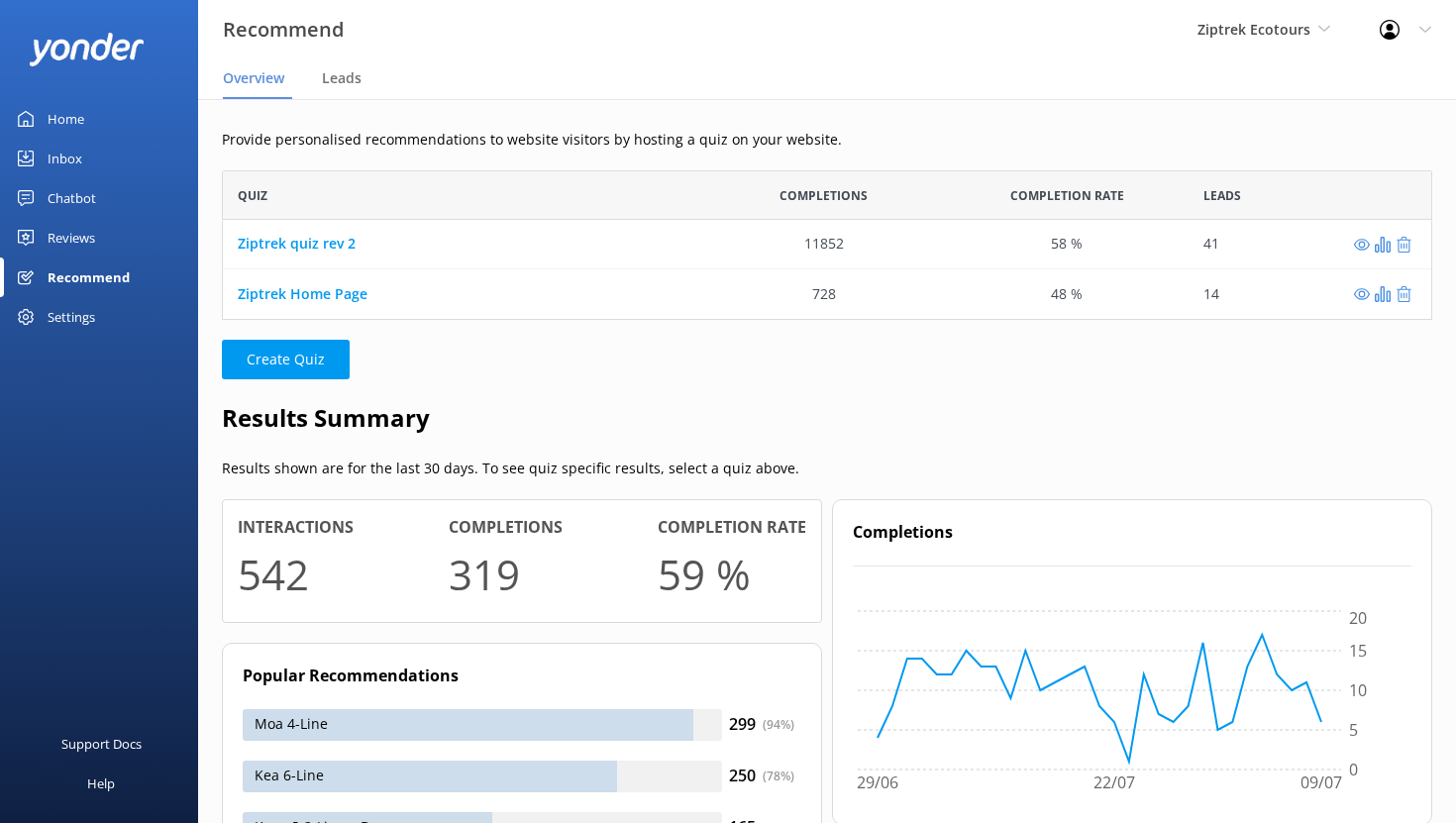 click on "Reviews" at bounding box center [71, 238] 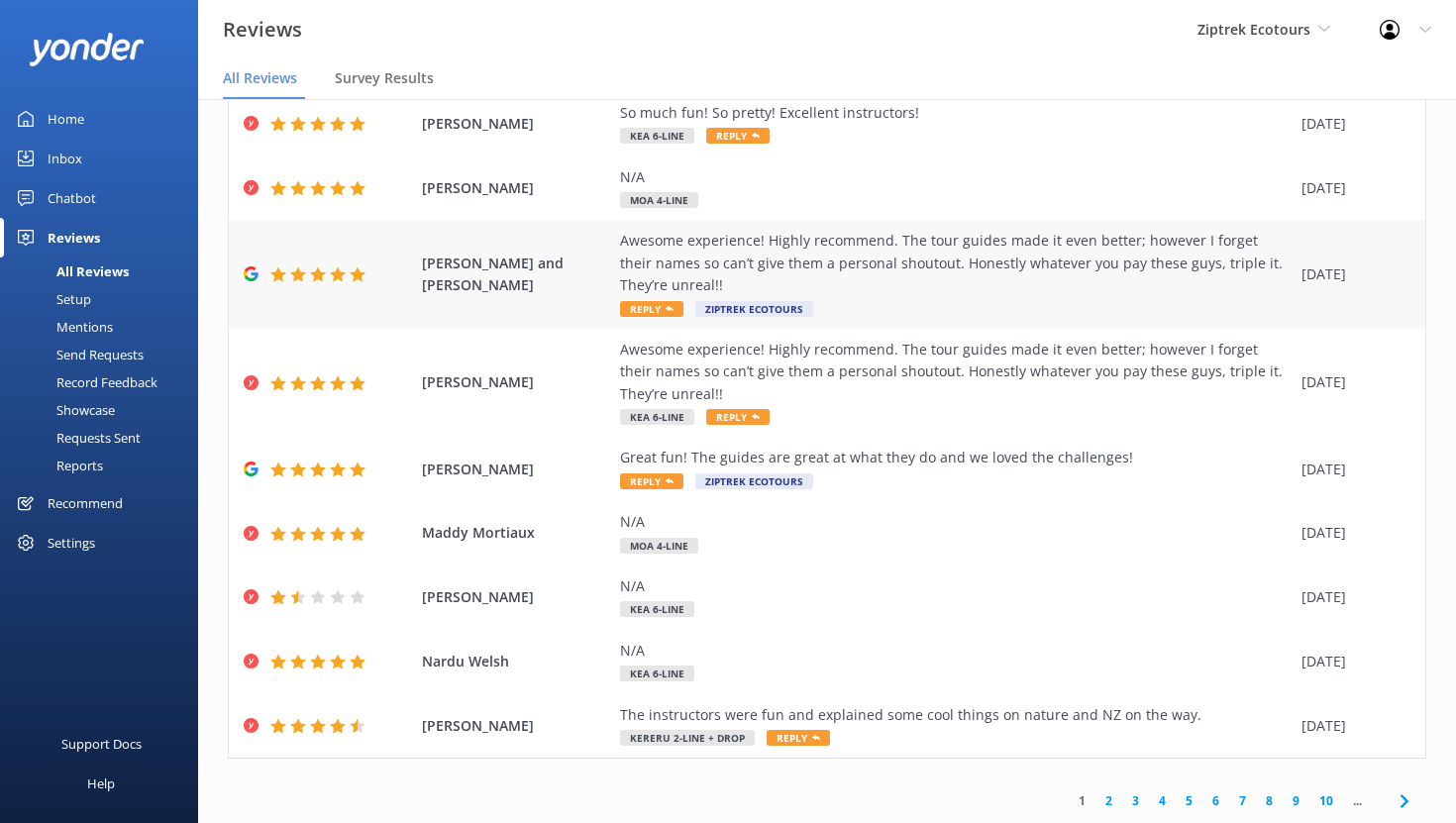 scroll, scrollTop: 0, scrollLeft: 0, axis: both 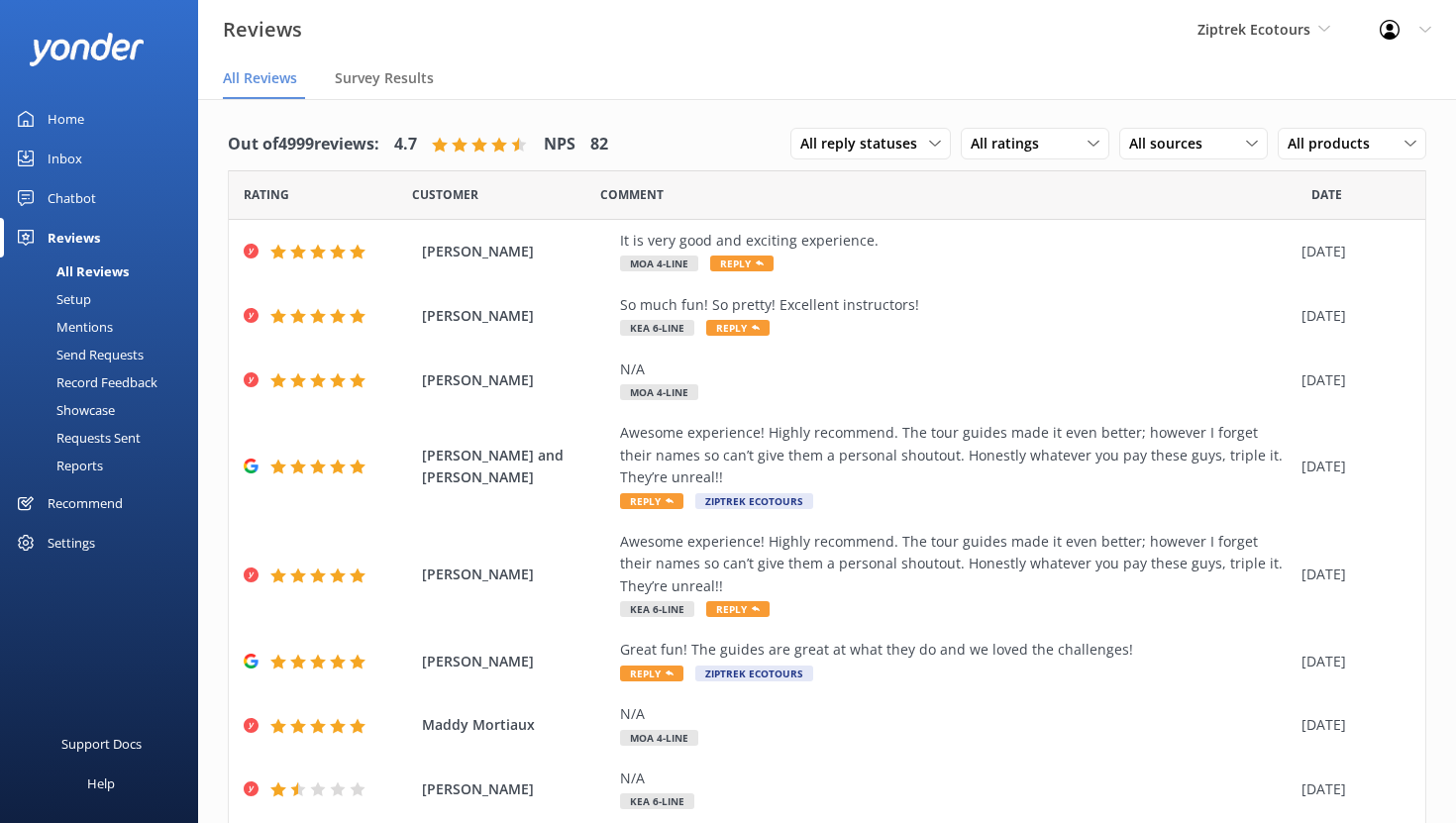 click on "Setup" at bounding box center [52, 299] 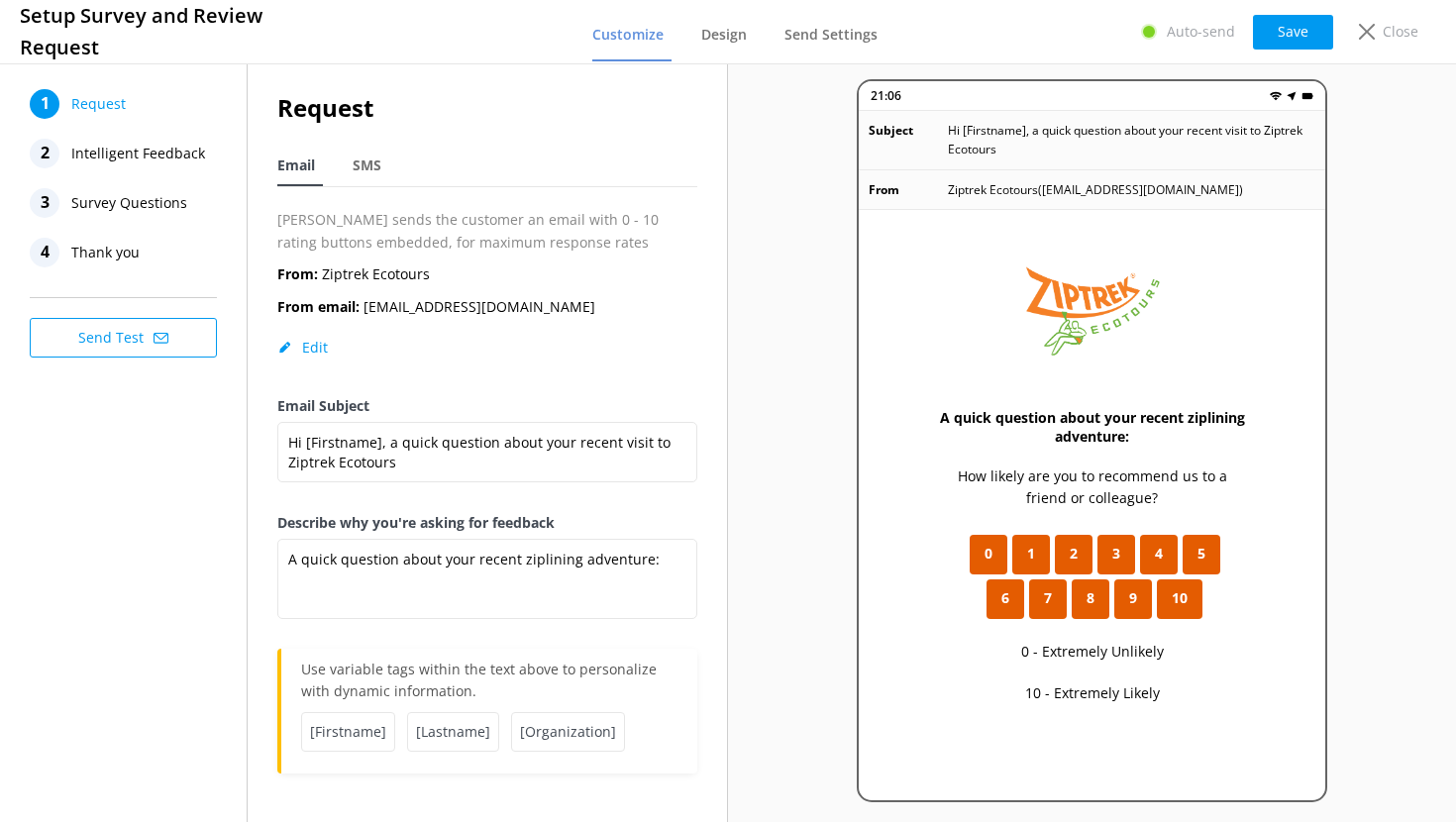 click on "Intelligent Feedback" at bounding box center [138, 154] 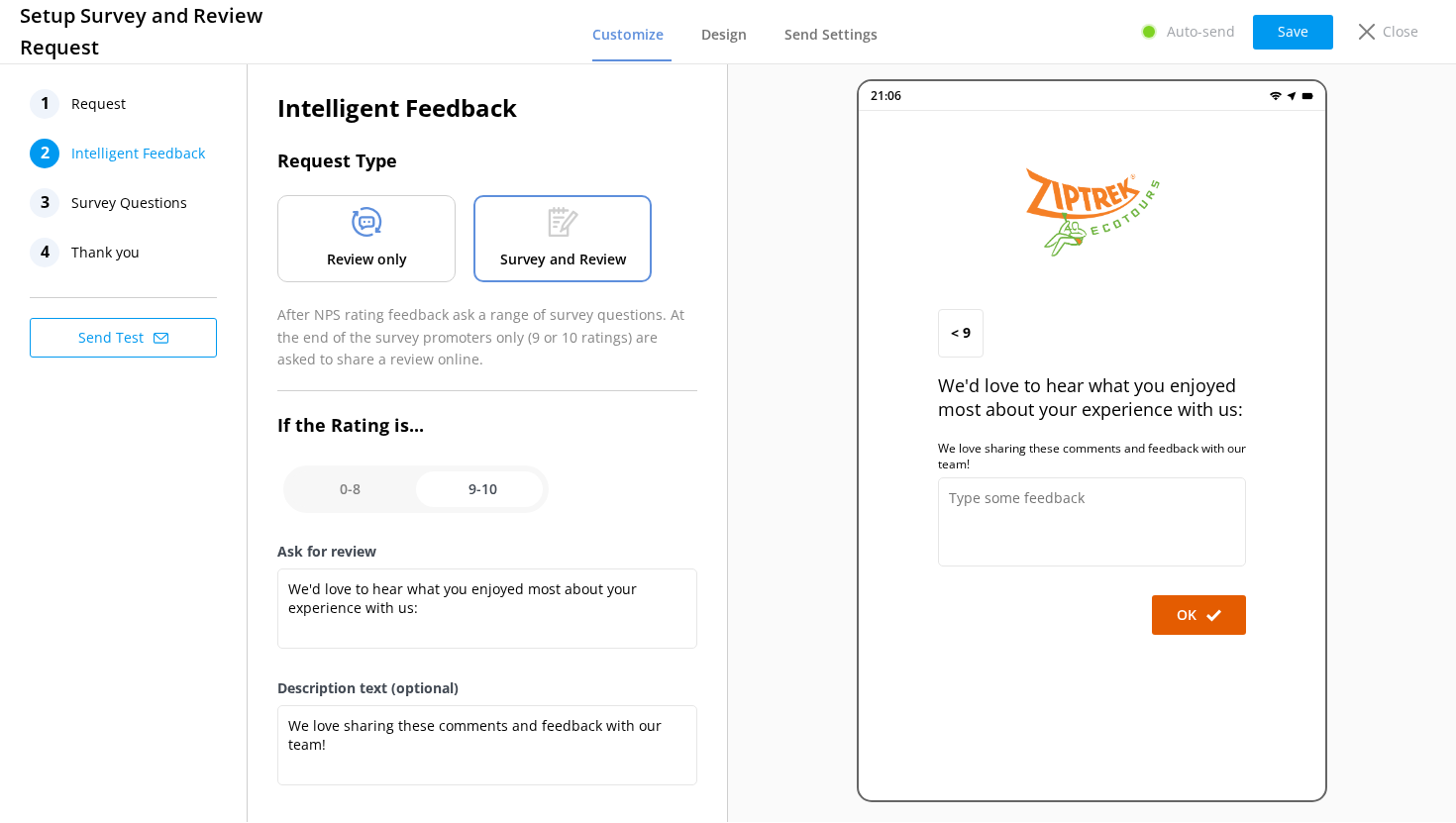 click on "Review only" at bounding box center [366, 259] 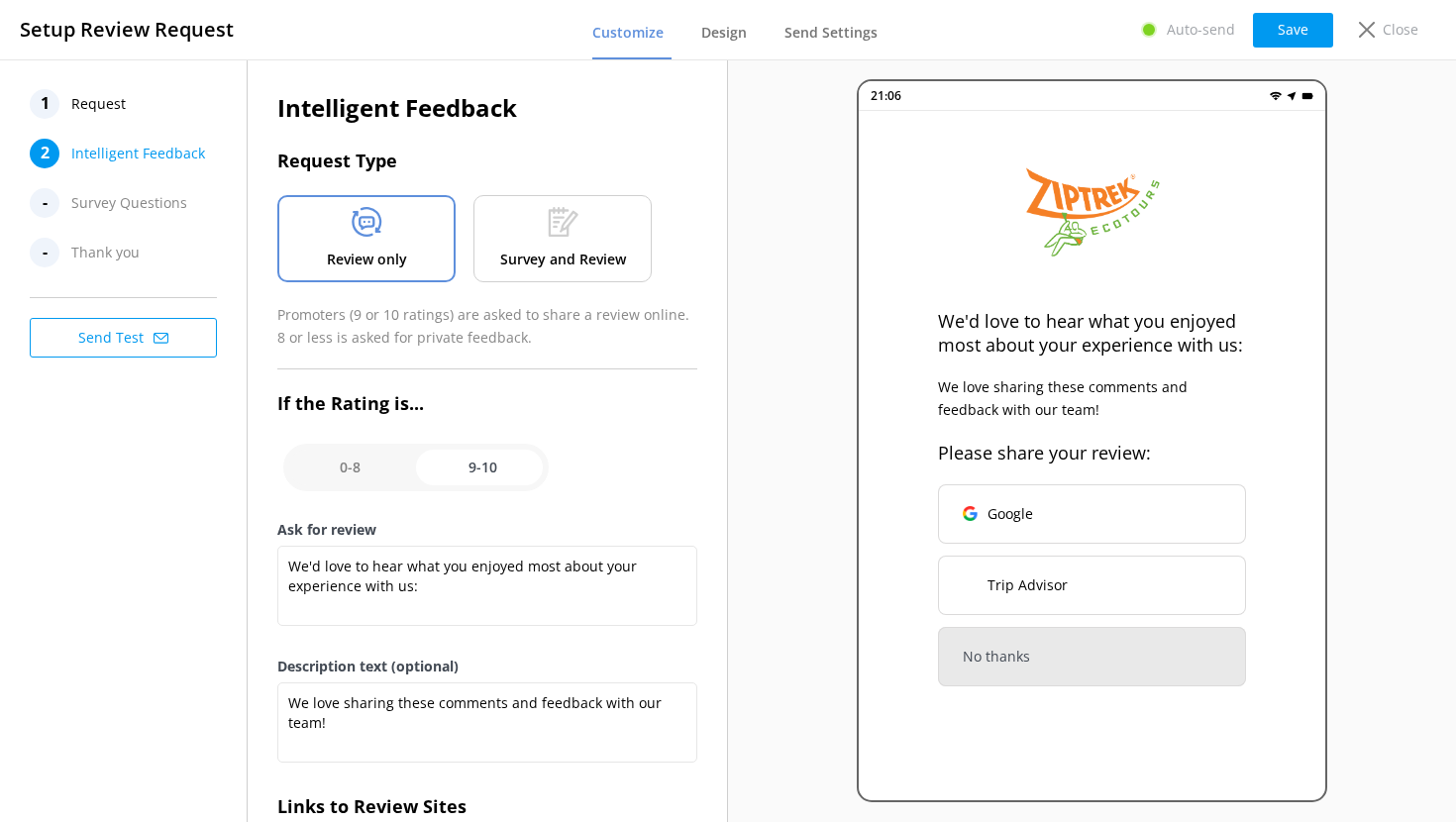 click at bounding box center (416, 467) 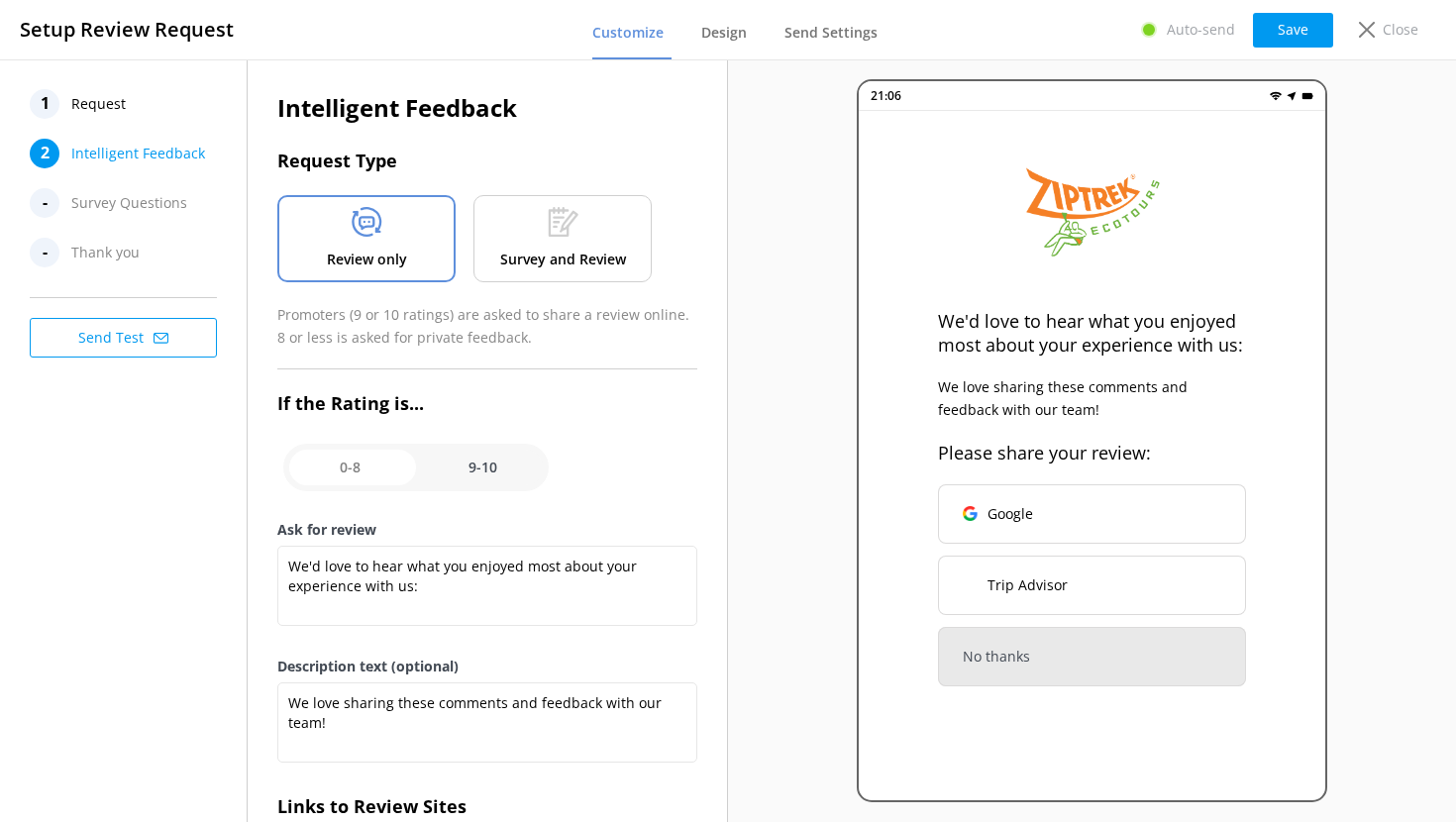 checkbox on "false" 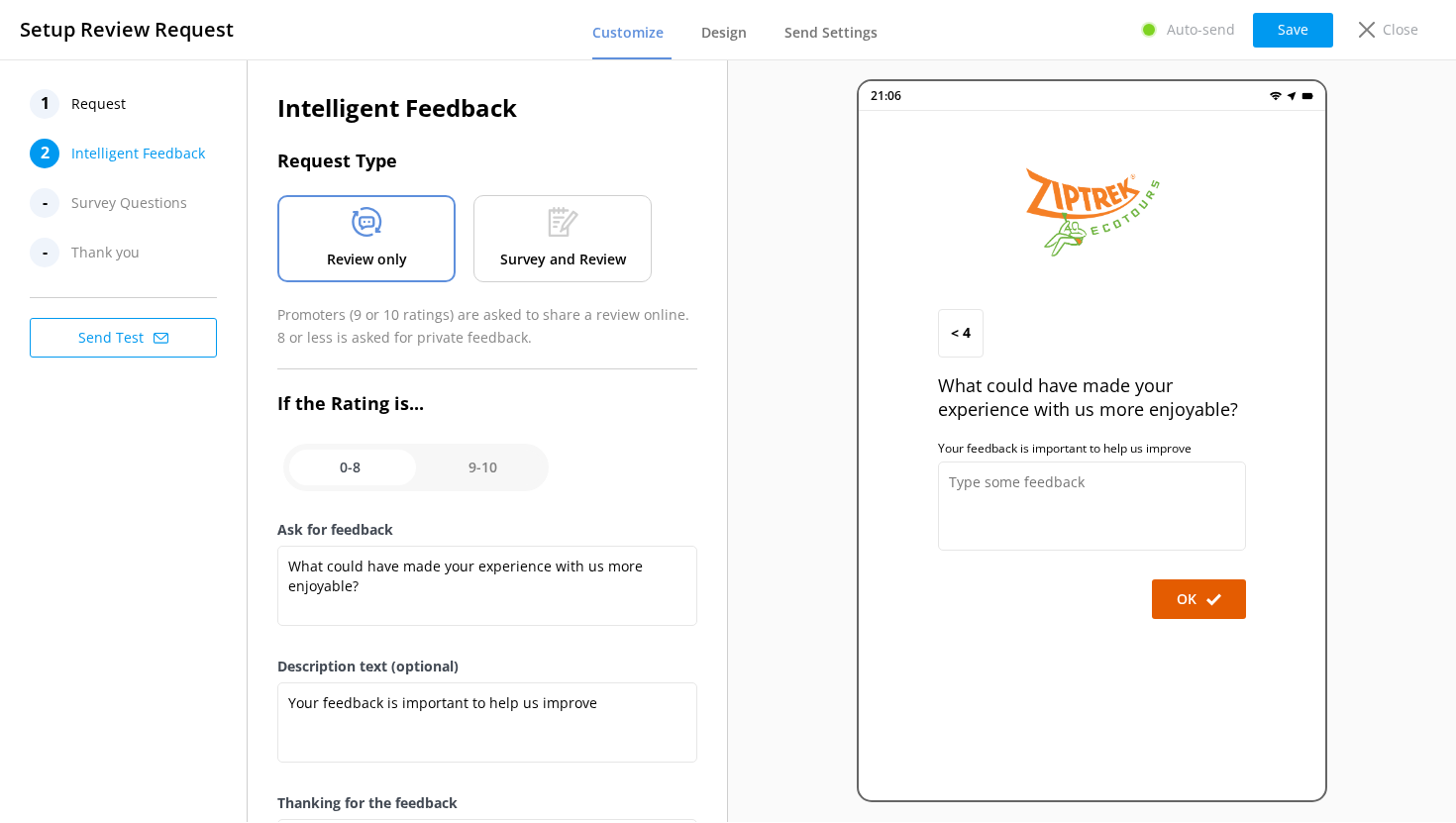 click at bounding box center (416, 467) 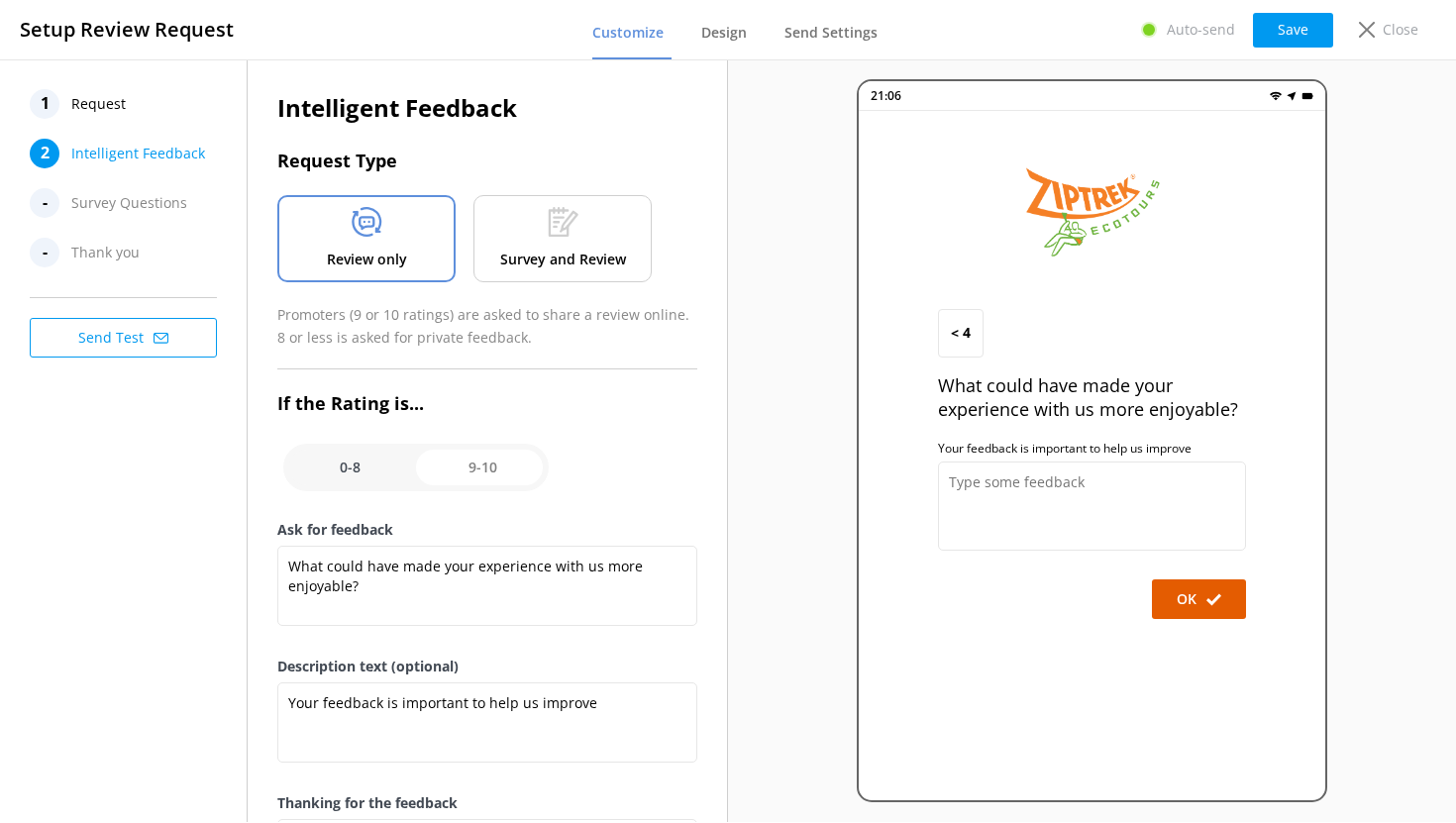checkbox on "true" 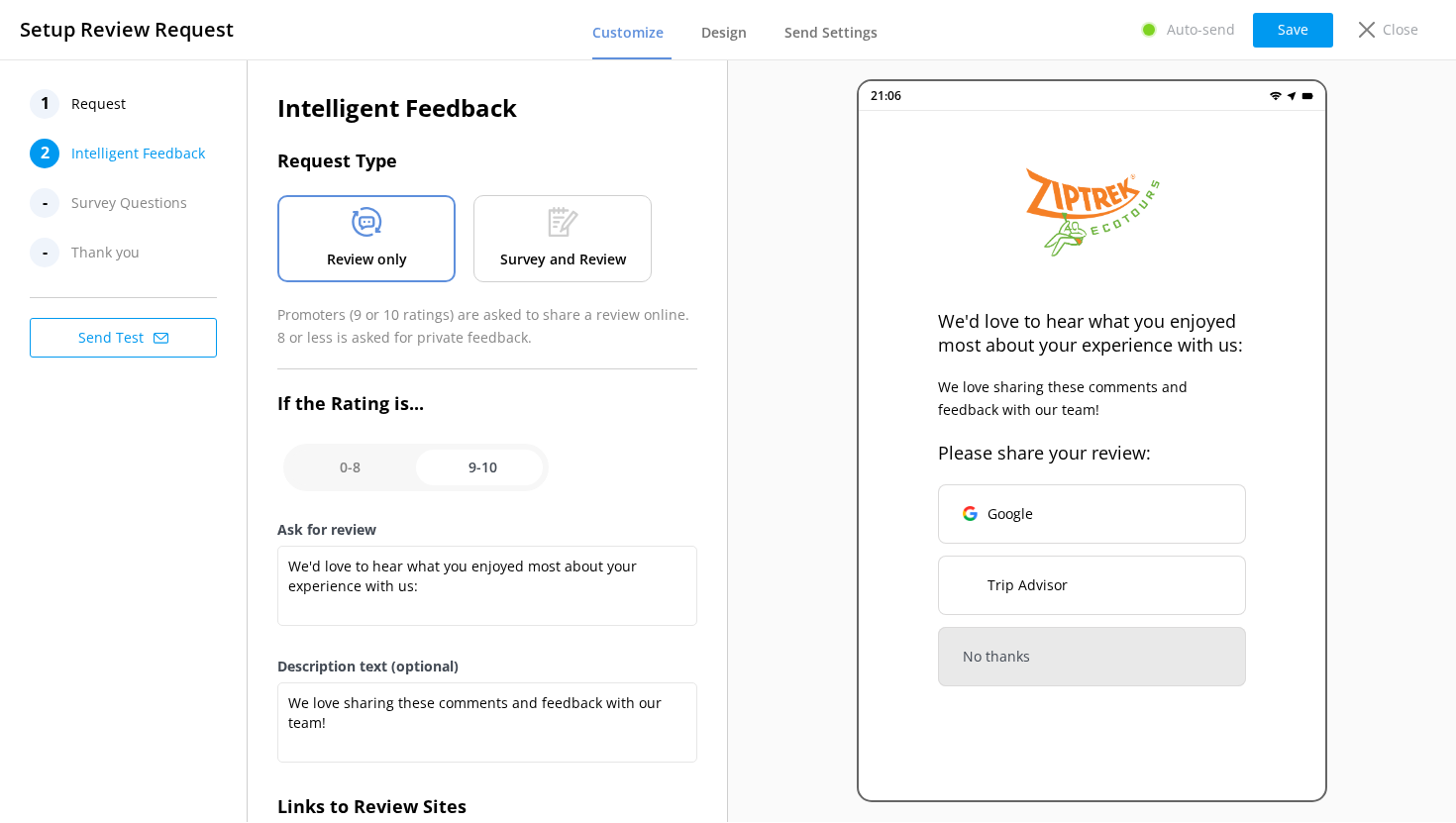 click at bounding box center (416, 467) 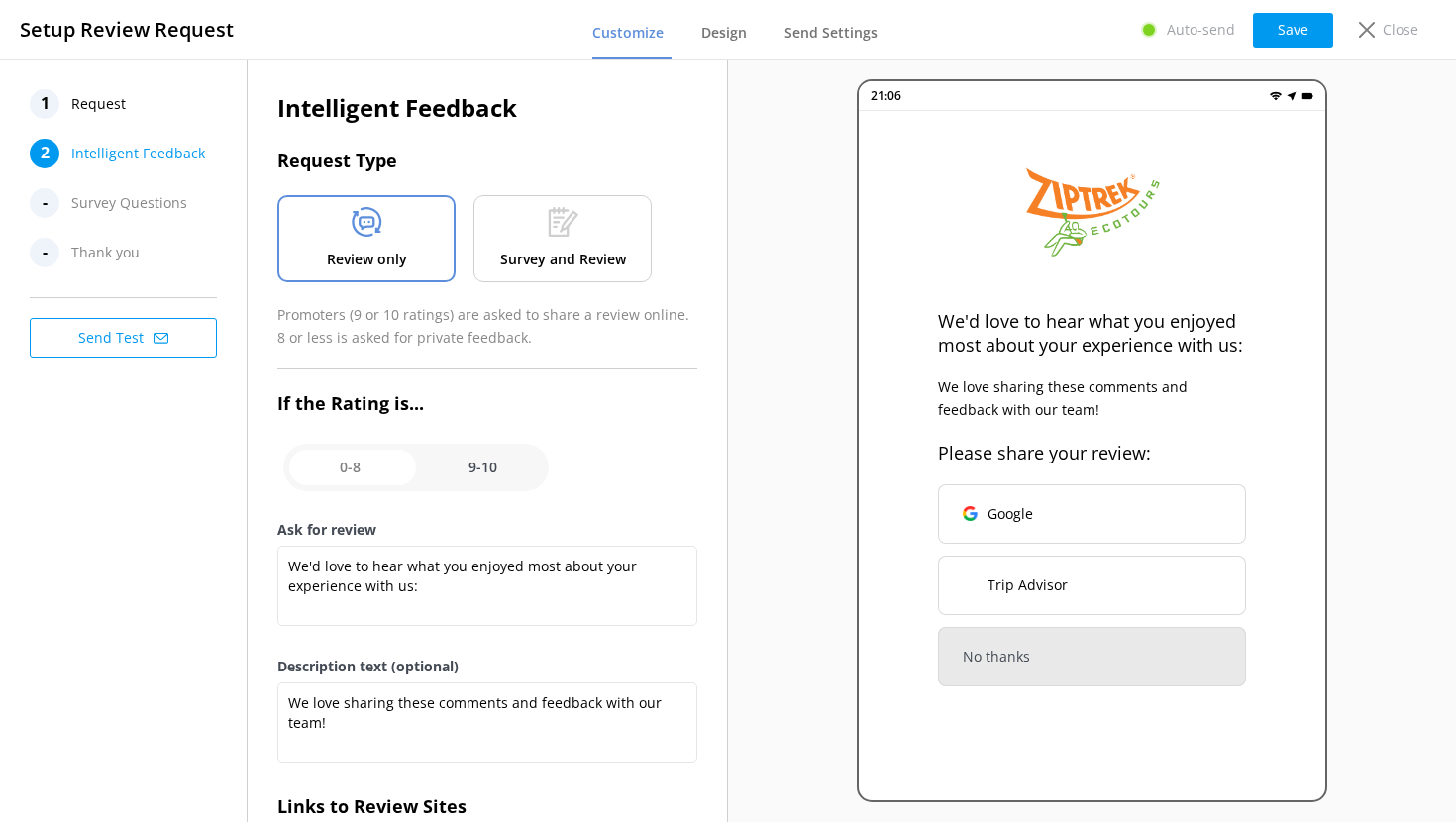 checkbox on "false" 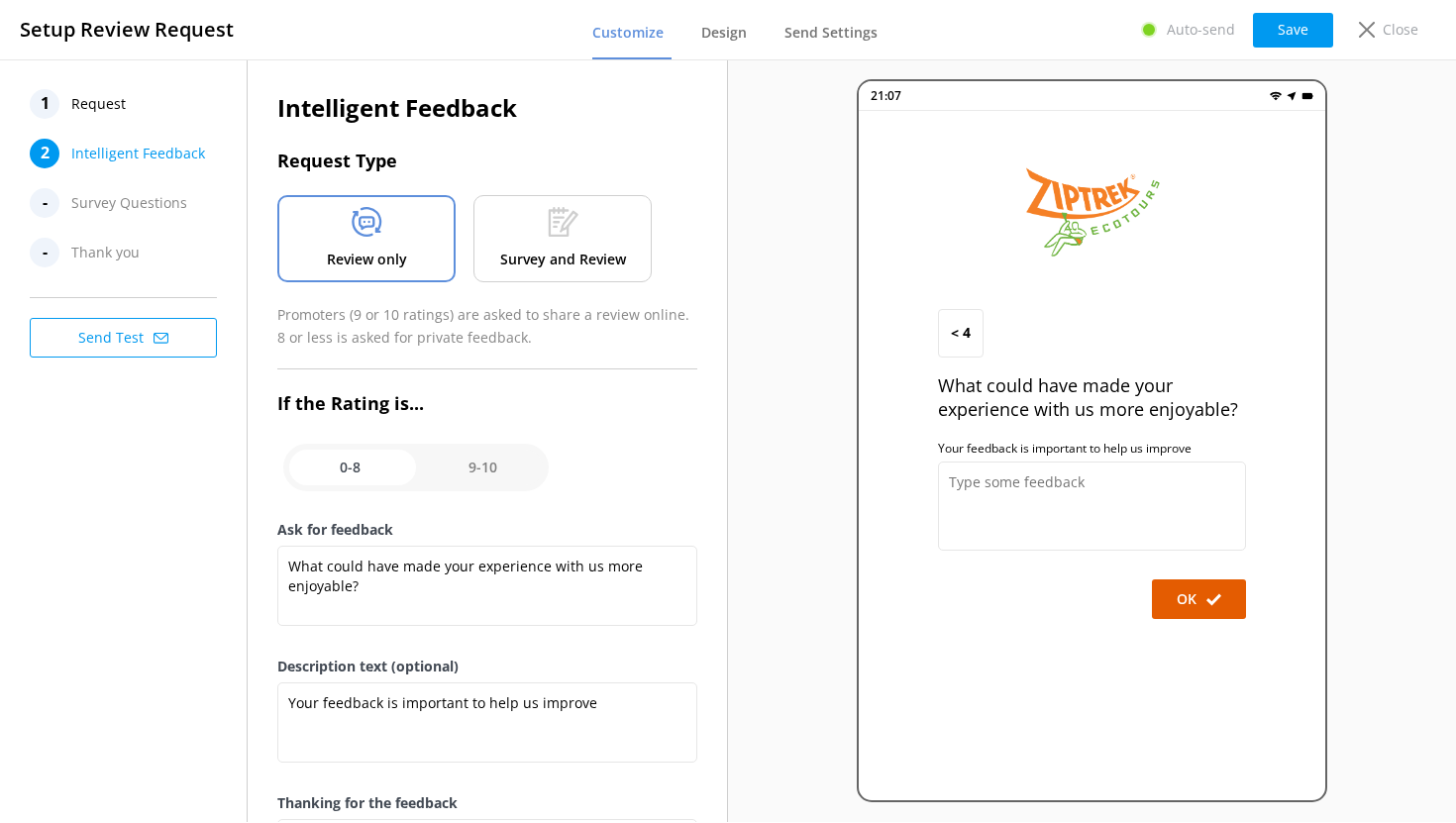 click at bounding box center (416, 467) 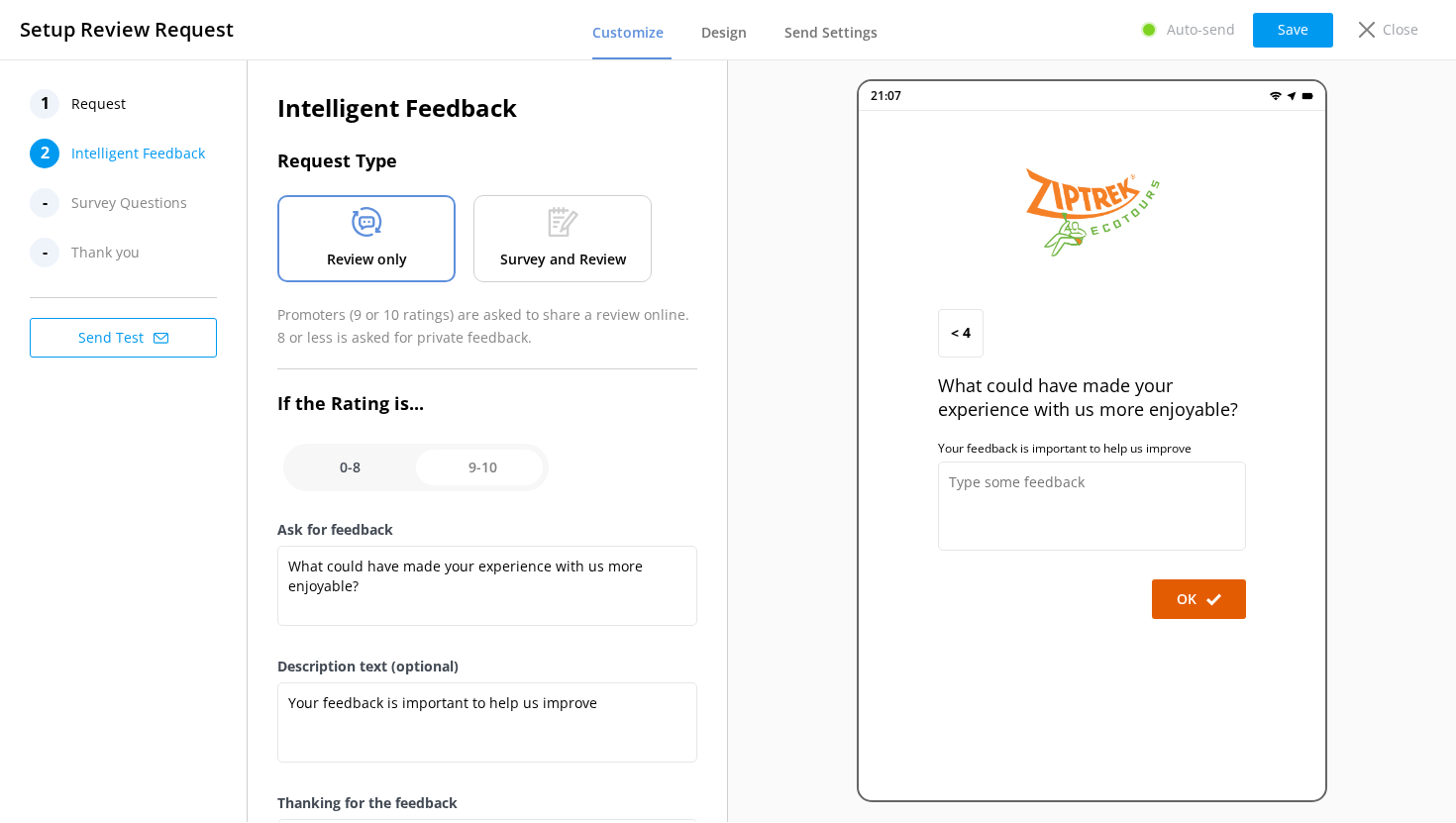 checkbox on "true" 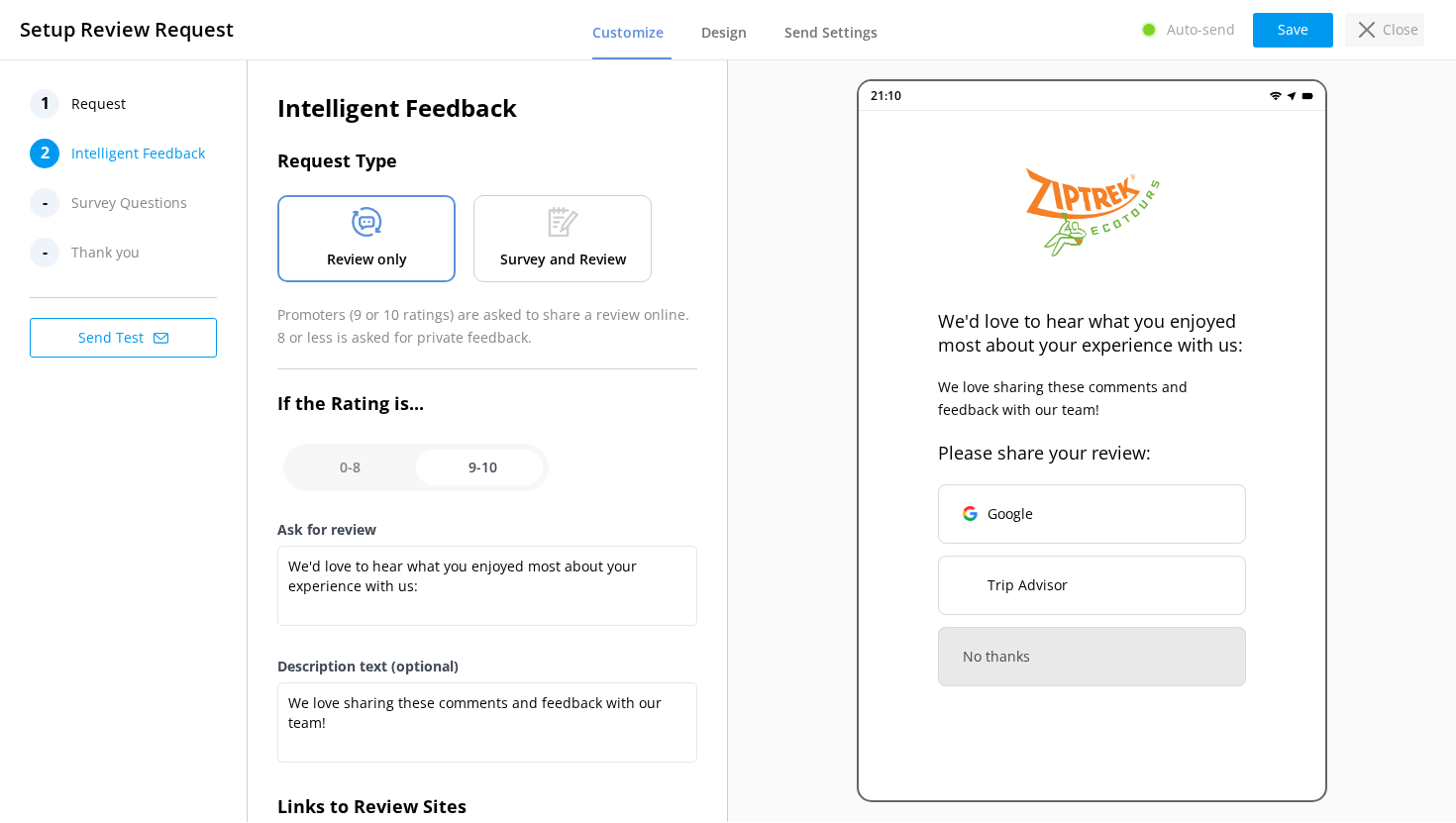 click on "Close" at bounding box center (1401, 30) 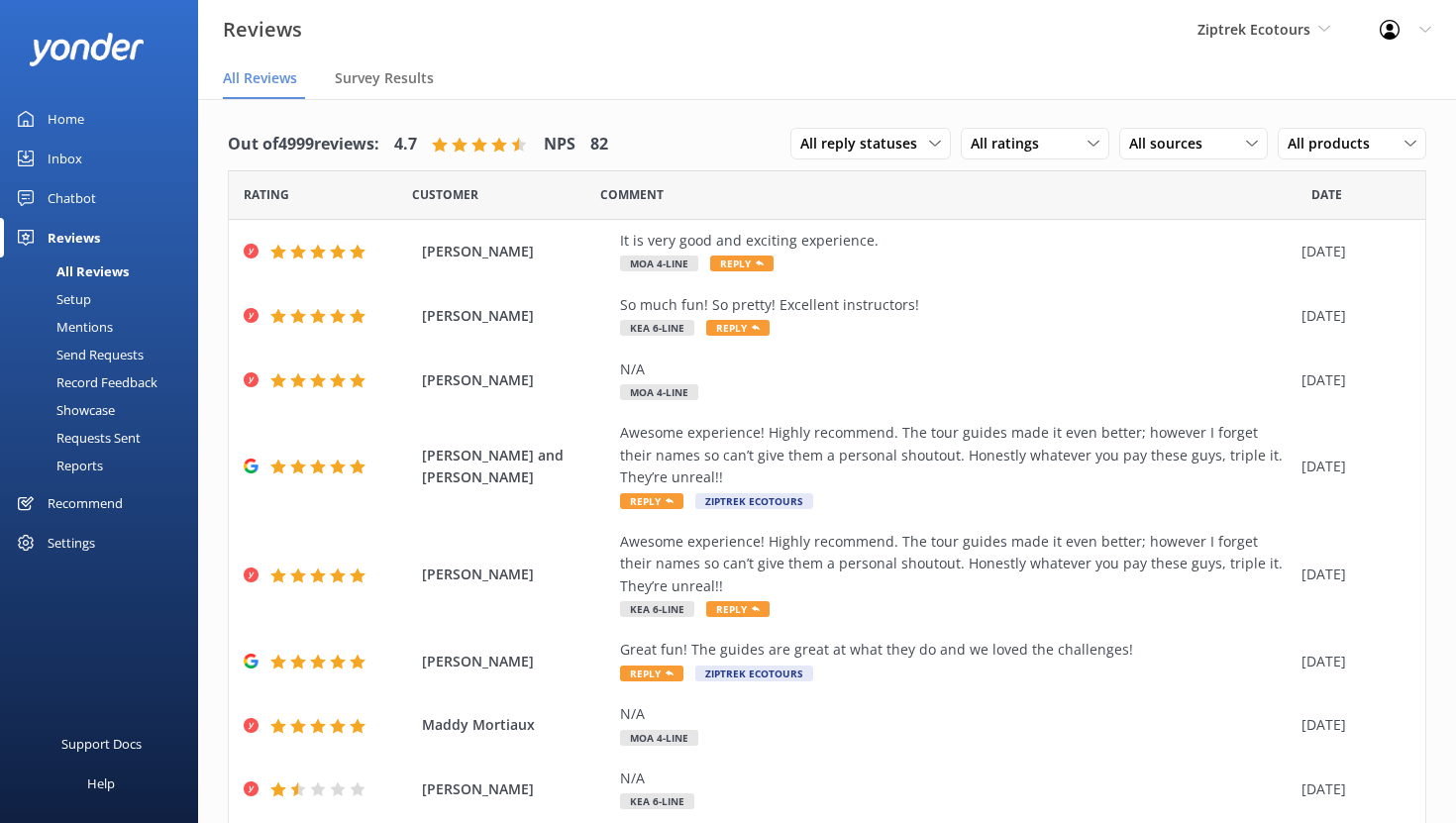 click on "Recommend" at bounding box center [85, 503] 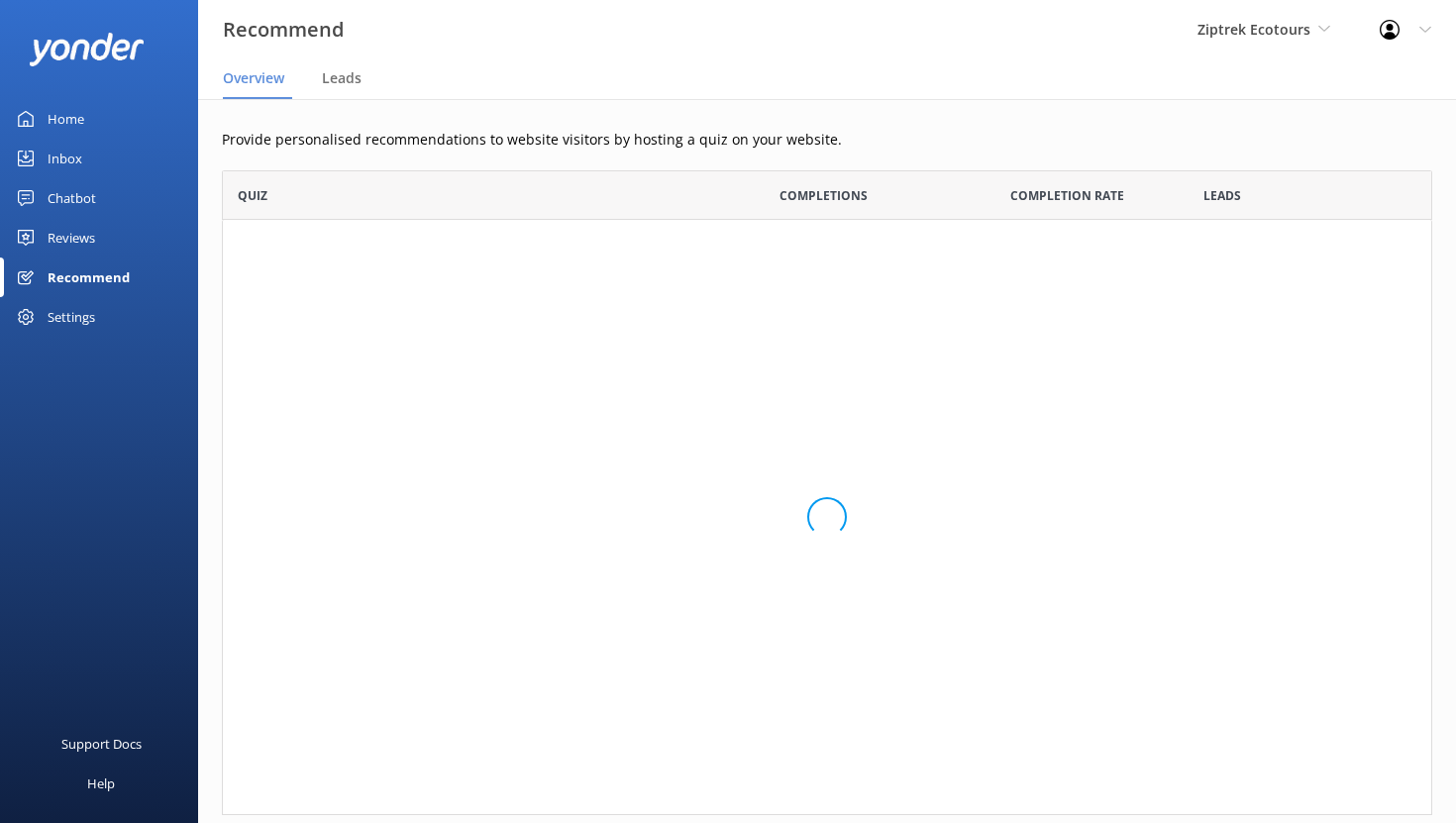 scroll, scrollTop: 1, scrollLeft: 1, axis: both 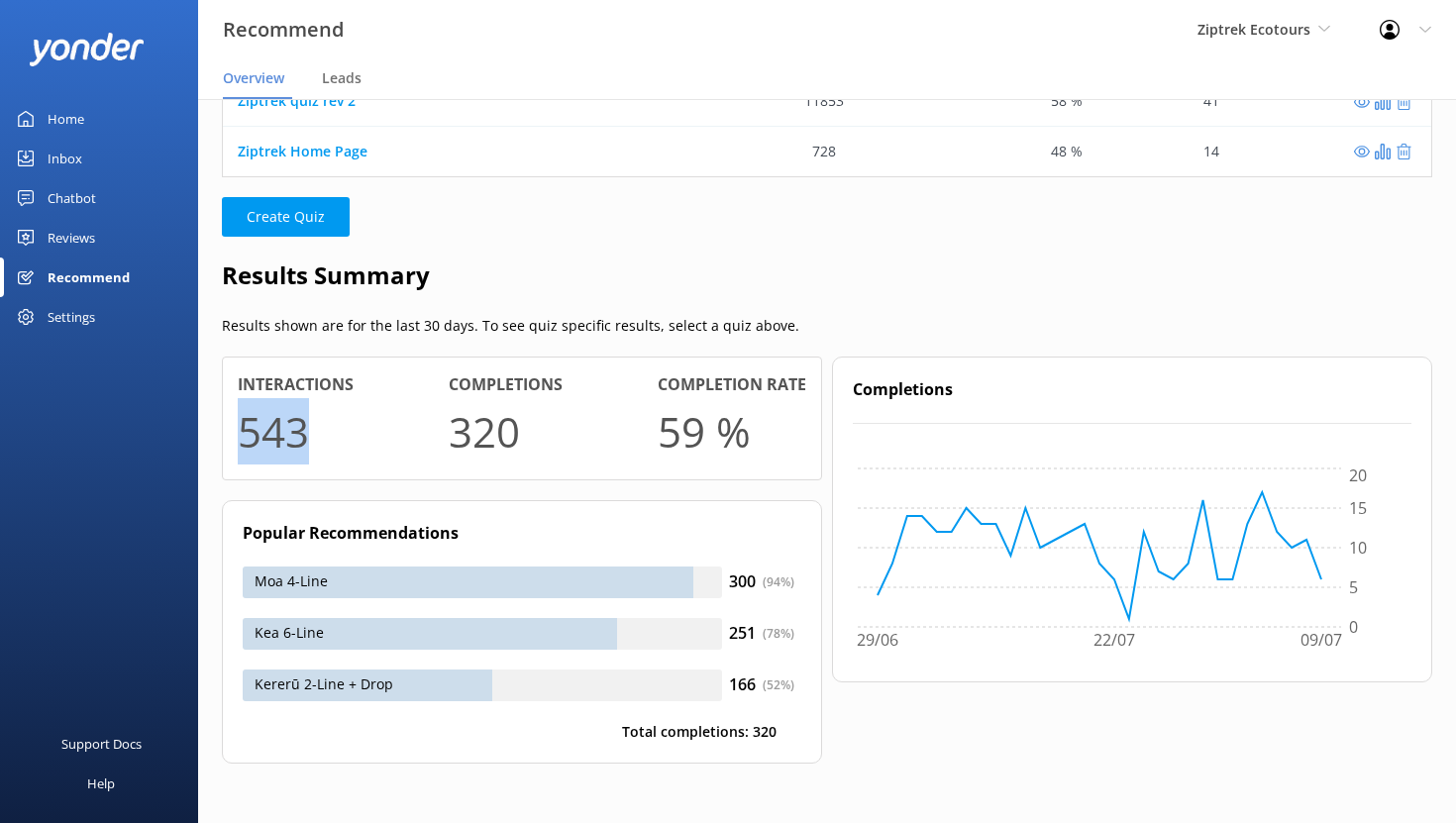drag, startPoint x: 242, startPoint y: 426, endPoint x: 308, endPoint y: 426, distance: 66 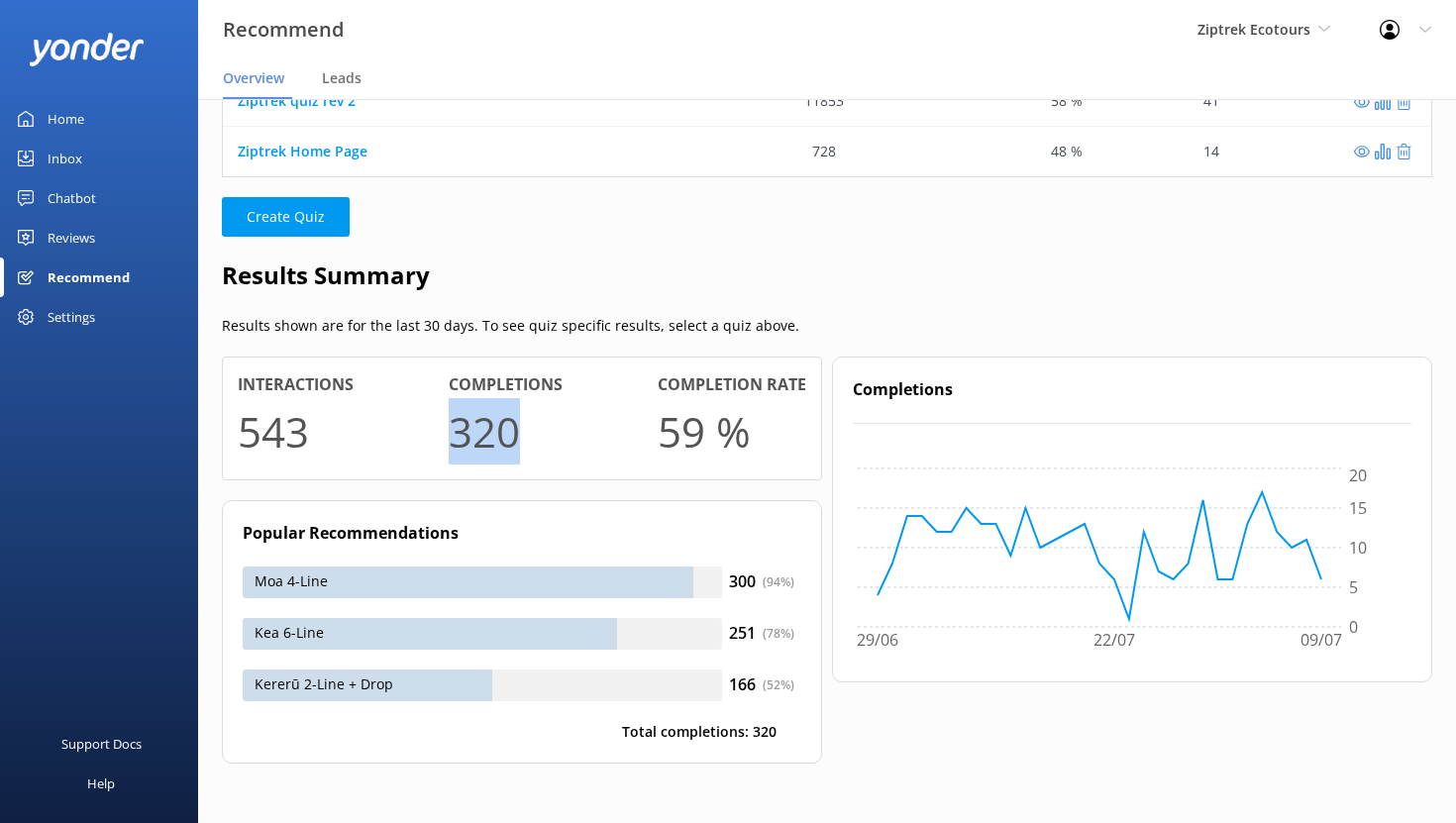 drag, startPoint x: 454, startPoint y: 435, endPoint x: 529, endPoint y: 435, distance: 75 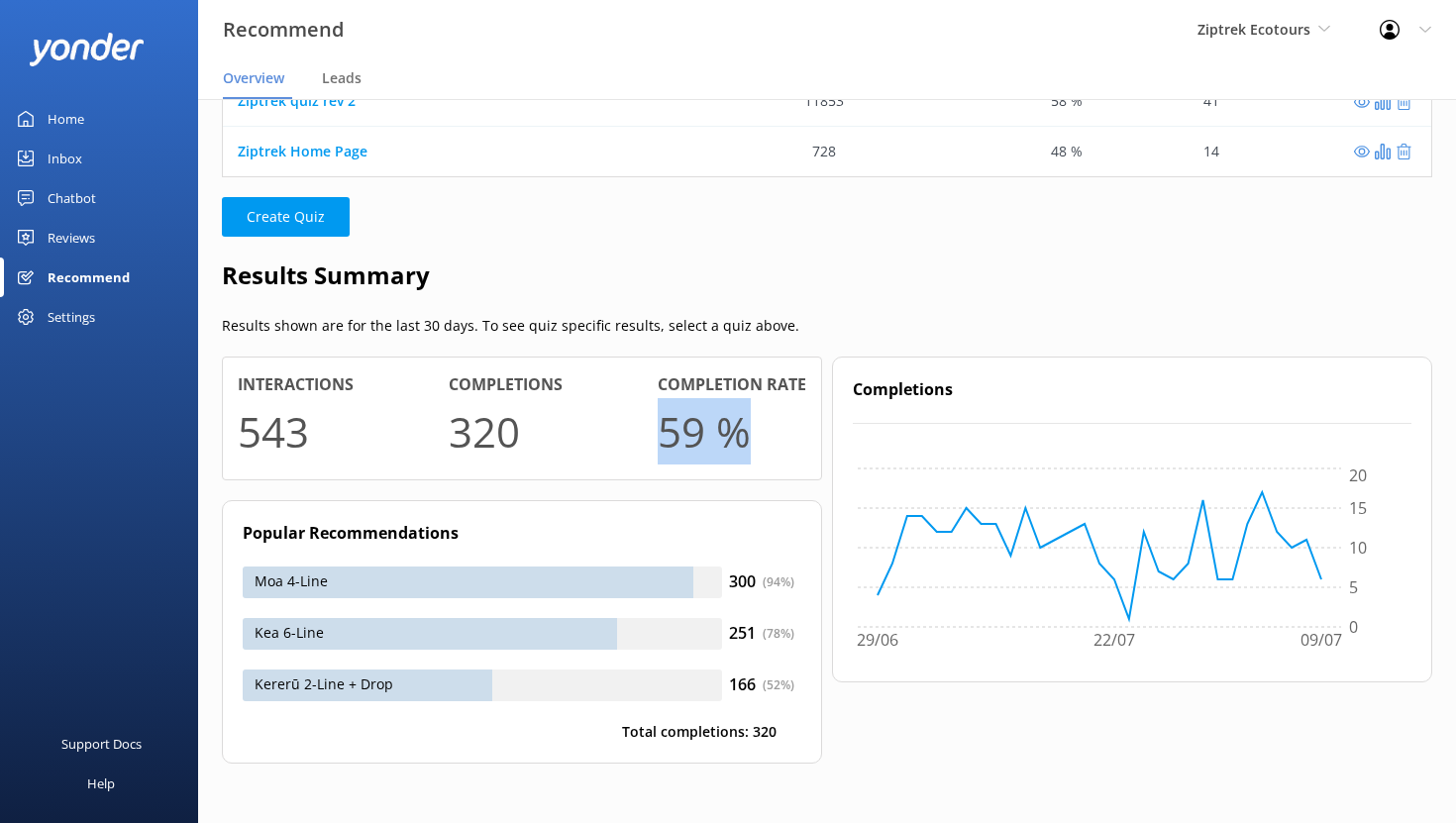 drag, startPoint x: 663, startPoint y: 428, endPoint x: 756, endPoint y: 435, distance: 93.26307 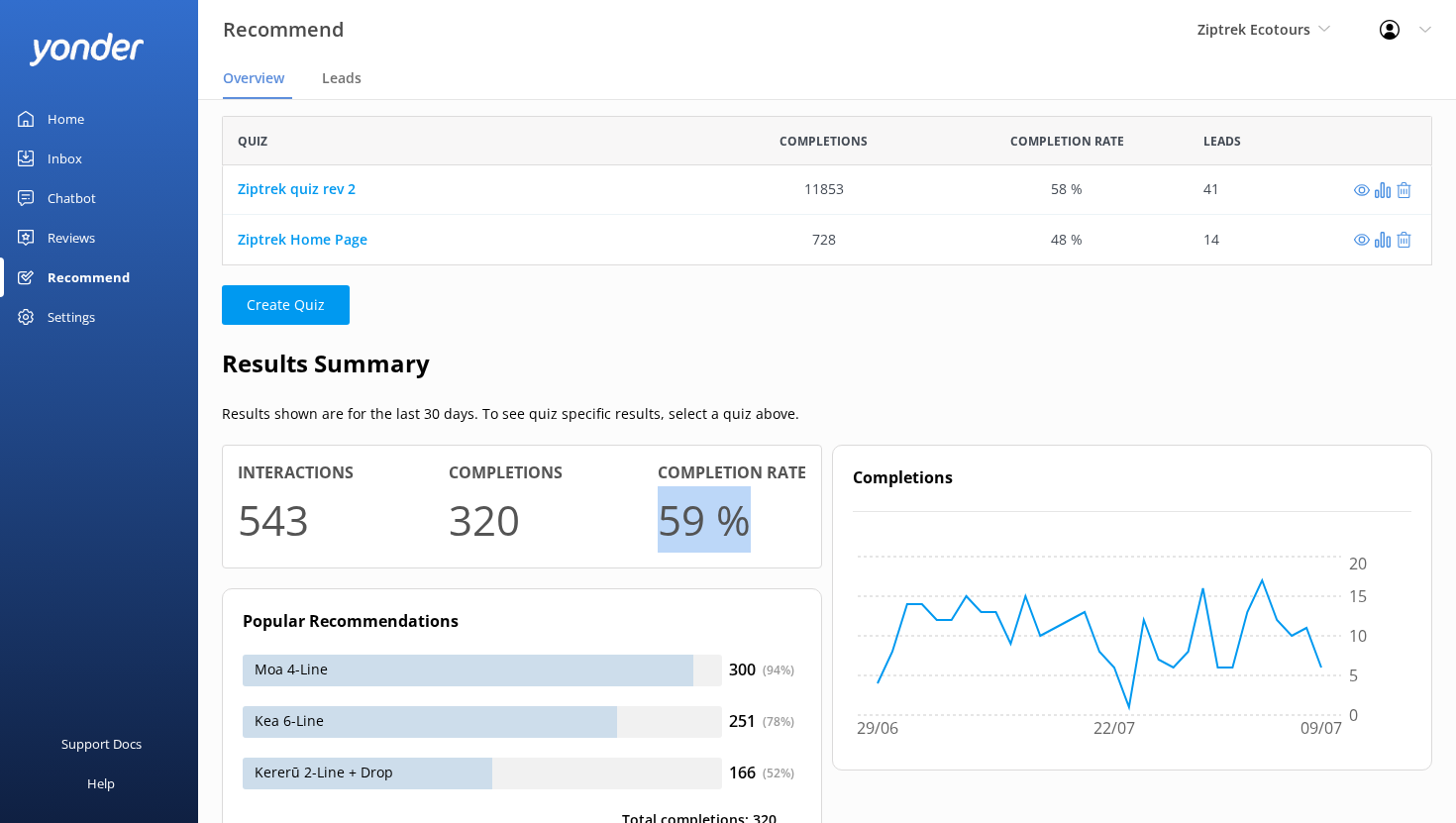 scroll, scrollTop: 0, scrollLeft: 0, axis: both 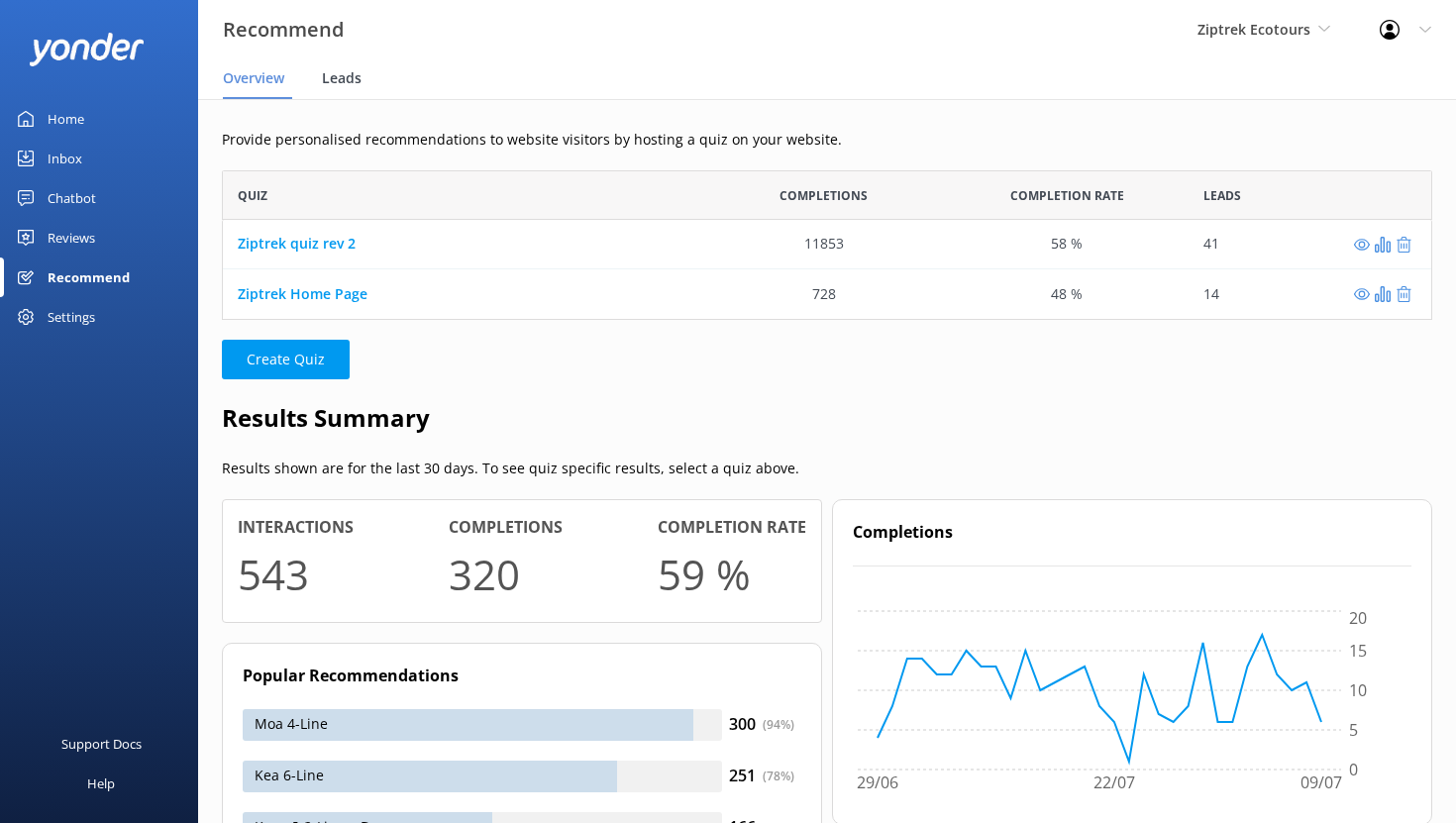 click on "Leads" at bounding box center (342, 78) 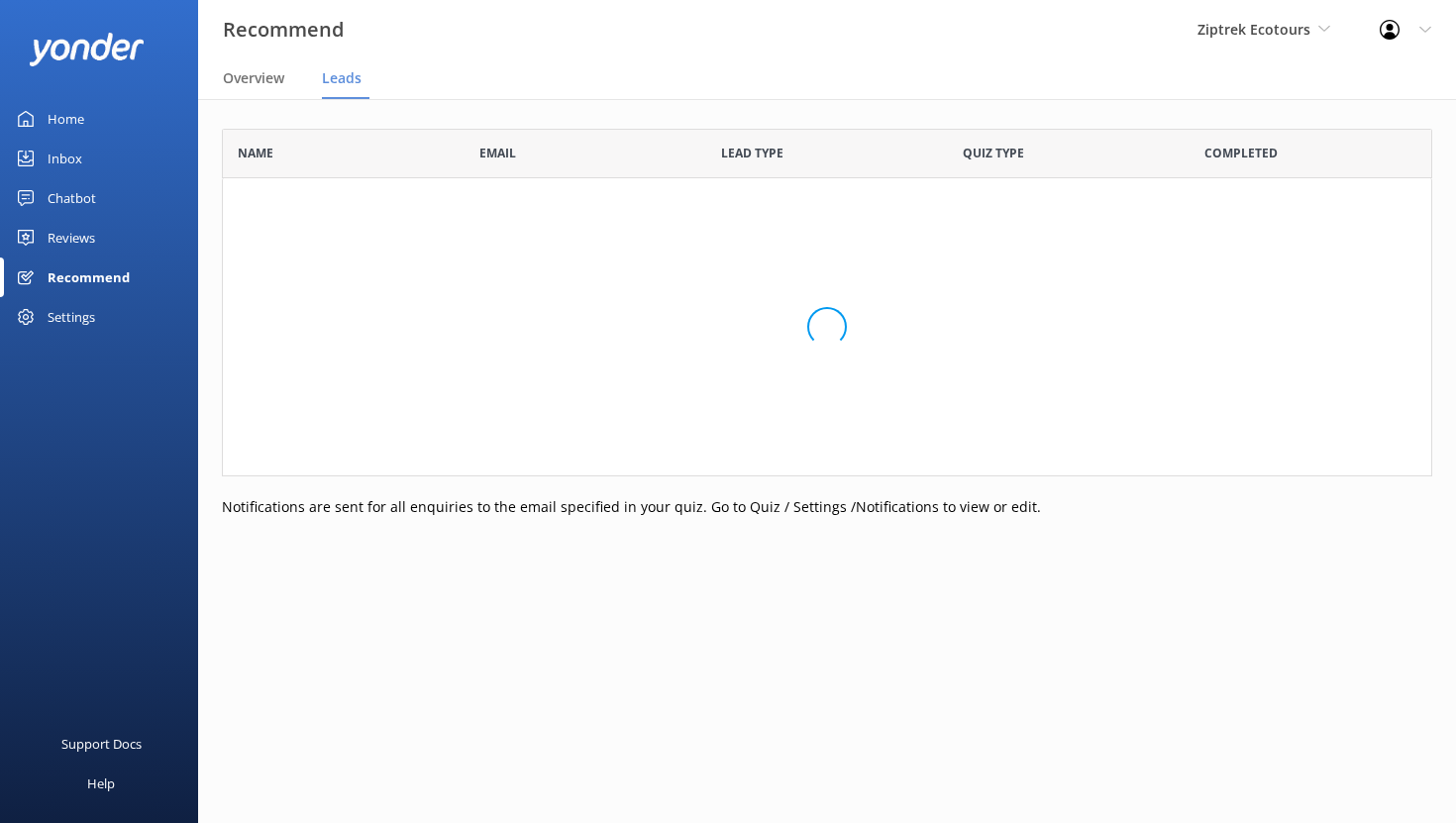 scroll, scrollTop: 1, scrollLeft: 1, axis: both 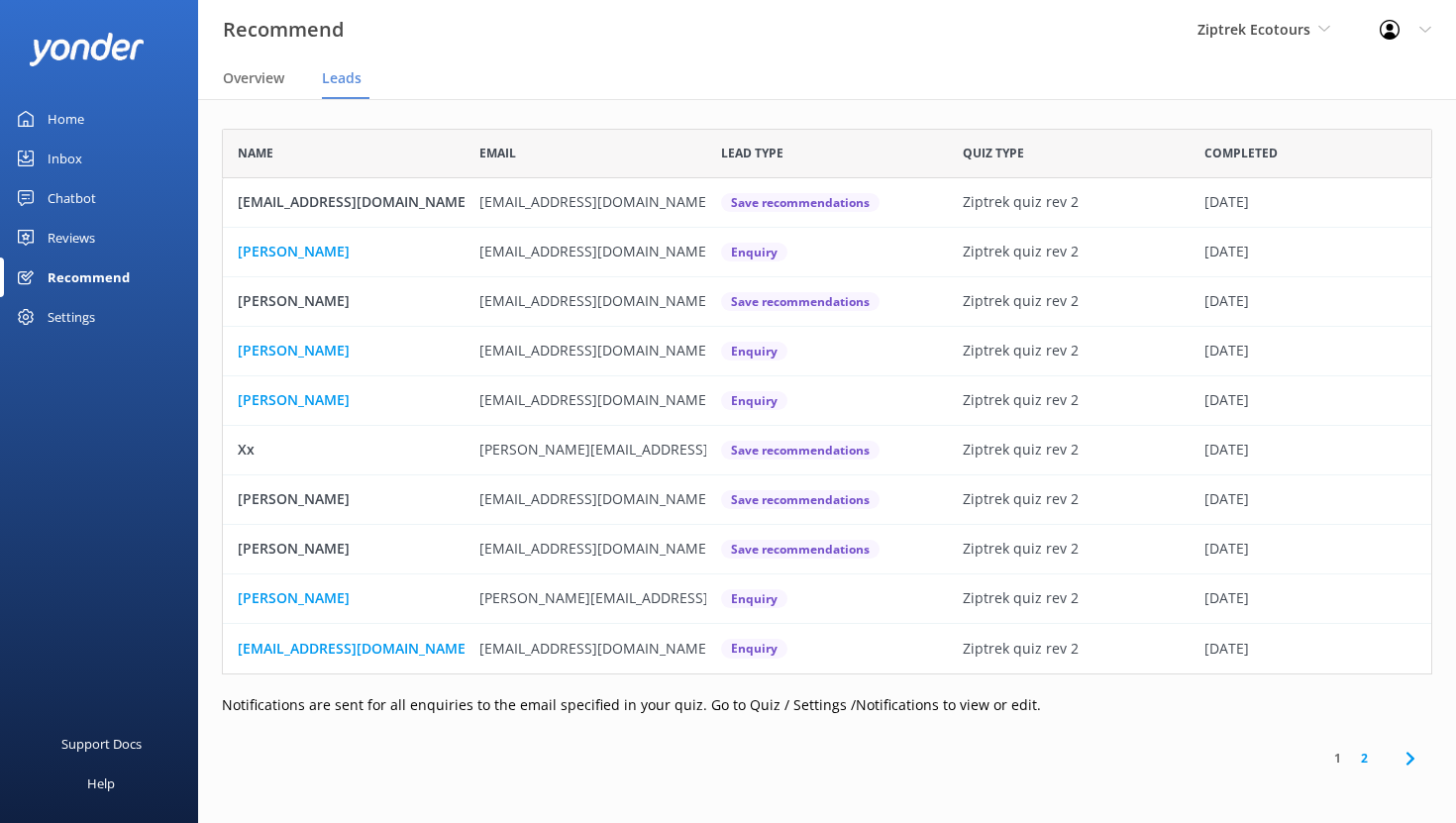 click on "Home" at bounding box center [65, 119] 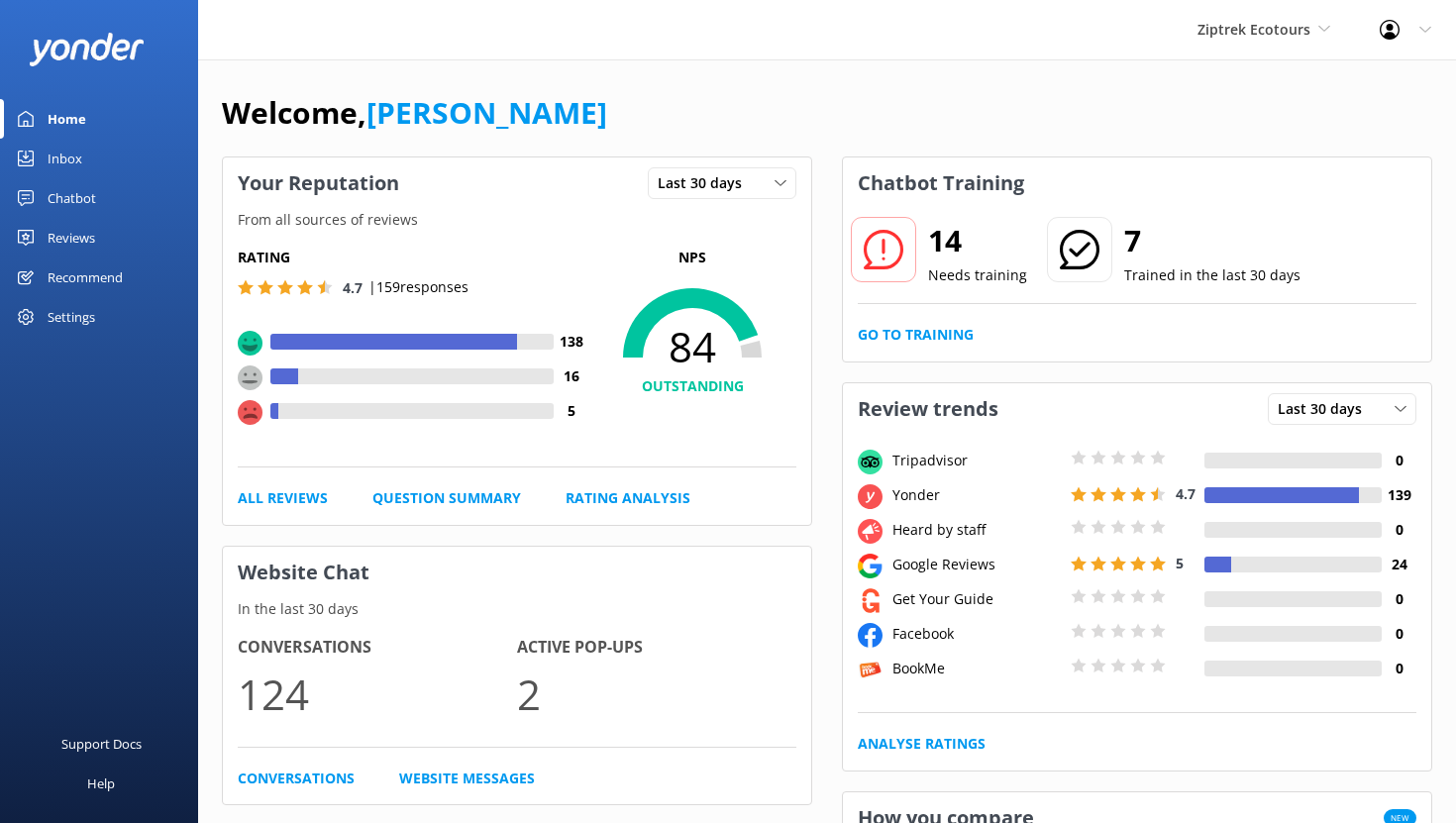 click on "Chatbot" at bounding box center (71, 198) 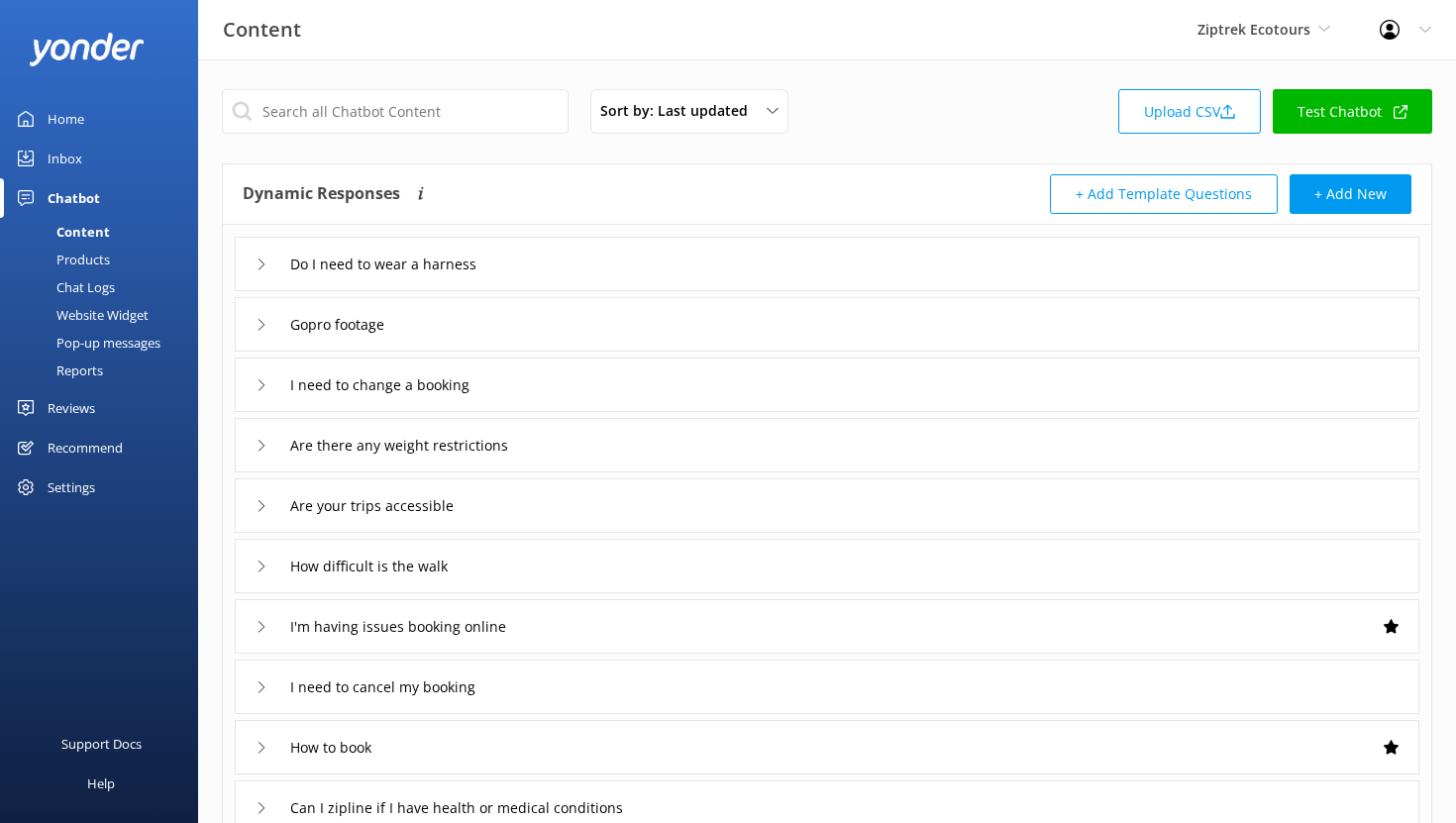 click on "Products" at bounding box center (60, 259) 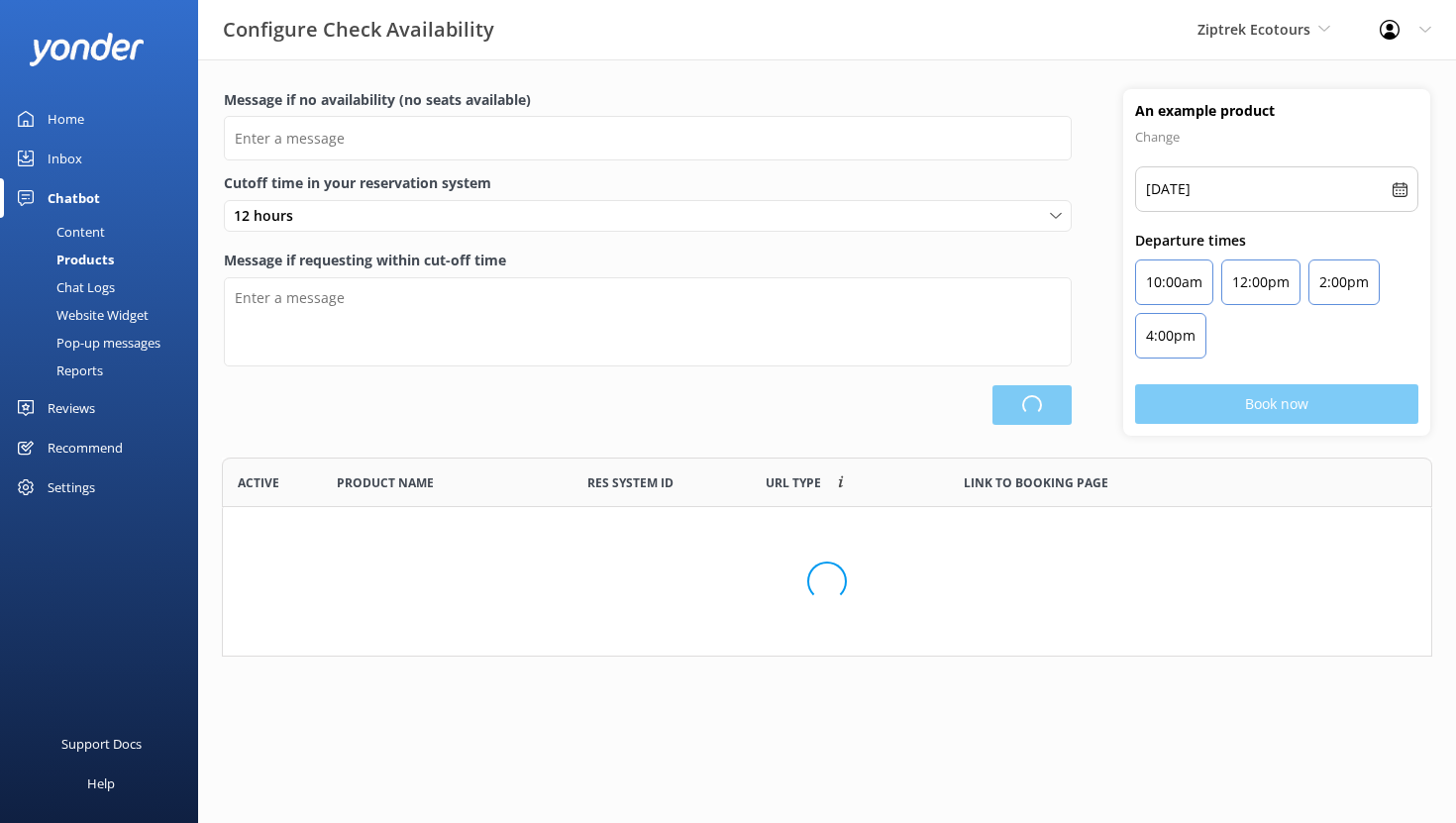 scroll, scrollTop: 1, scrollLeft: 1, axis: both 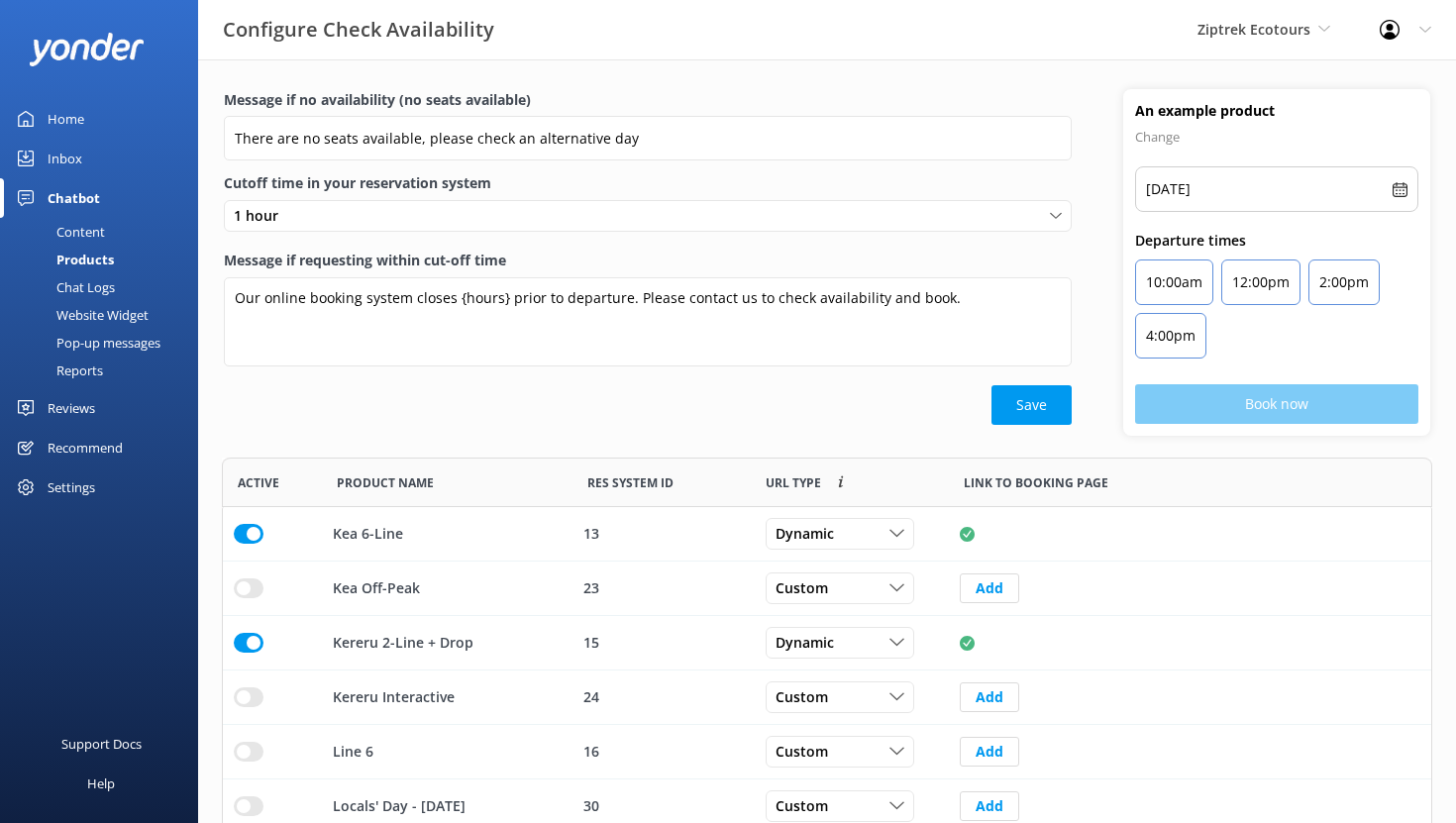 click on "Website Widget" at bounding box center [80, 315] 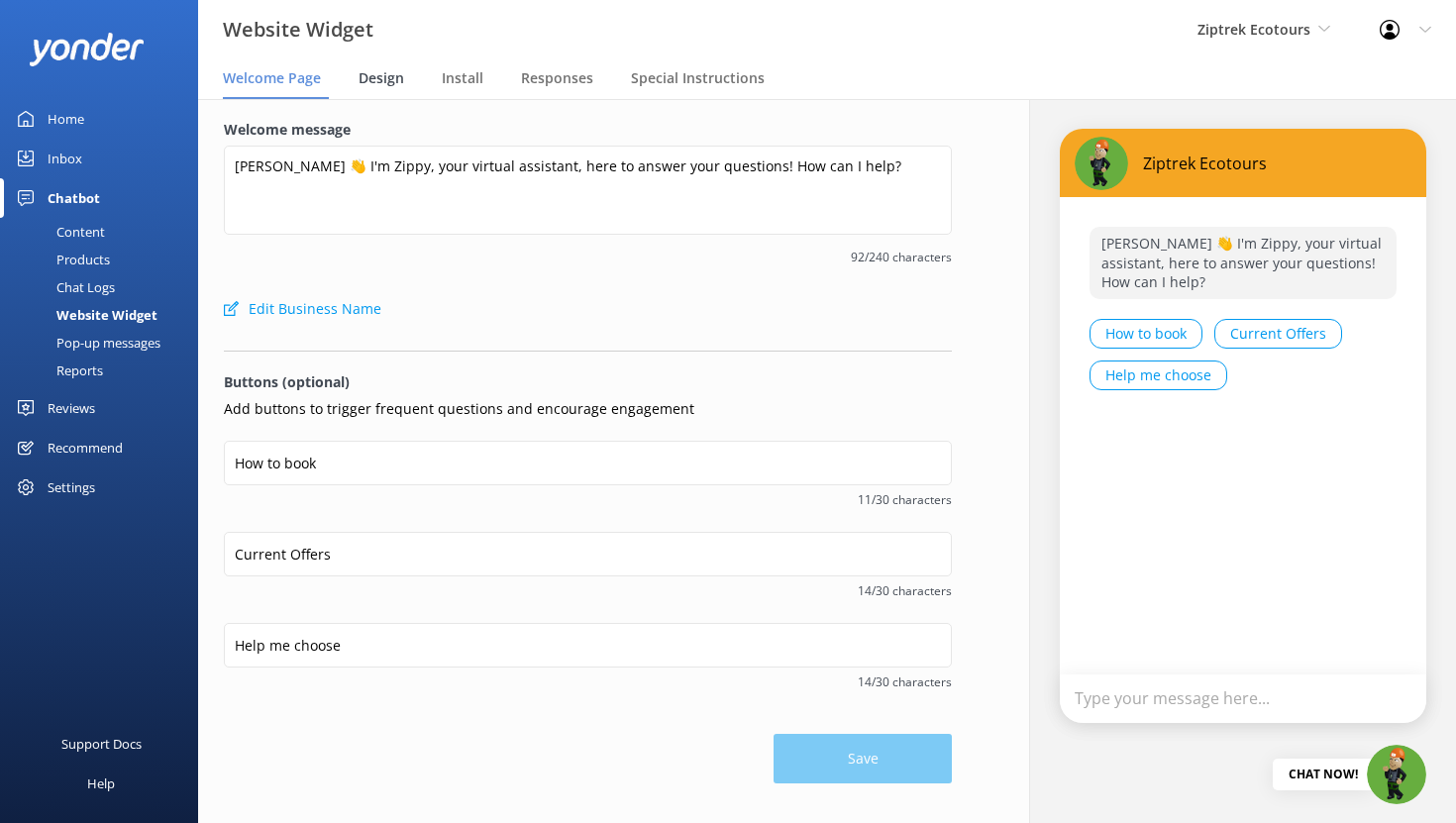 click on "Design" at bounding box center (381, 78) 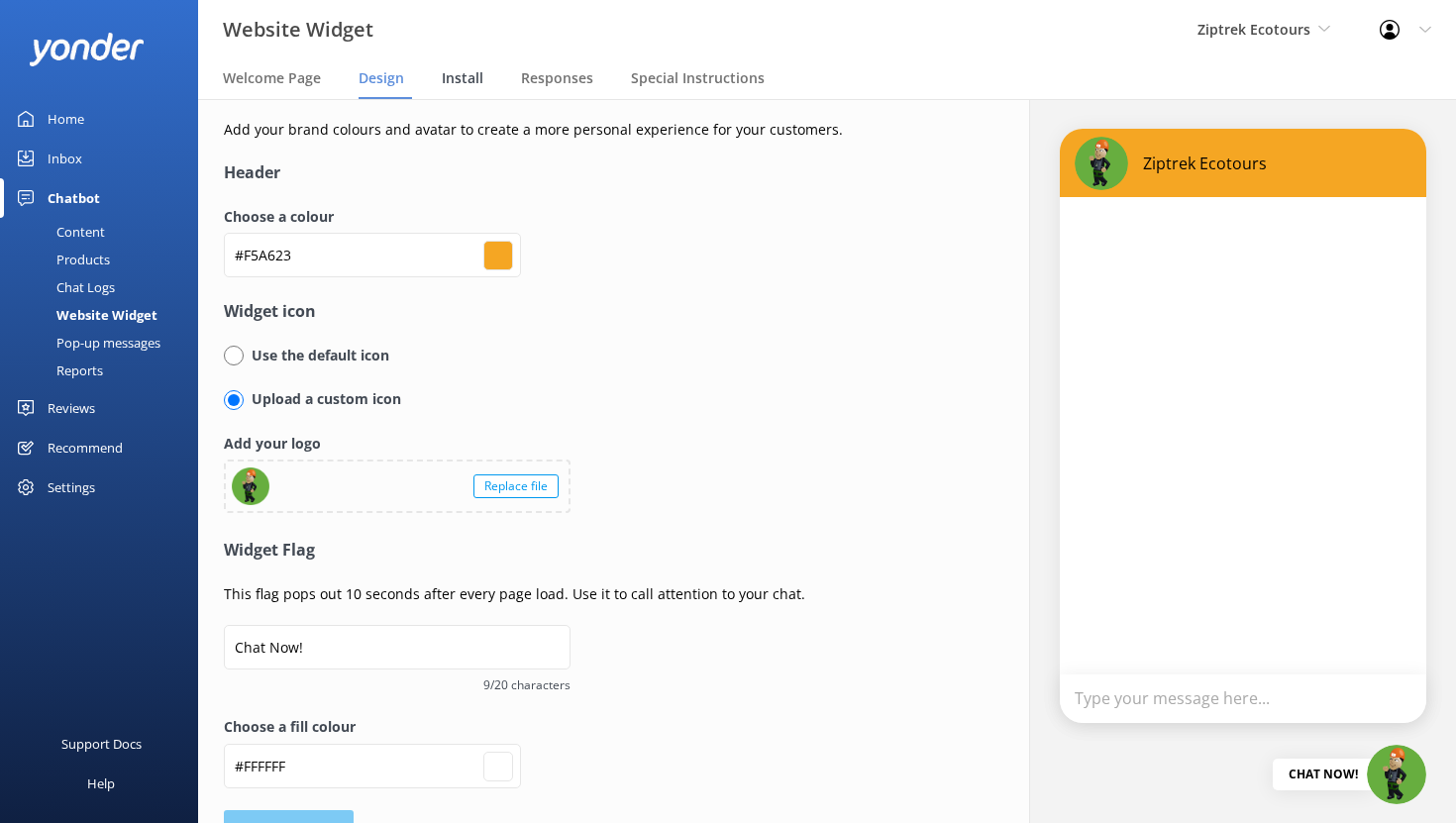 click on "Install" at bounding box center (463, 78) 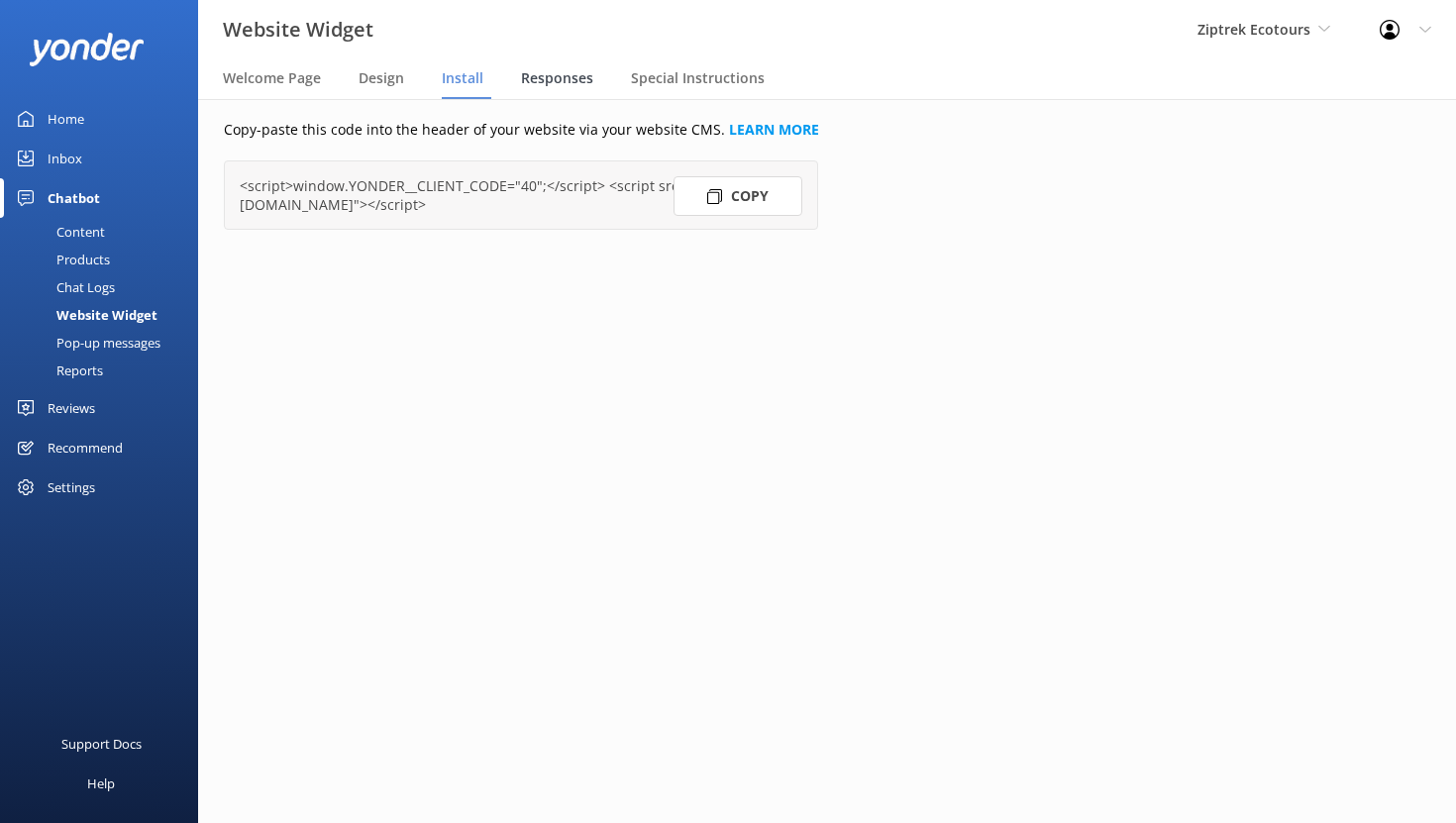 click on "Responses" at bounding box center (557, 78) 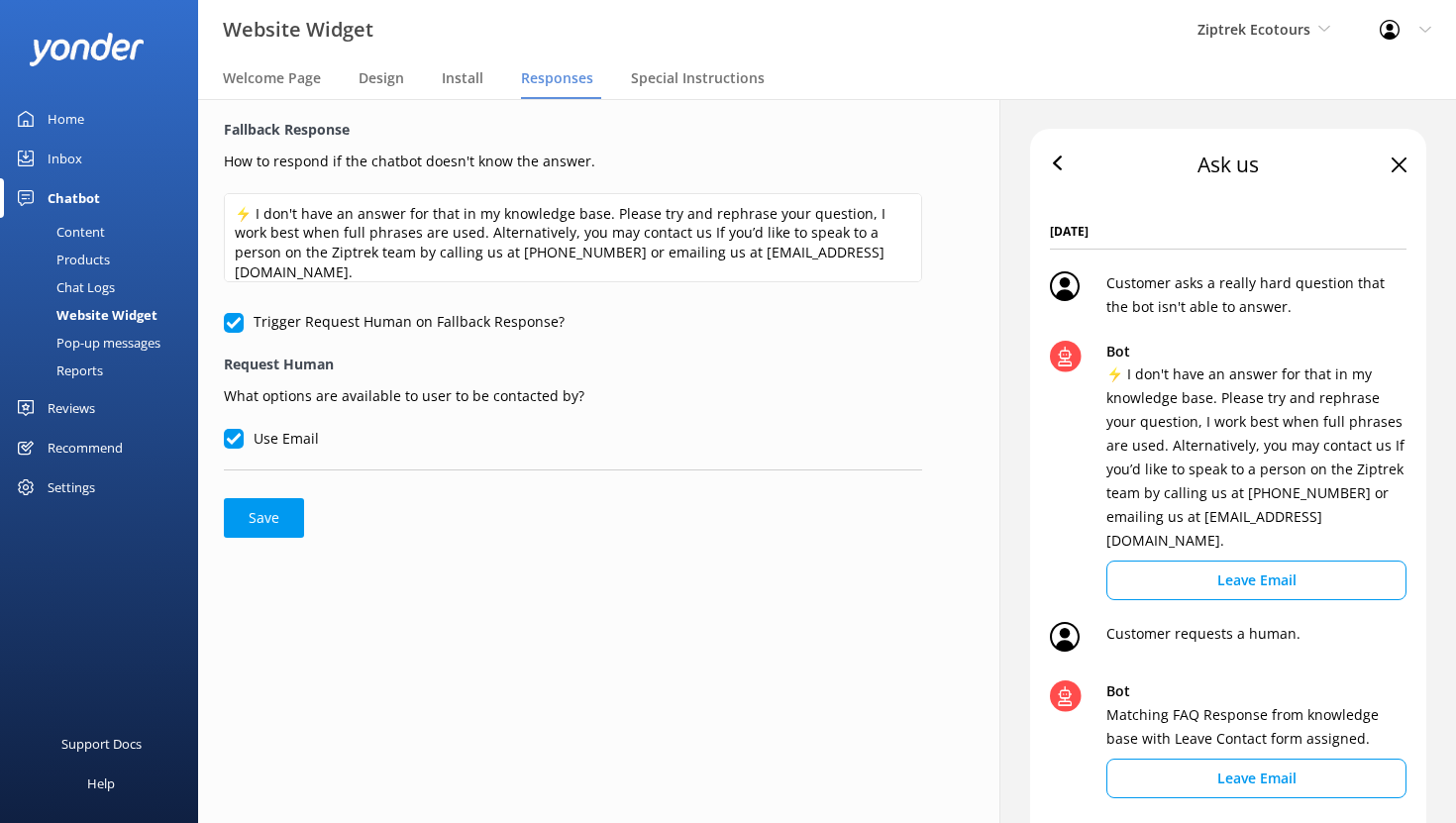 click on "Home" at bounding box center [65, 119] 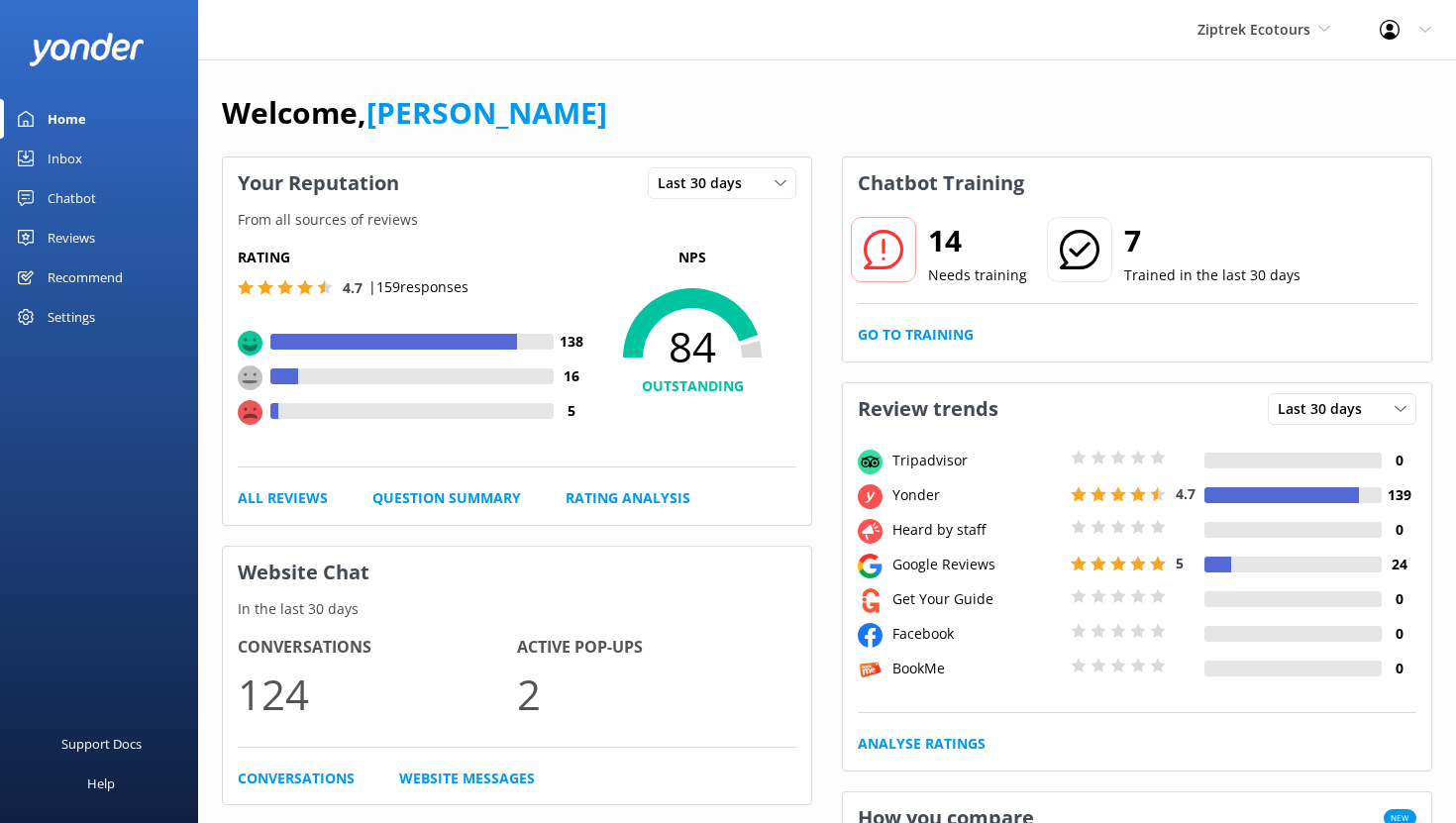 click on "Reviews" at bounding box center (71, 238) 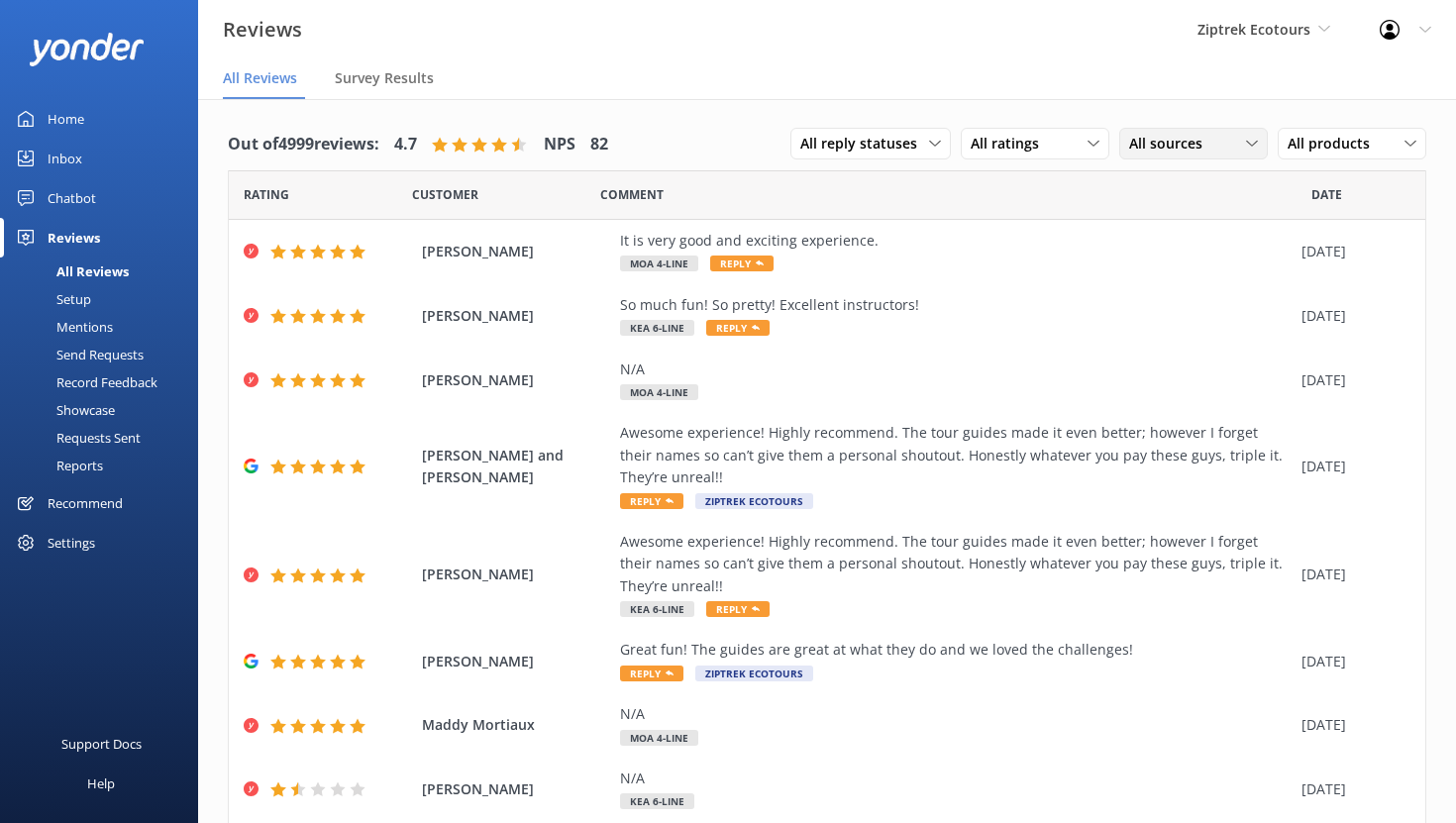 click on "All sources" at bounding box center [1172, 144] 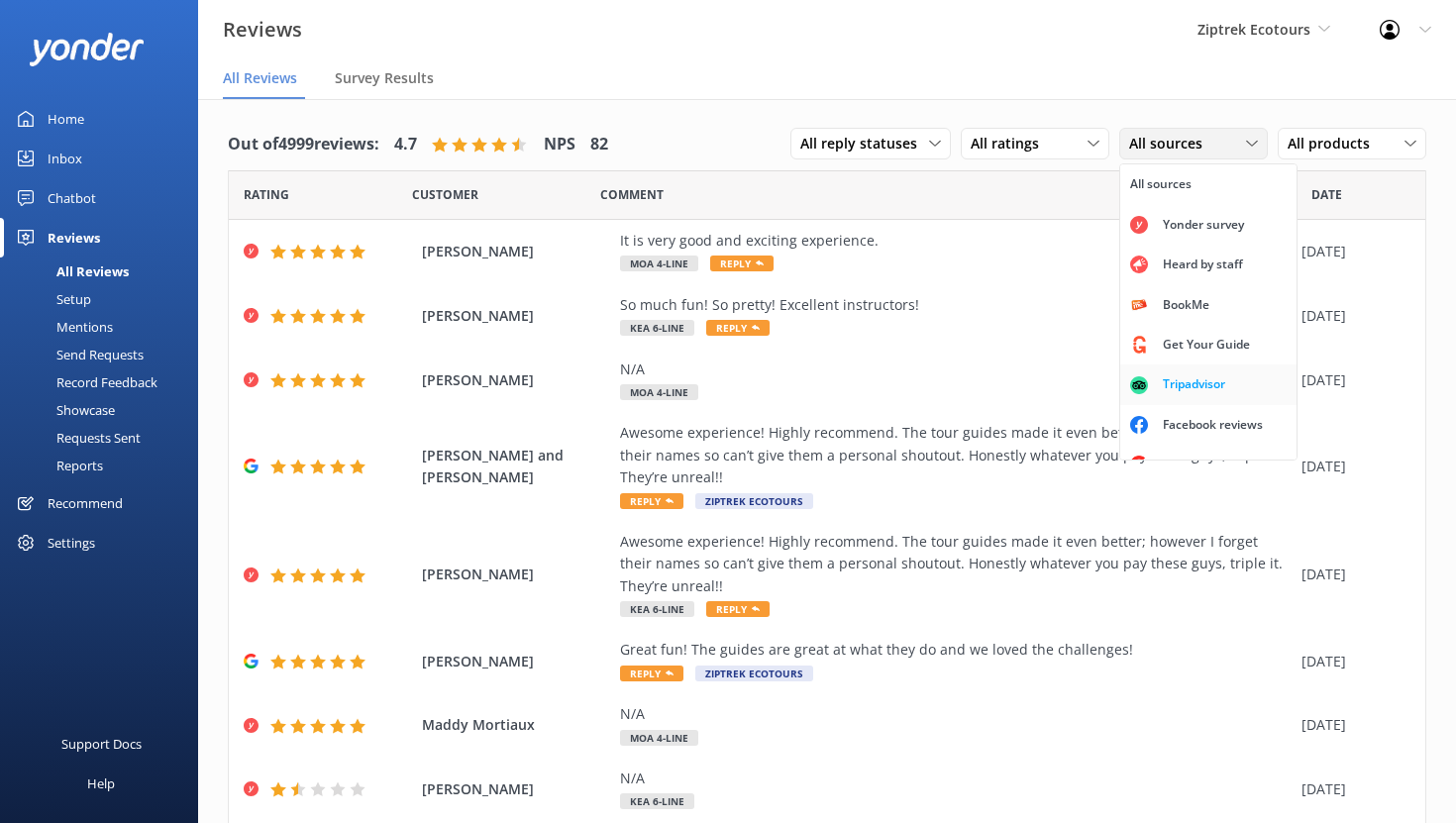 scroll, scrollTop: 25, scrollLeft: 0, axis: vertical 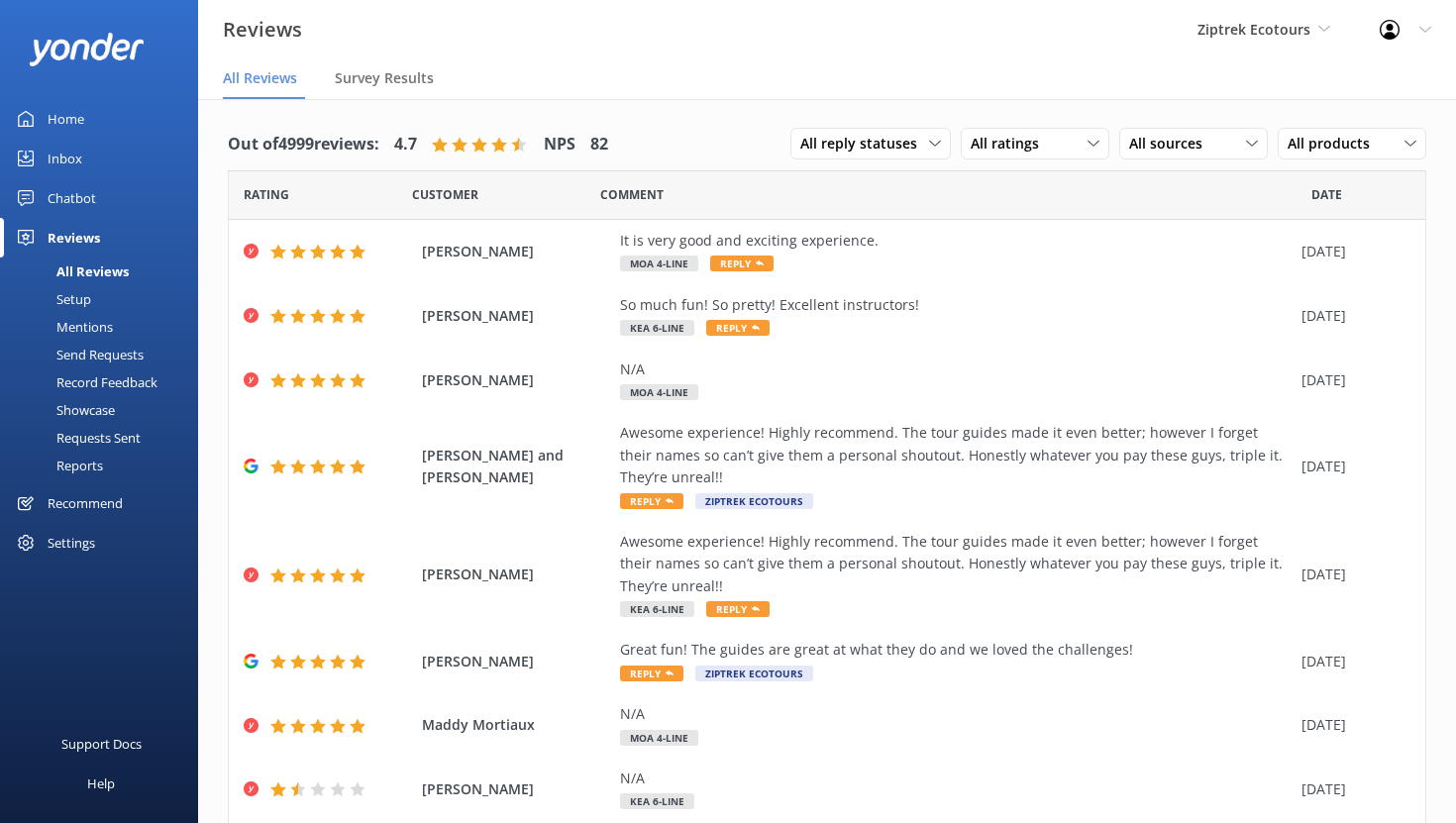 click on "All Reviews Survey Results" at bounding box center (827, 79) 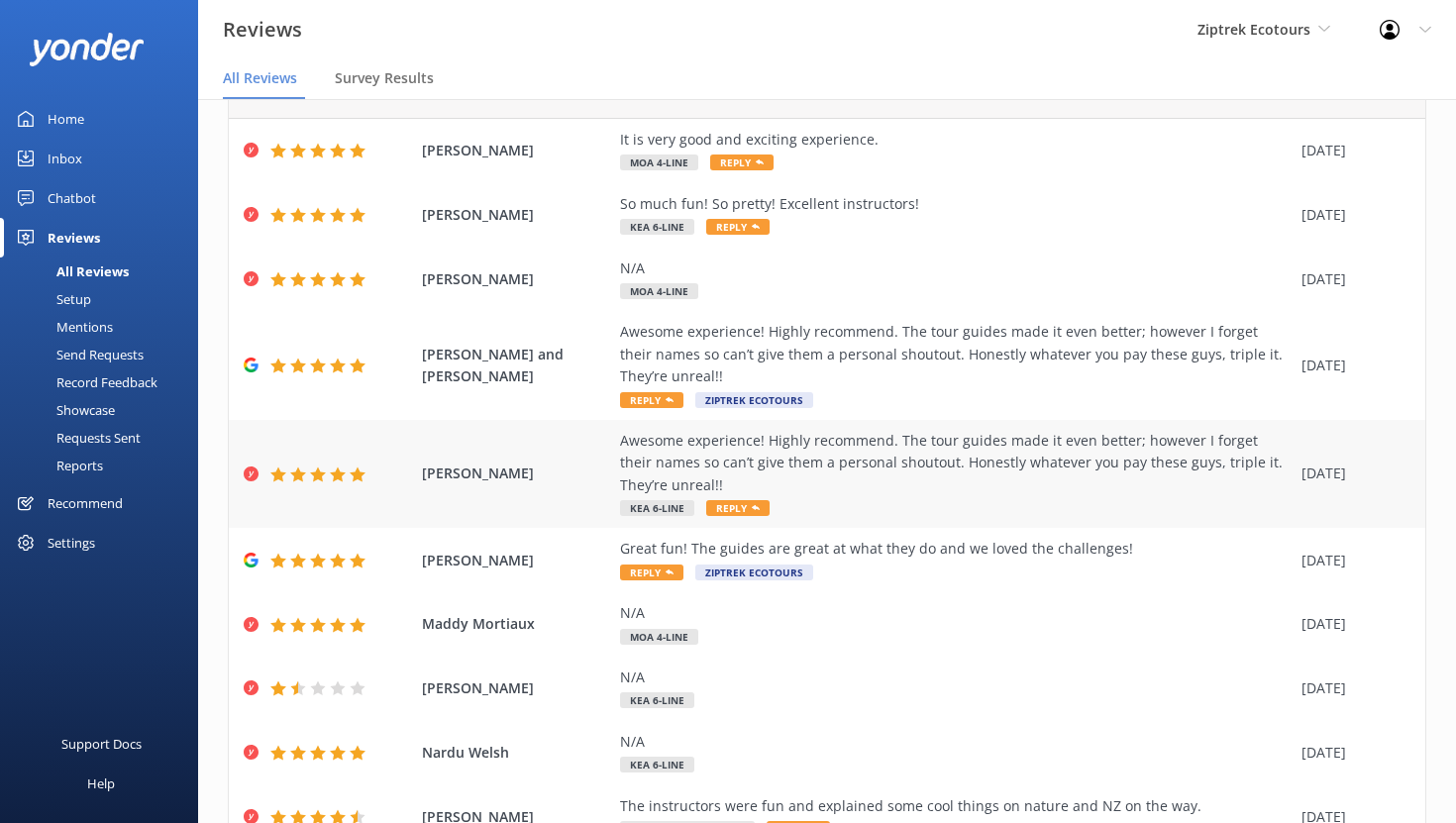 scroll, scrollTop: 0, scrollLeft: 0, axis: both 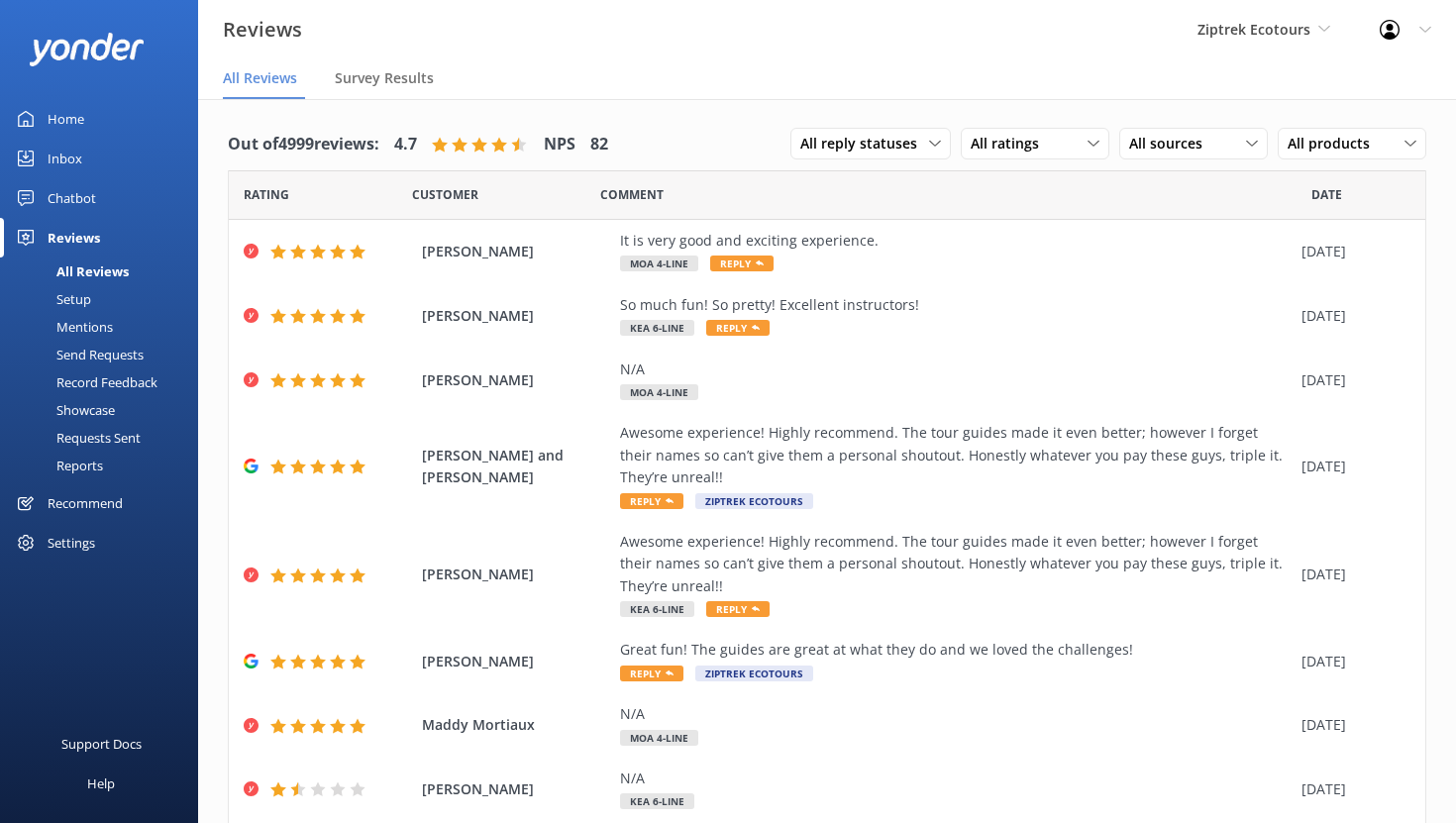 click on "Mentions" at bounding box center (62, 327) 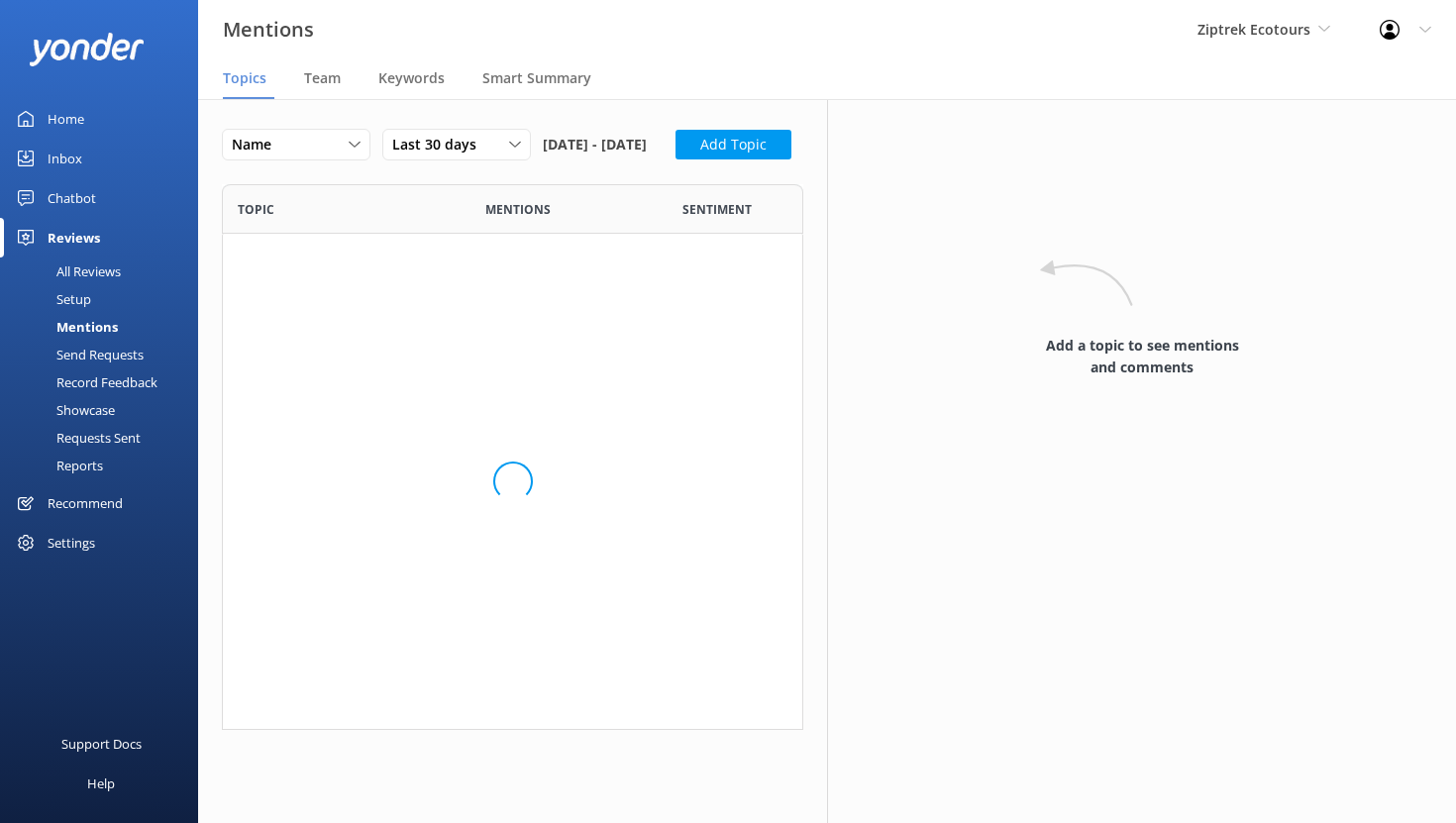 scroll, scrollTop: 1, scrollLeft: 1, axis: both 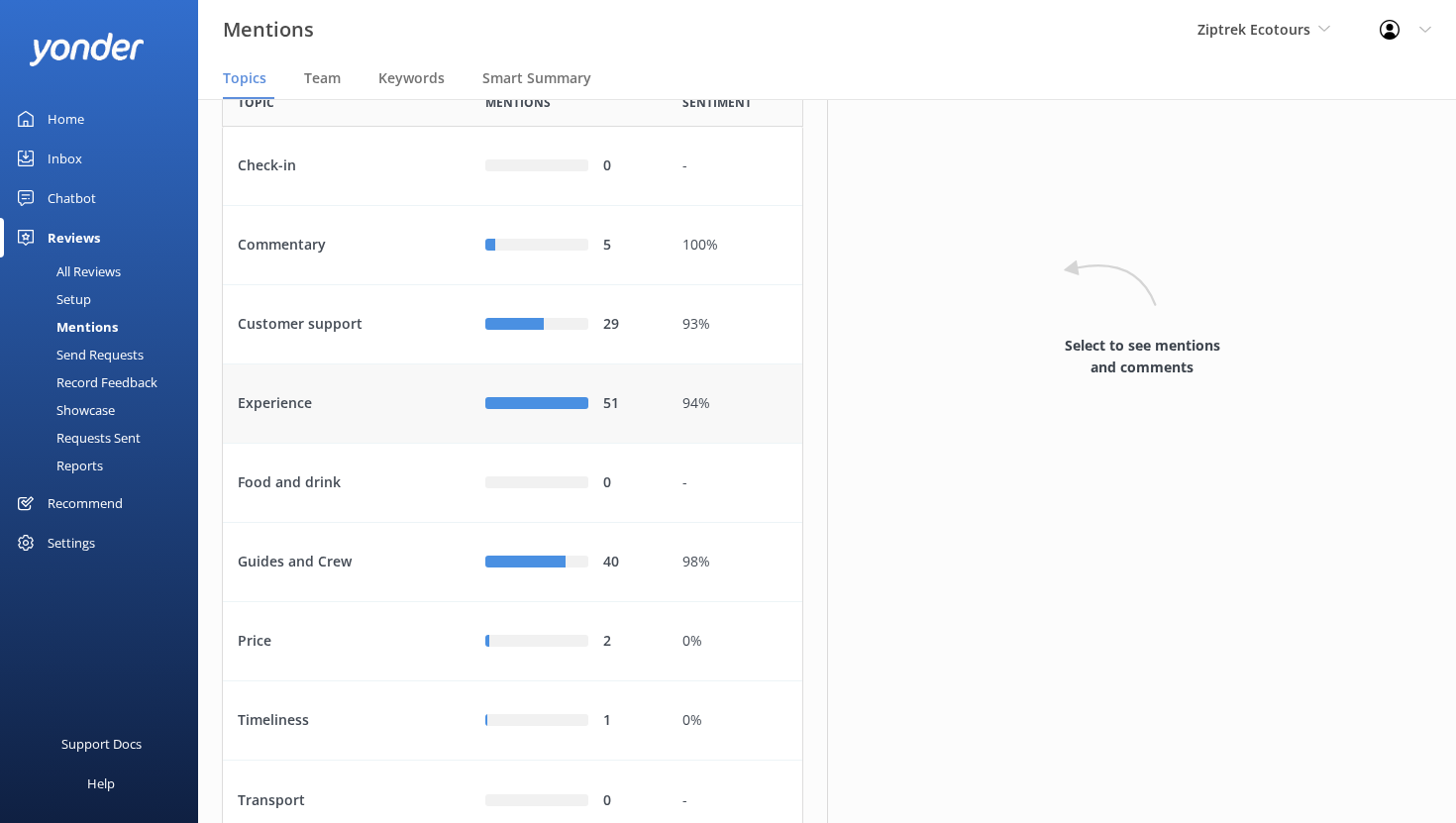 click on "Experience" at bounding box center (347, 404) 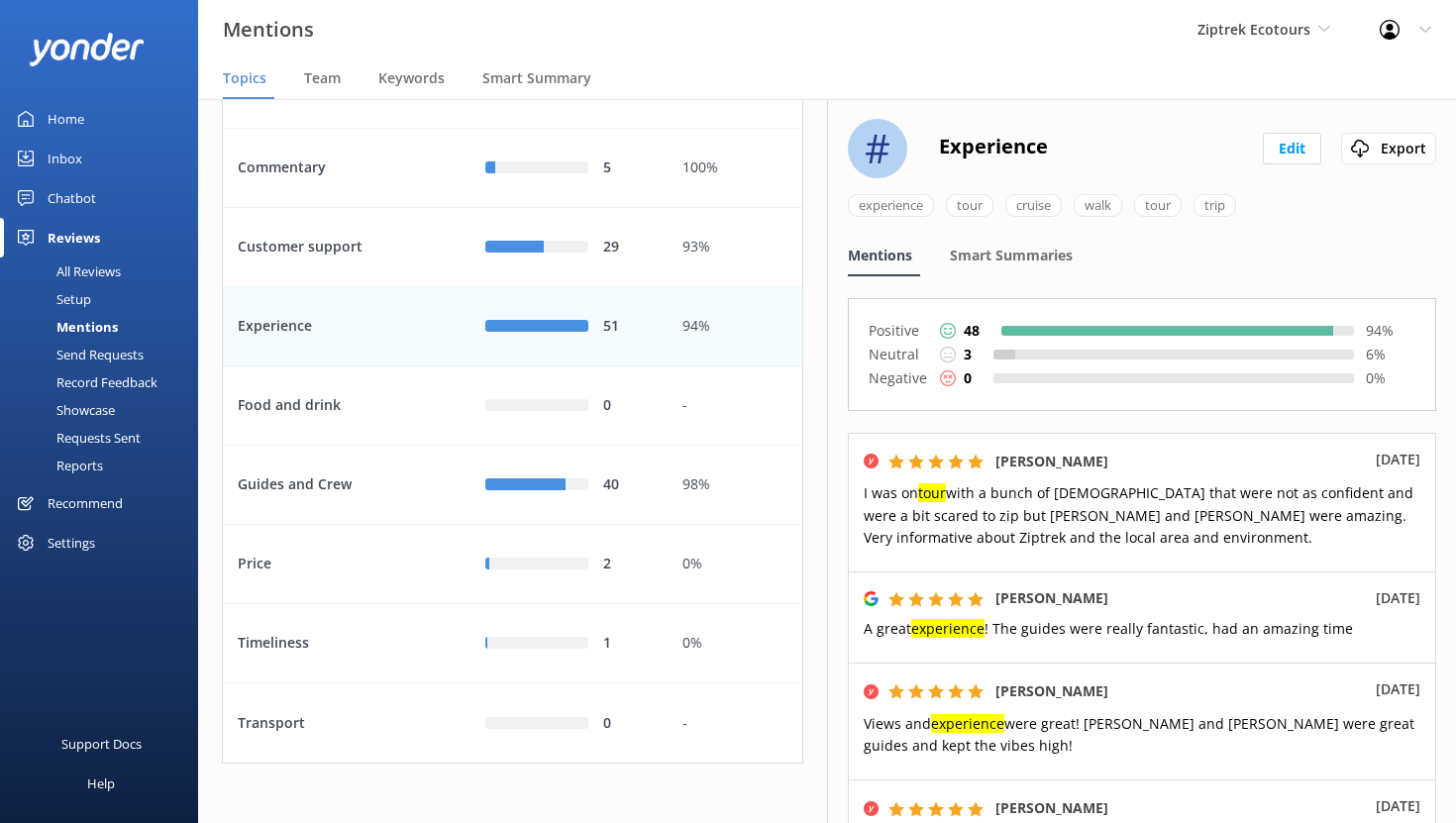 scroll, scrollTop: 226, scrollLeft: 0, axis: vertical 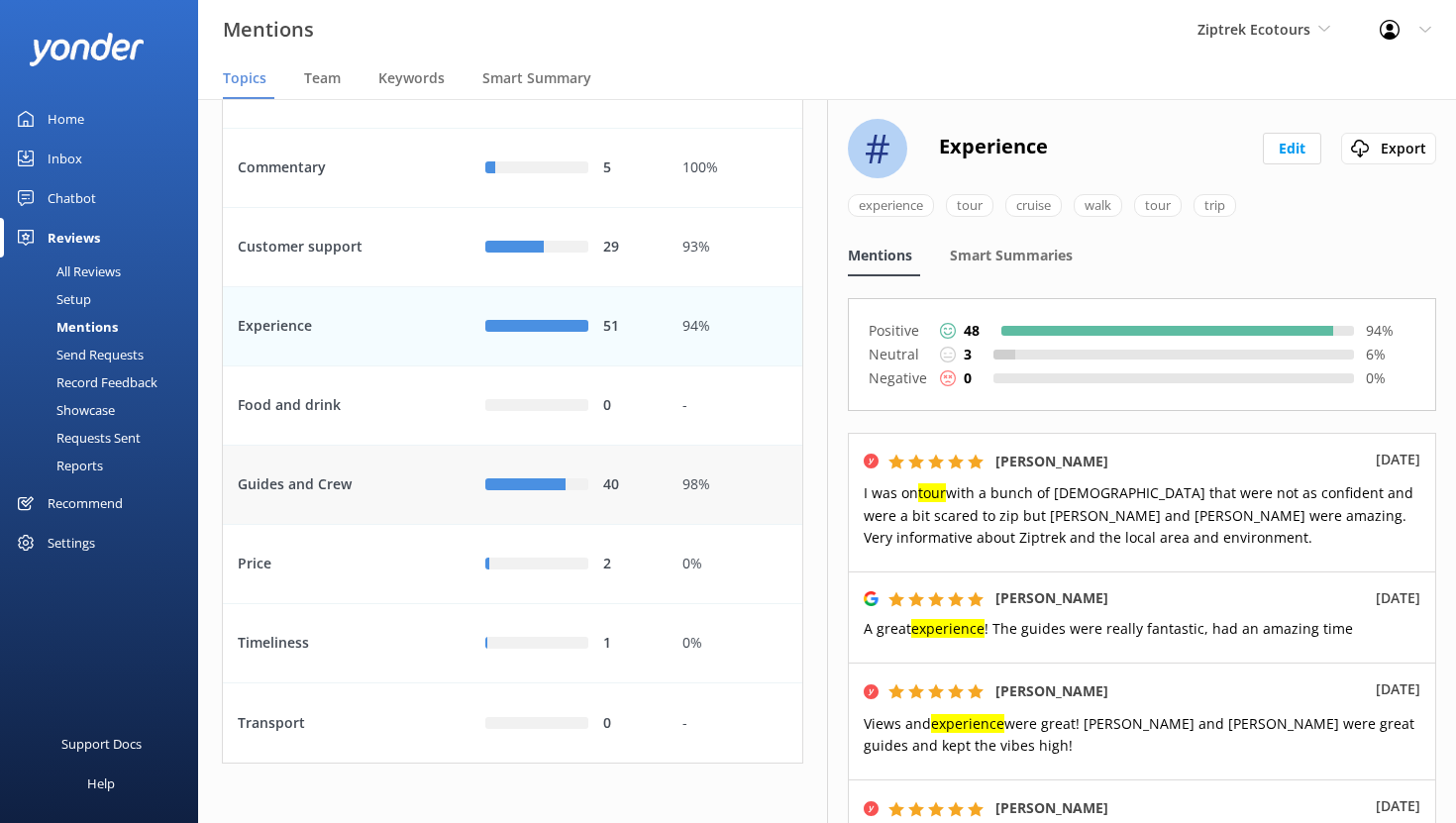 click on "Guides and Crew" at bounding box center [347, 485] 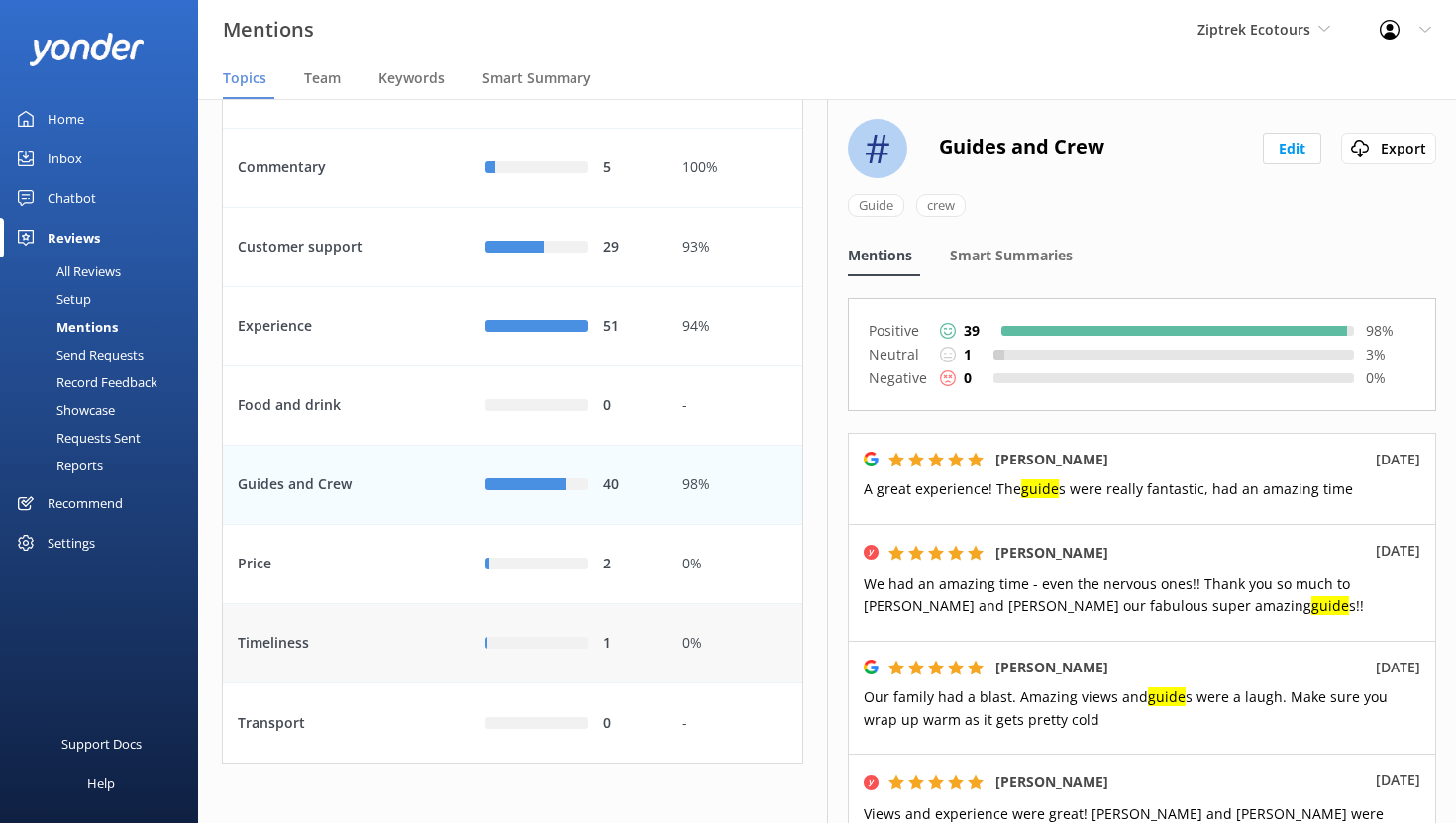 click on "Timeliness" at bounding box center (347, 644) 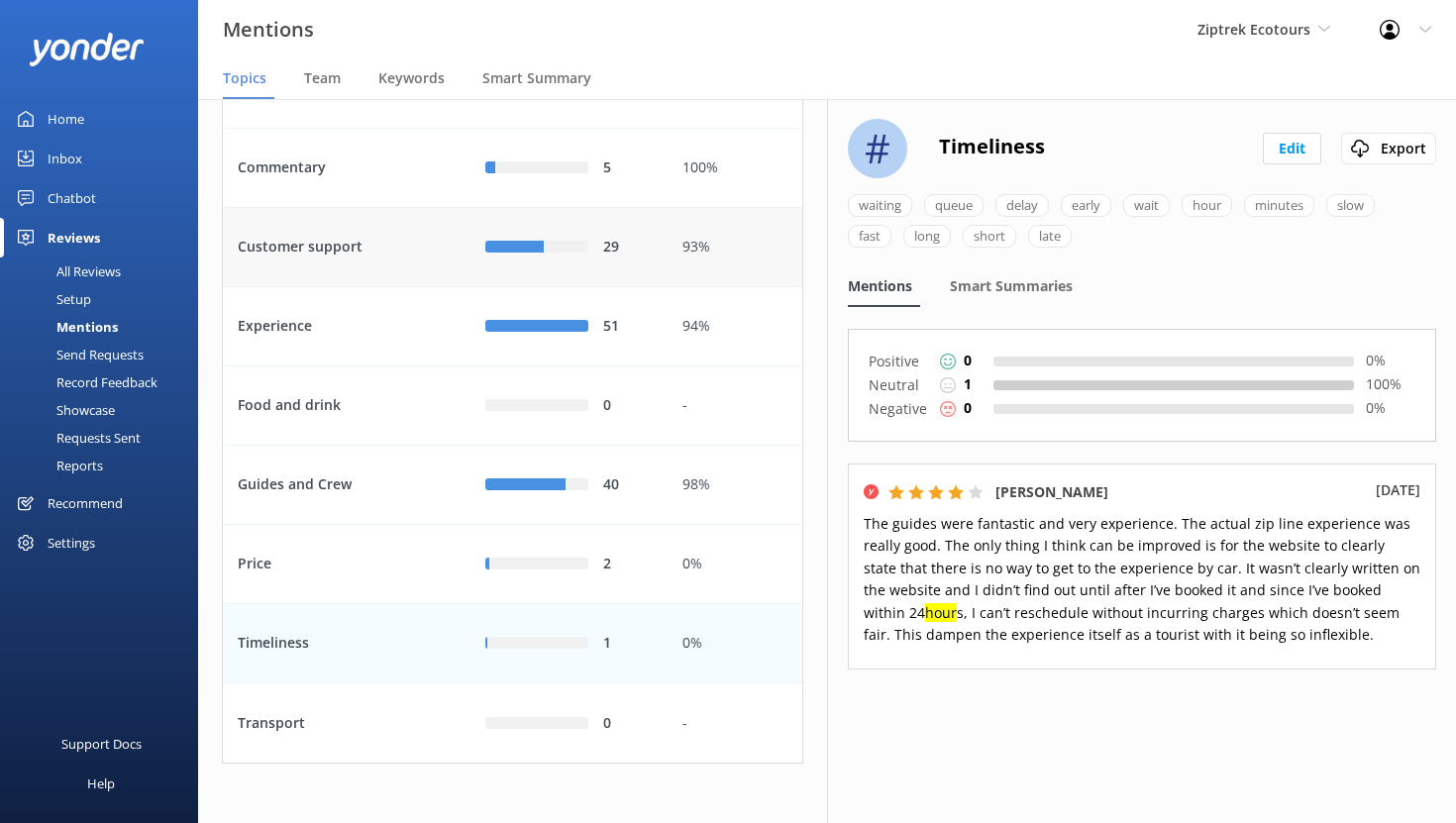 click on "Customer support" at bounding box center (347, 248) 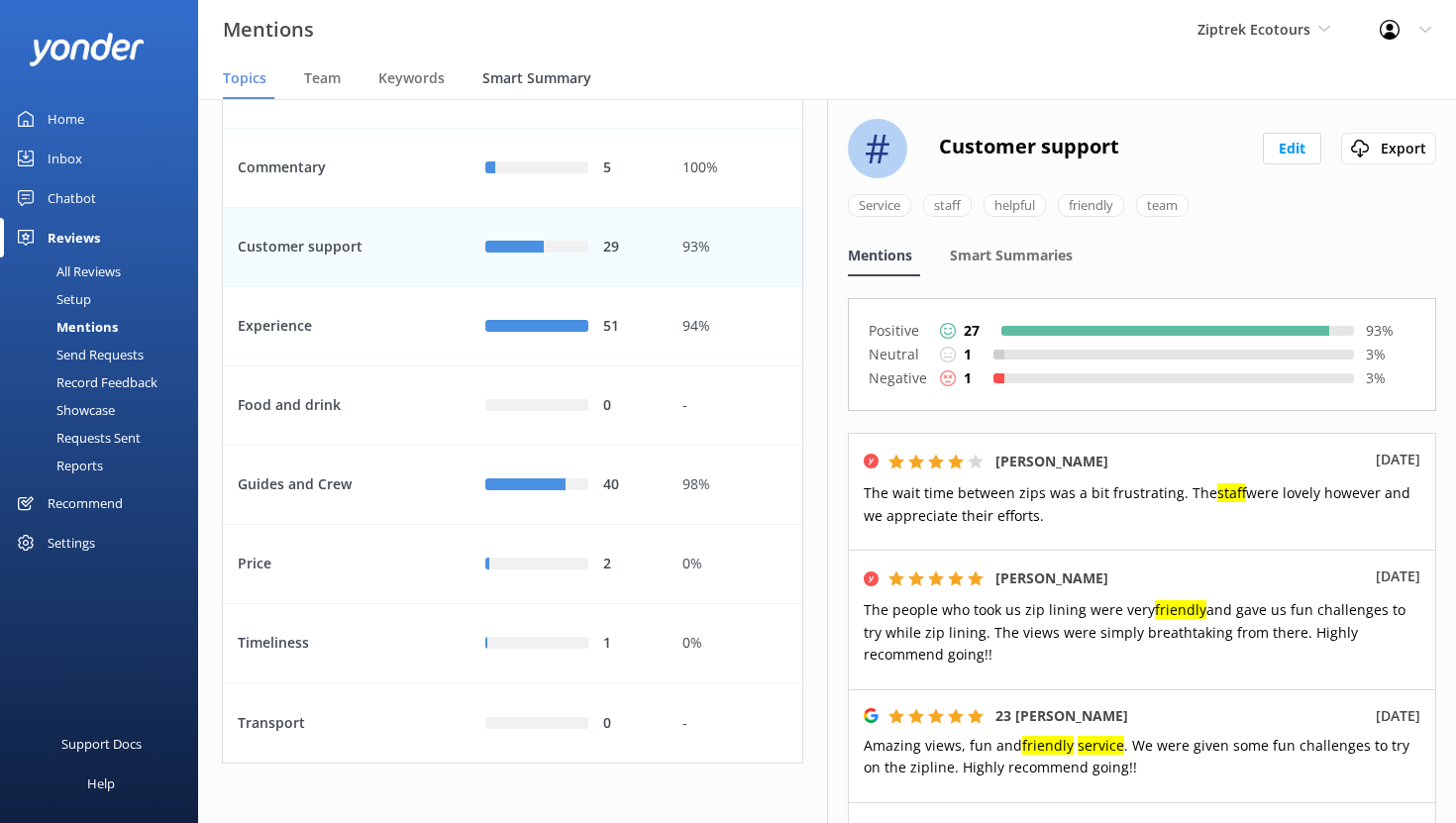 click on "Smart Summary" at bounding box center (537, 78) 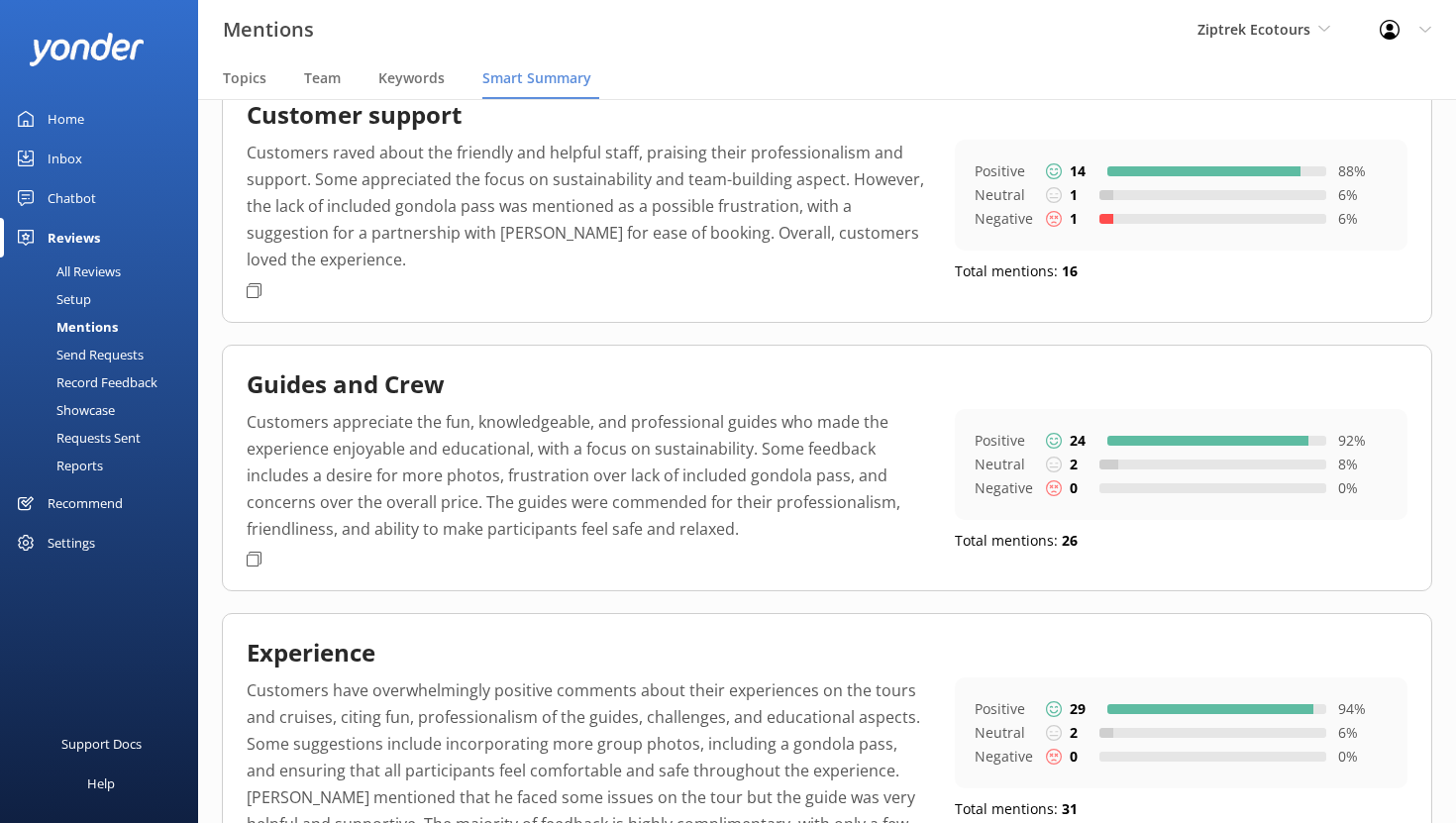 scroll, scrollTop: 118, scrollLeft: 0, axis: vertical 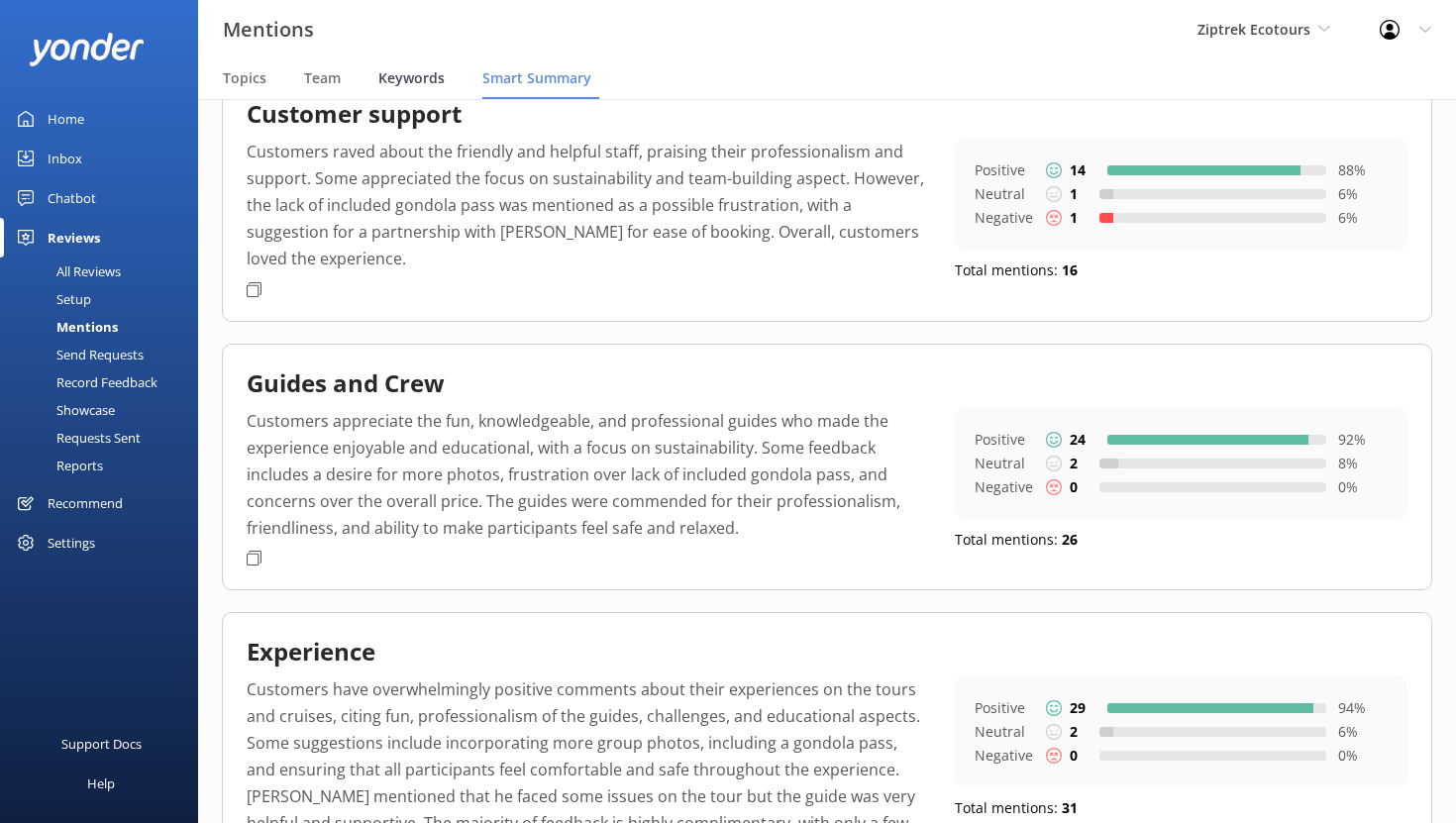 click on "Keywords" at bounding box center [411, 78] 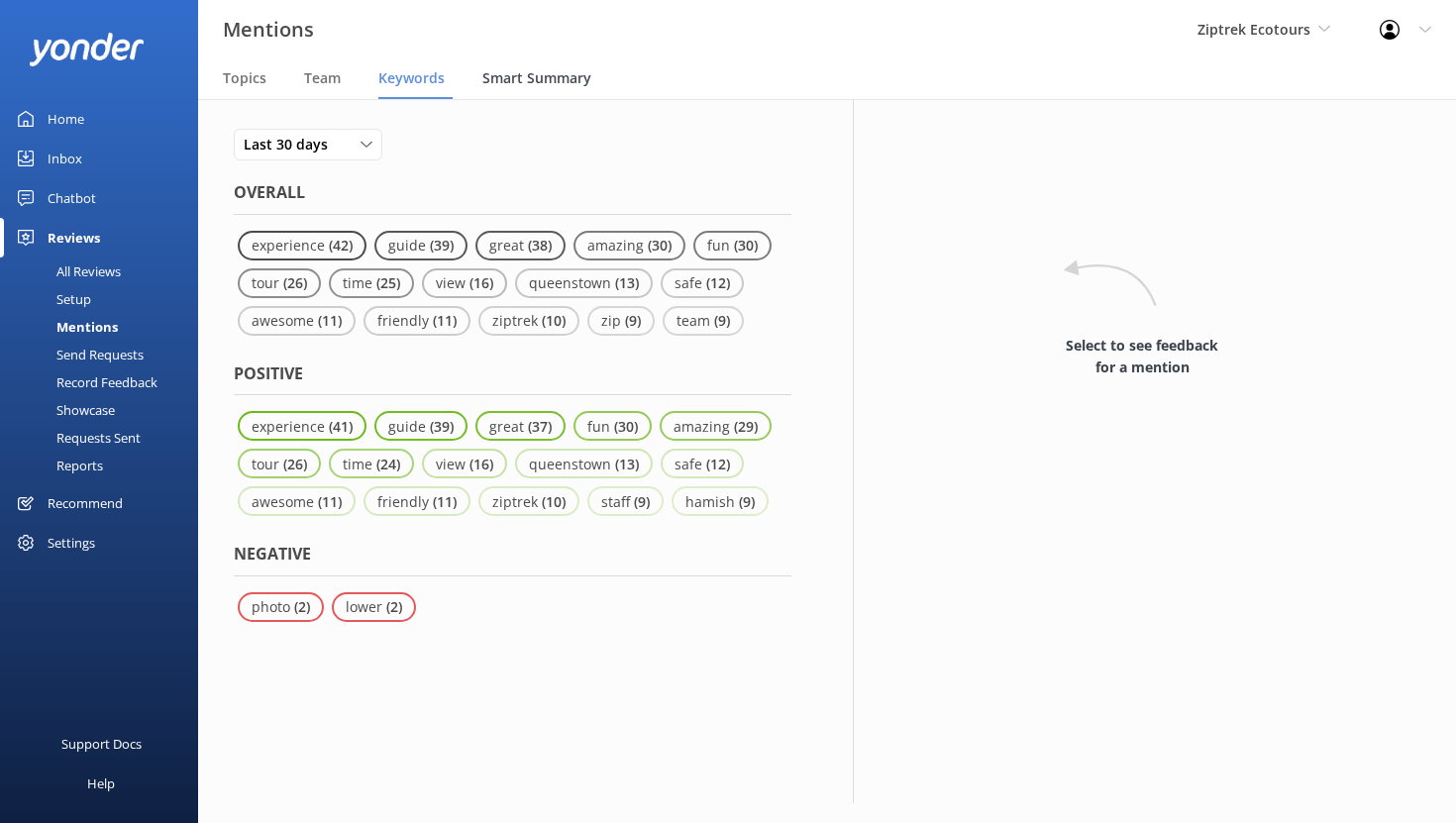 click on "Smart Summary" at bounding box center [537, 78] 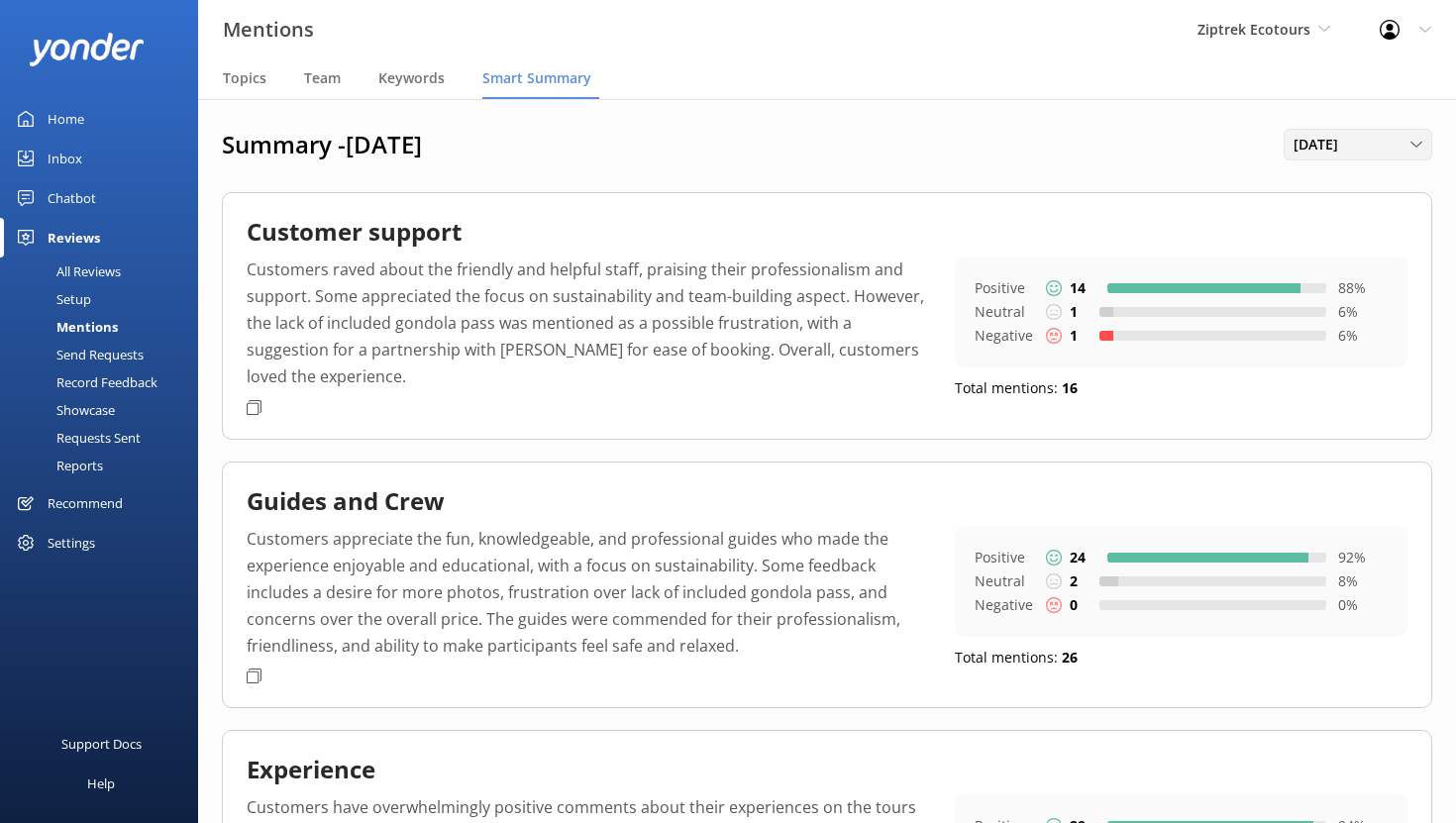 click on "June 2025" at bounding box center [1321, 145] 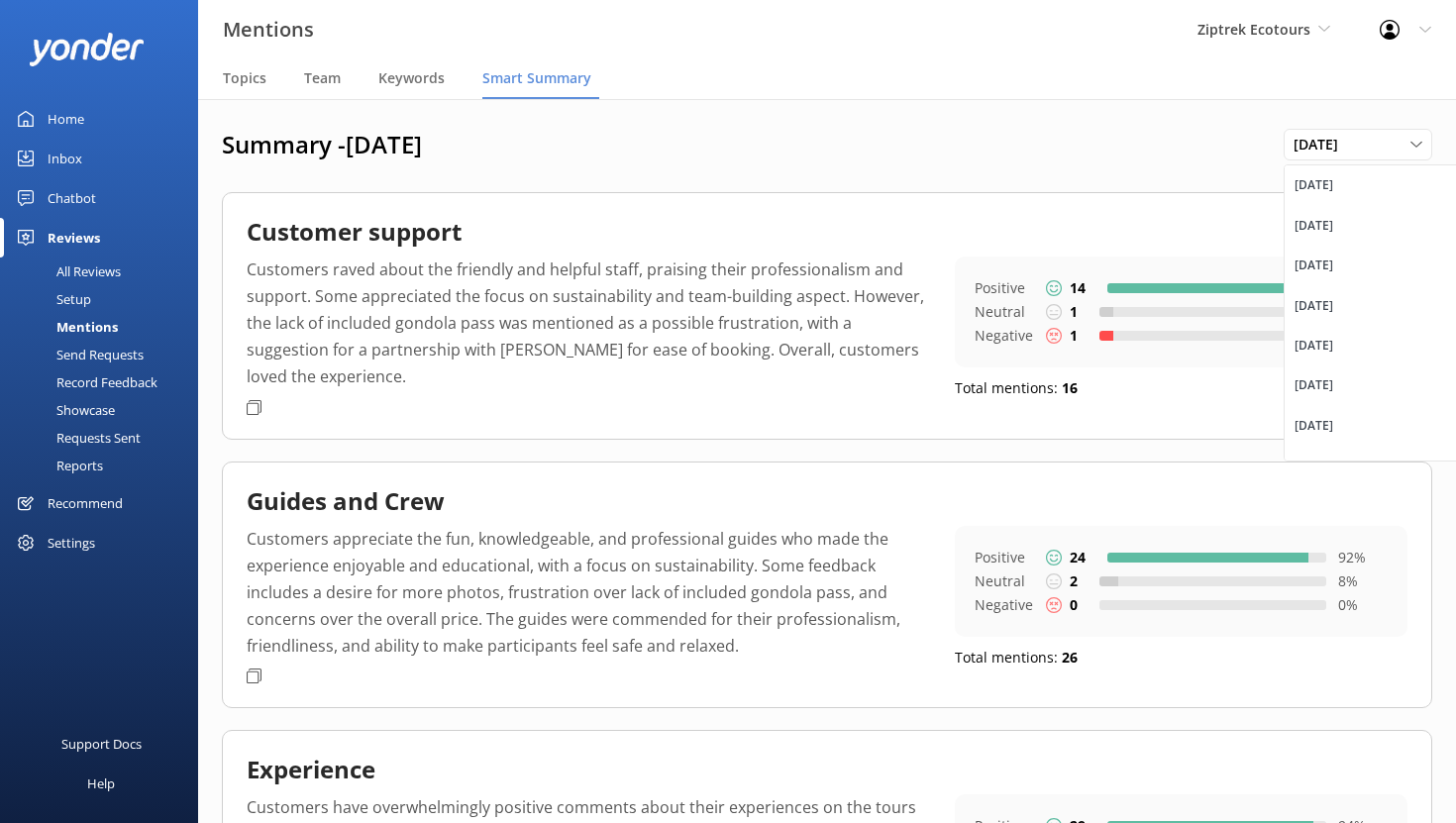 click on "Customer support Customers raved about the friendly and helpful staff, praising their professionalism and support. Some appreciated the focus on sustainability and team-building aspect. However, the lack of included gondola pass was mentioned as a possible frustration, with a suggestion for a partnership with Skyline for ease of booking. Overall, customers loved the experience. Positive 14 88 % Neutral 1 6 % Negative 1 6 % Total mentions:   16" at bounding box center [827, 315] 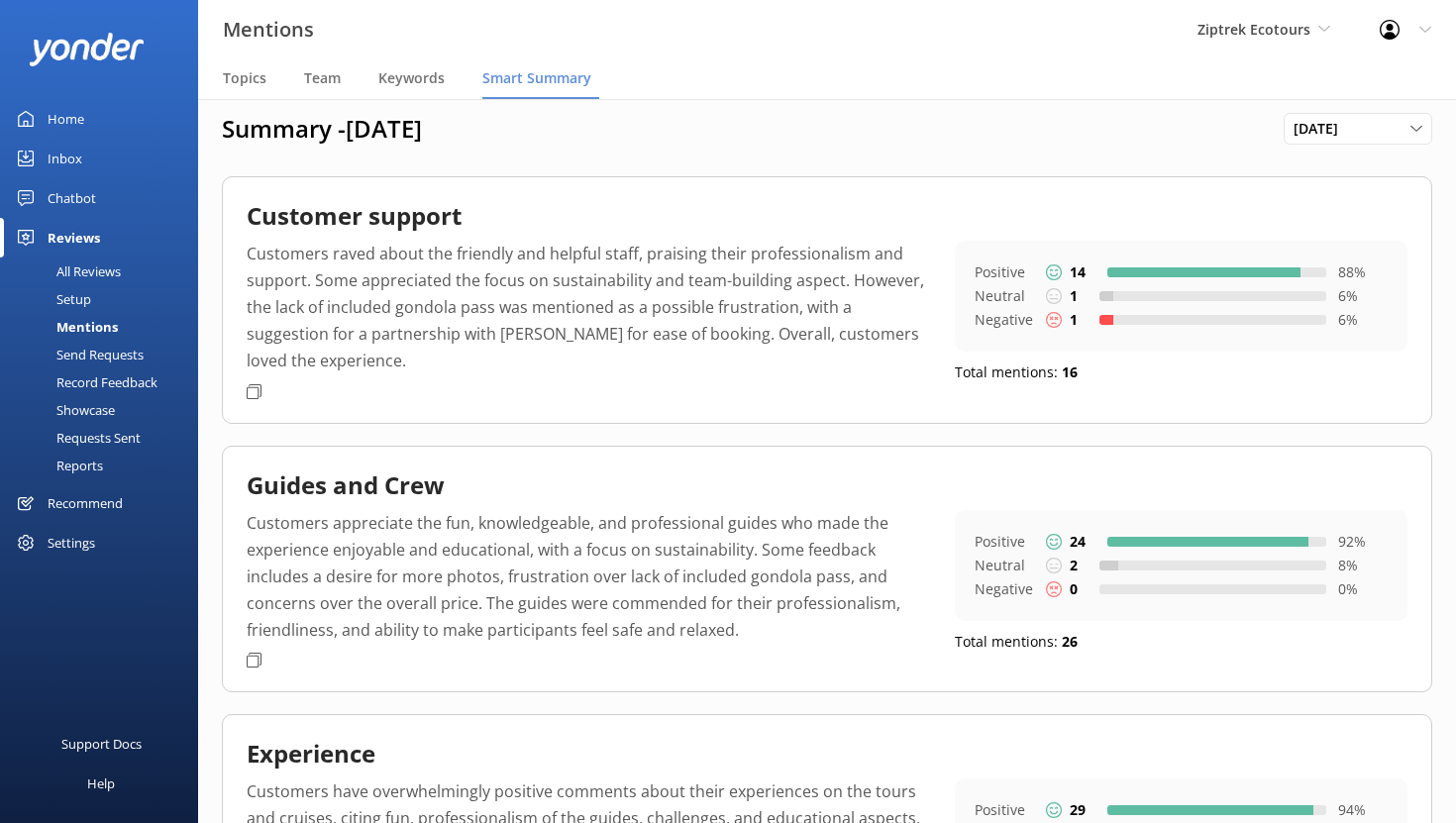 scroll, scrollTop: 0, scrollLeft: 0, axis: both 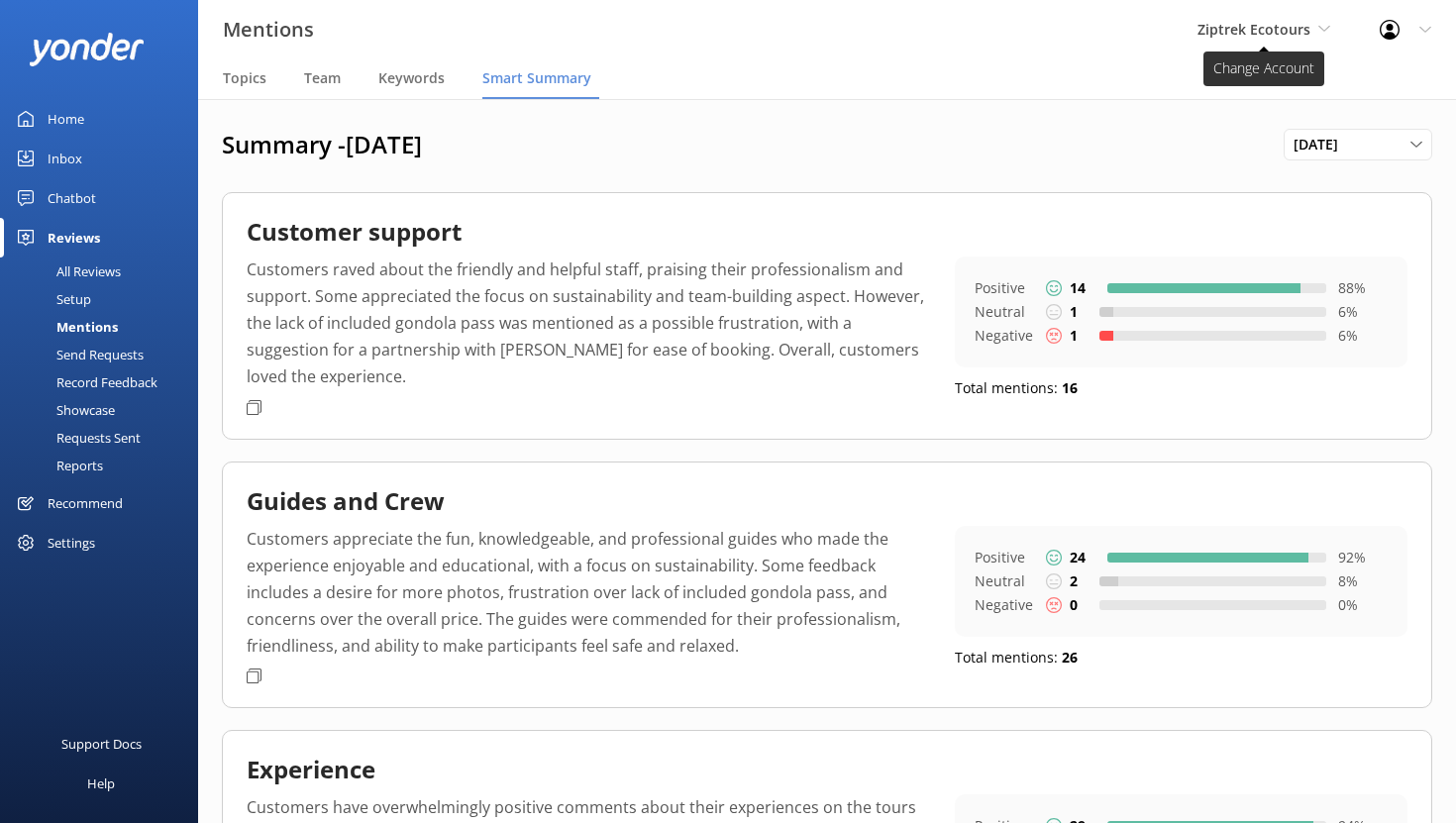 click on "Ziptrek Ecotours" at bounding box center (1254, 29) 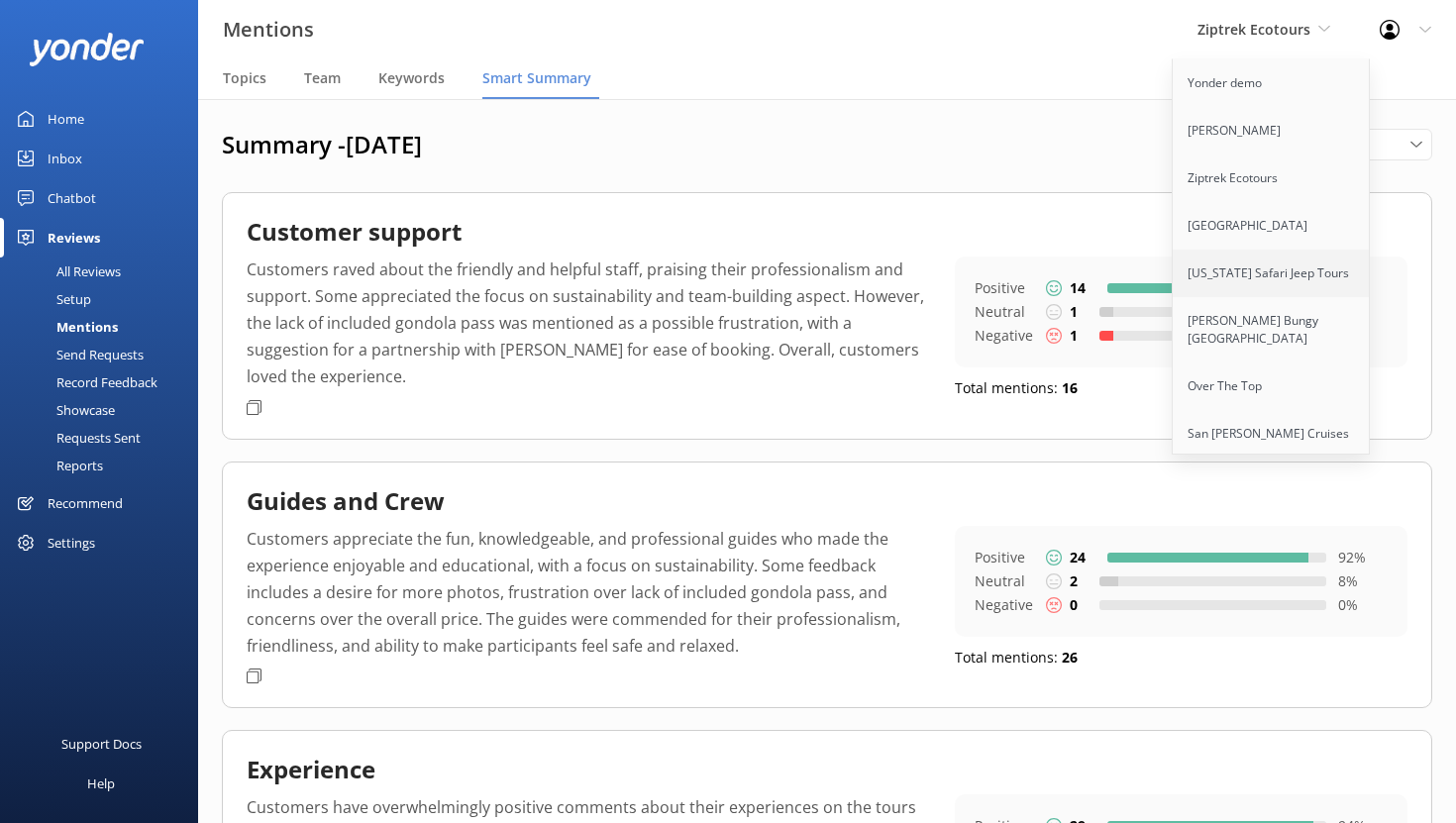 click on "[US_STATE] Safari Jeep Tours" at bounding box center (1272, 273) 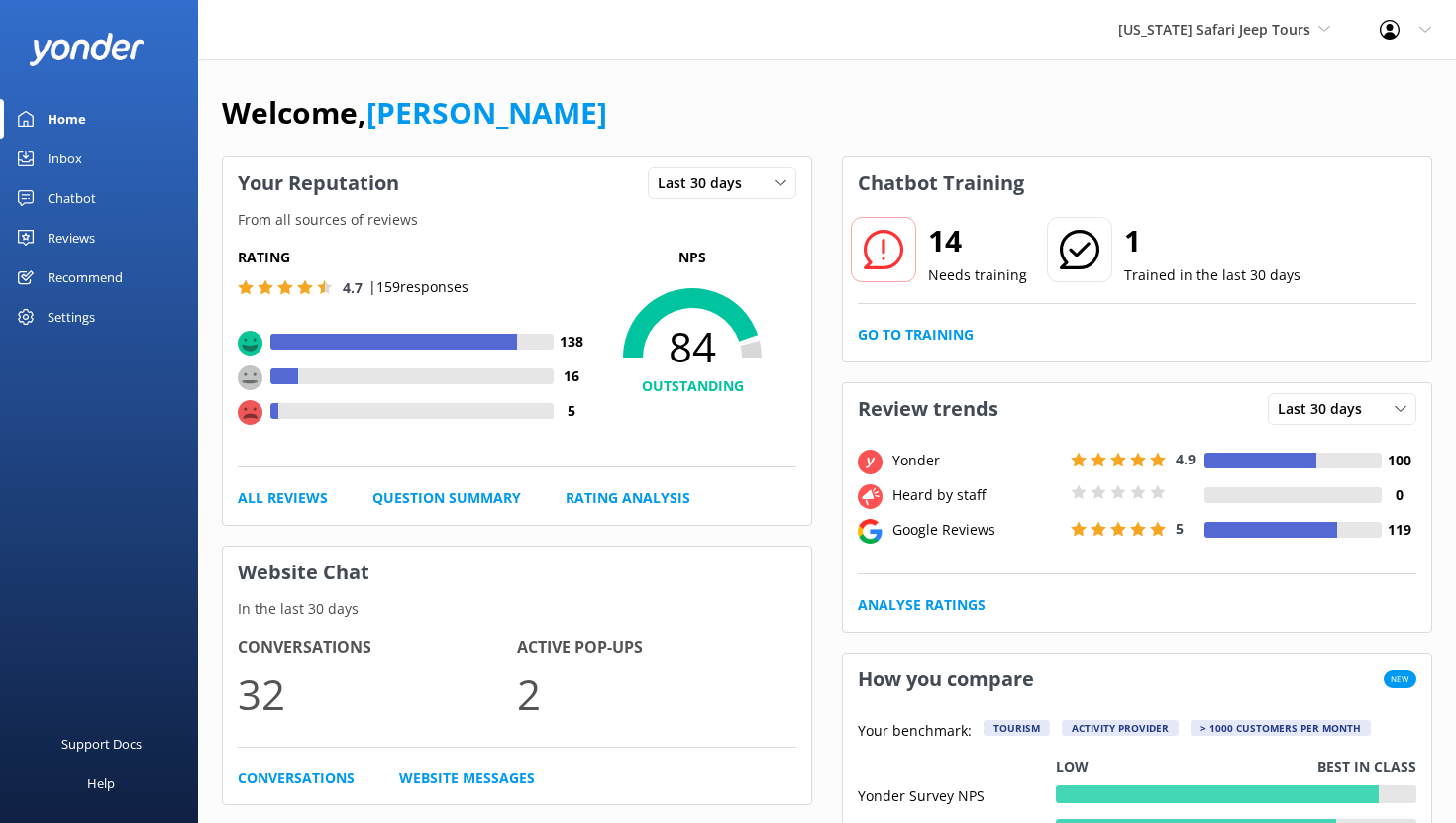 click on "Chatbot" at bounding box center [71, 198] 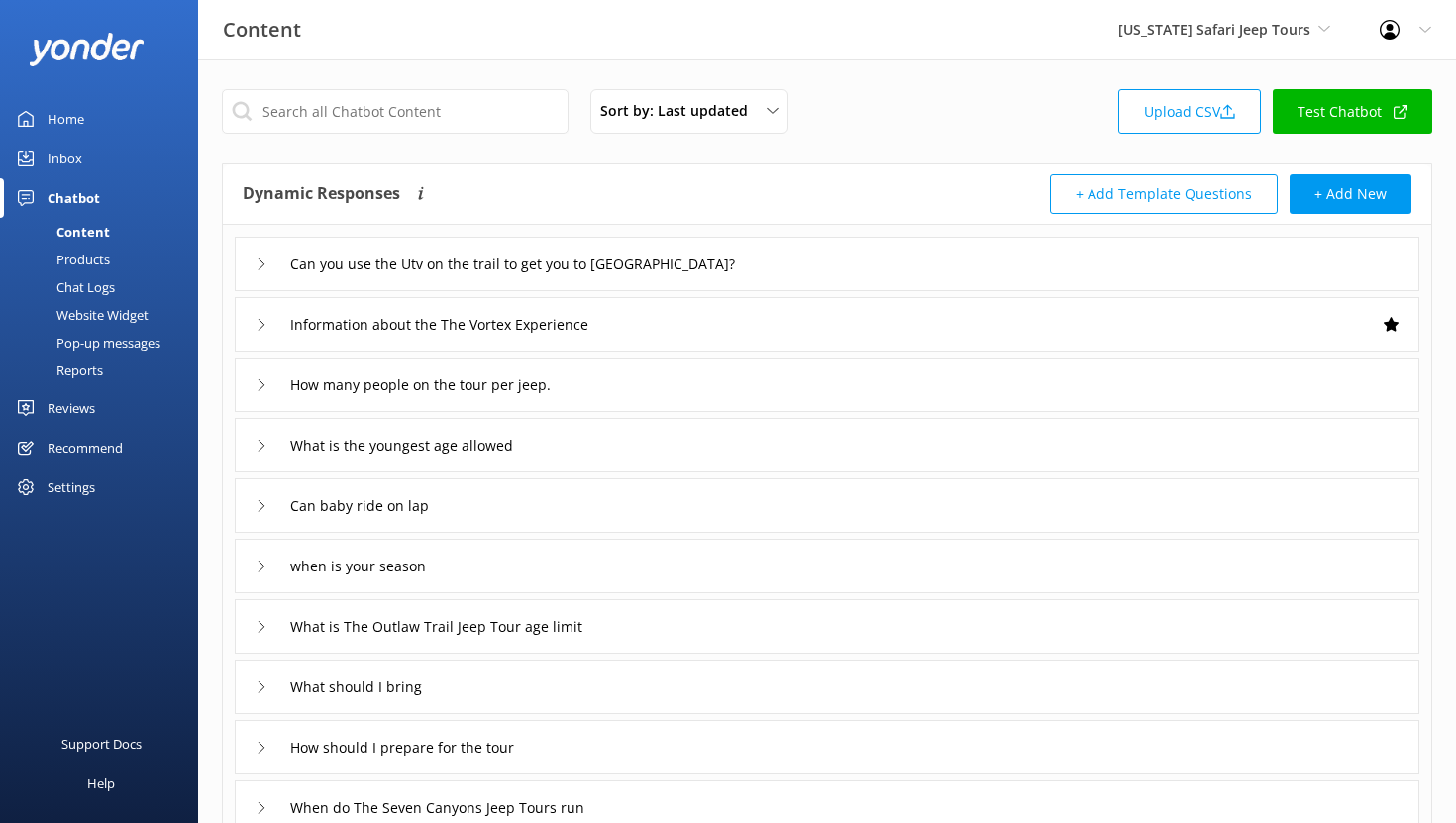click on "Reports" at bounding box center [57, 370] 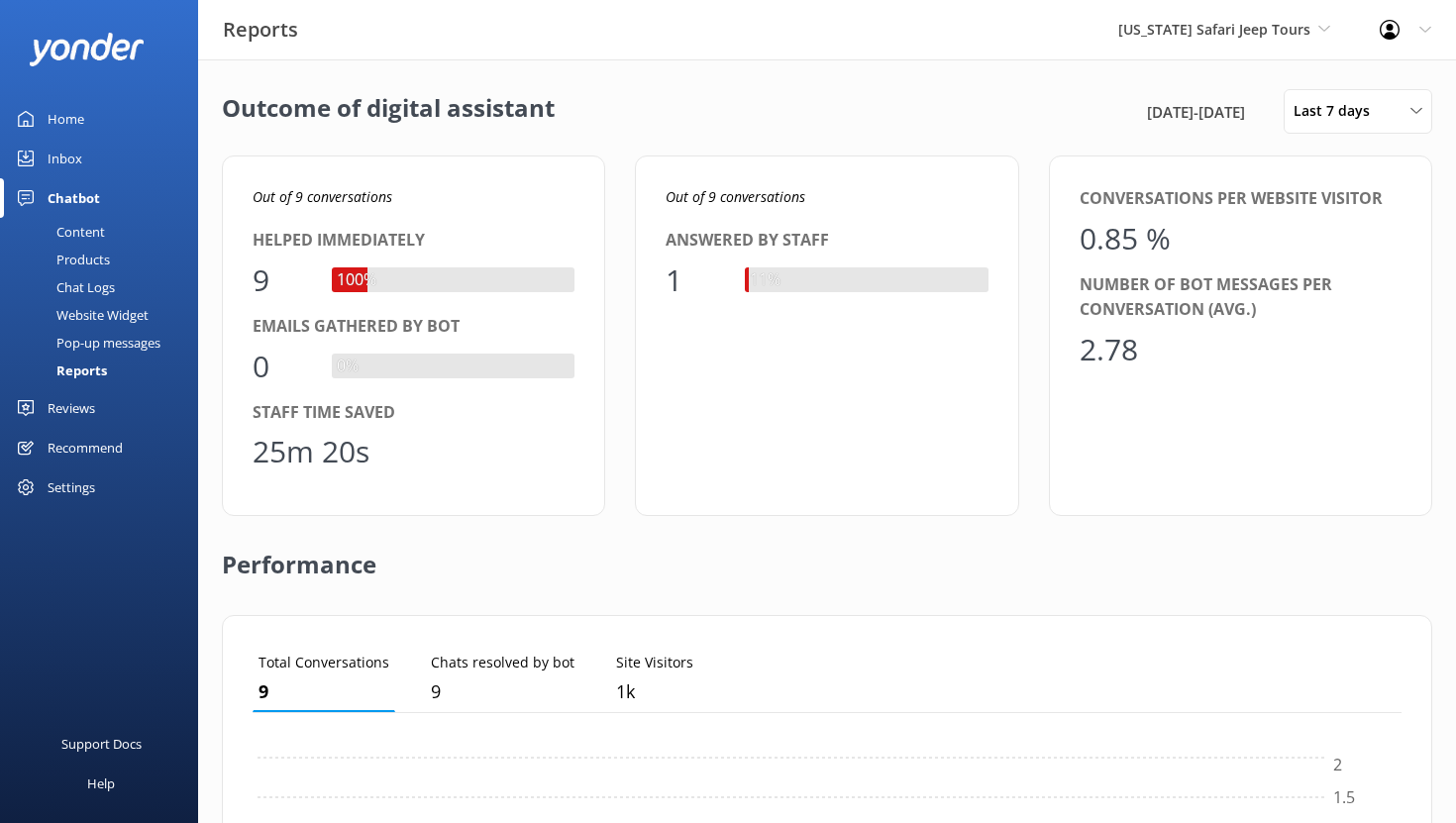 scroll, scrollTop: 1, scrollLeft: 1, axis: both 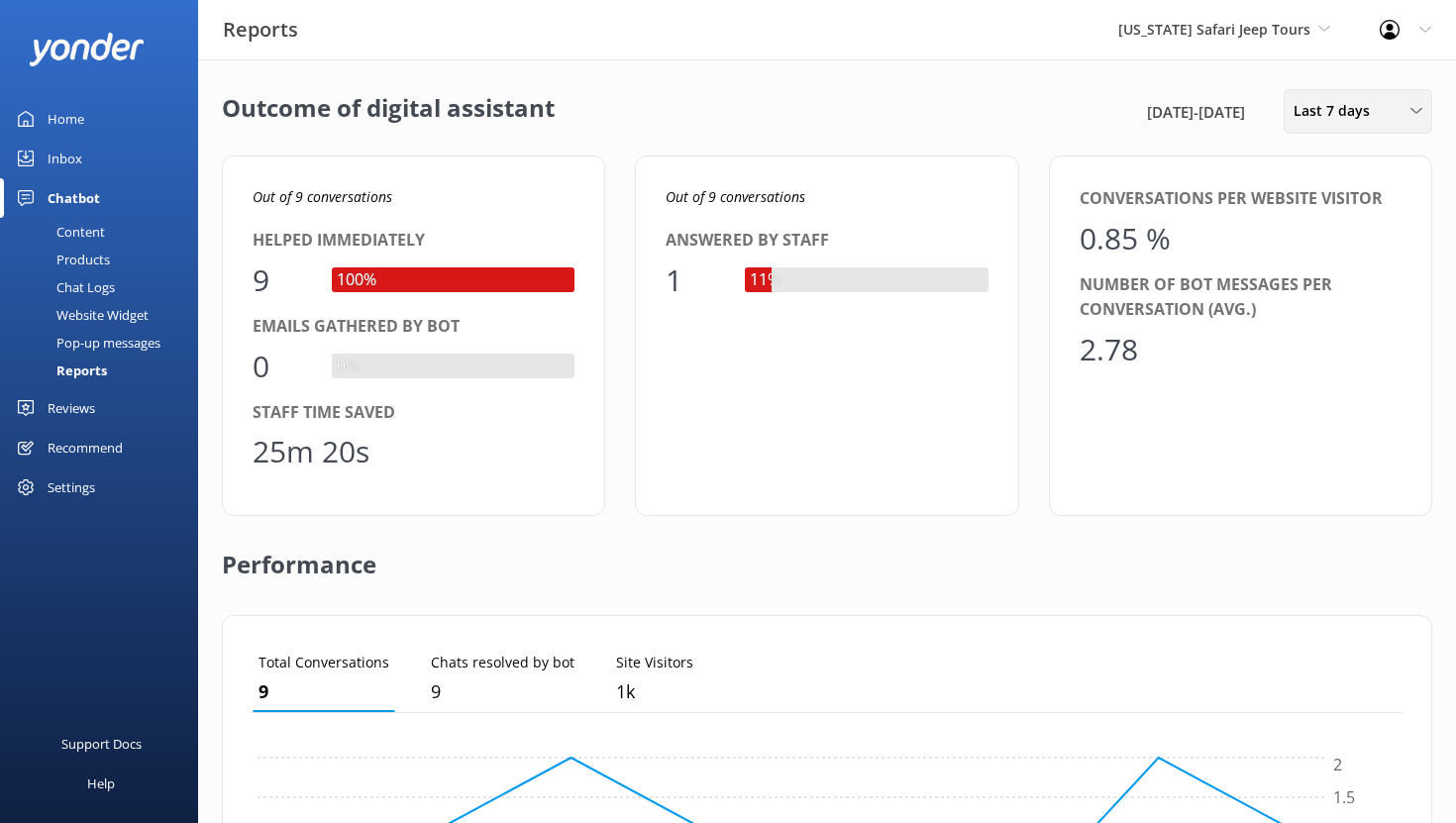 click on "Last 7 days" at bounding box center (1337, 111) 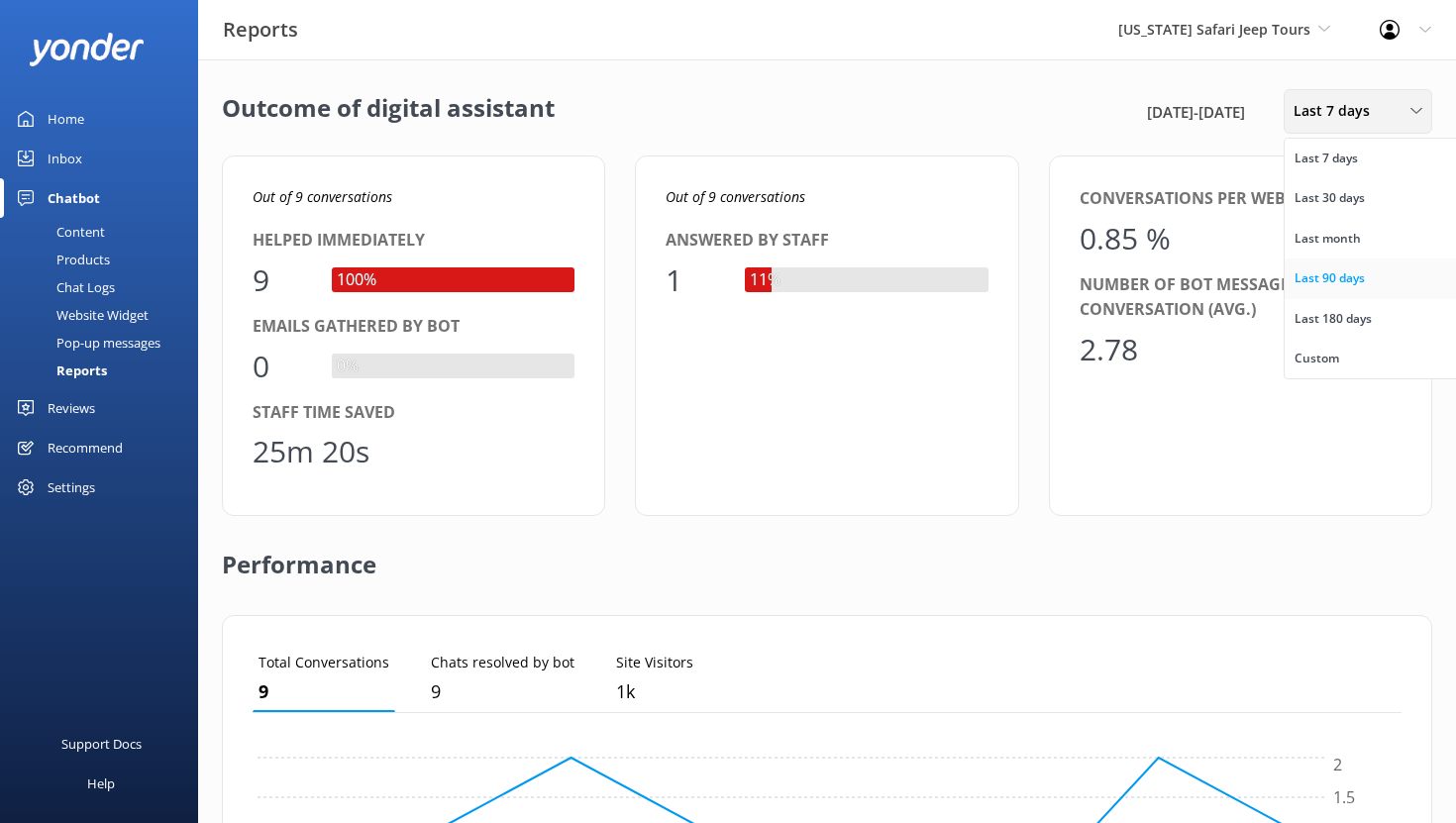 click on "Last 90 days" at bounding box center (1329, 278) 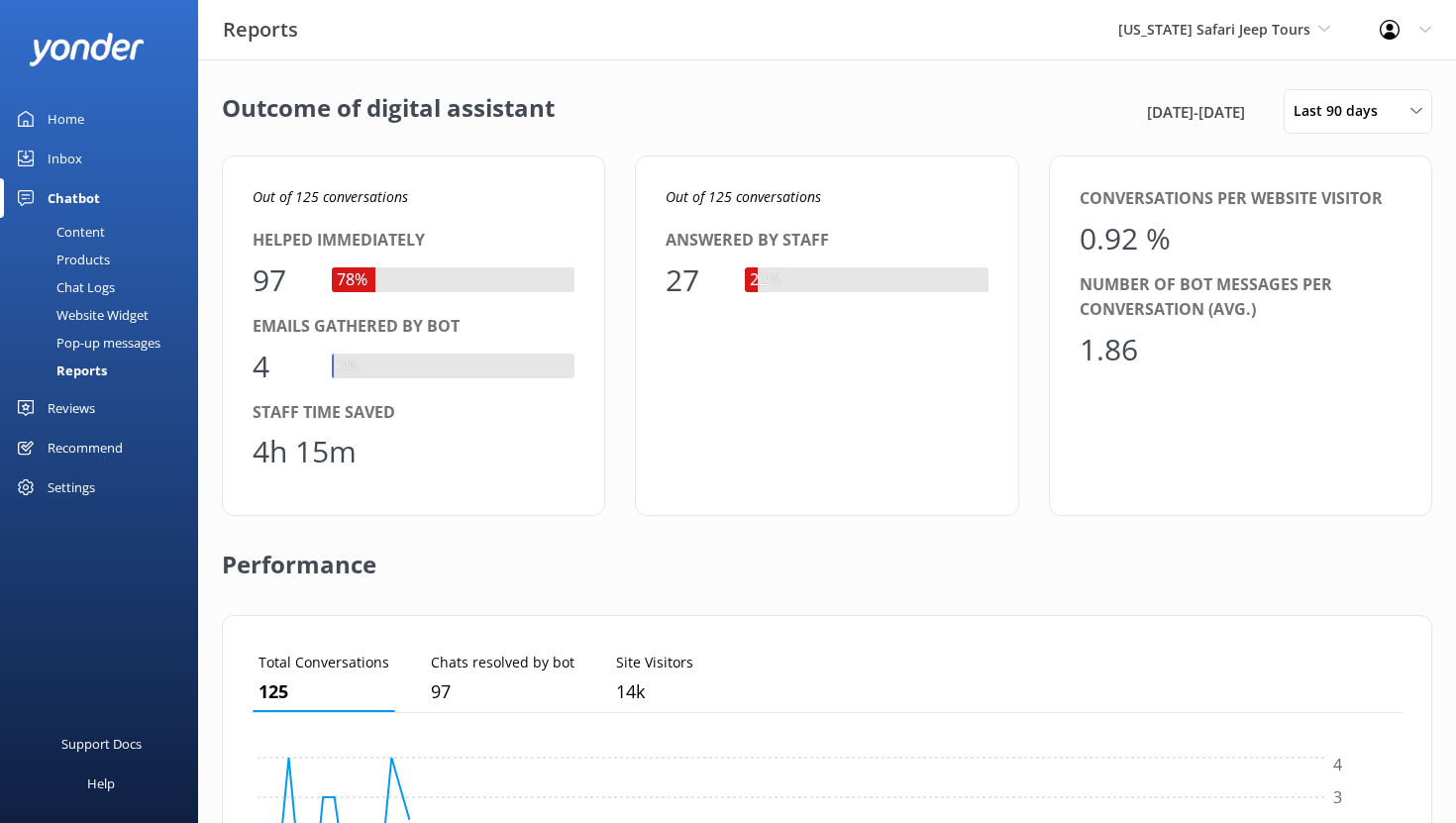 scroll, scrollTop: 1, scrollLeft: 1, axis: both 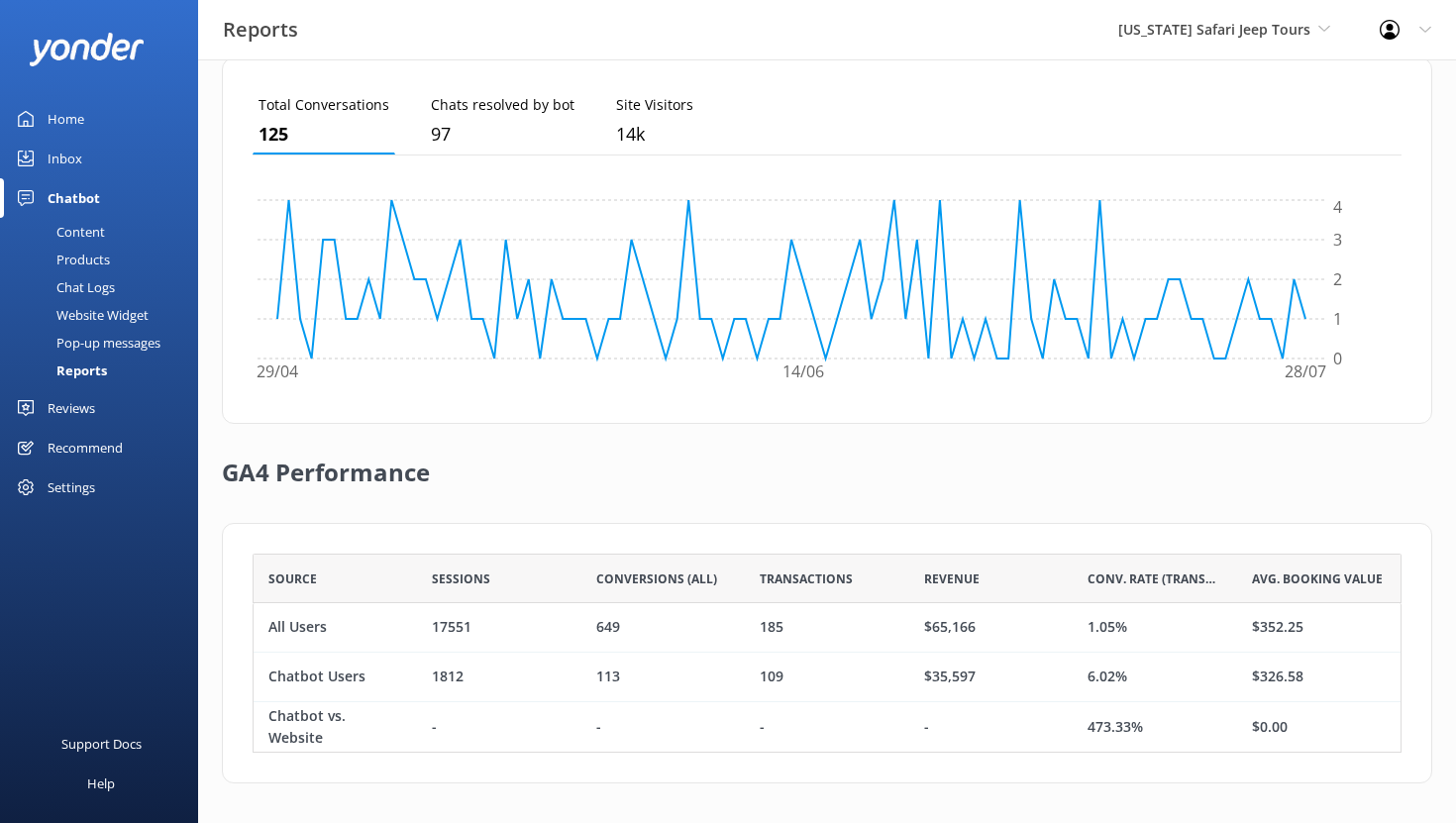 click on "Reviews" at bounding box center (71, 408) 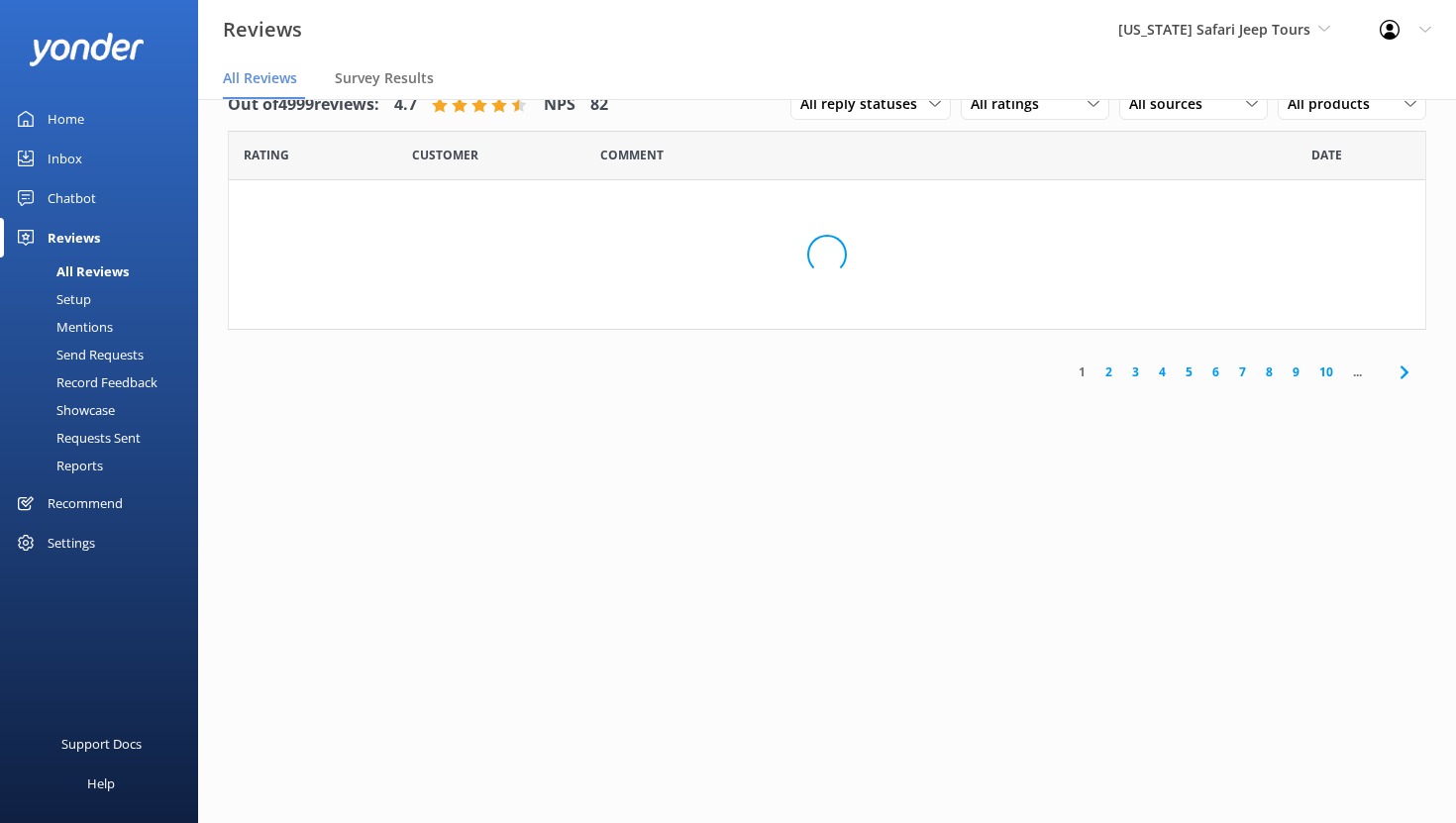 scroll, scrollTop: 40, scrollLeft: 0, axis: vertical 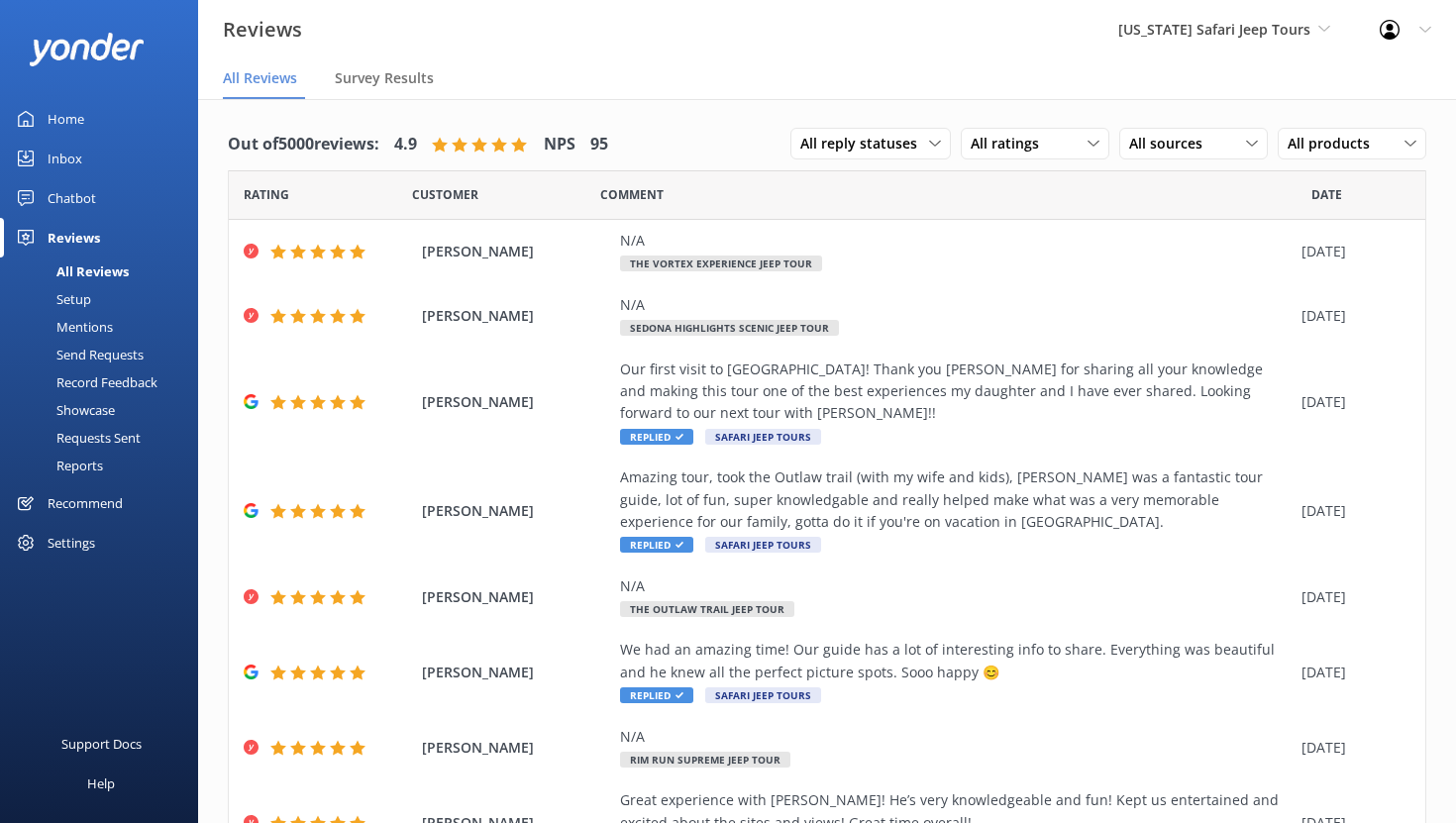 click on "Mentions" at bounding box center [62, 327] 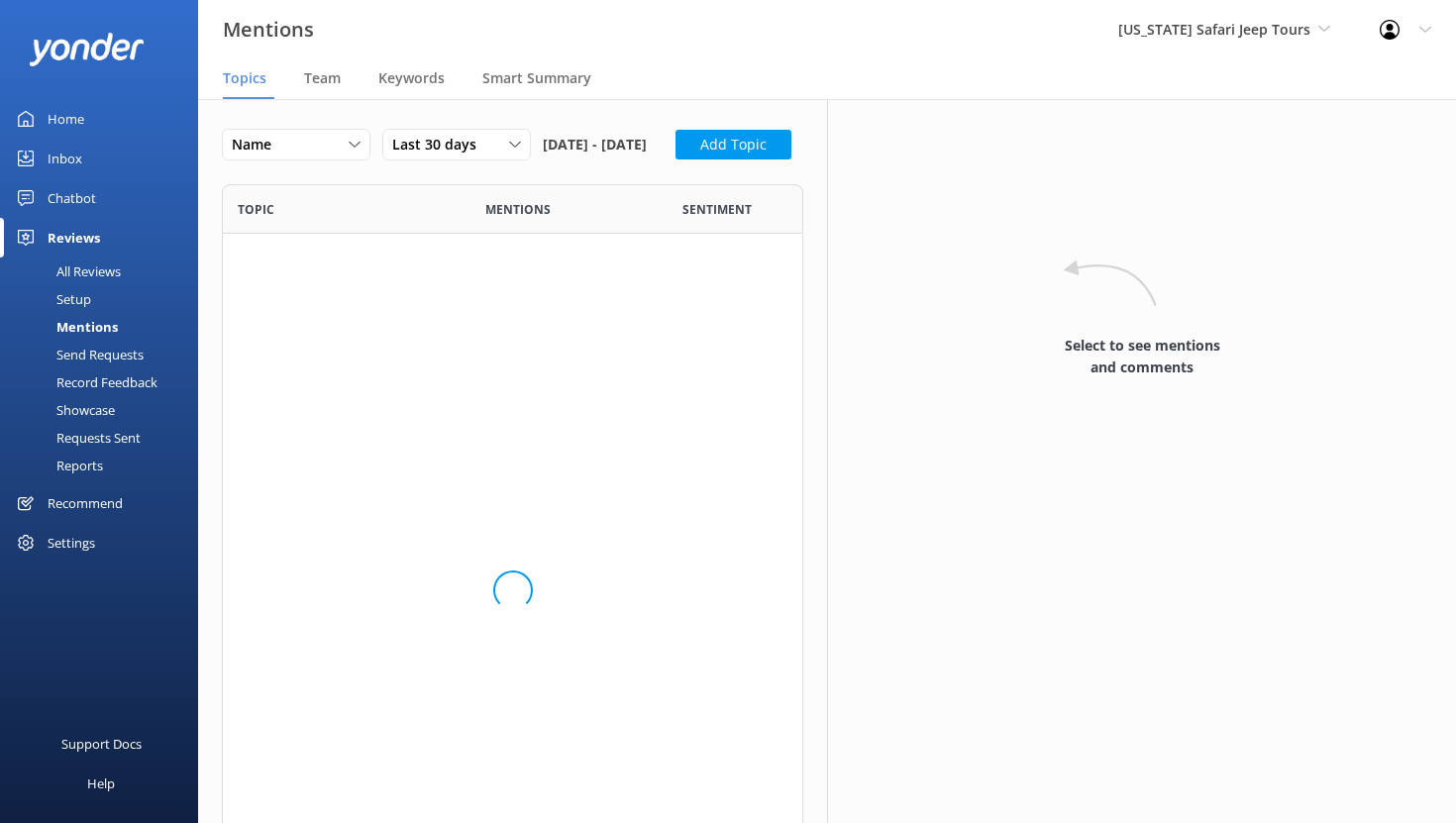 scroll, scrollTop: 1, scrollLeft: 1, axis: both 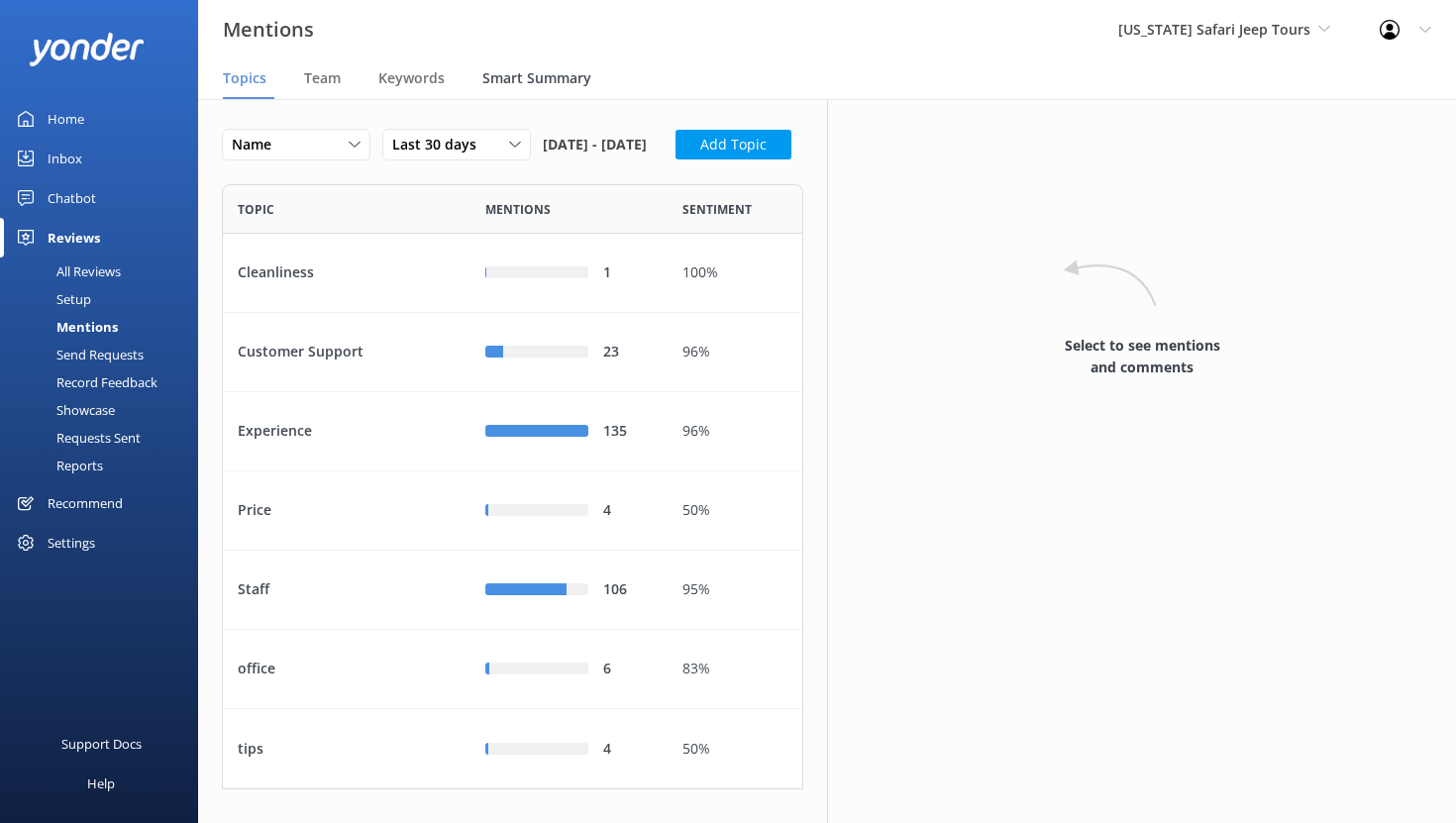 click on "Smart Summary" at bounding box center [537, 78] 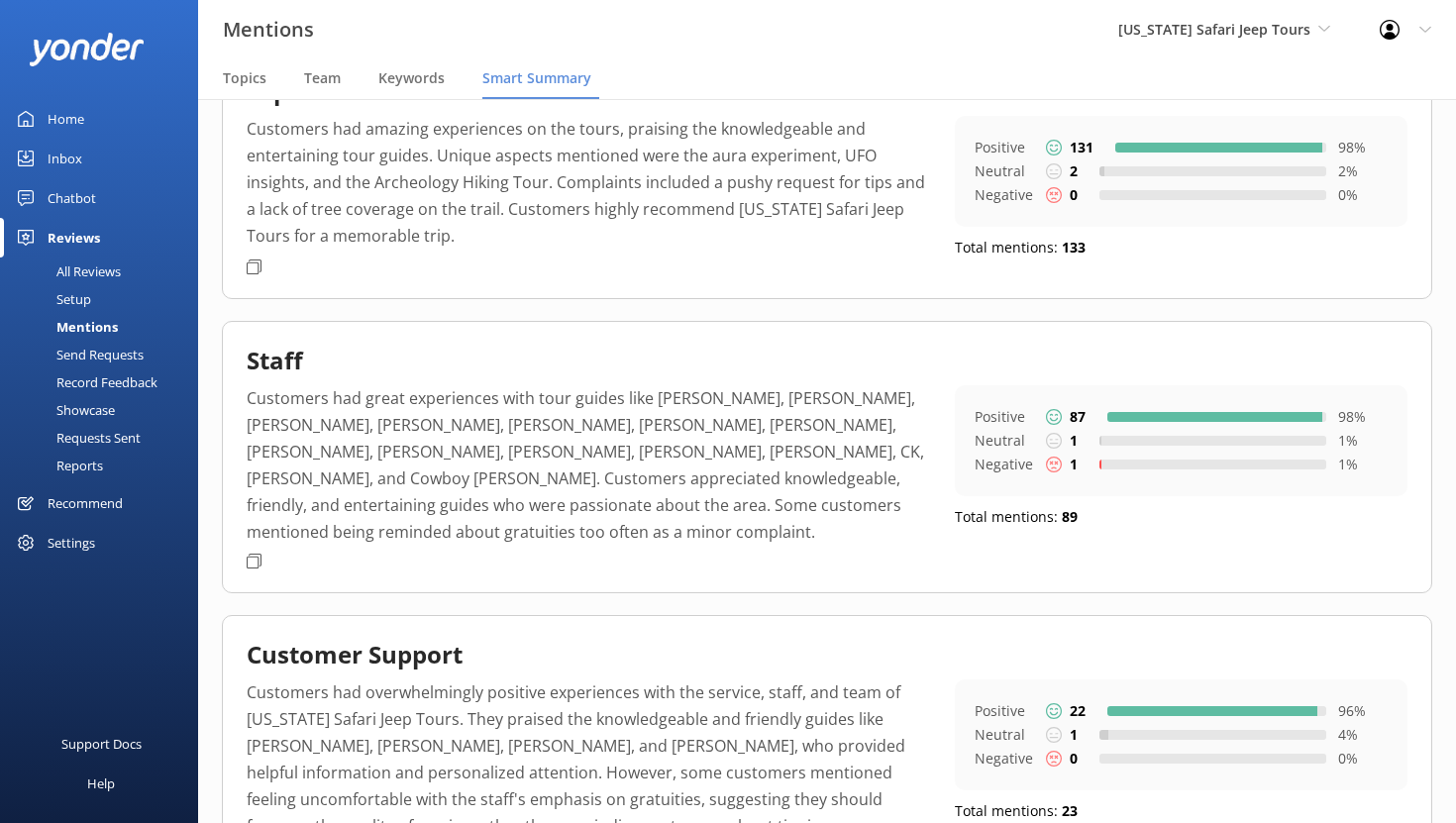 scroll, scrollTop: 0, scrollLeft: 0, axis: both 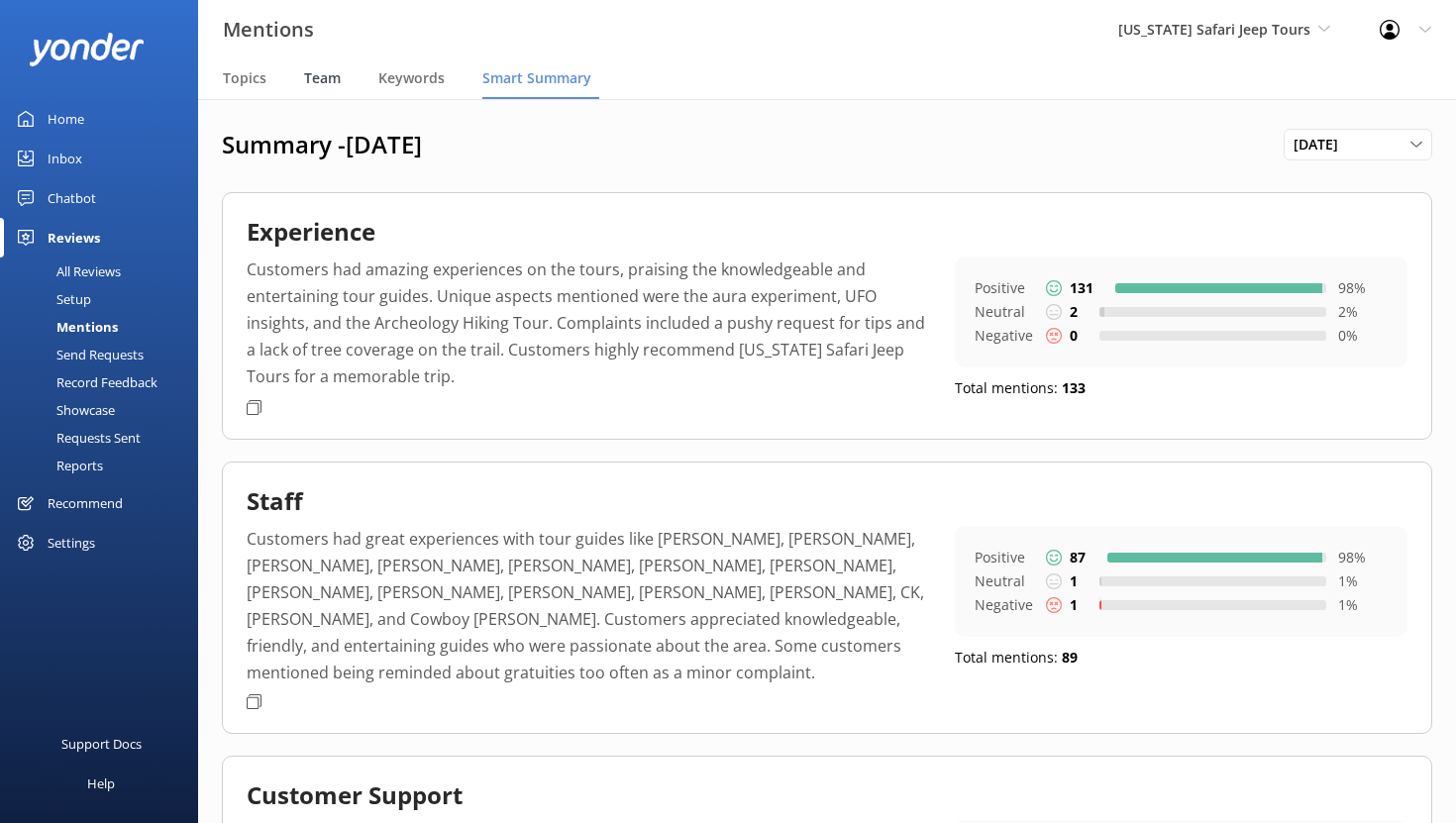 click on "Team" at bounding box center [322, 78] 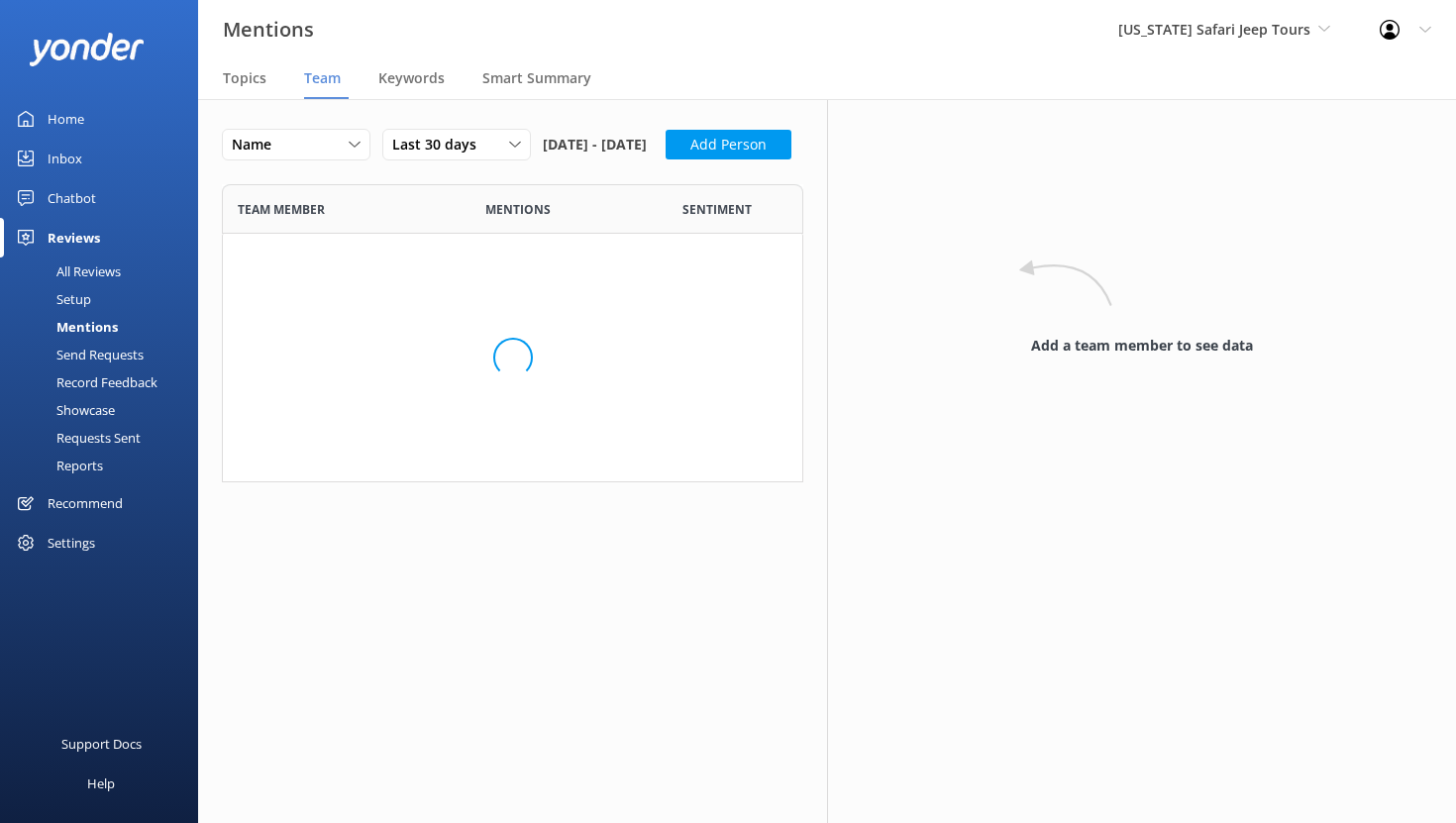 scroll, scrollTop: 1, scrollLeft: 1, axis: both 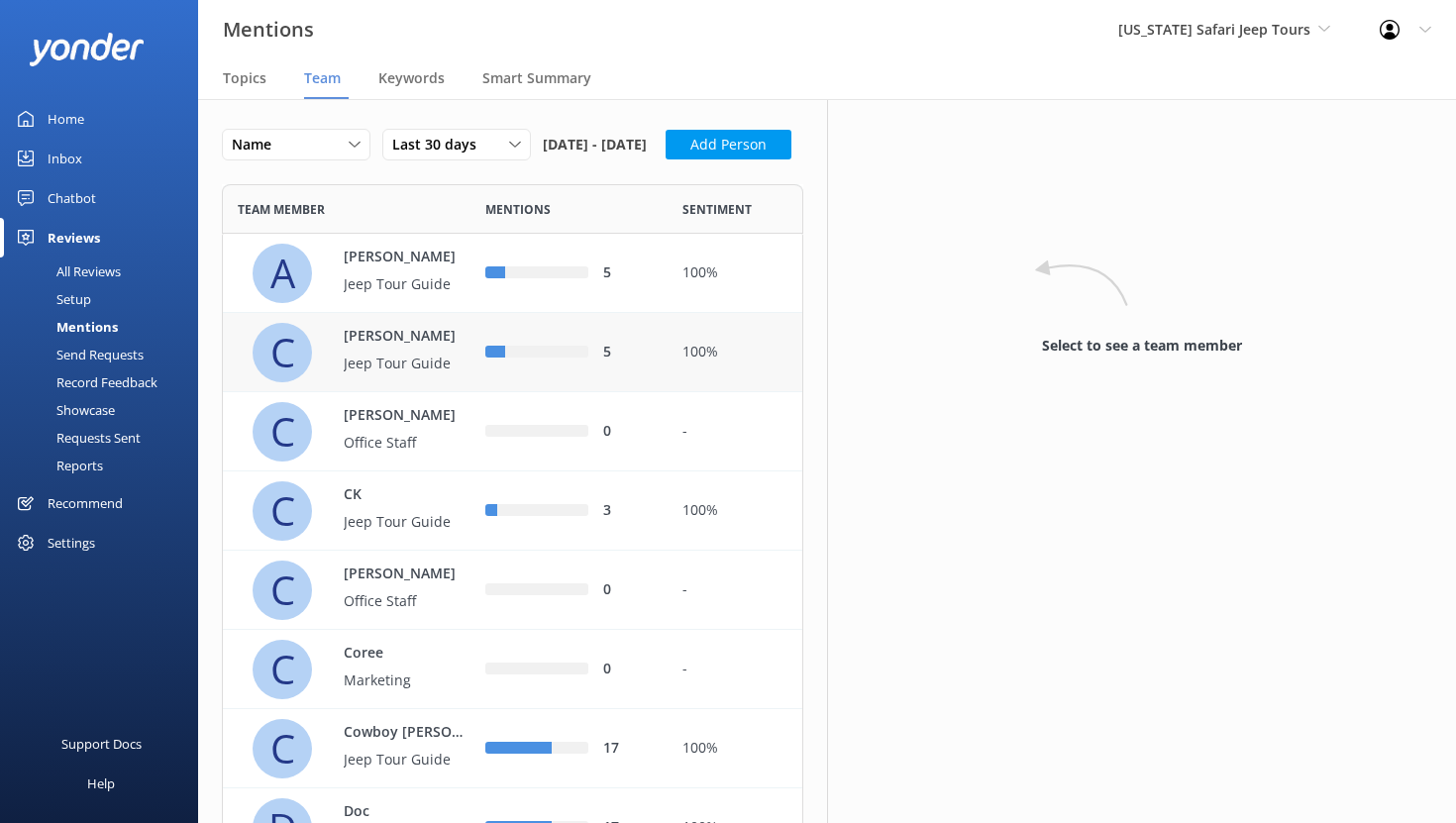 click on "Jeep Tour Guide" at bounding box center (408, 363) 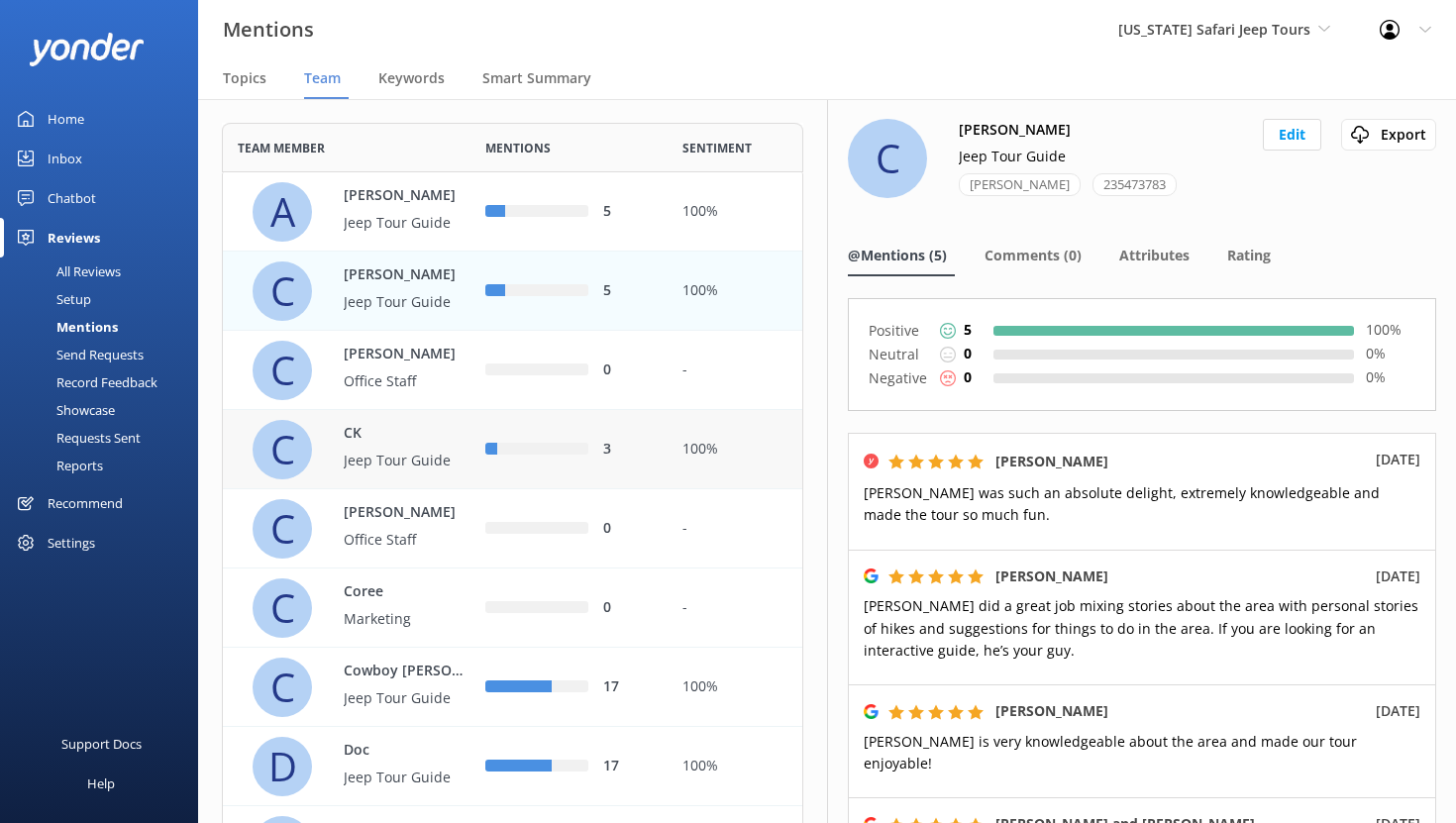 scroll, scrollTop: 97, scrollLeft: 0, axis: vertical 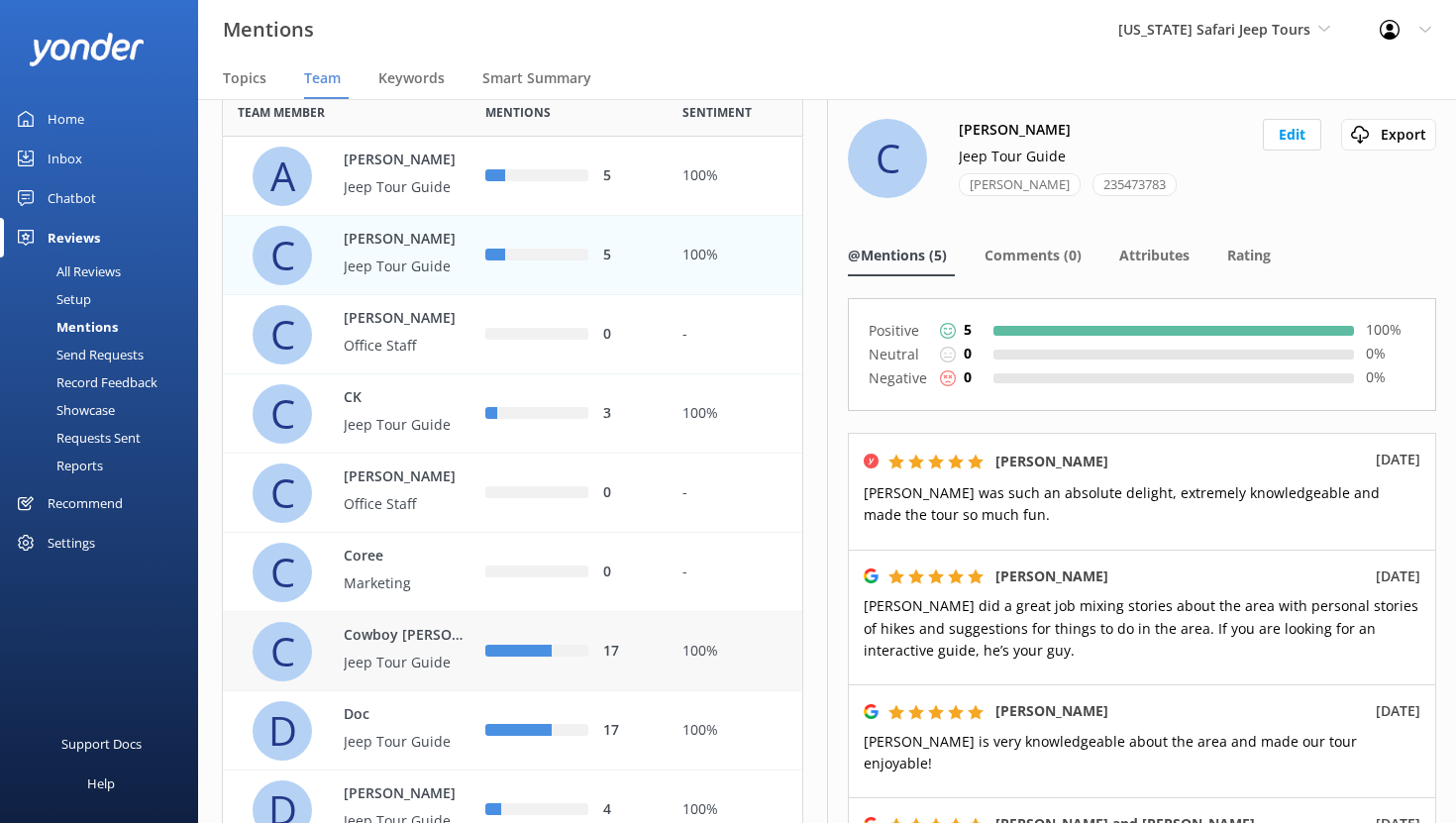 click on "Jeep Tour Guide" at bounding box center (408, 663) 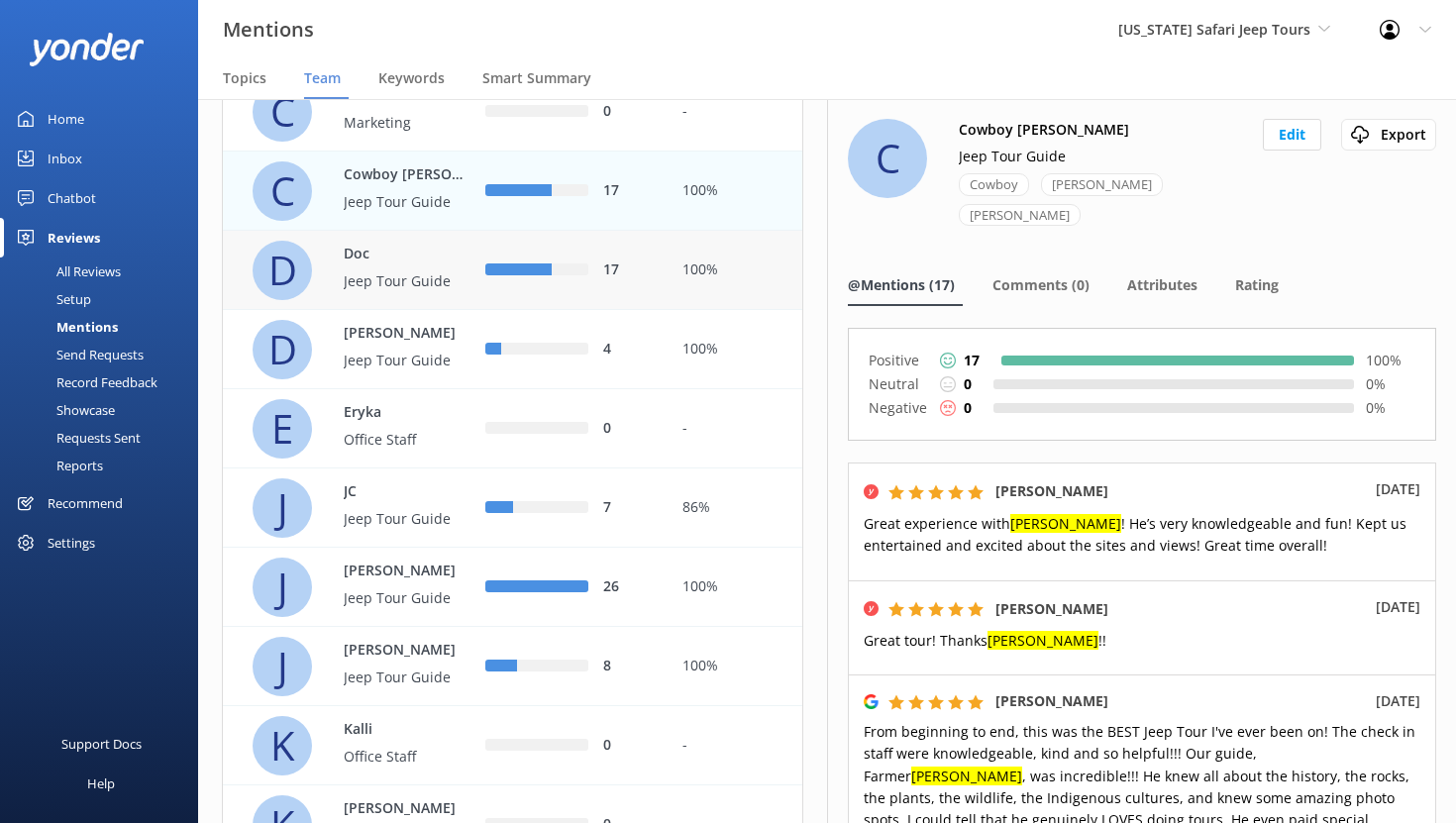 scroll, scrollTop: 565, scrollLeft: 0, axis: vertical 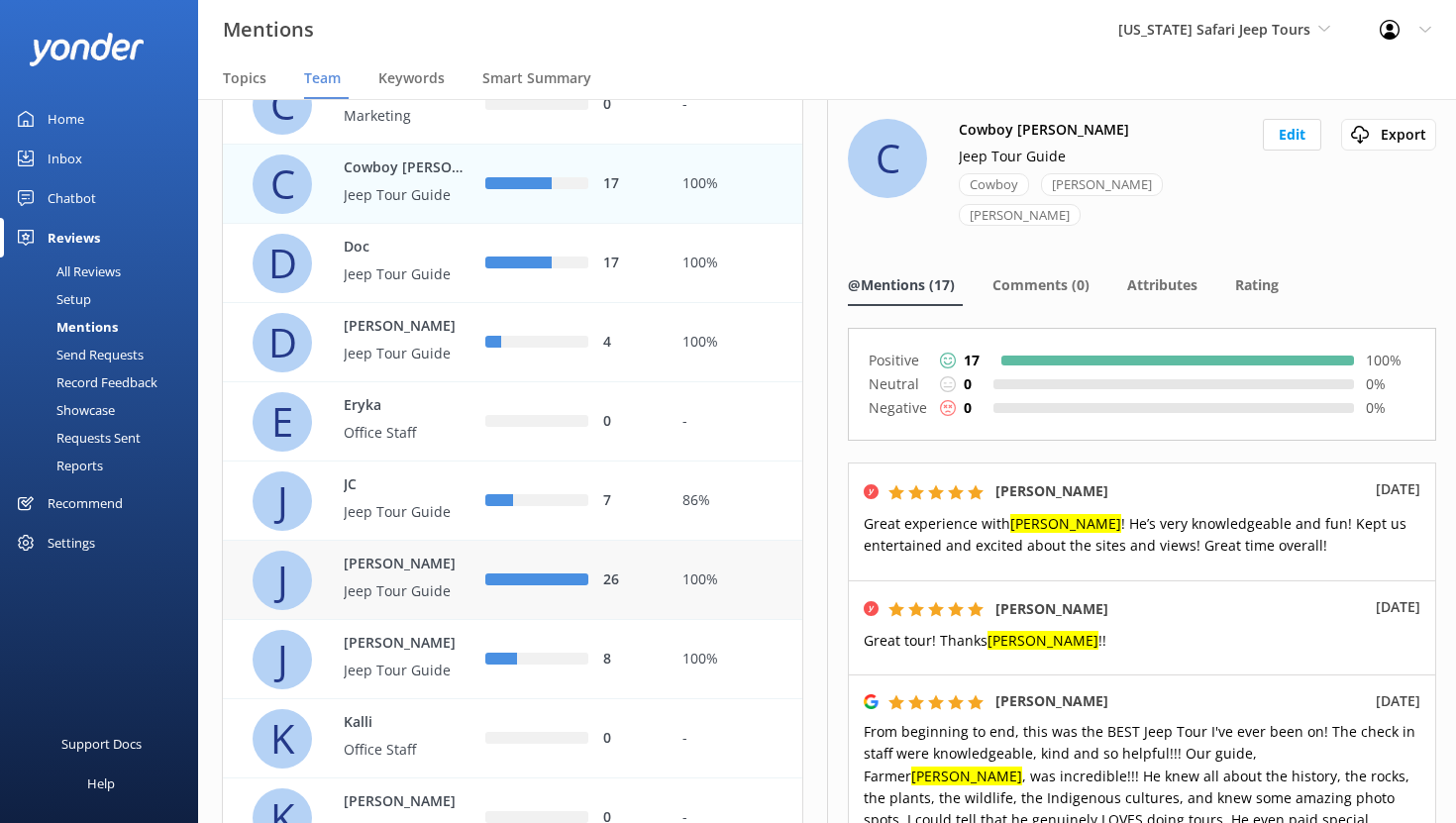 click on "Jeep Tour Guide" at bounding box center (408, 591) 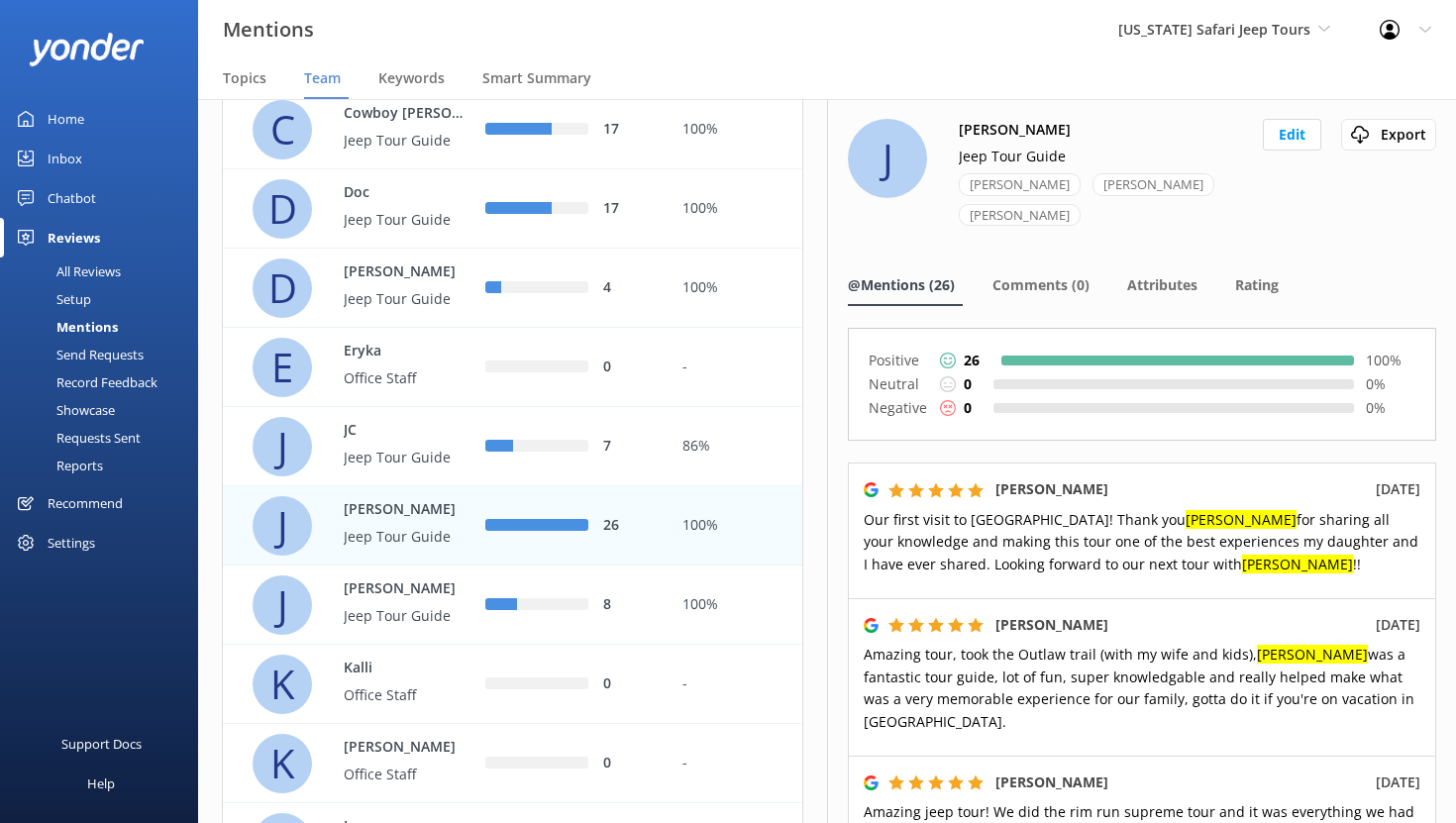 scroll, scrollTop: 621, scrollLeft: 0, axis: vertical 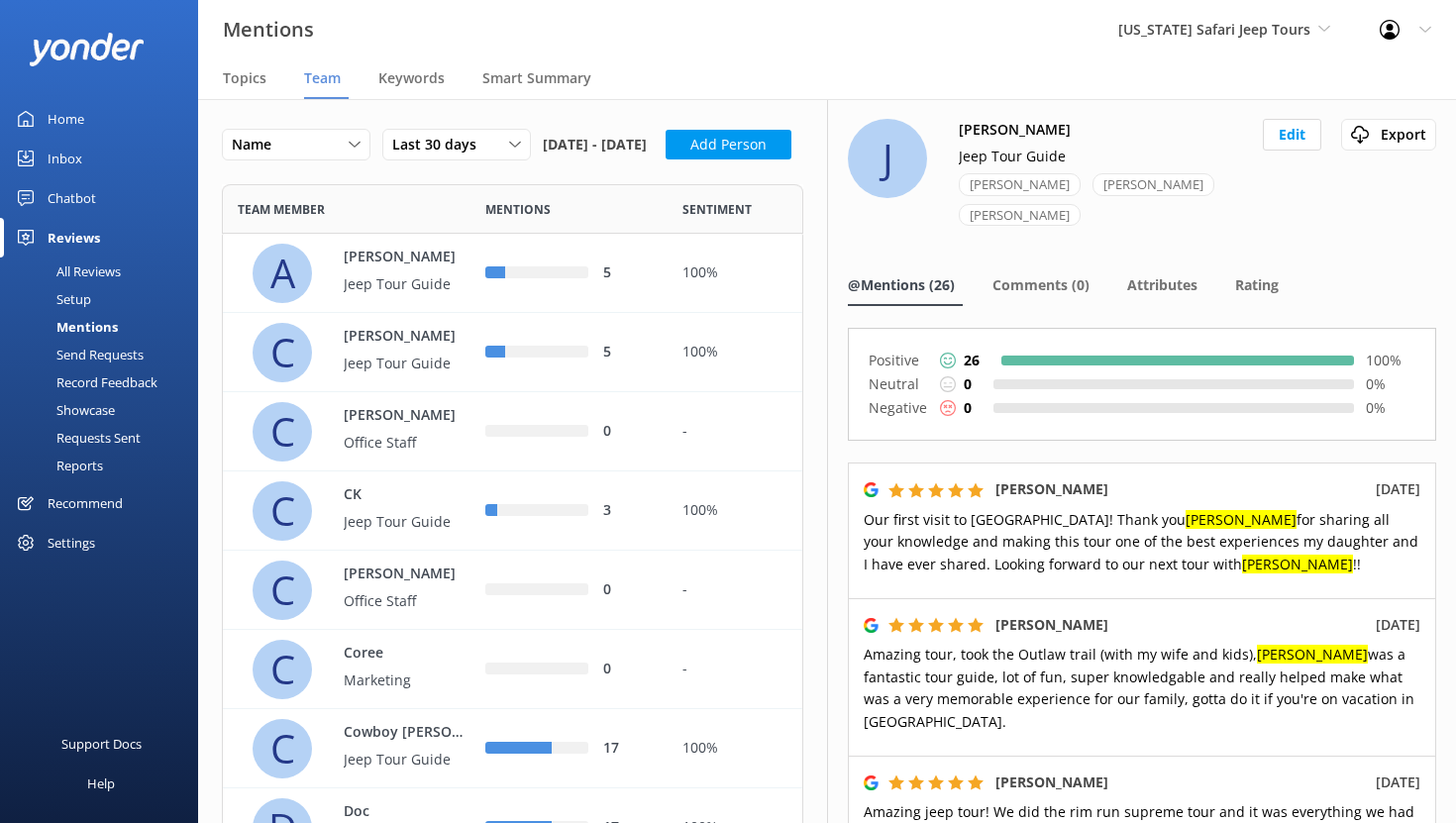 click on "Home" at bounding box center [65, 119] 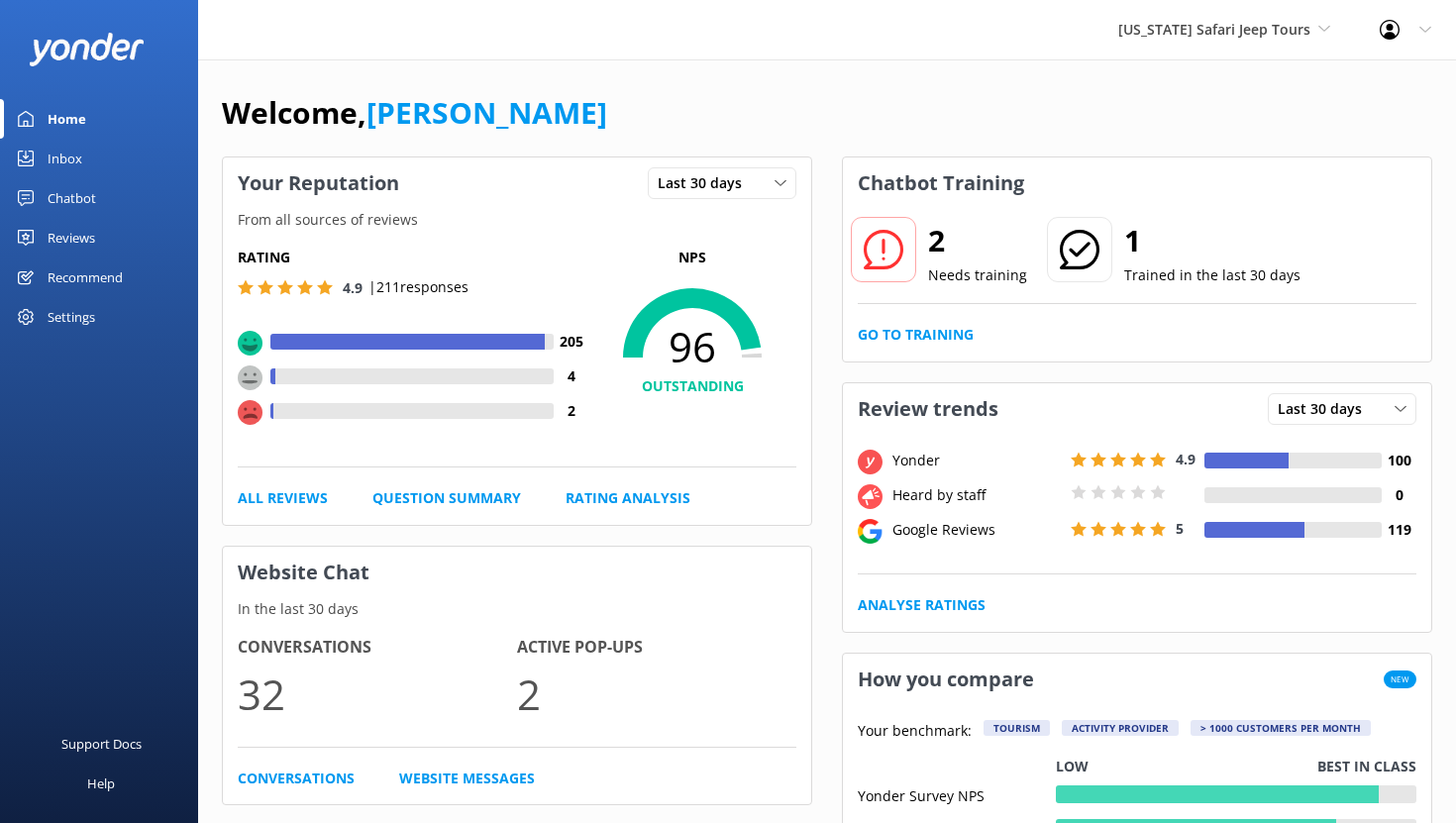 click on "Inbox" at bounding box center [64, 158] 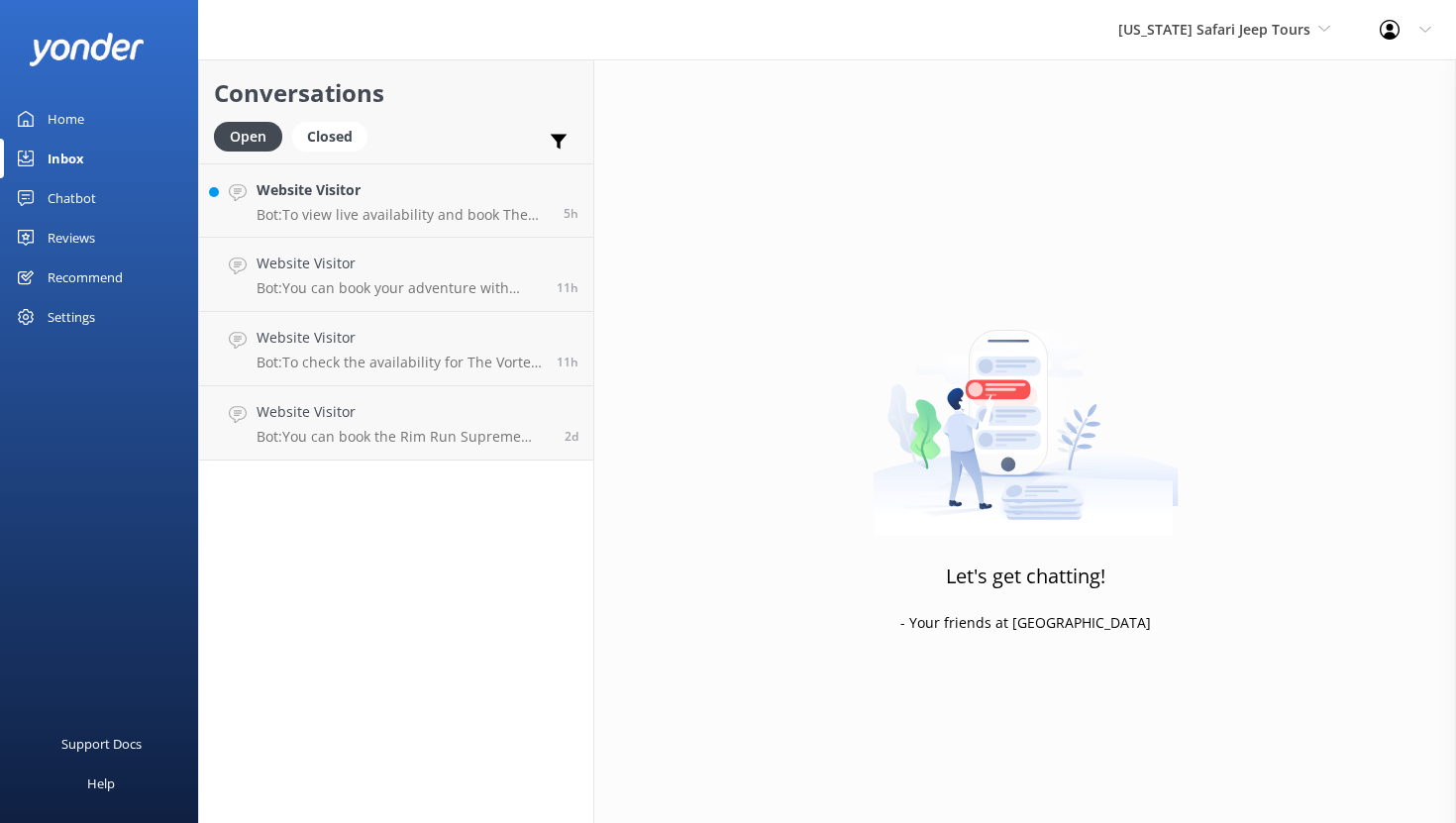 click on "Chatbot" at bounding box center [71, 198] 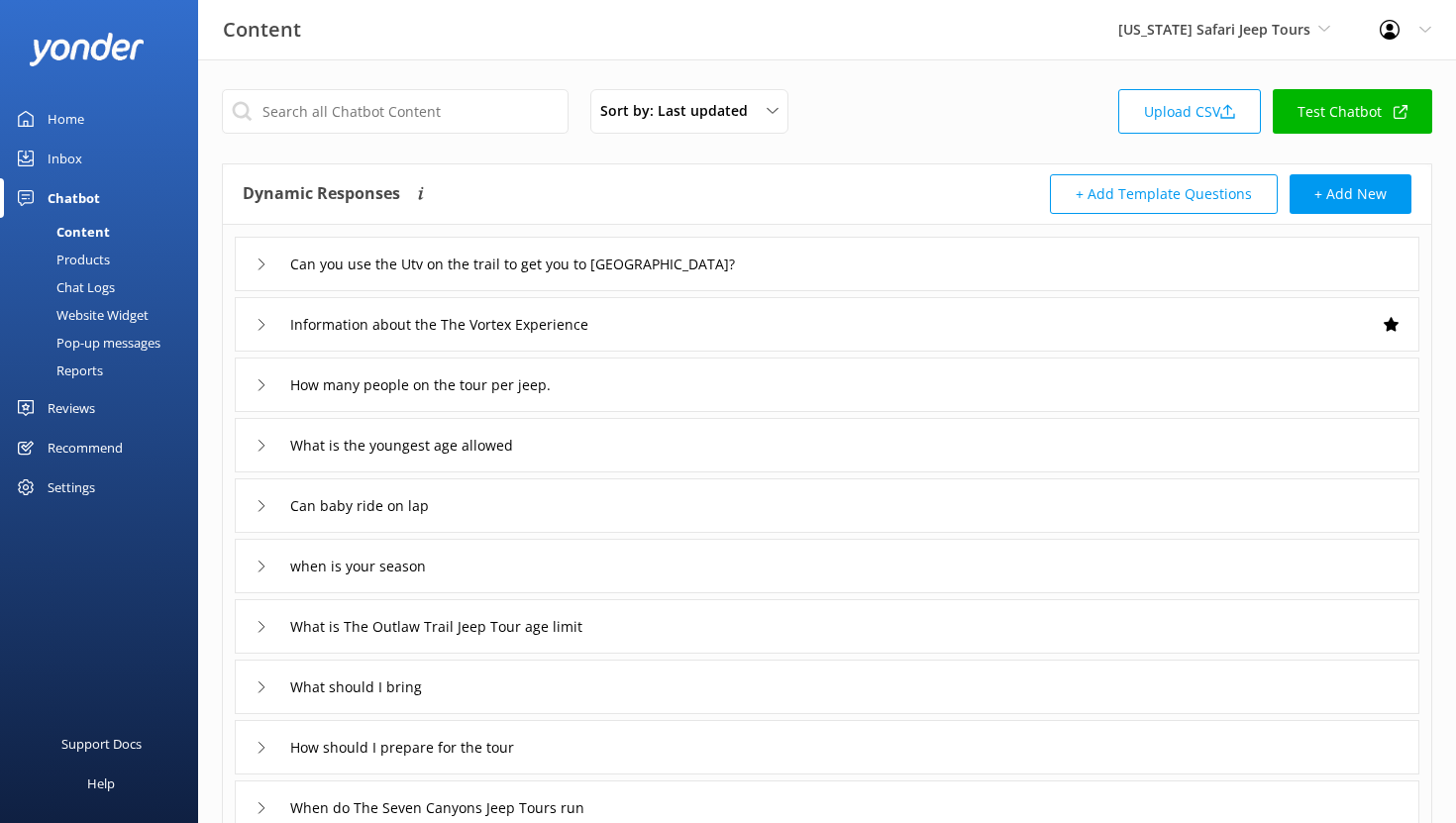 click on "Home" at bounding box center (65, 119) 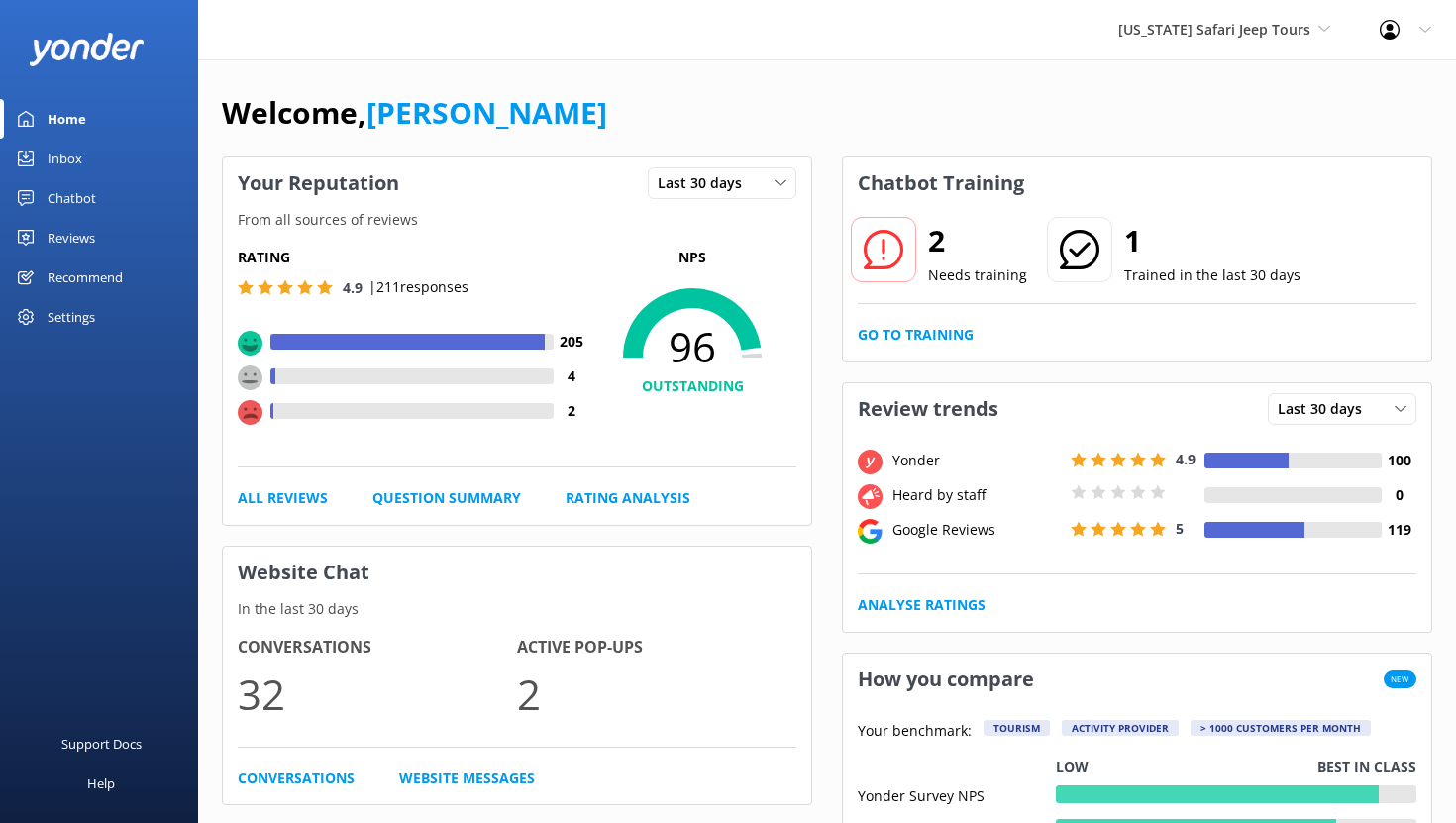 click on "Inbox" at bounding box center [64, 158] 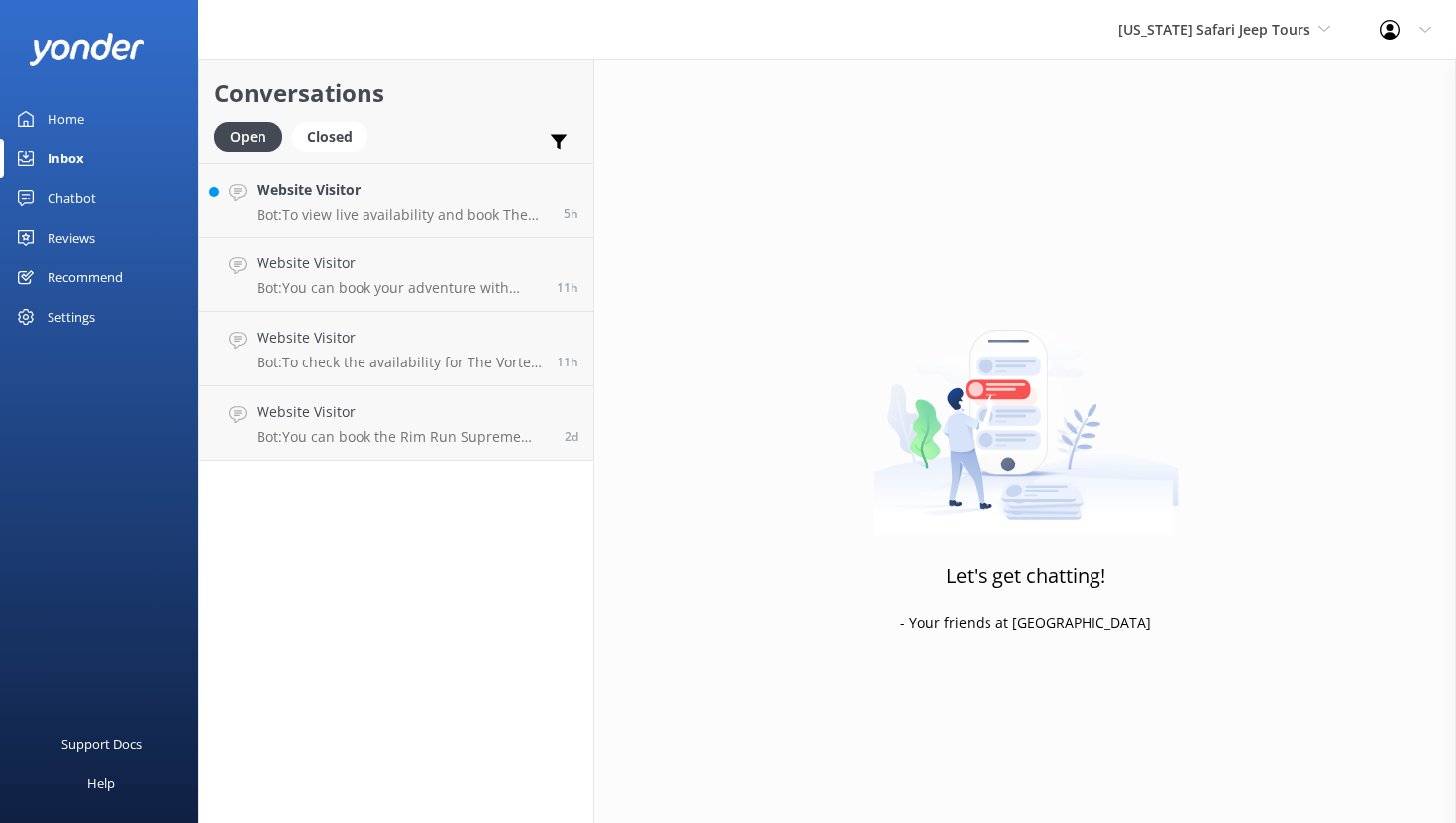 click on "Chatbot" at bounding box center [71, 198] 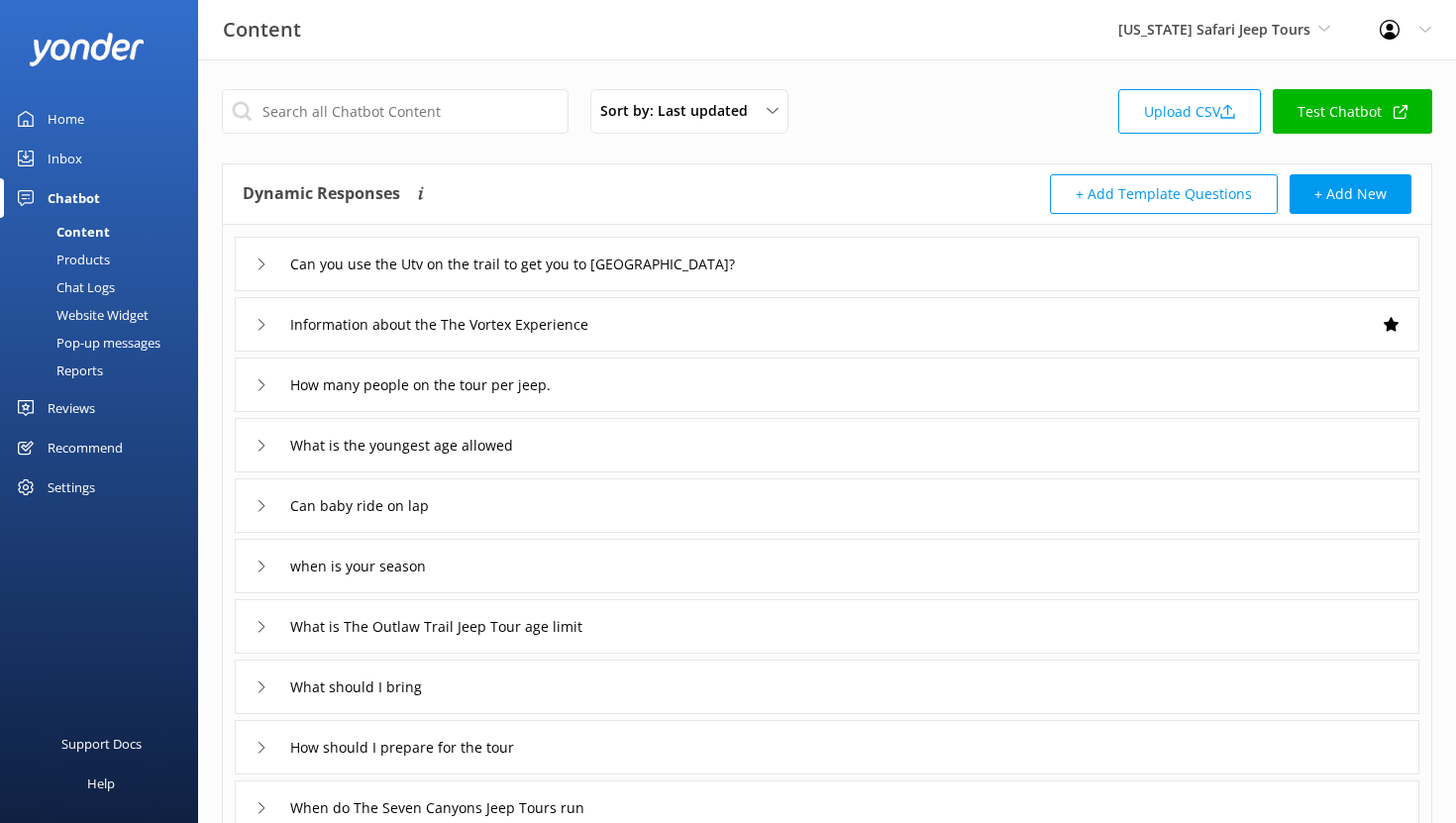 click on "Home" at bounding box center (65, 119) 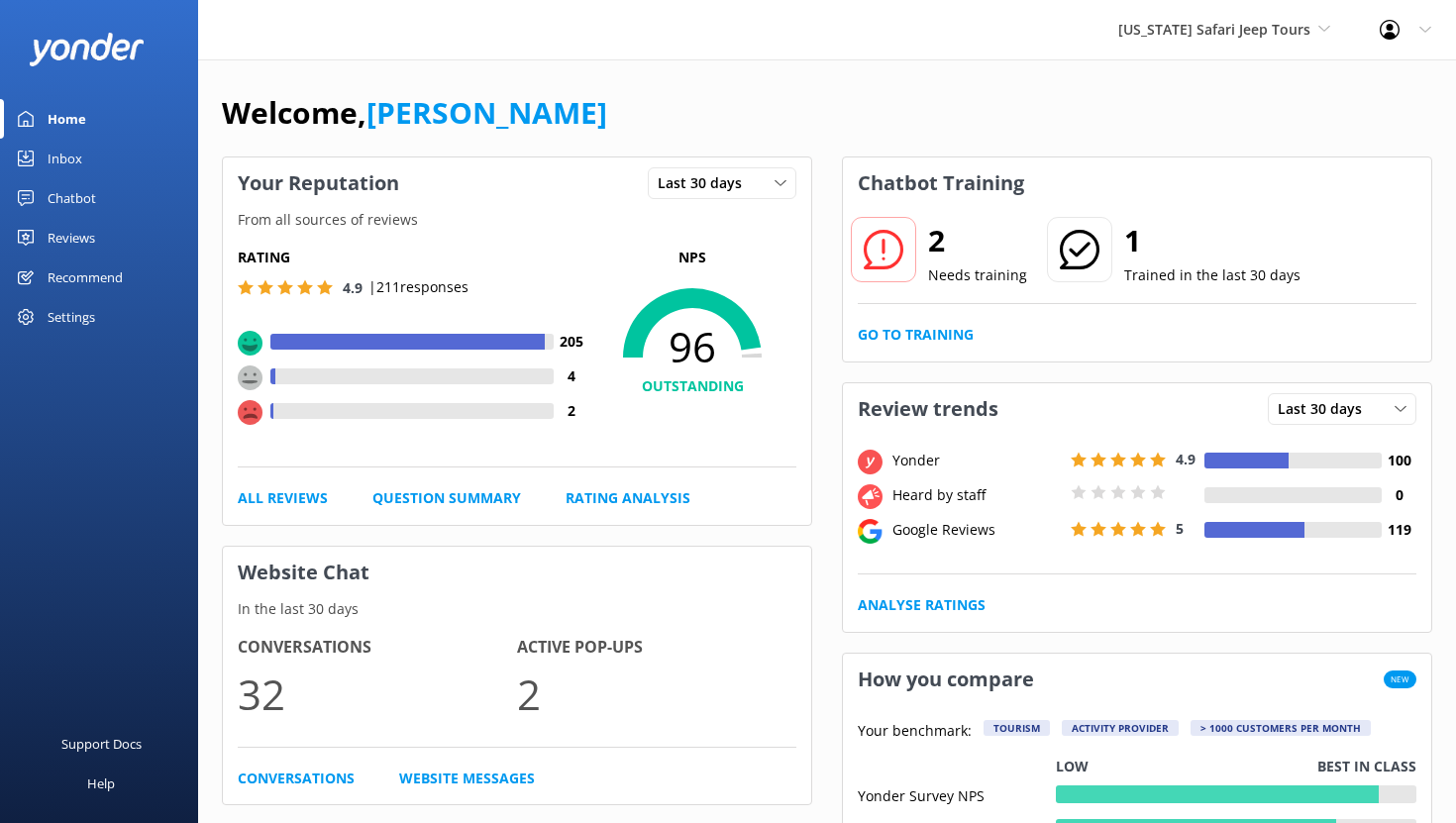 click on "Inbox" at bounding box center (64, 158) 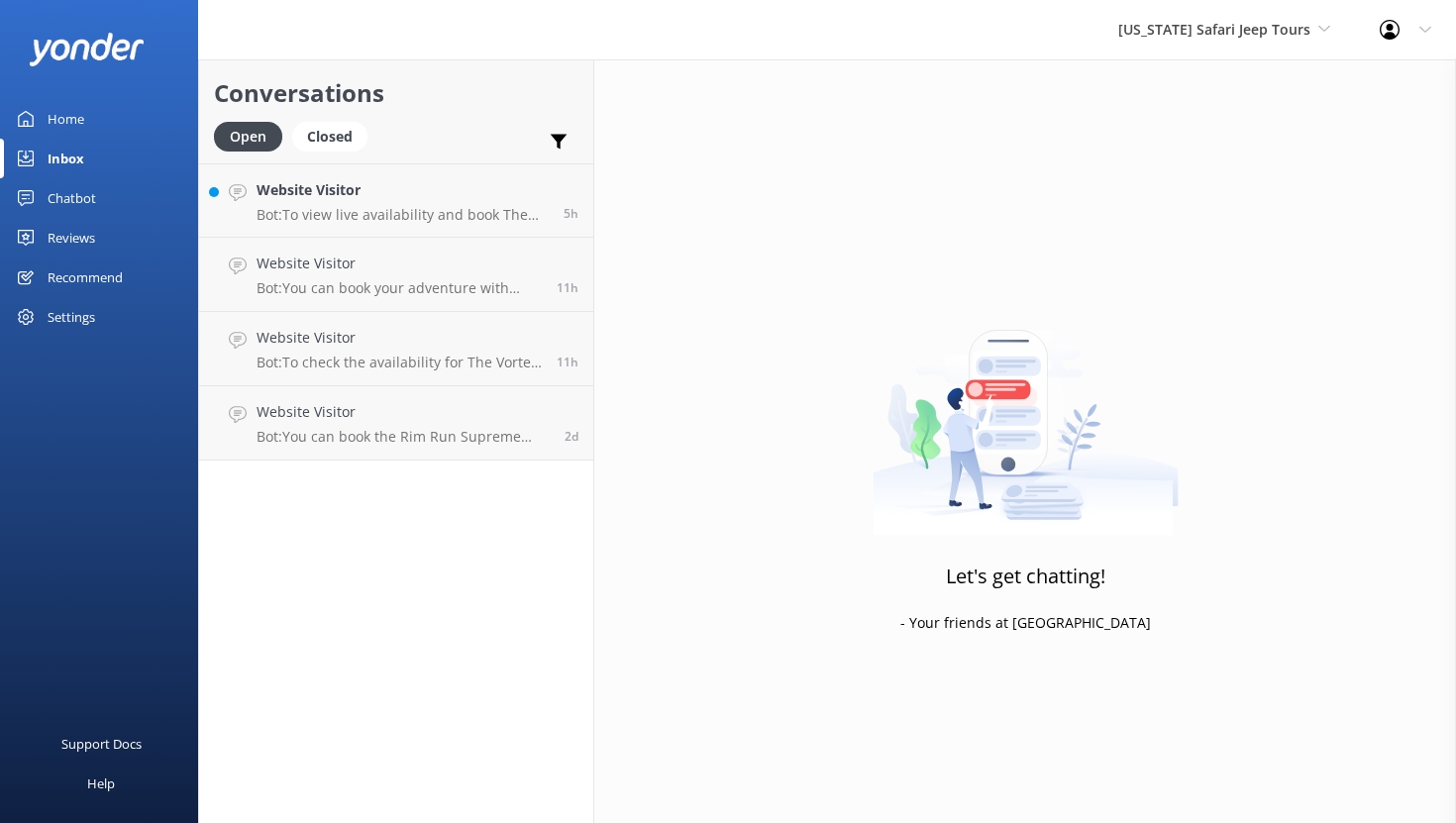 click on "Chatbot" at bounding box center [71, 198] 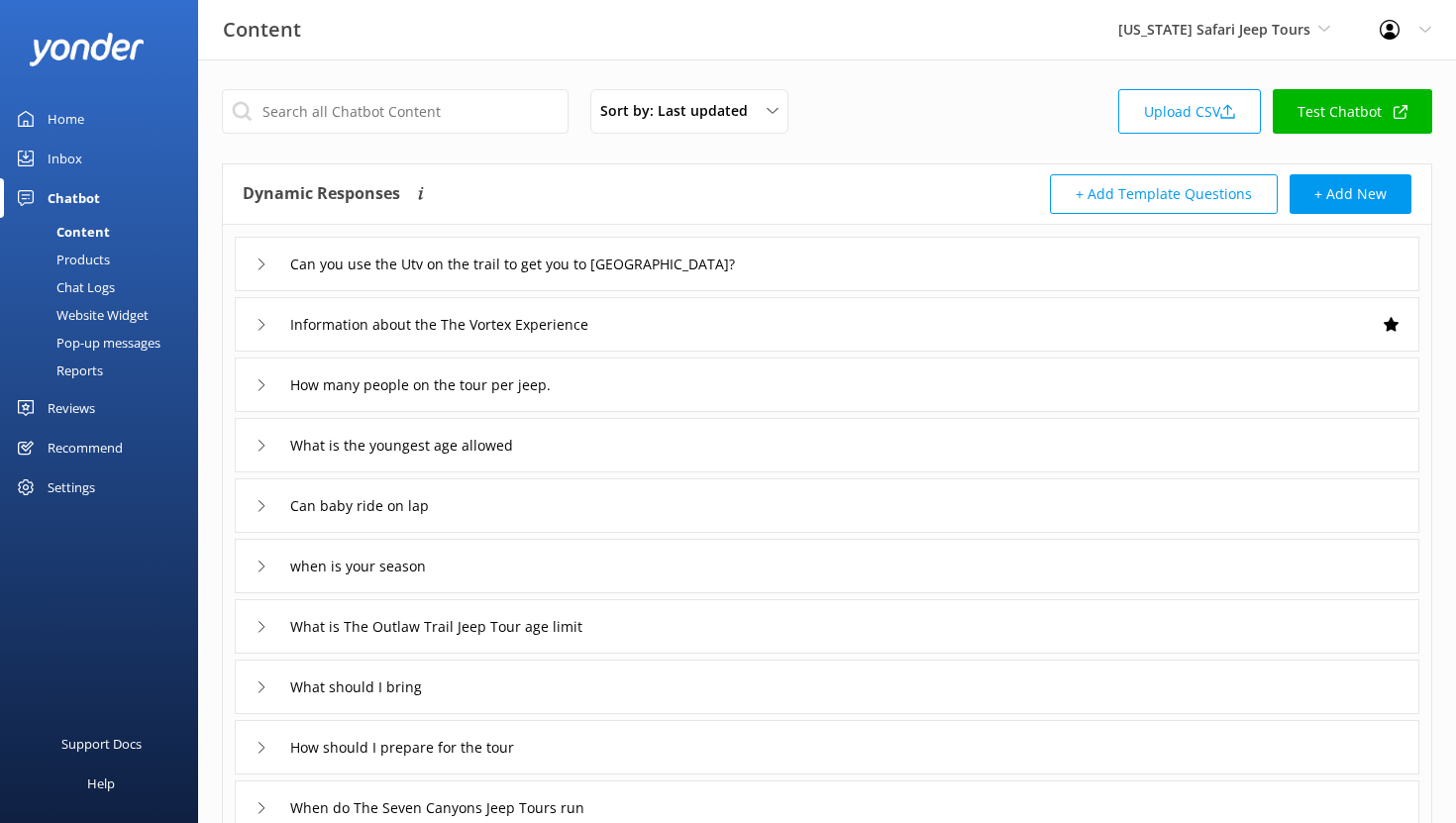 click on "Reviews" at bounding box center (71, 408) 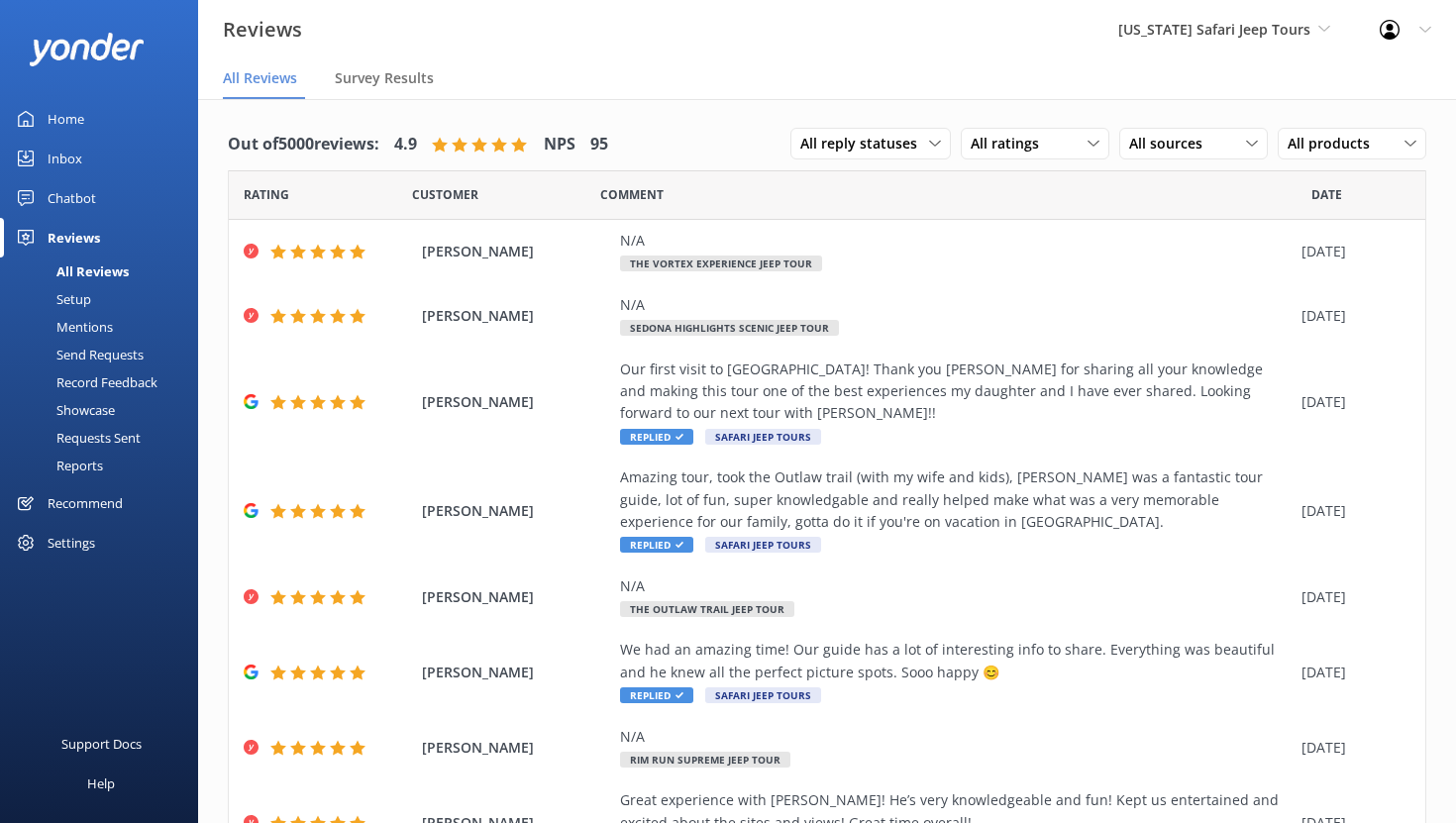 click on "Chatbot" at bounding box center [71, 198] 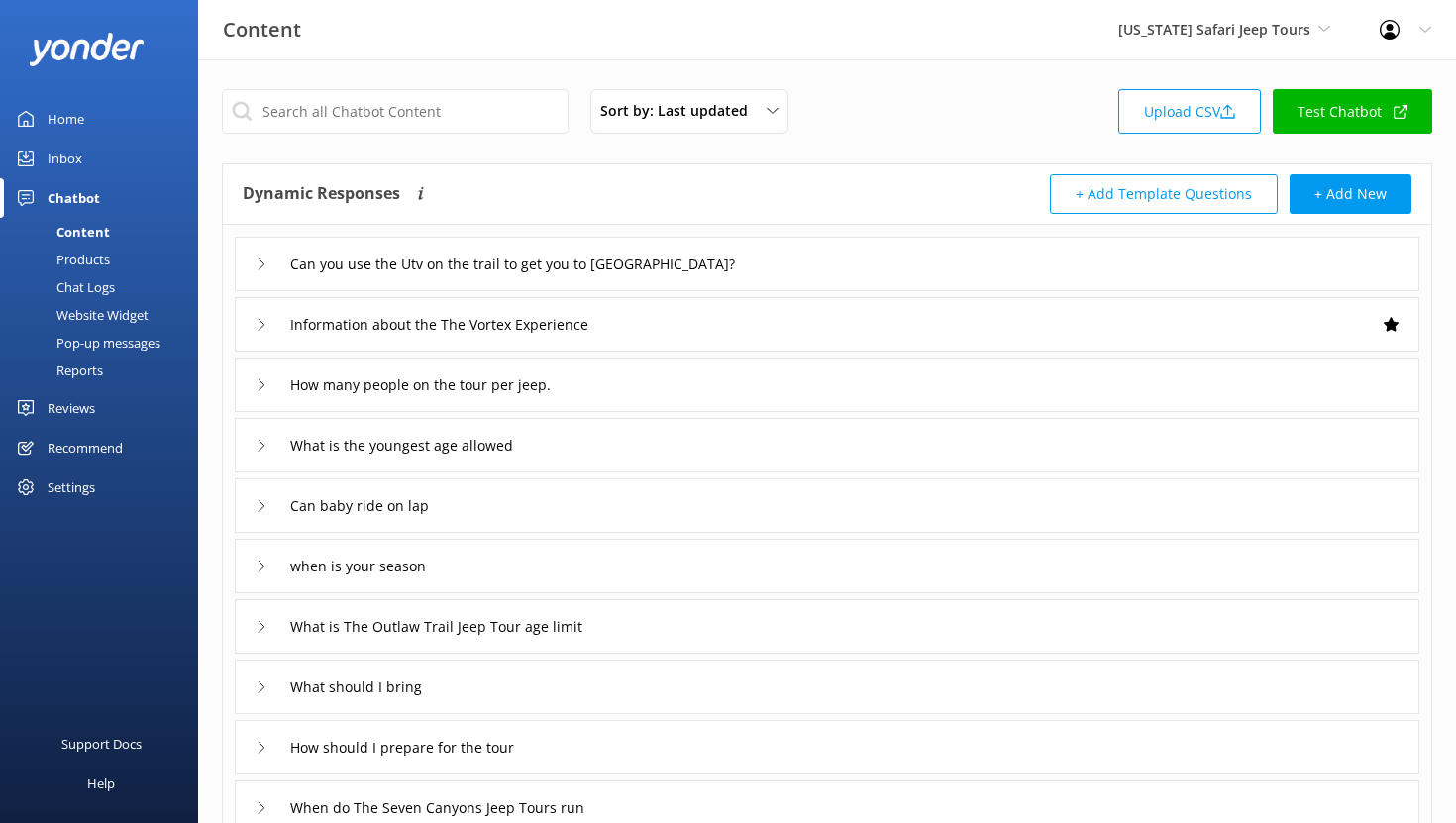 click on "Reports" at bounding box center [57, 370] 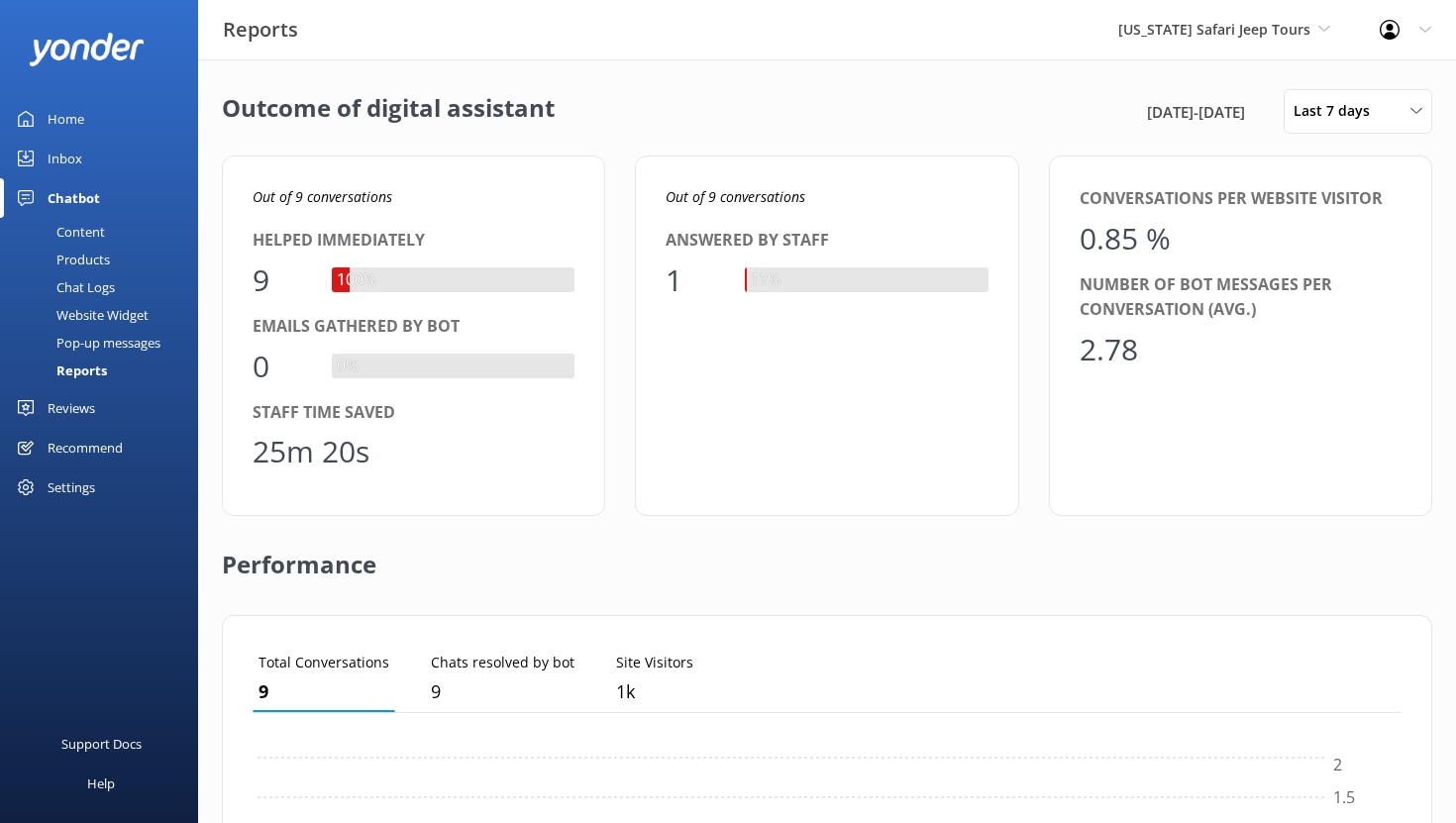 scroll, scrollTop: 1, scrollLeft: 1, axis: both 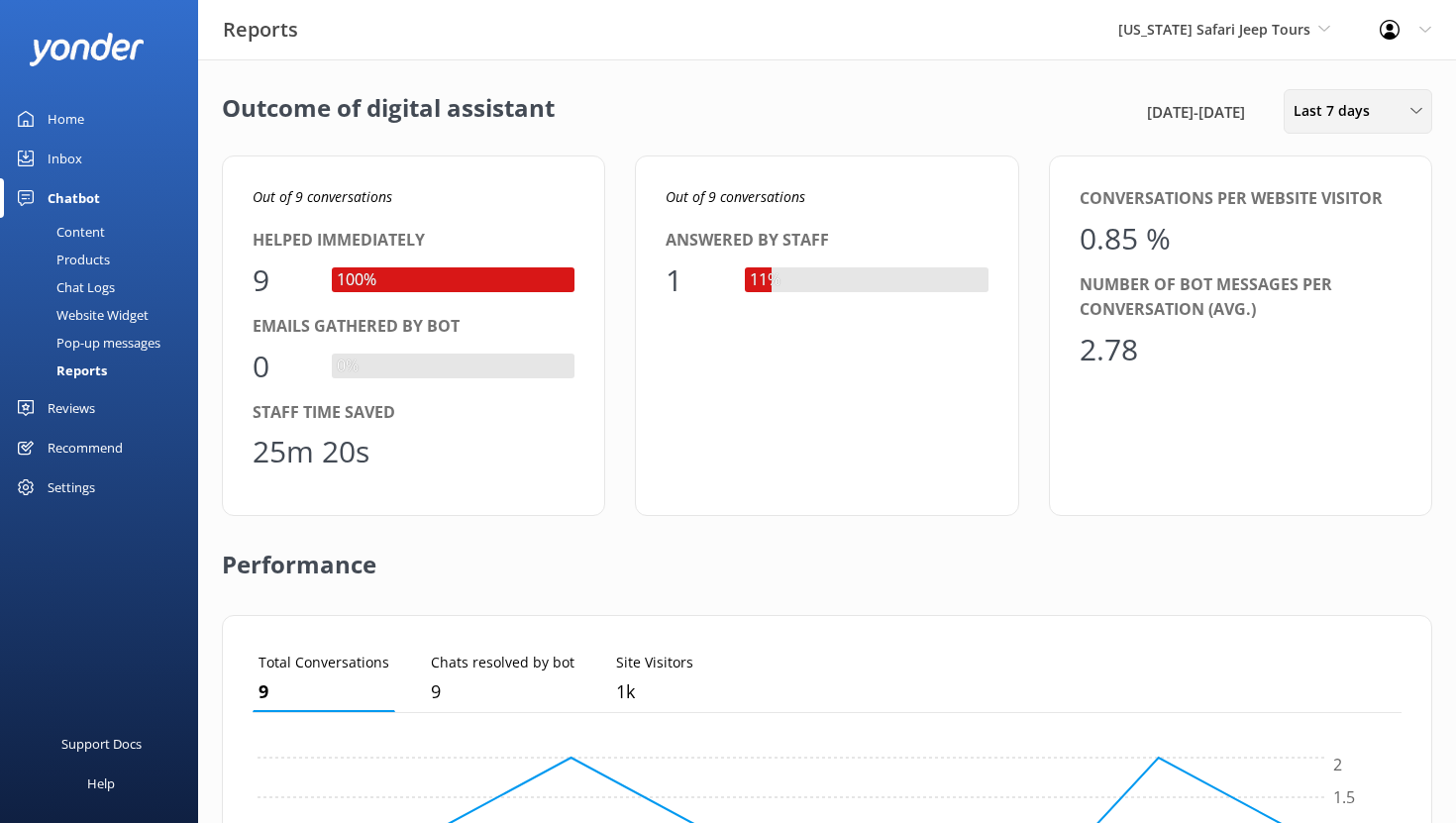 click on "Last 7 days" at bounding box center [1337, 111] 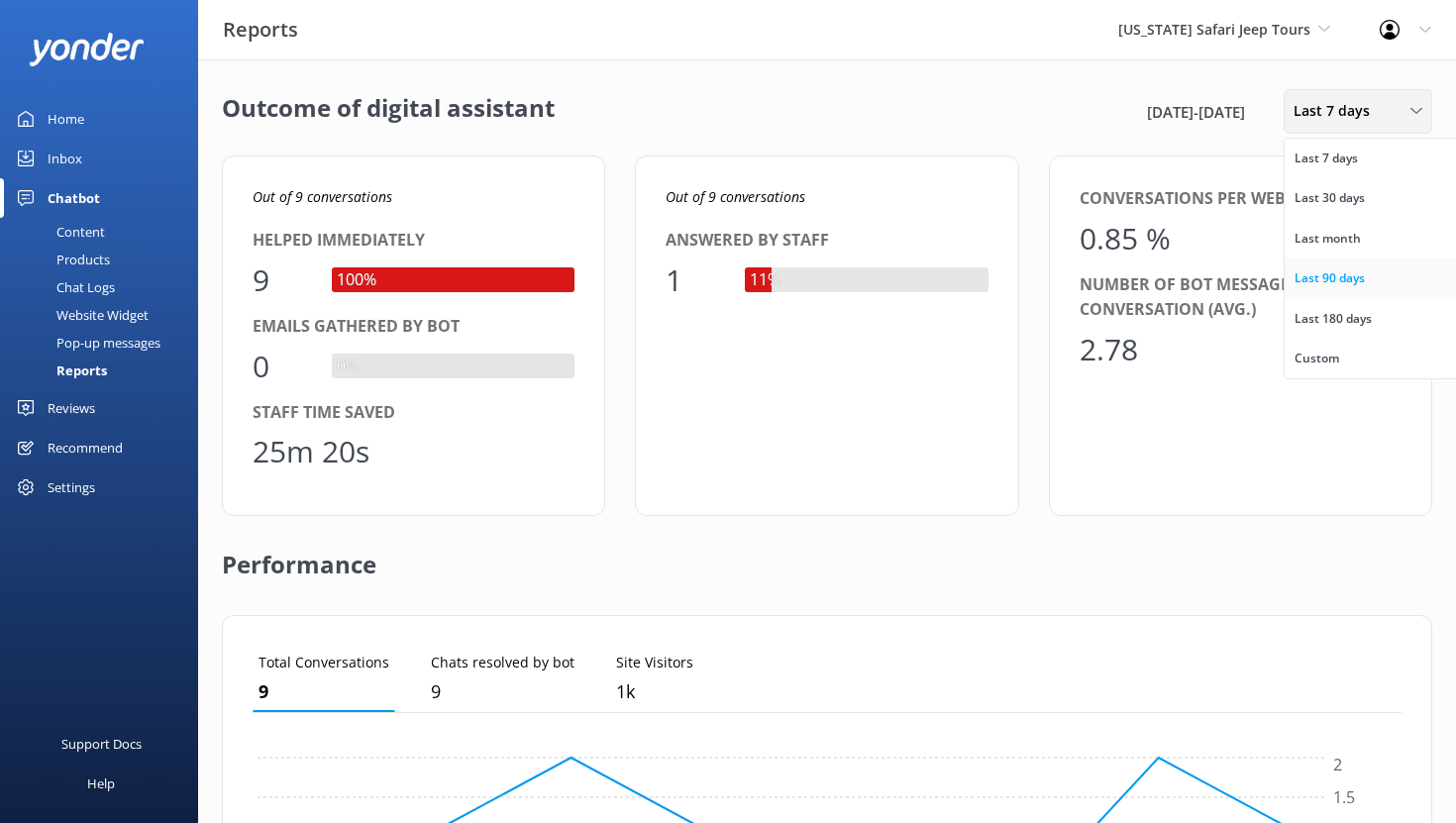 click on "Last 90 days" at bounding box center [1329, 278] 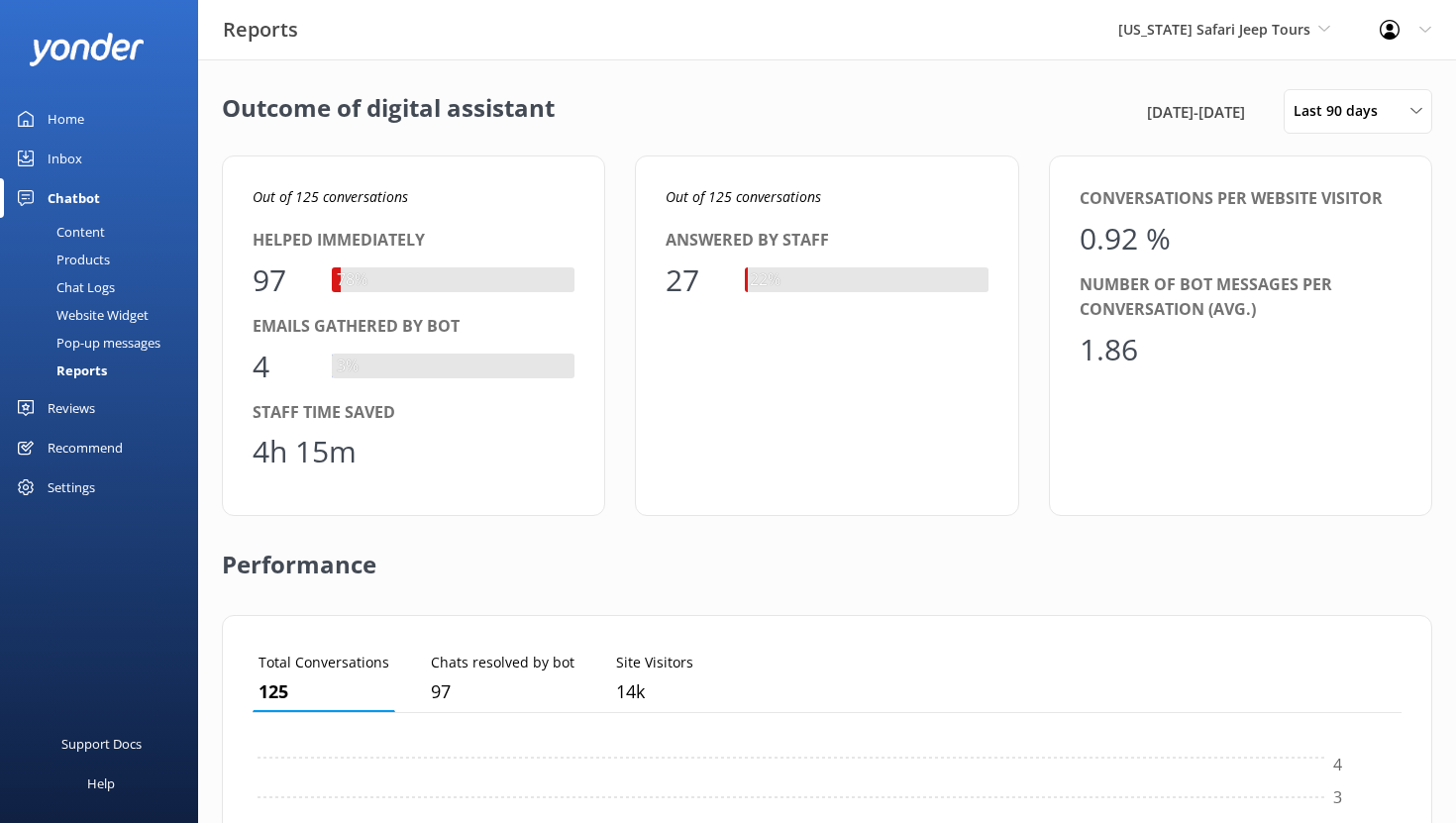 scroll, scrollTop: 1, scrollLeft: 1, axis: both 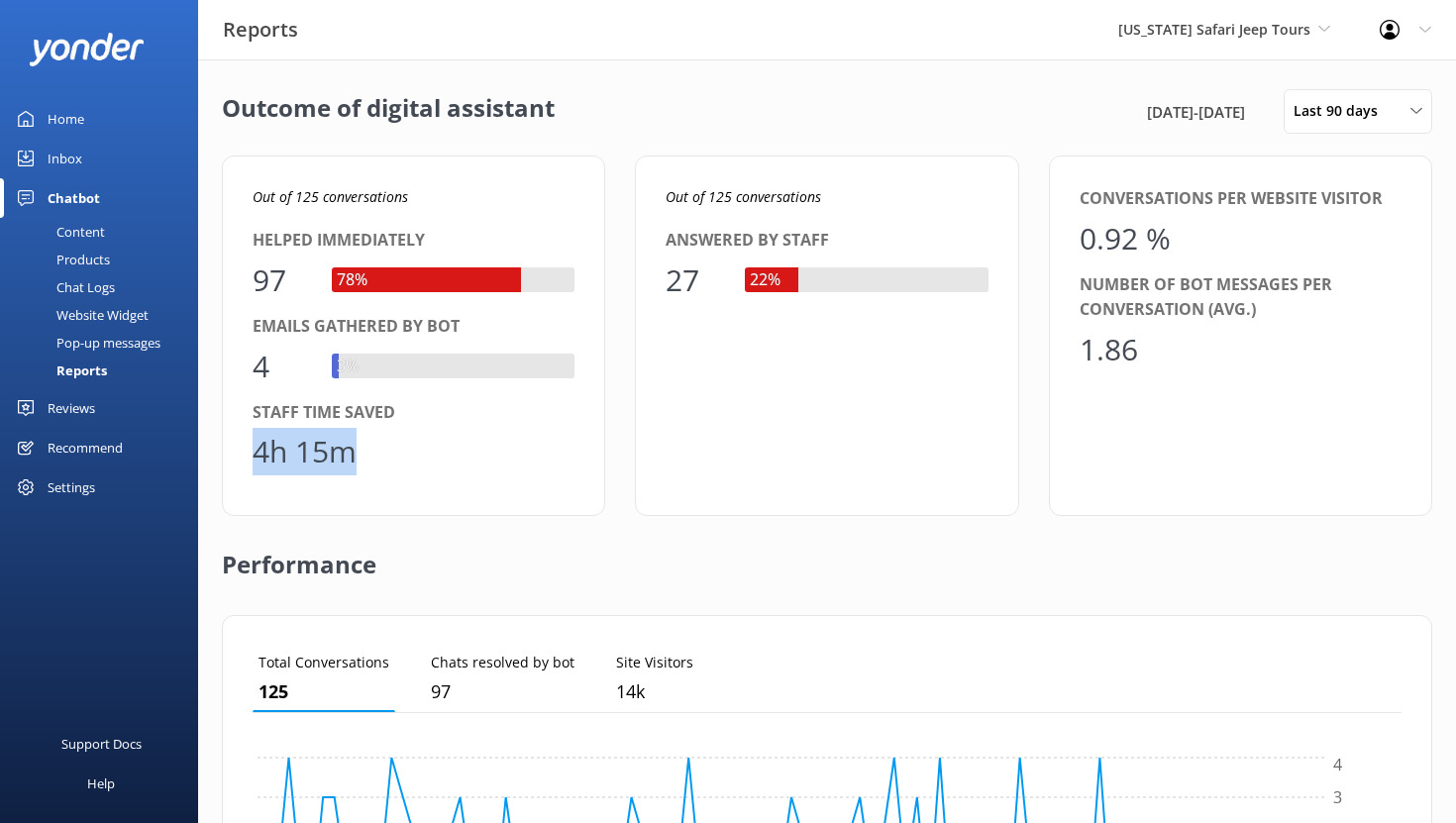 drag, startPoint x: 361, startPoint y: 450, endPoint x: 258, endPoint y: 449, distance: 103.00485 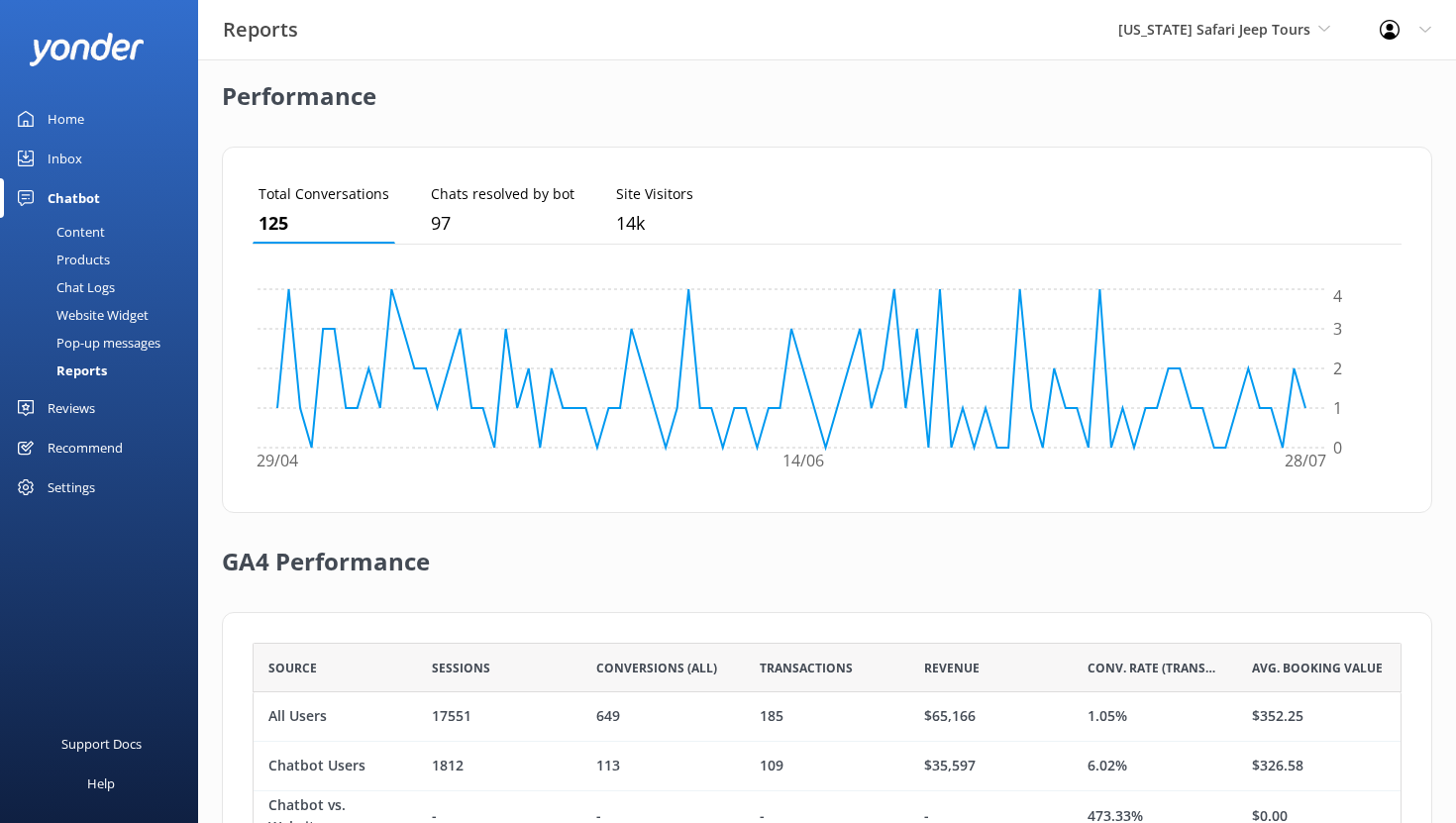 scroll, scrollTop: 558, scrollLeft: 0, axis: vertical 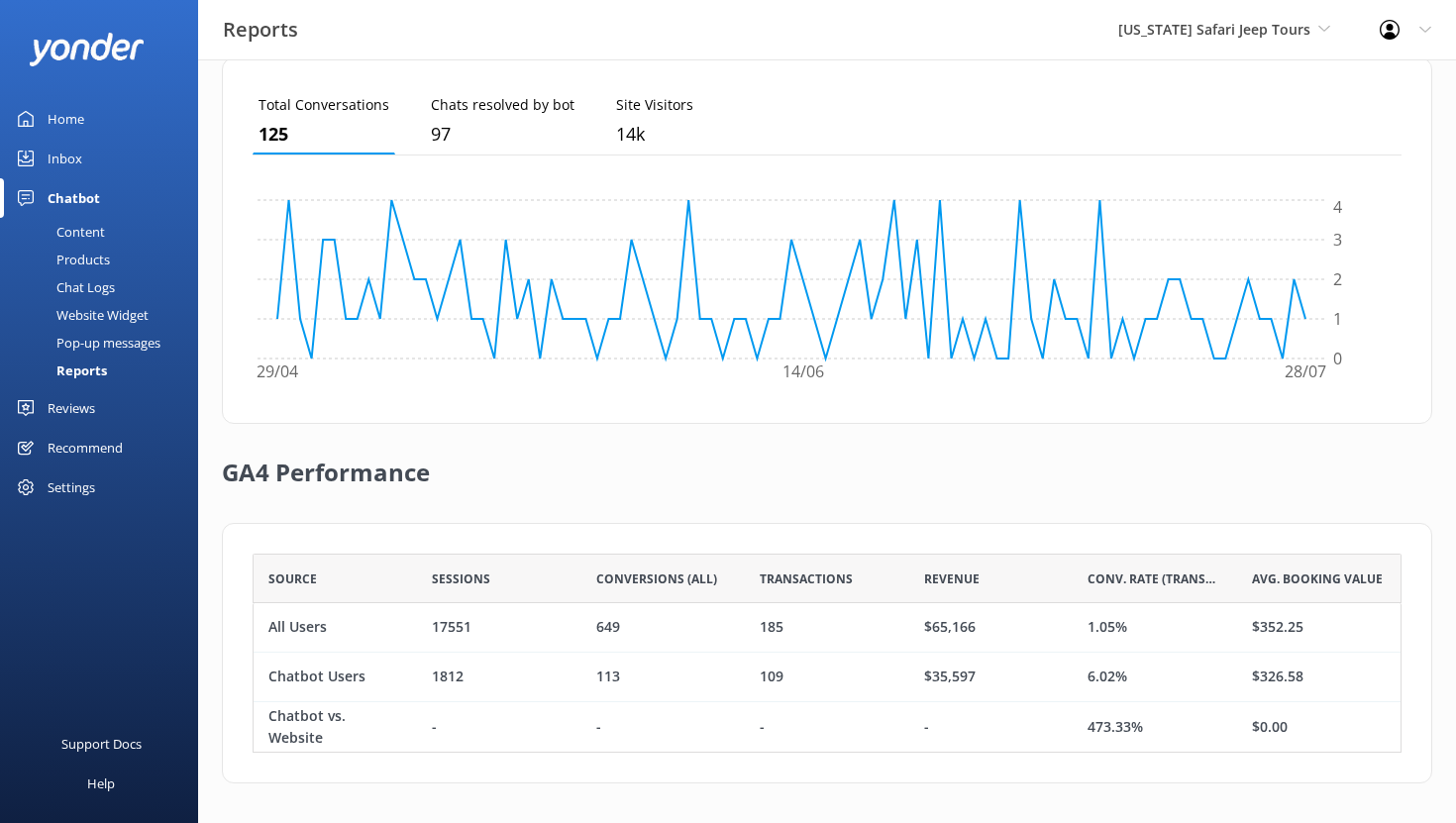 click on "Content" at bounding box center (58, 232) 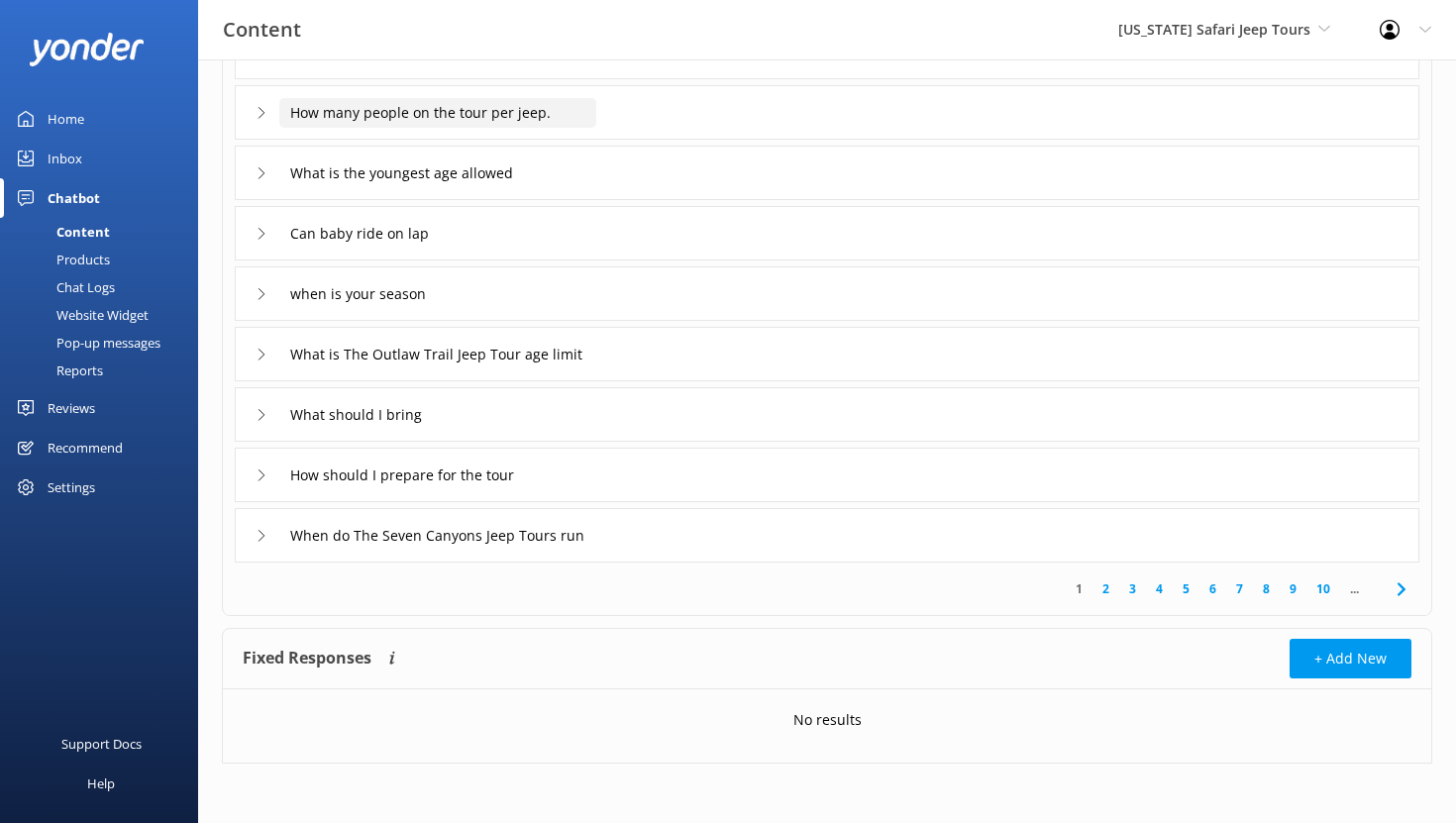 scroll, scrollTop: 0, scrollLeft: 0, axis: both 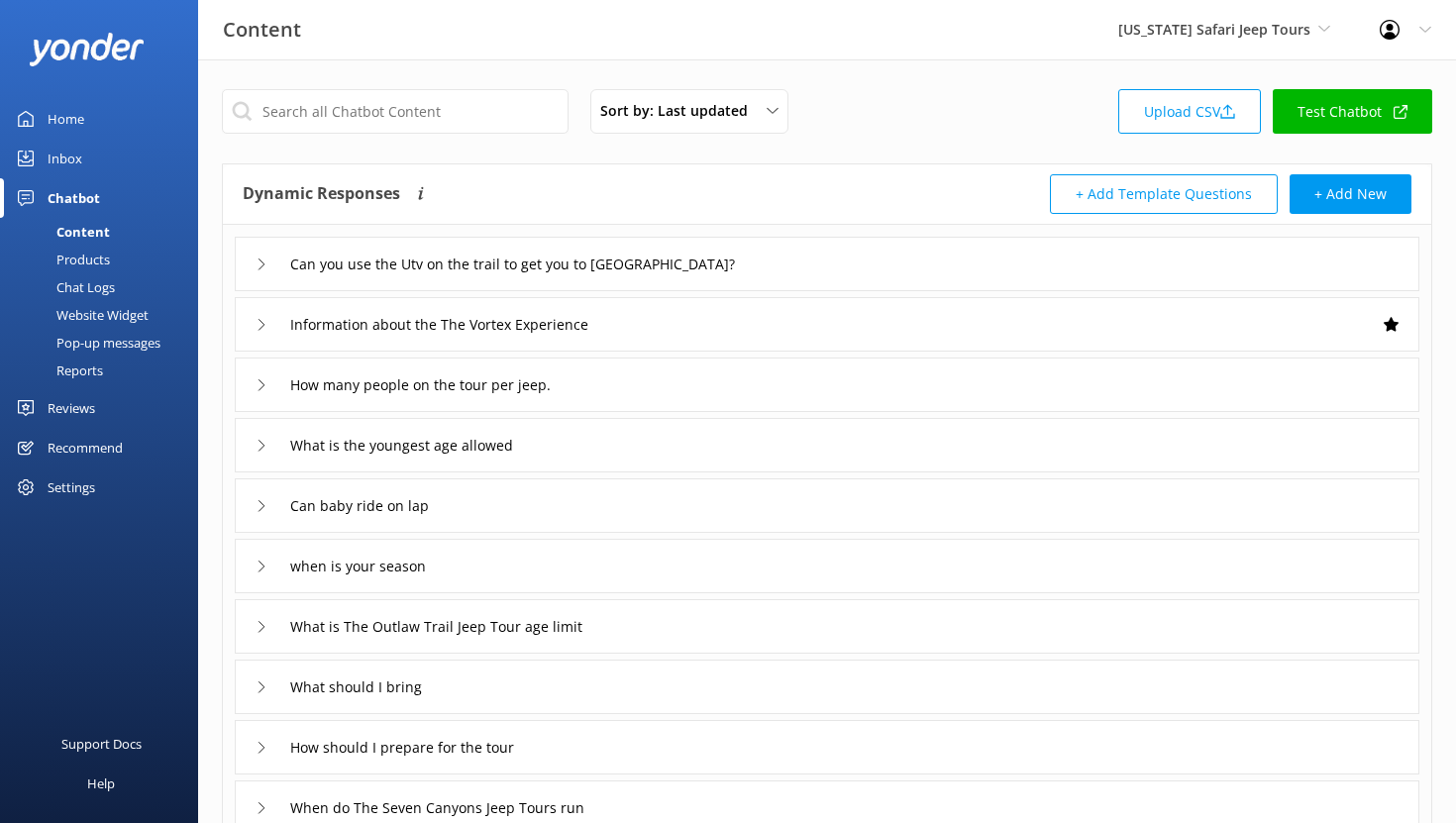 click on "Reports" at bounding box center [57, 370] 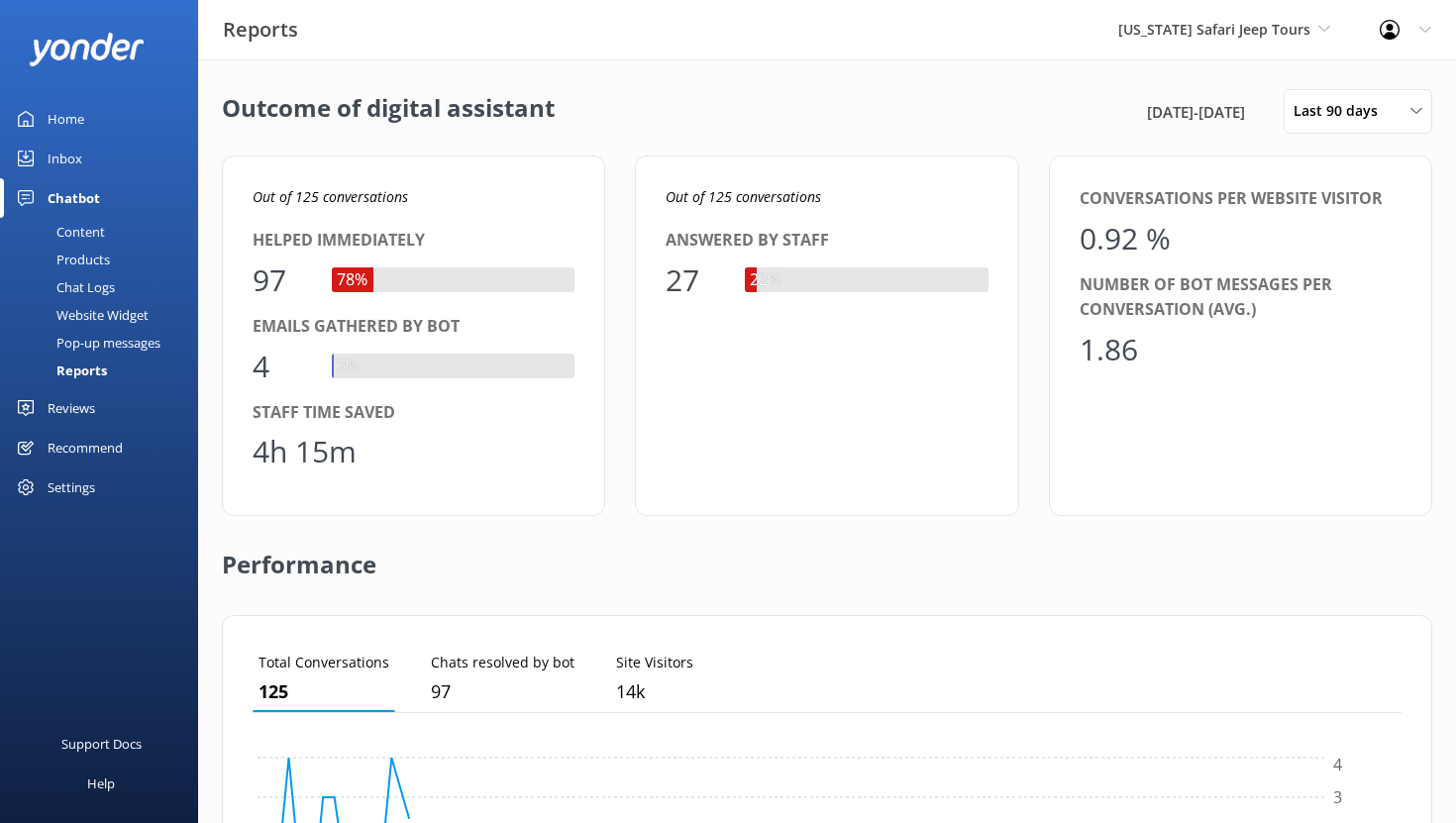 scroll, scrollTop: 1, scrollLeft: 1, axis: both 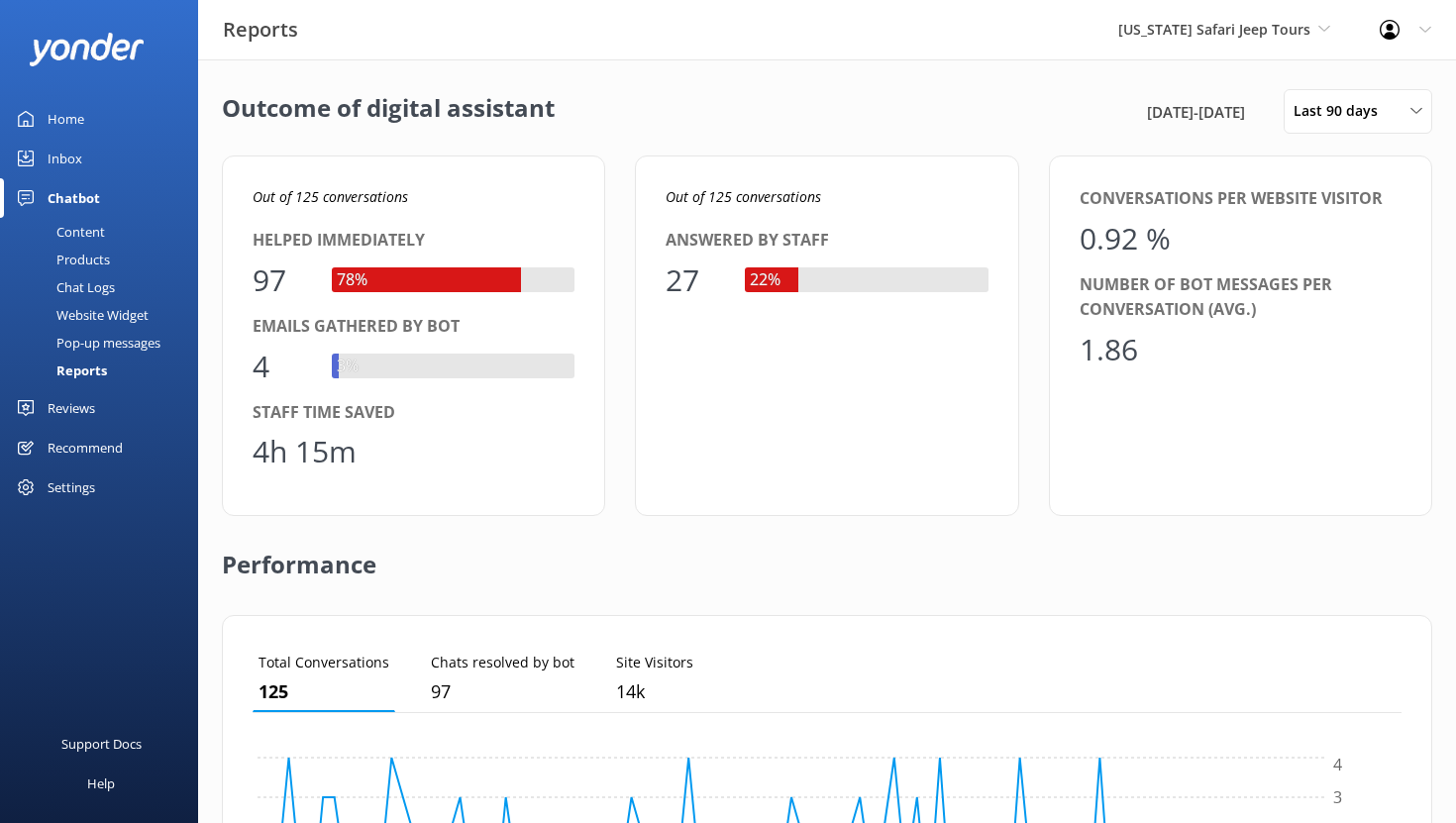 click on "Content" at bounding box center (58, 232) 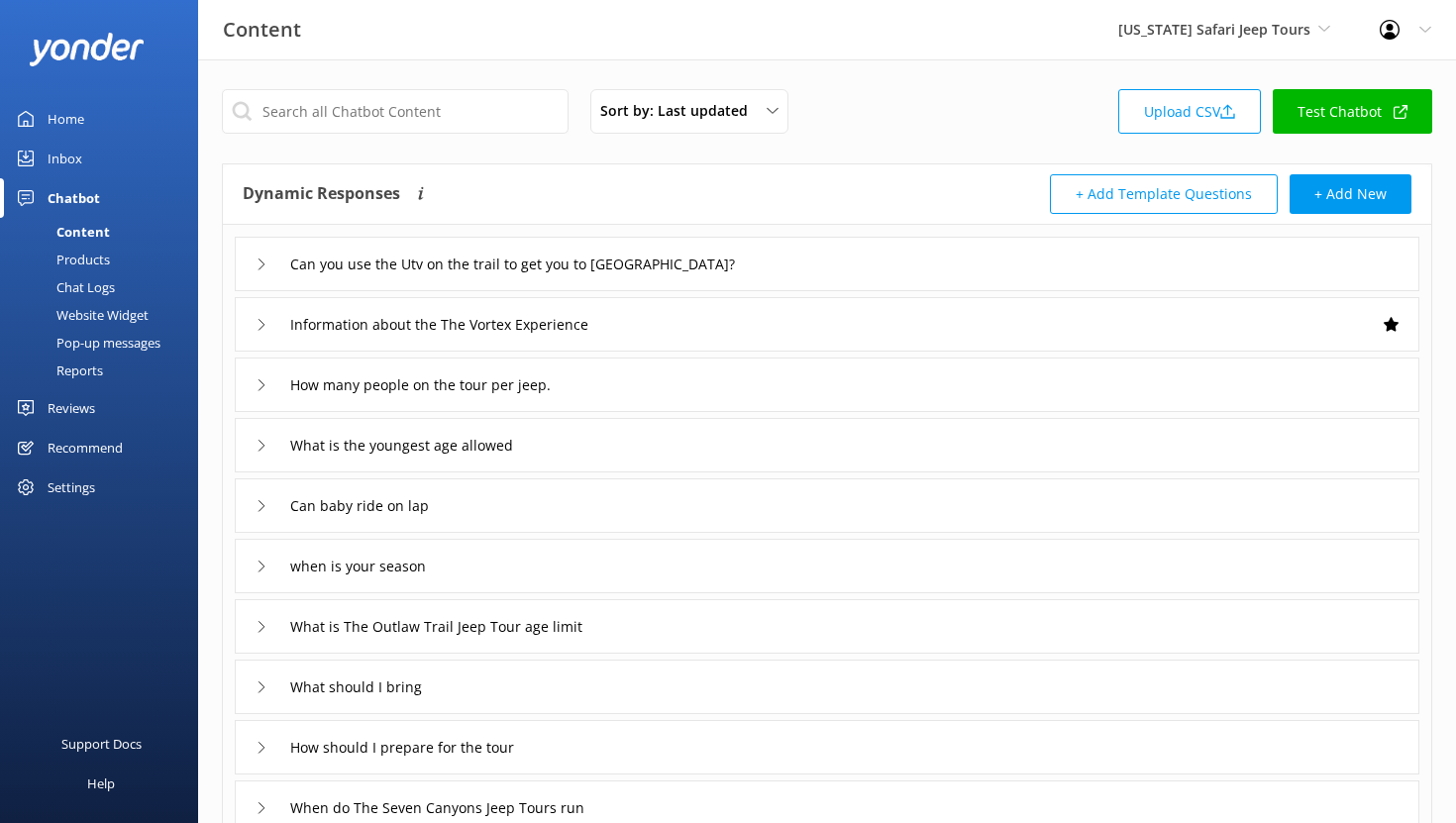 click on "Chat Logs" at bounding box center [63, 287] 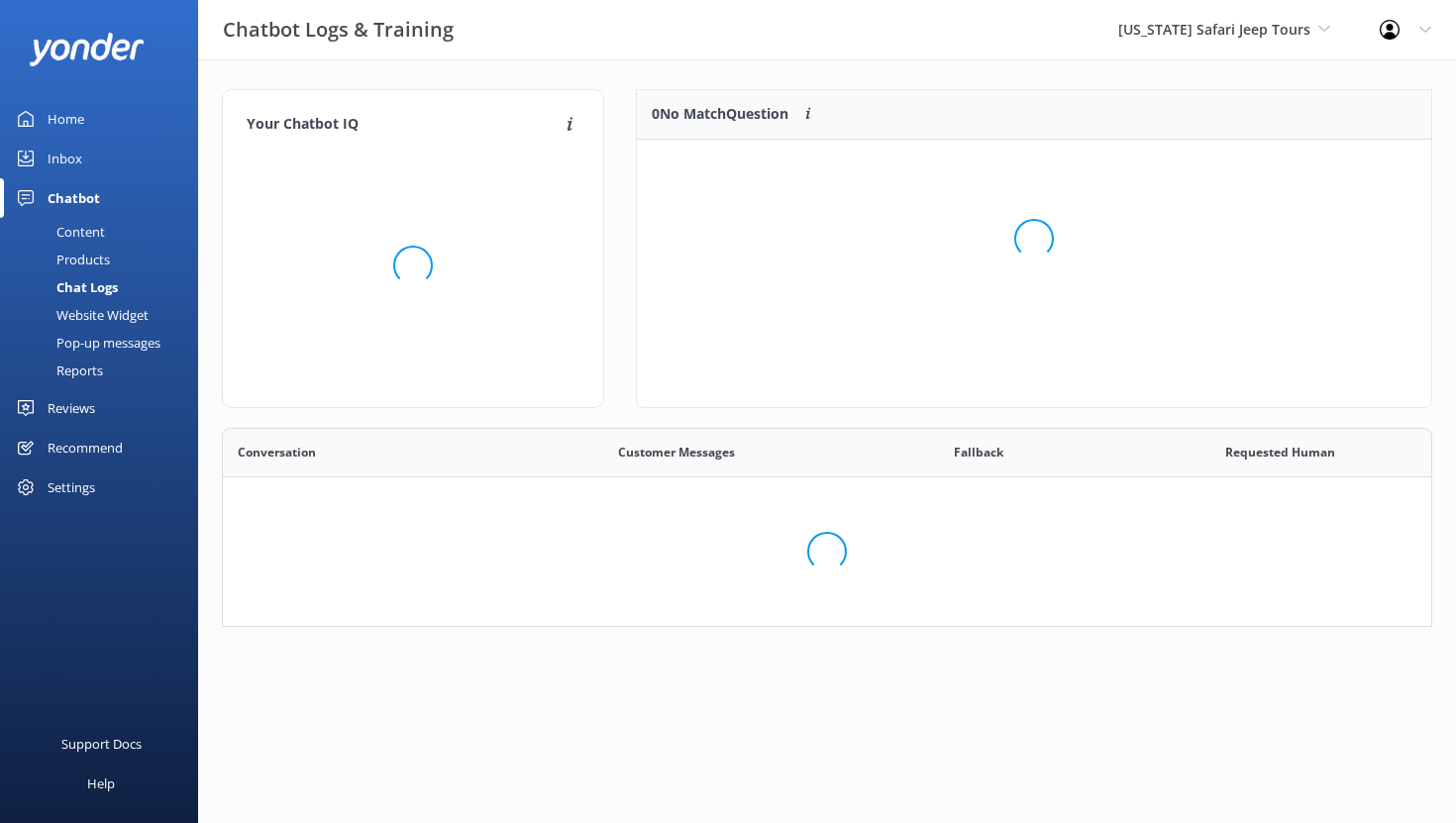 scroll, scrollTop: 1, scrollLeft: 1, axis: both 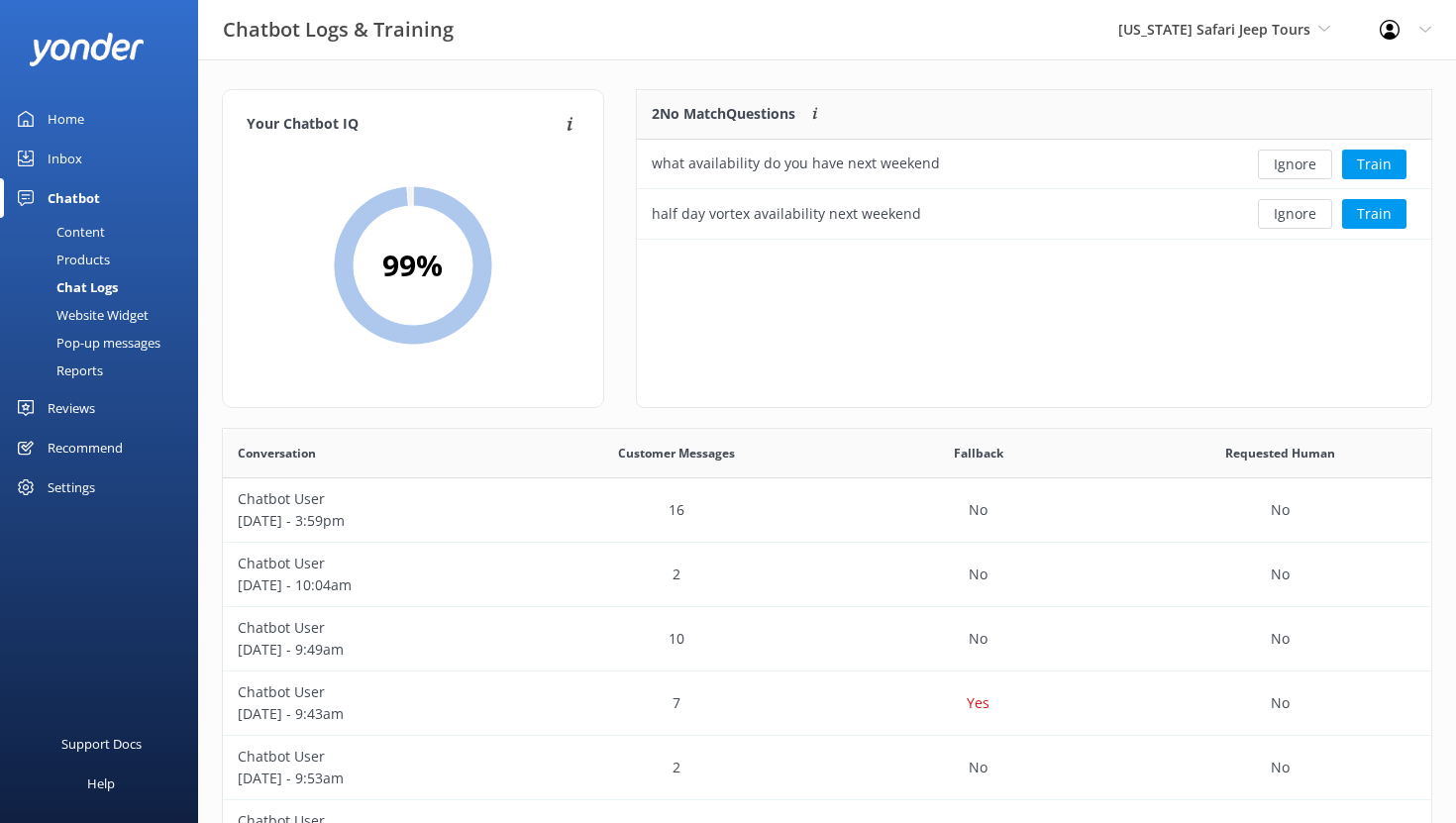 click on "Pop-up messages" at bounding box center [86, 343] 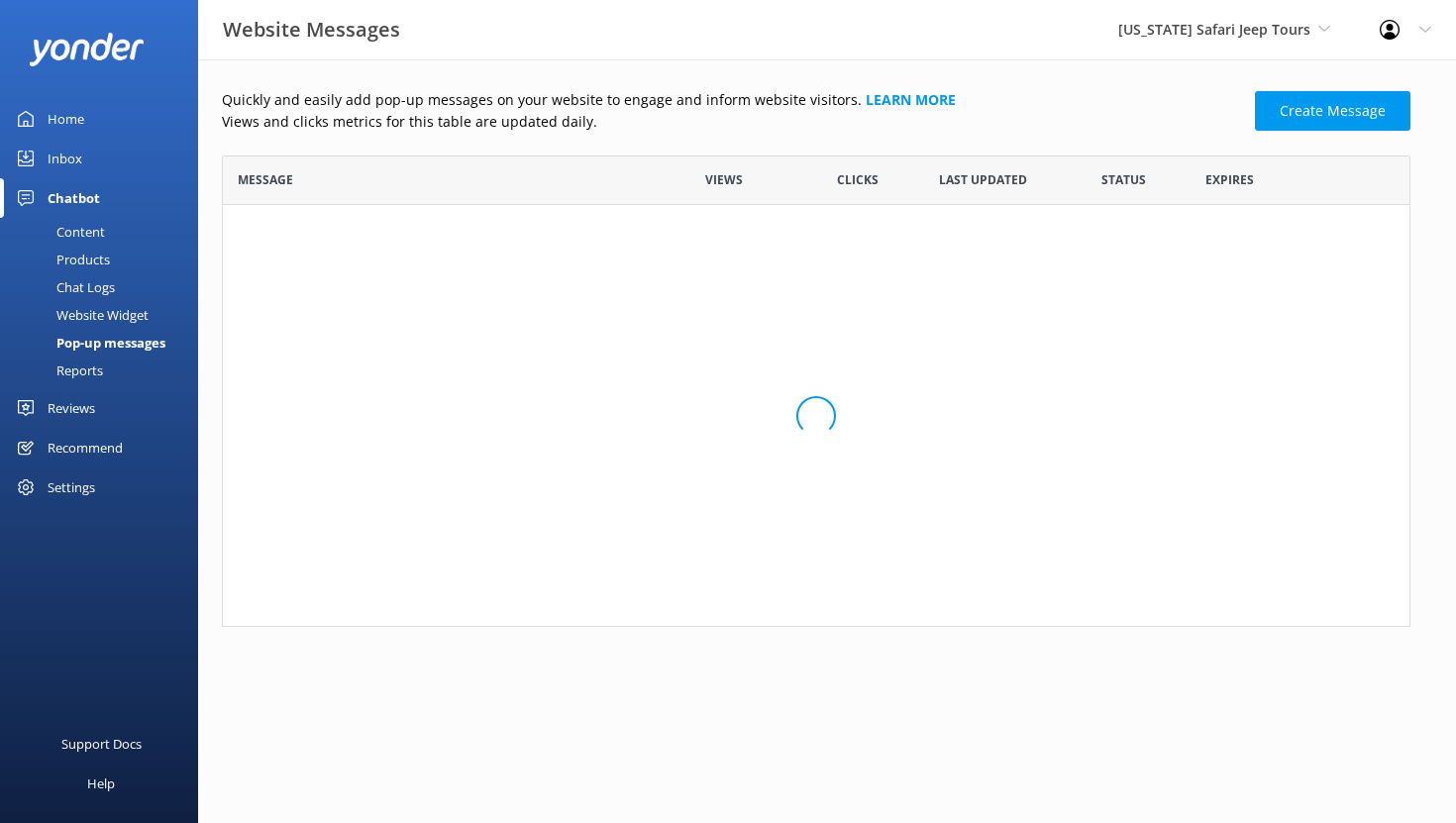 scroll, scrollTop: 1, scrollLeft: 1, axis: both 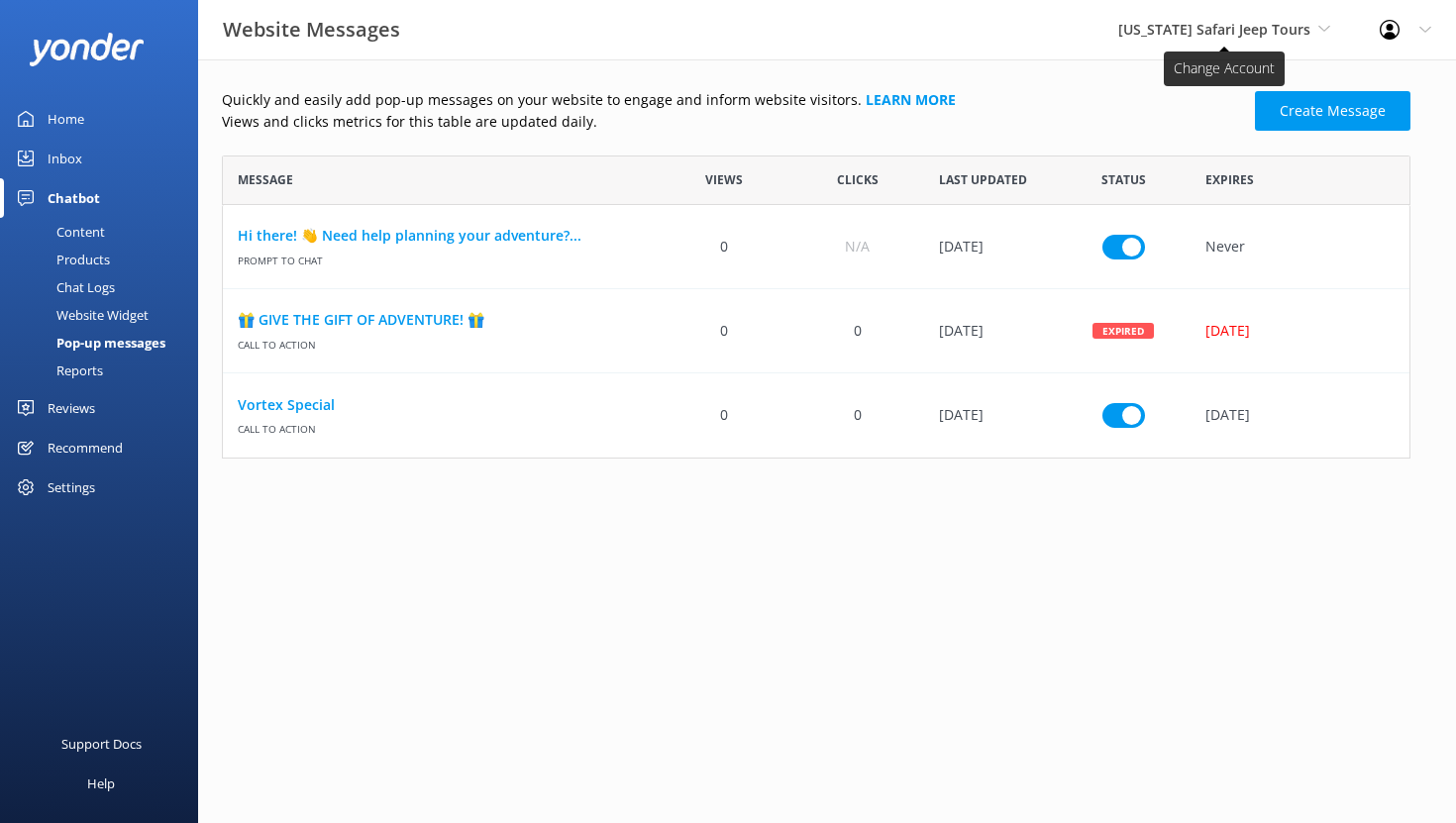 click on "[US_STATE] Safari Jeep Tours" at bounding box center (1214, 29) 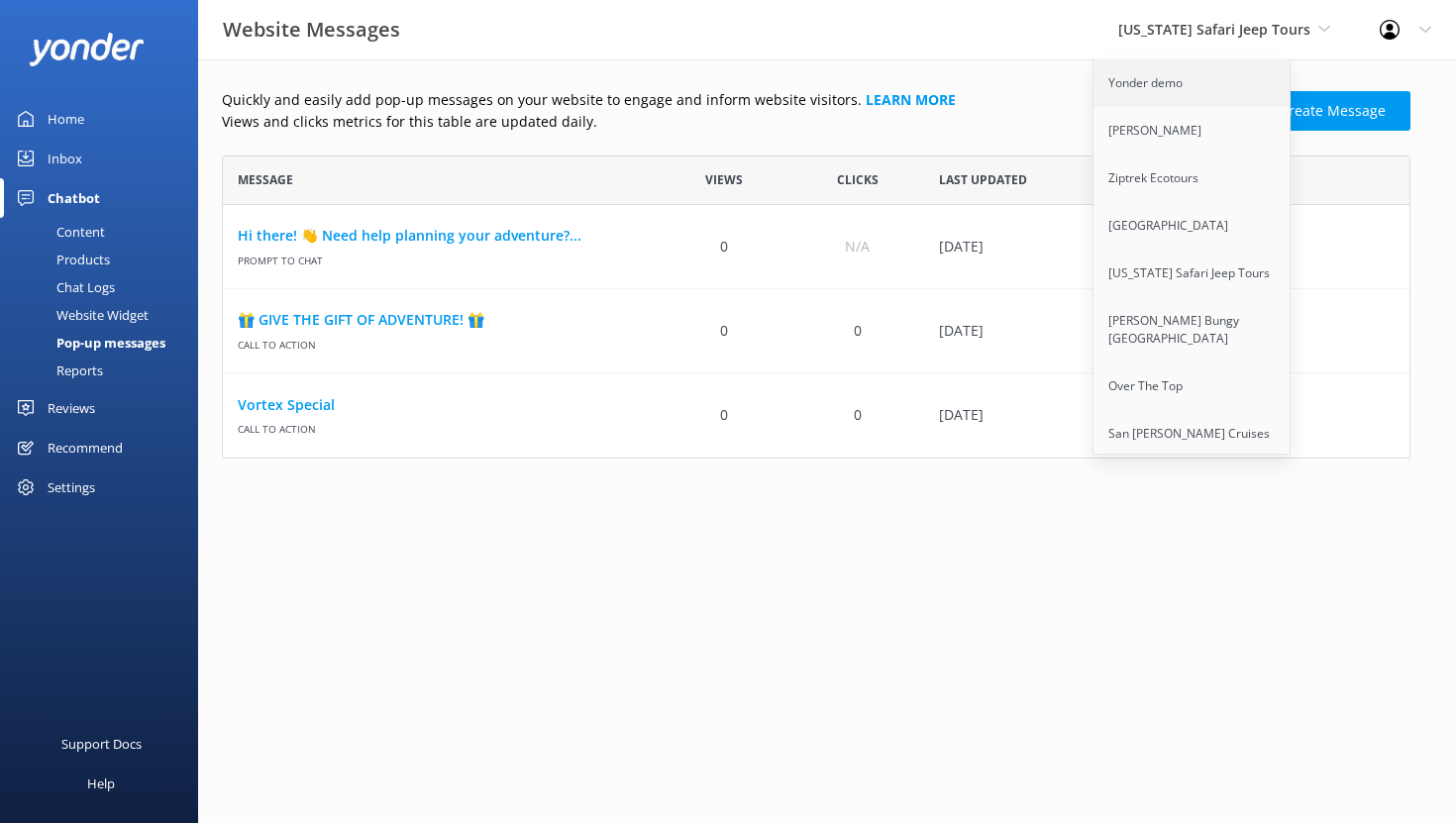 click on "Yonder demo" at bounding box center [1193, 83] 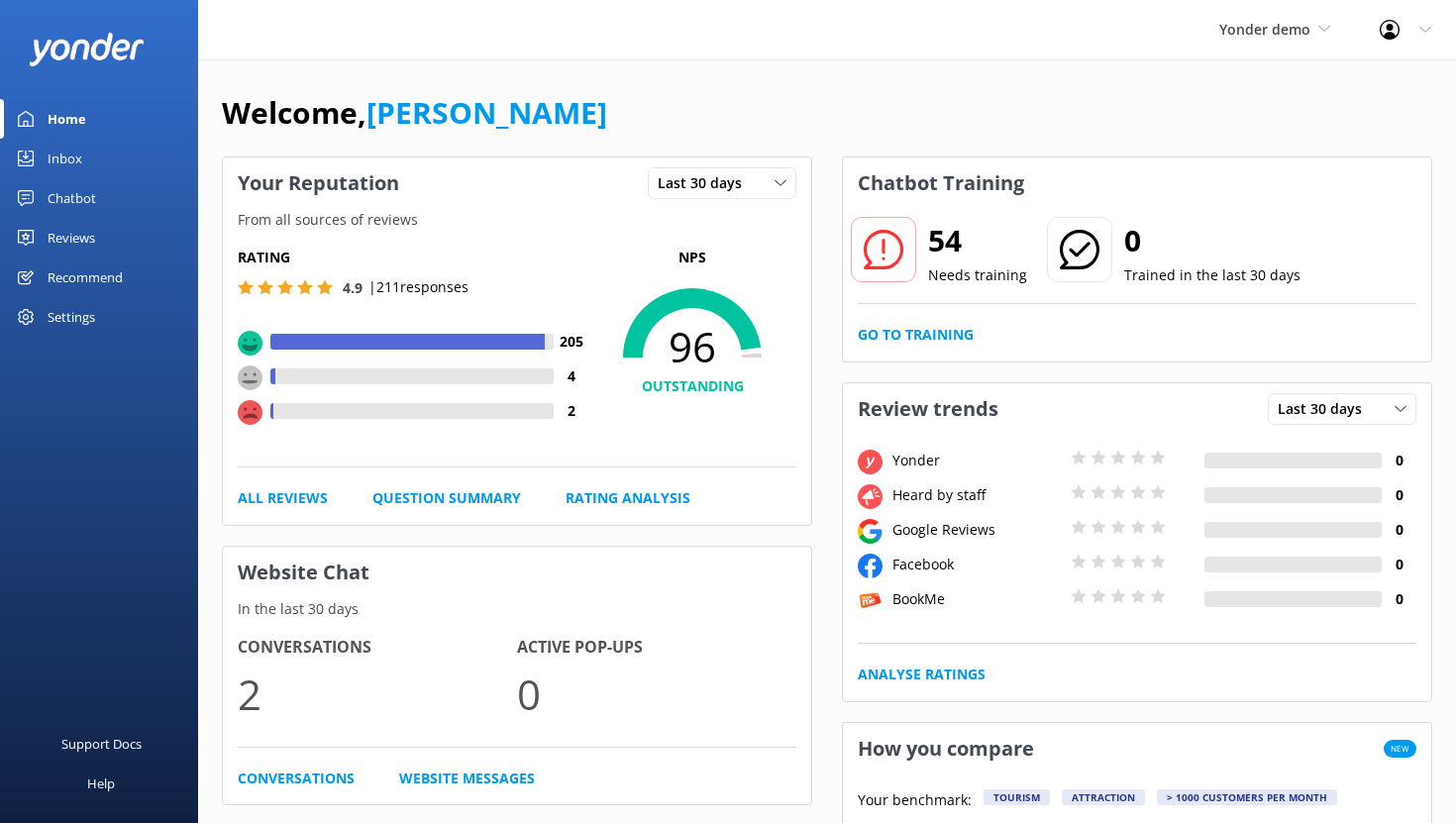 click on "Chatbot" at bounding box center (71, 198) 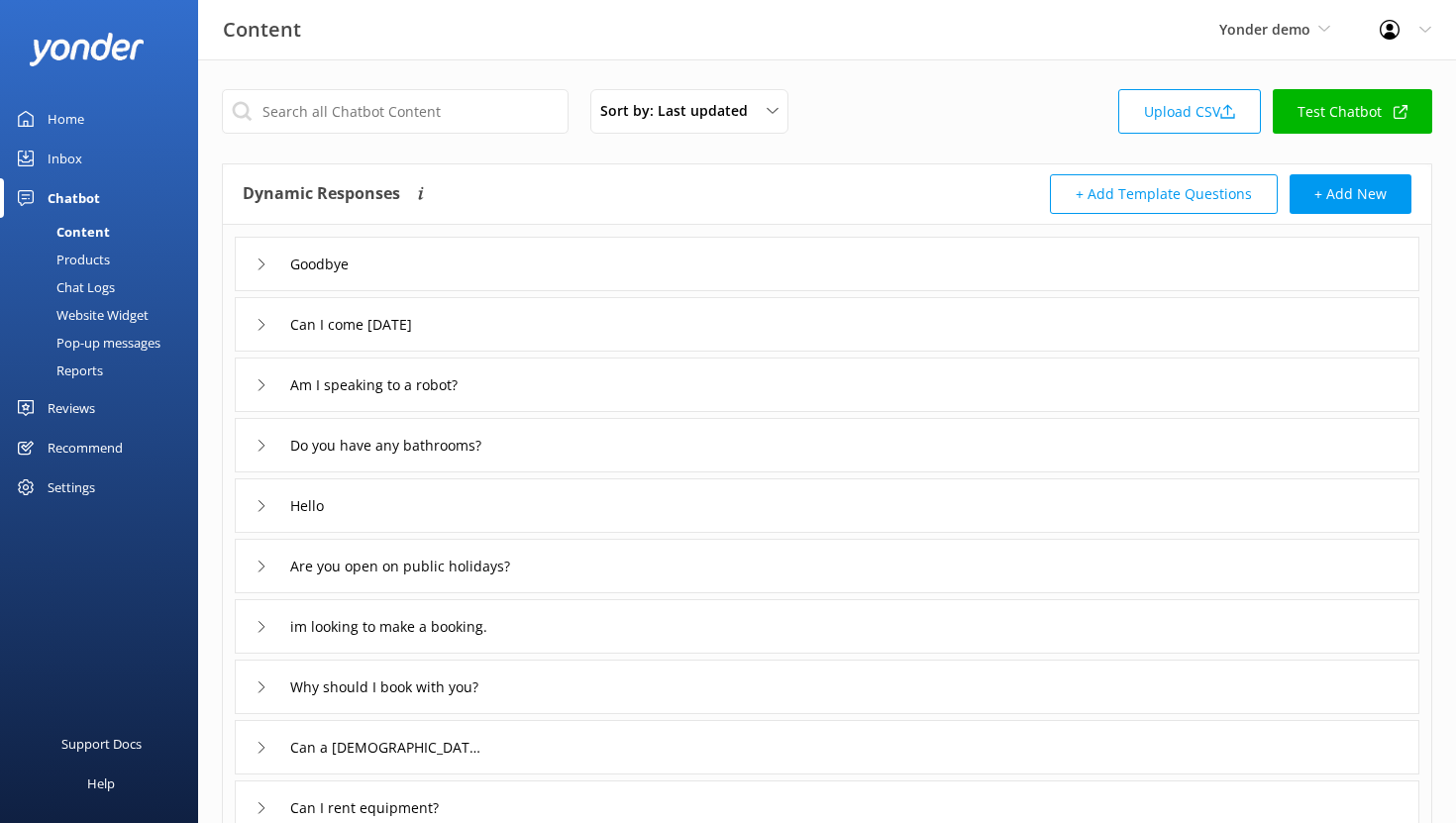 click on "Pop-up messages" at bounding box center (86, 343) 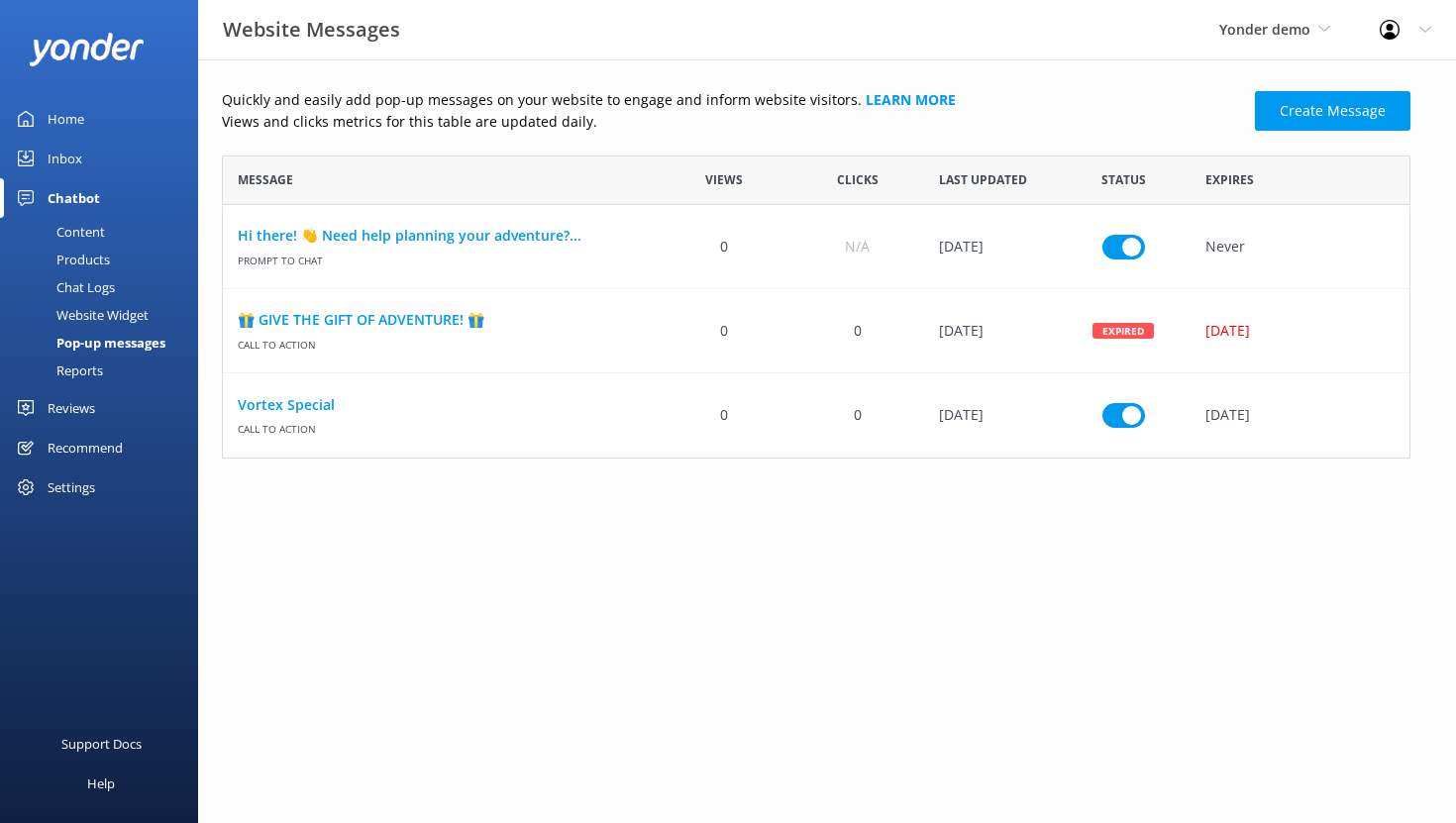 scroll, scrollTop: 1, scrollLeft: 1, axis: both 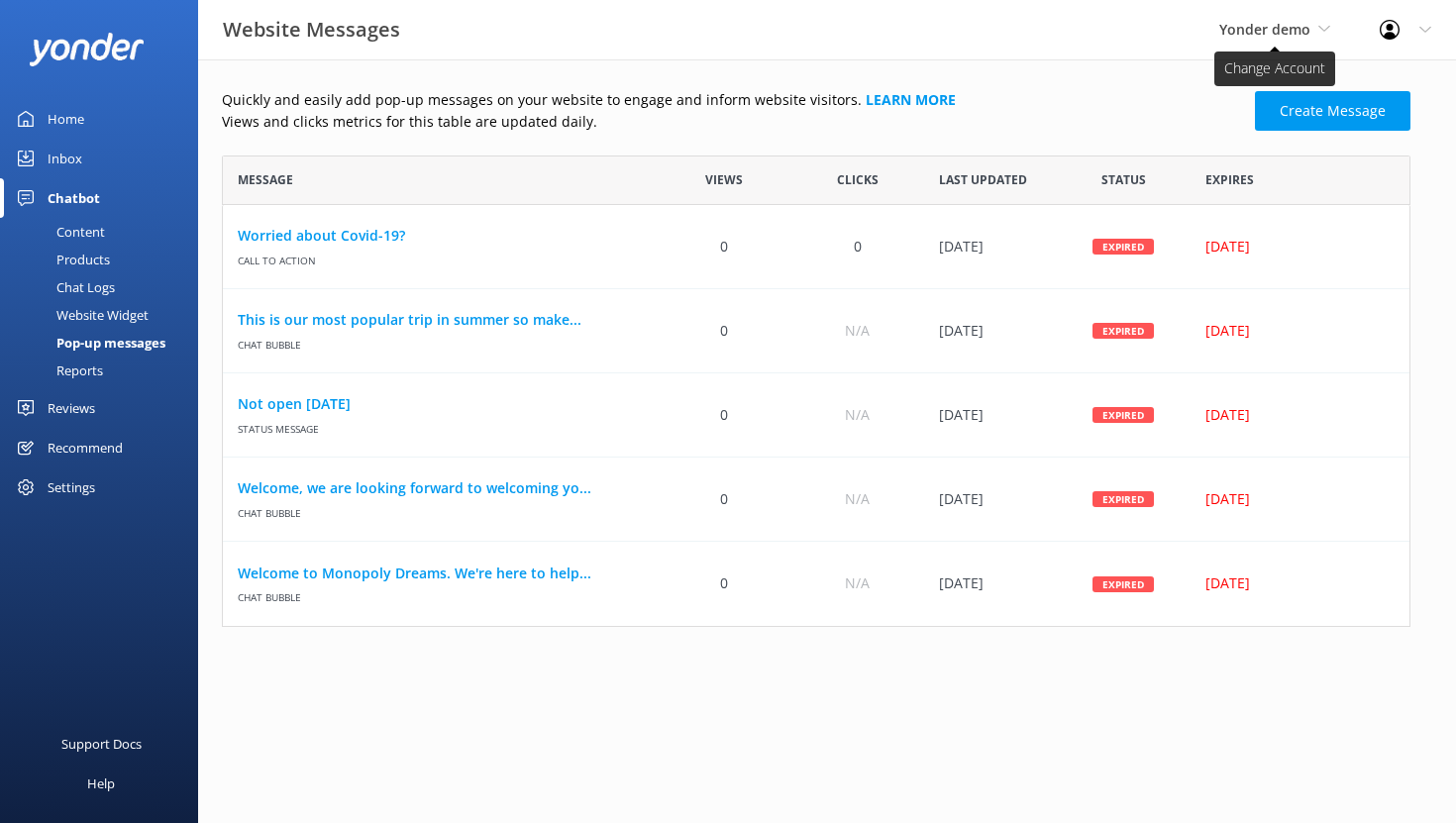 click on "Yonder demo" at bounding box center (1265, 29) 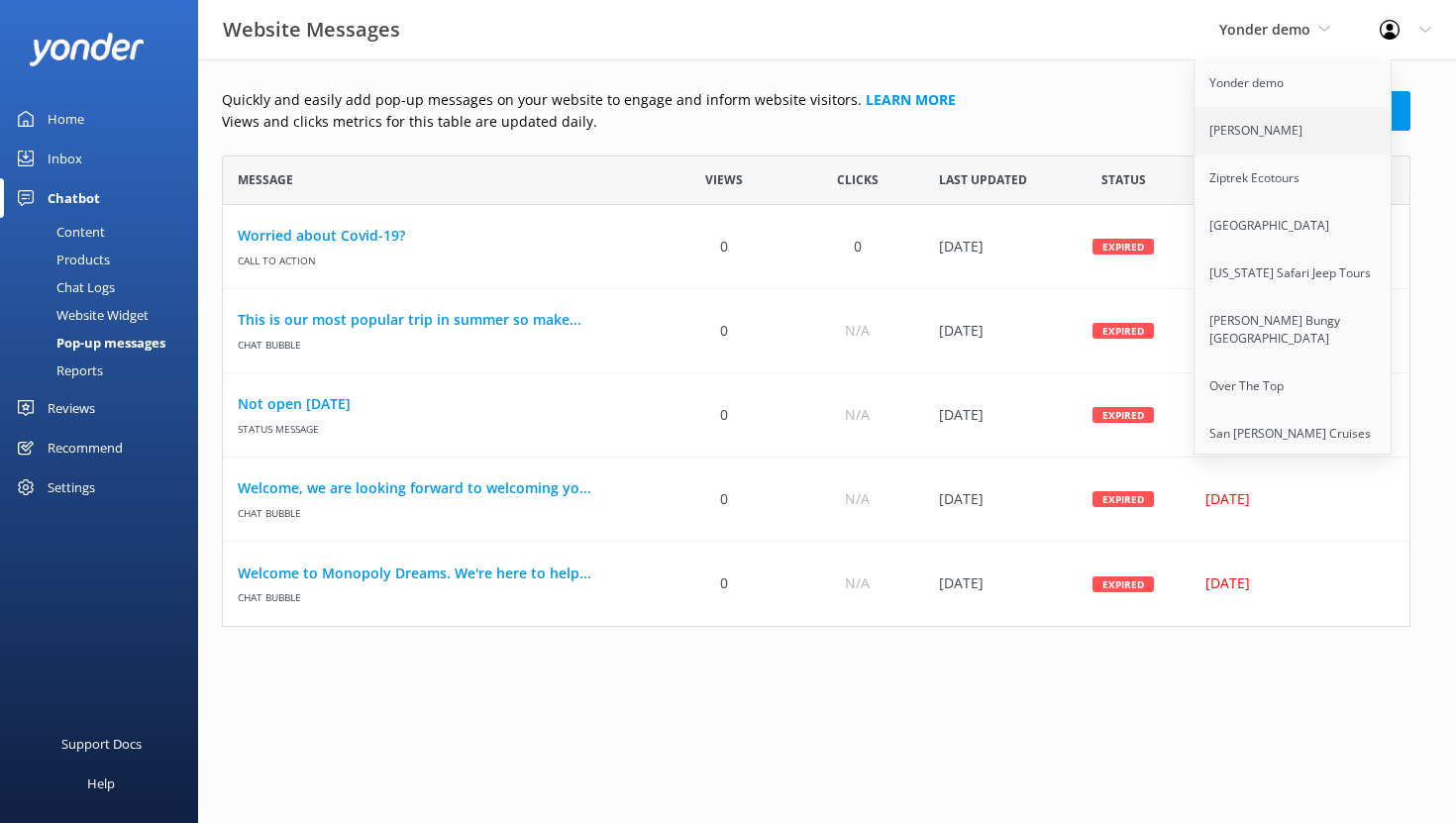 click on "[PERSON_NAME]" at bounding box center [1294, 131] 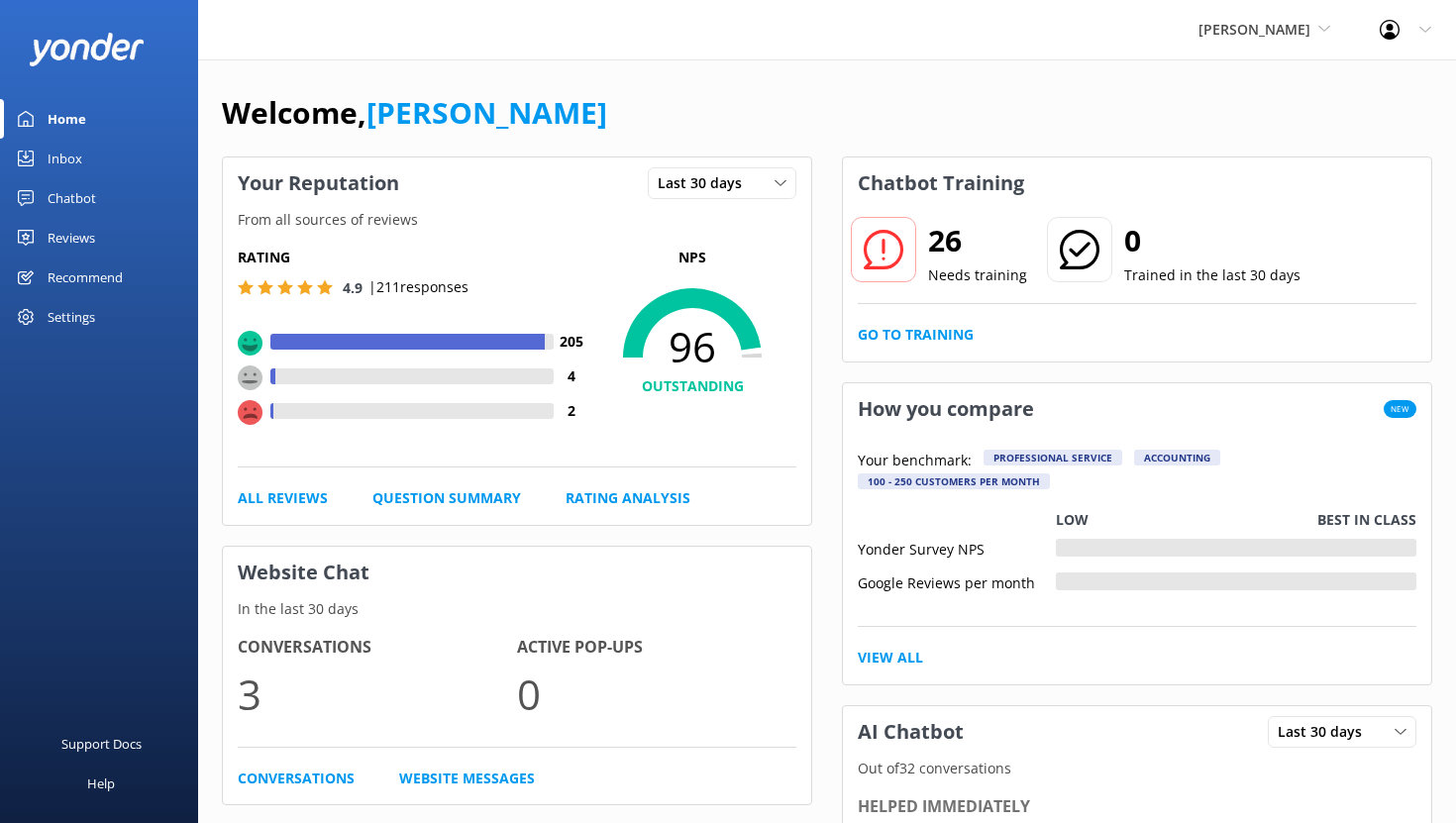 click on "Chatbot" at bounding box center (71, 198) 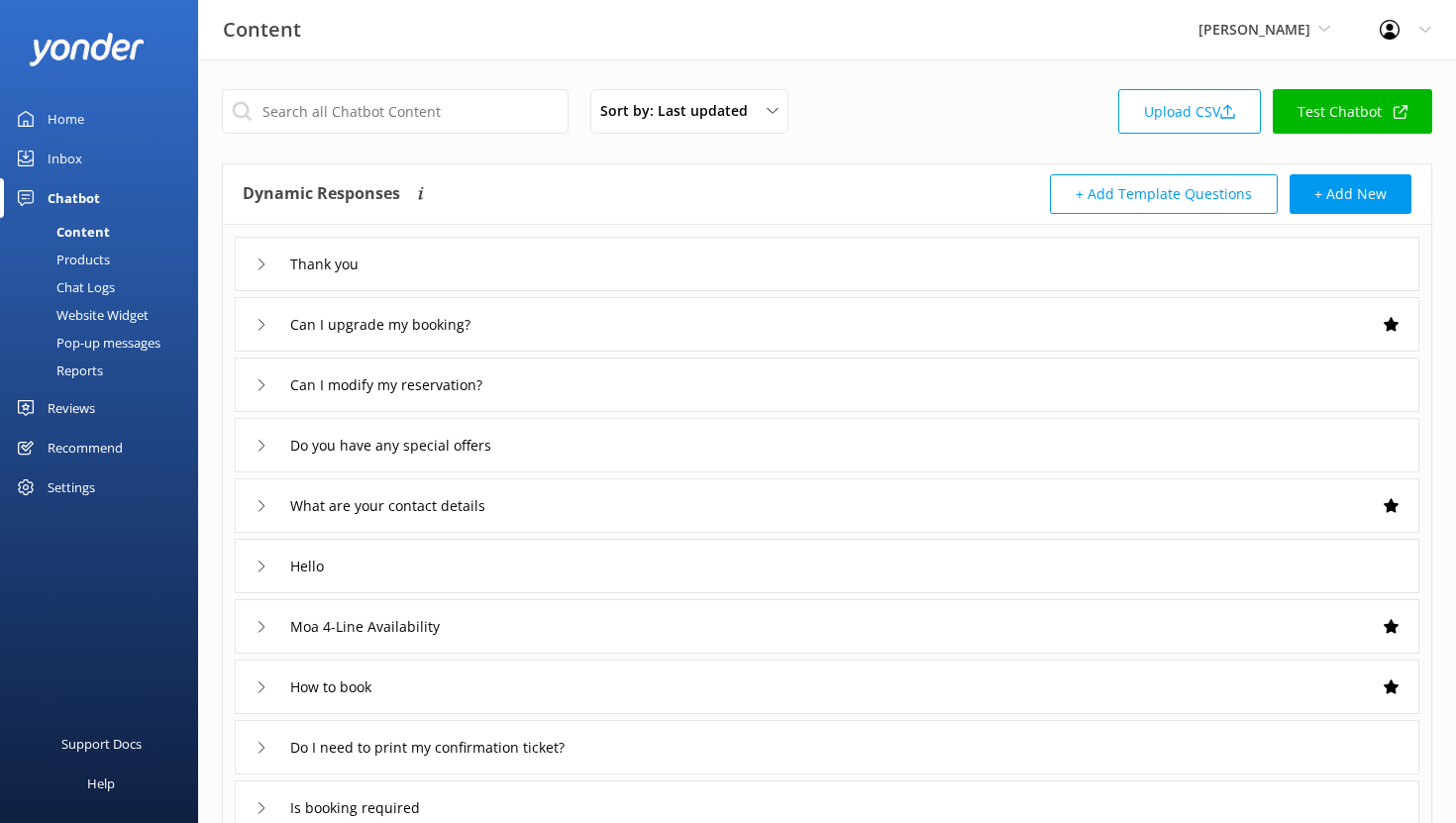 click on "Pop-up messages" at bounding box center [86, 343] 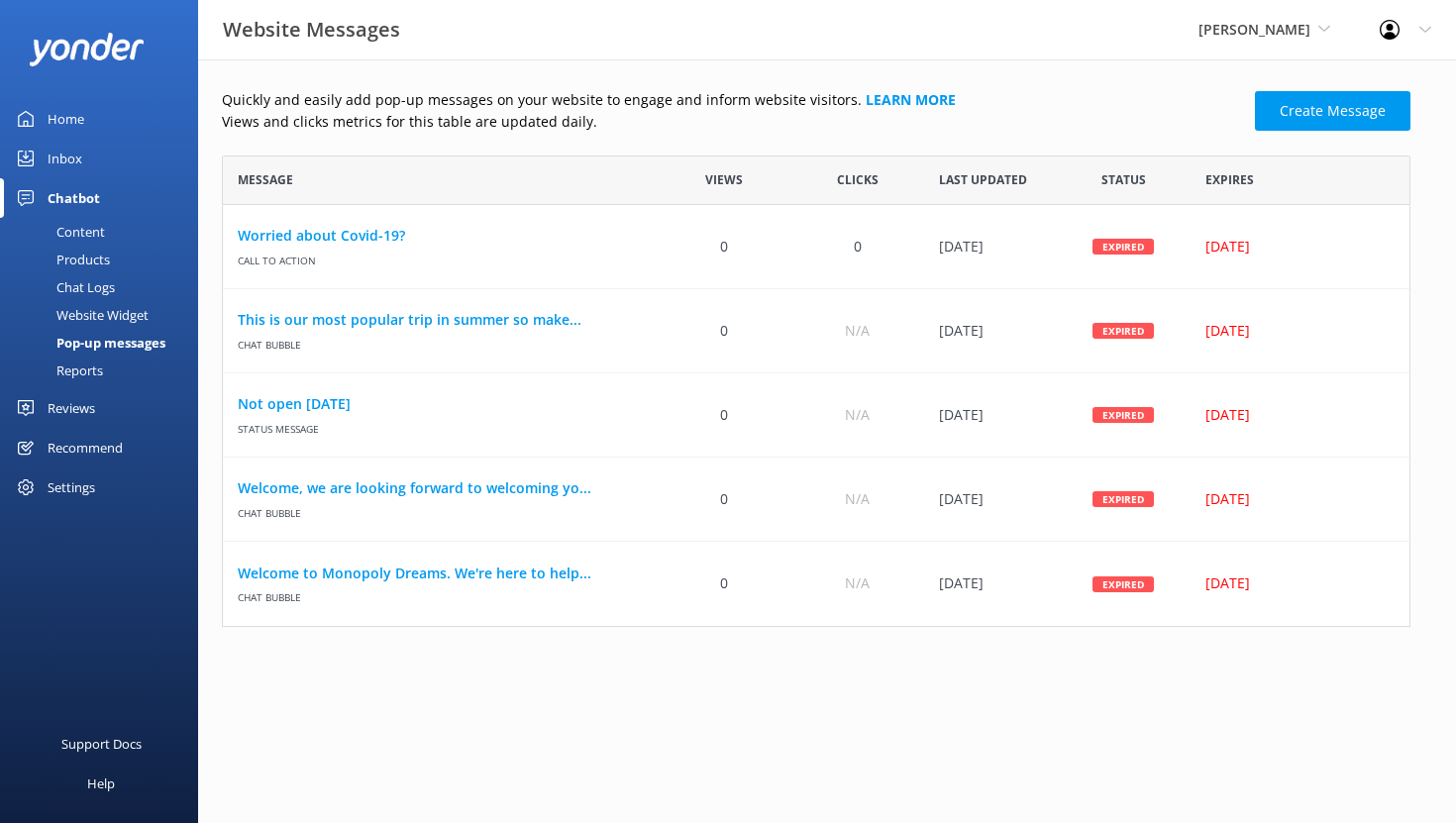scroll, scrollTop: 1, scrollLeft: 1, axis: both 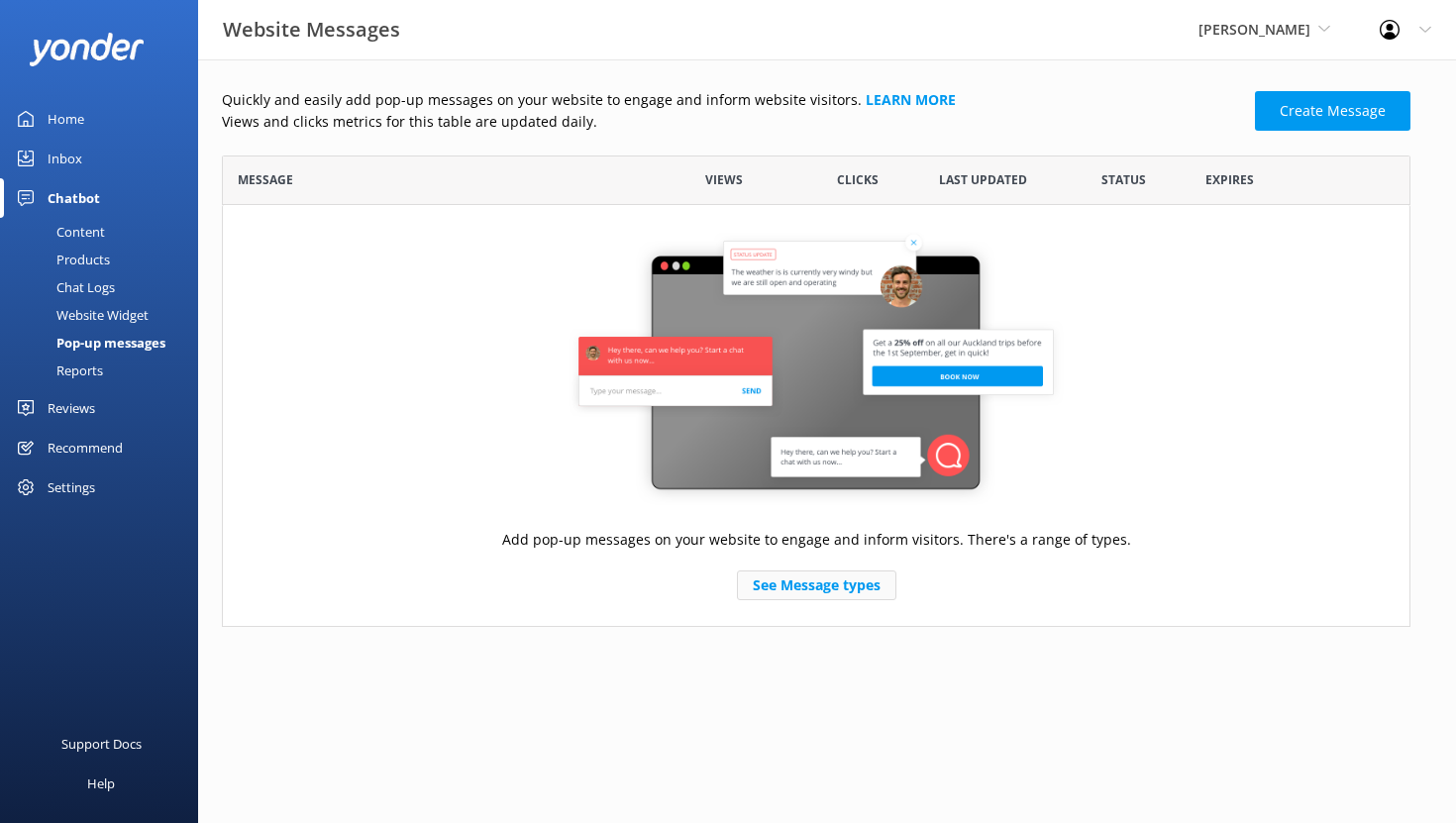 click on "See Message types" at bounding box center (816, 585) 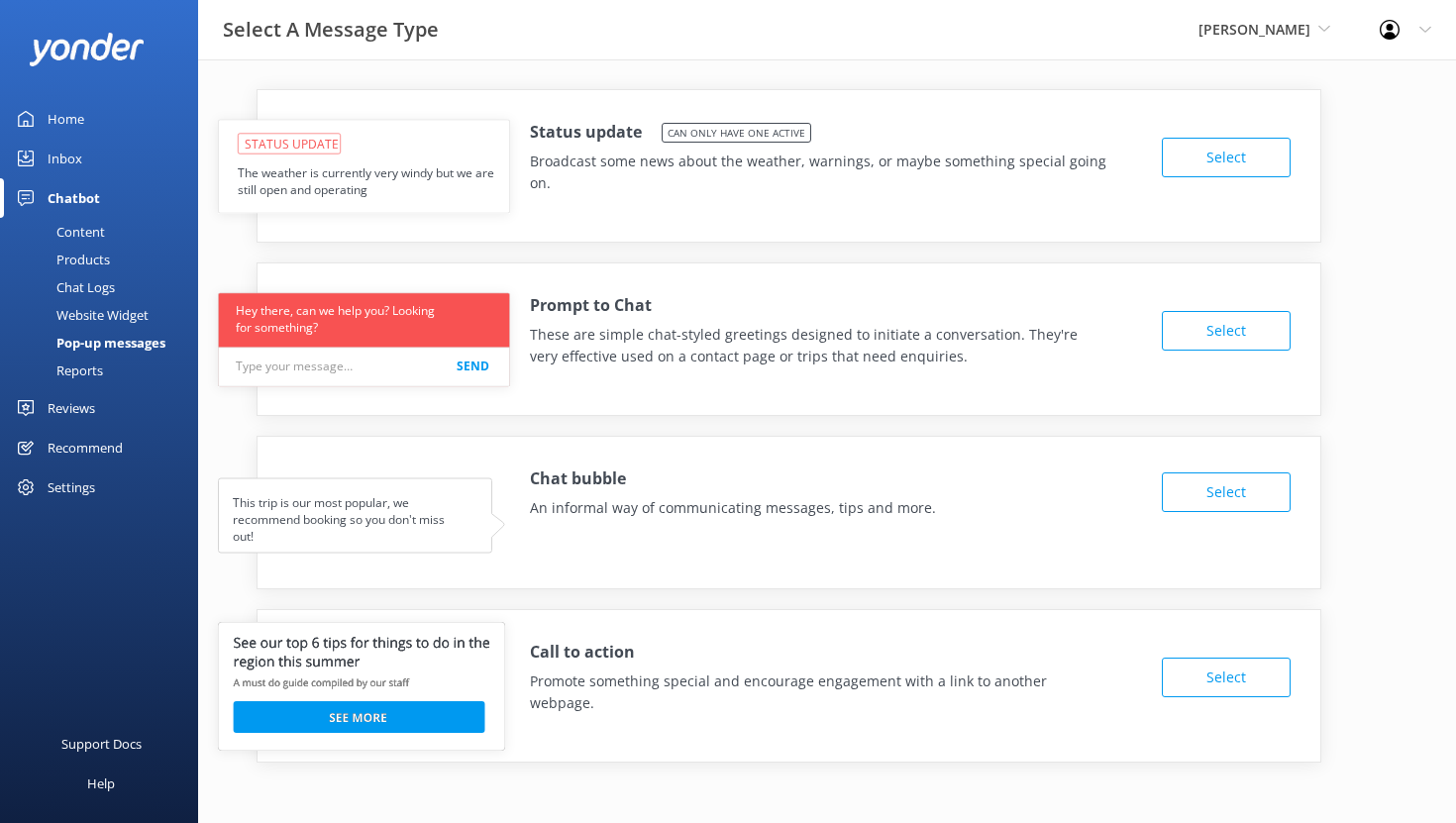 click on "Select" at bounding box center [1226, 157] 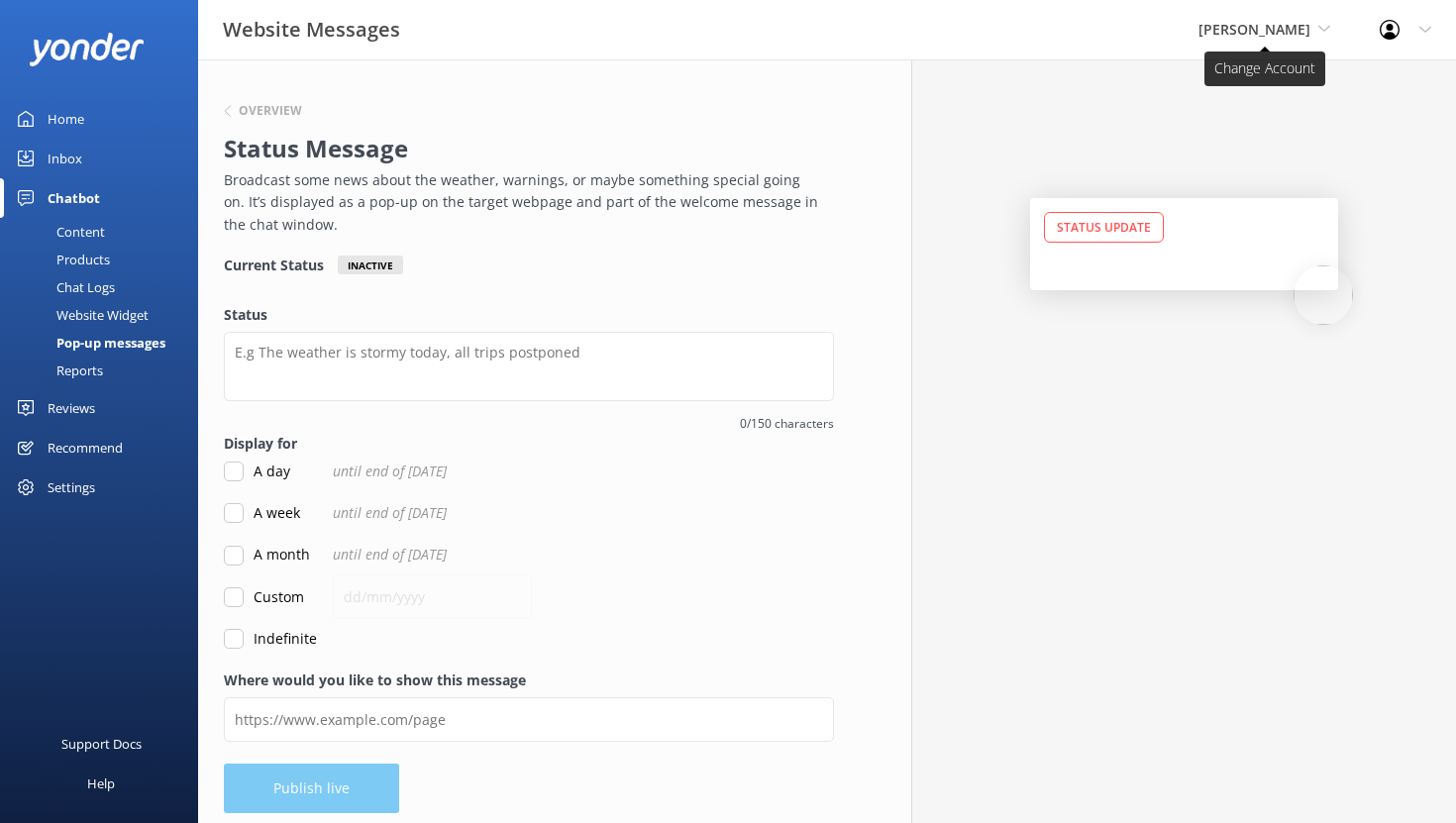 click on "[PERSON_NAME]" at bounding box center (1254, 29) 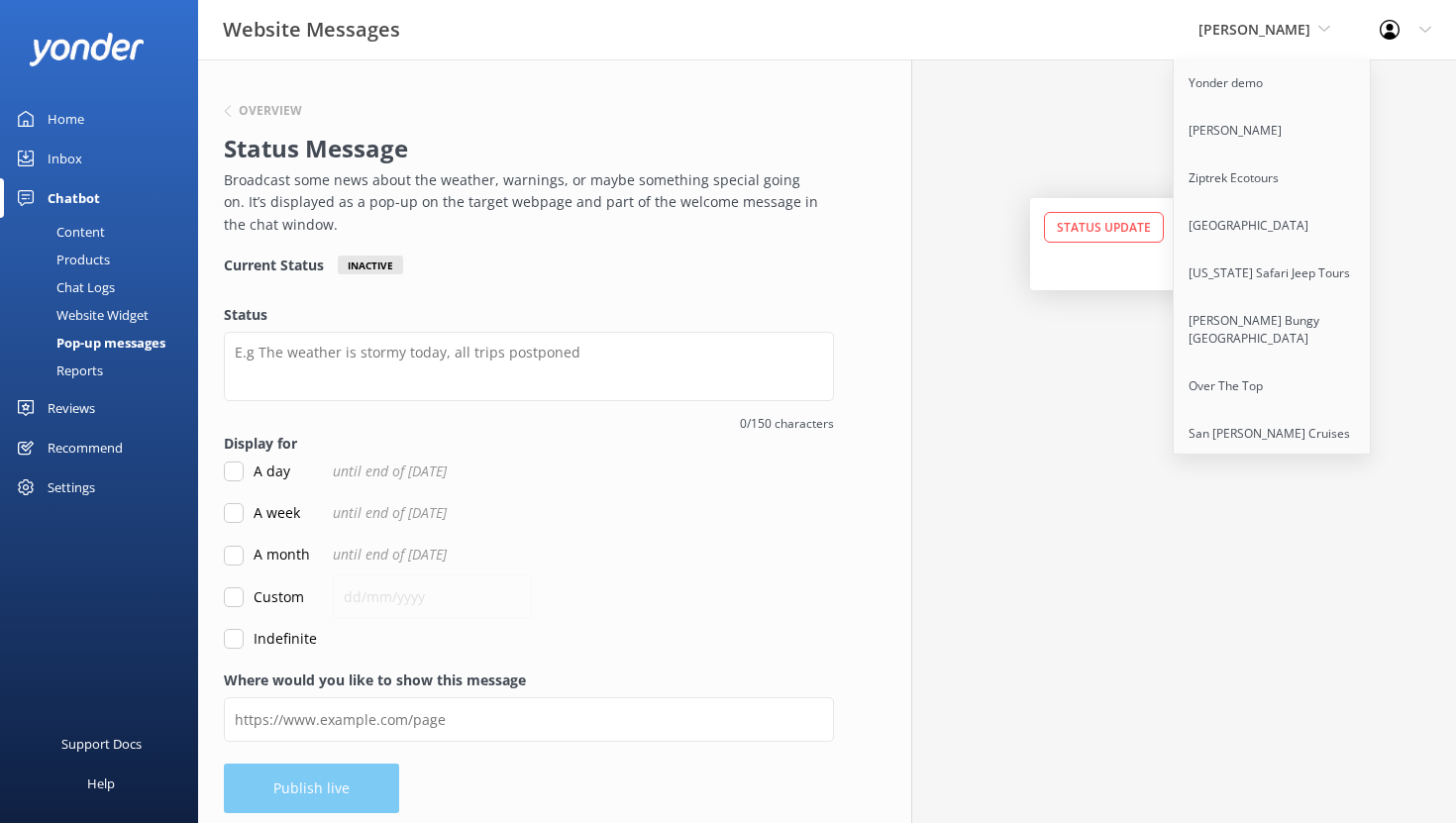 click on "Pop-up messages" at bounding box center (88, 343) 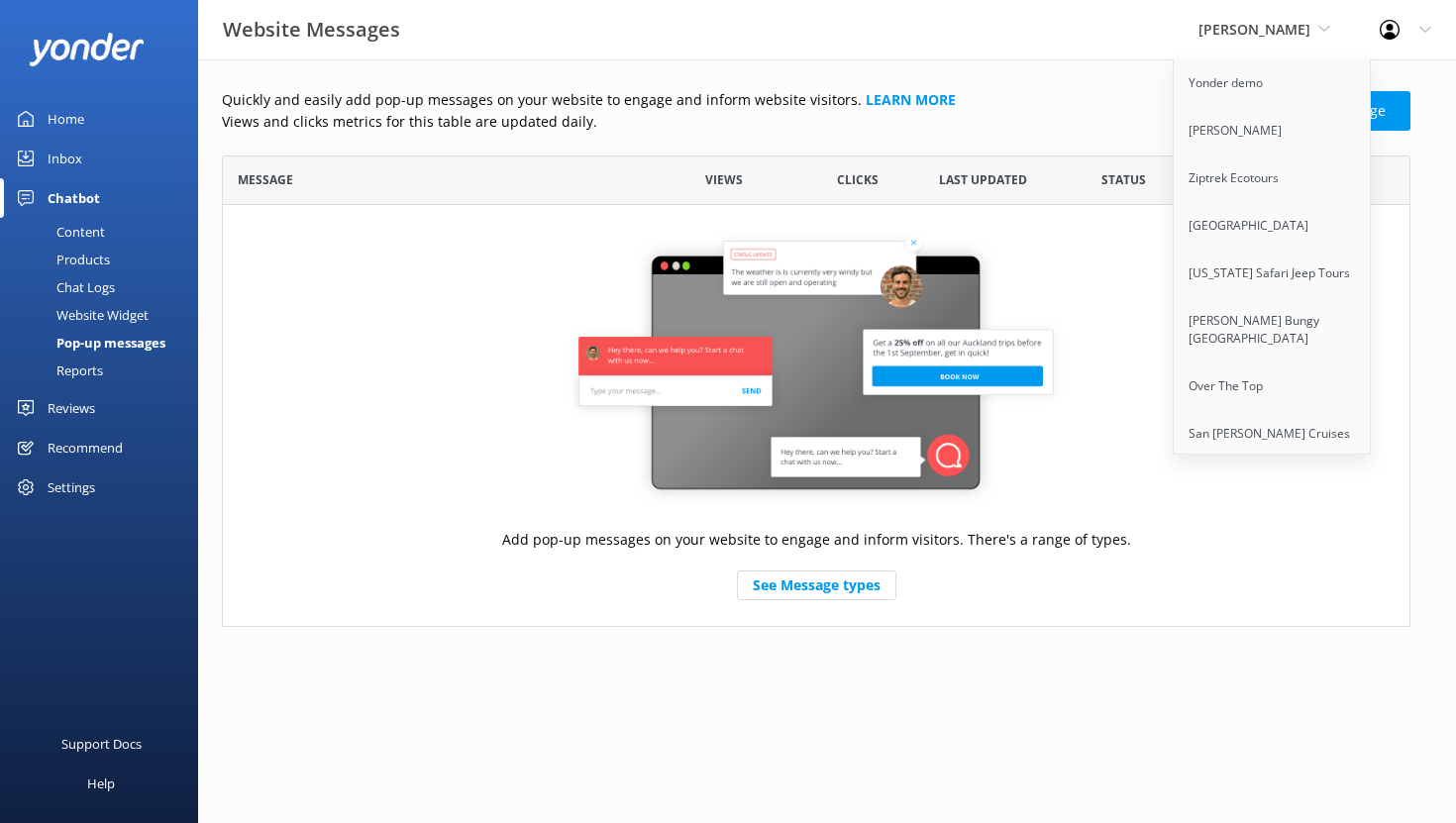 scroll, scrollTop: 1, scrollLeft: 1, axis: both 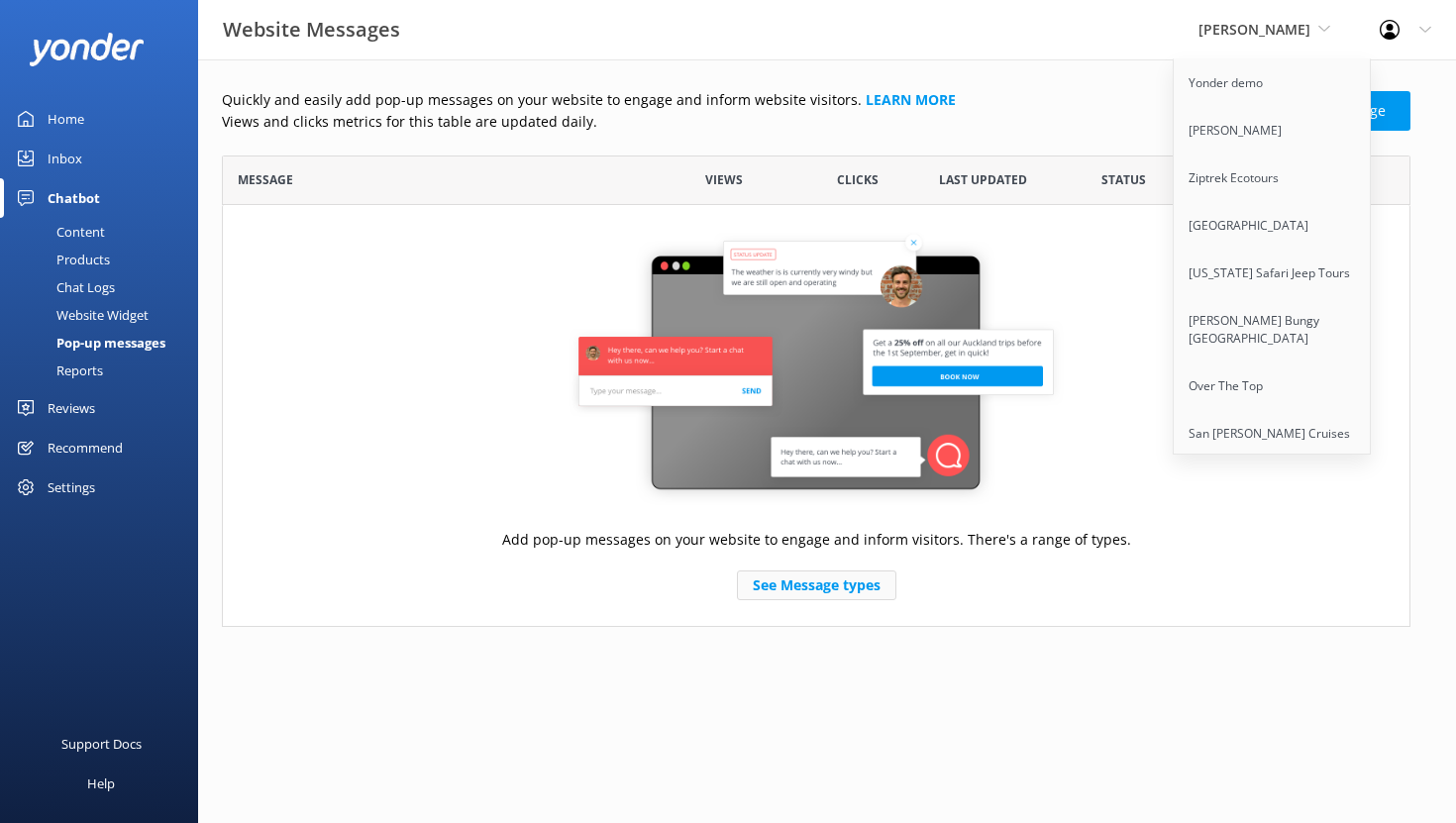 click on "See Message types" at bounding box center [816, 585] 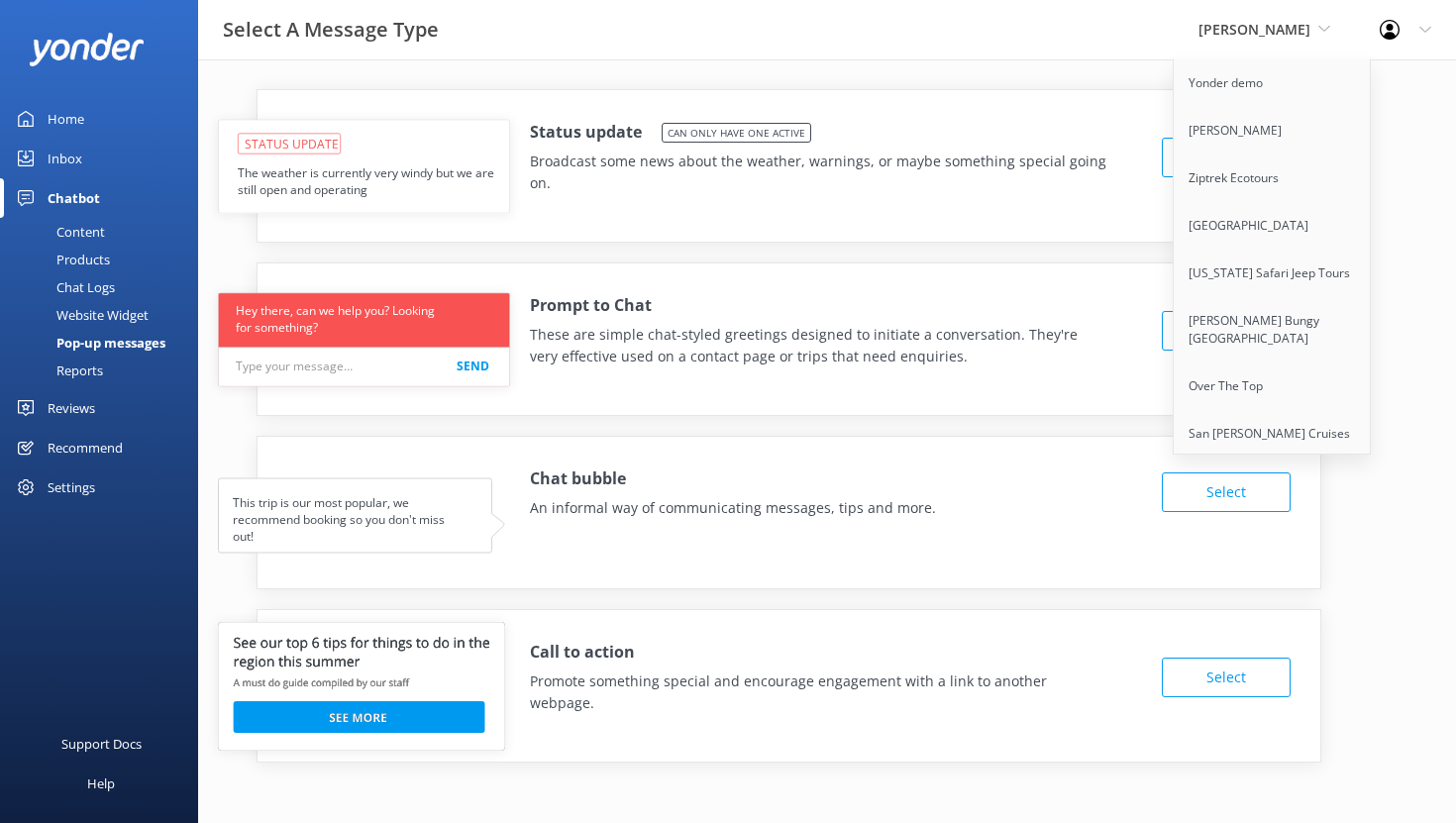 click on "These are simple chat-styled greetings designed to initiate a conversation.  They're very effective used on a contact page or trips that need enquiries." at bounding box center (818, 346) 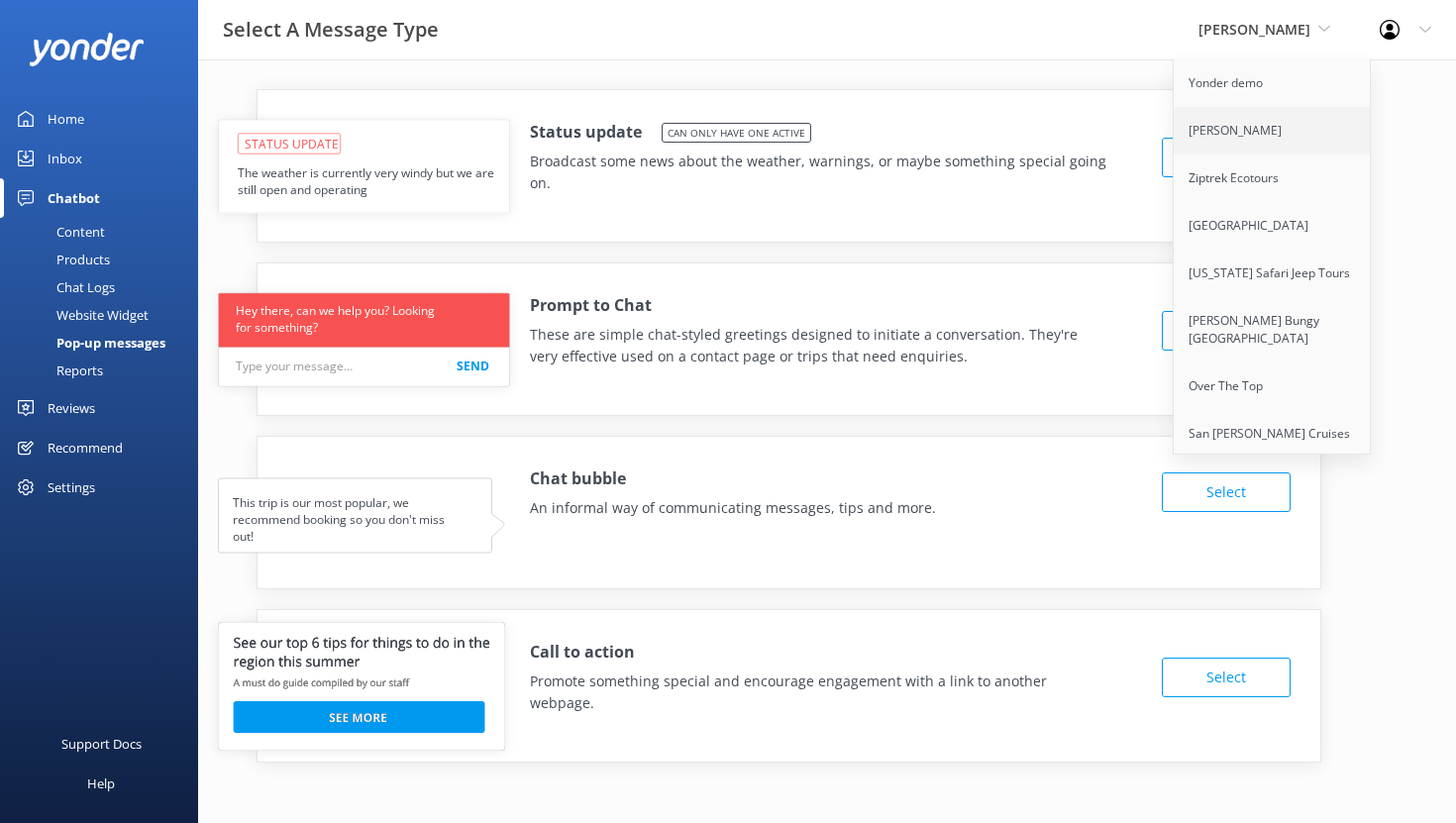 click on "[PERSON_NAME]" at bounding box center [1273, 131] 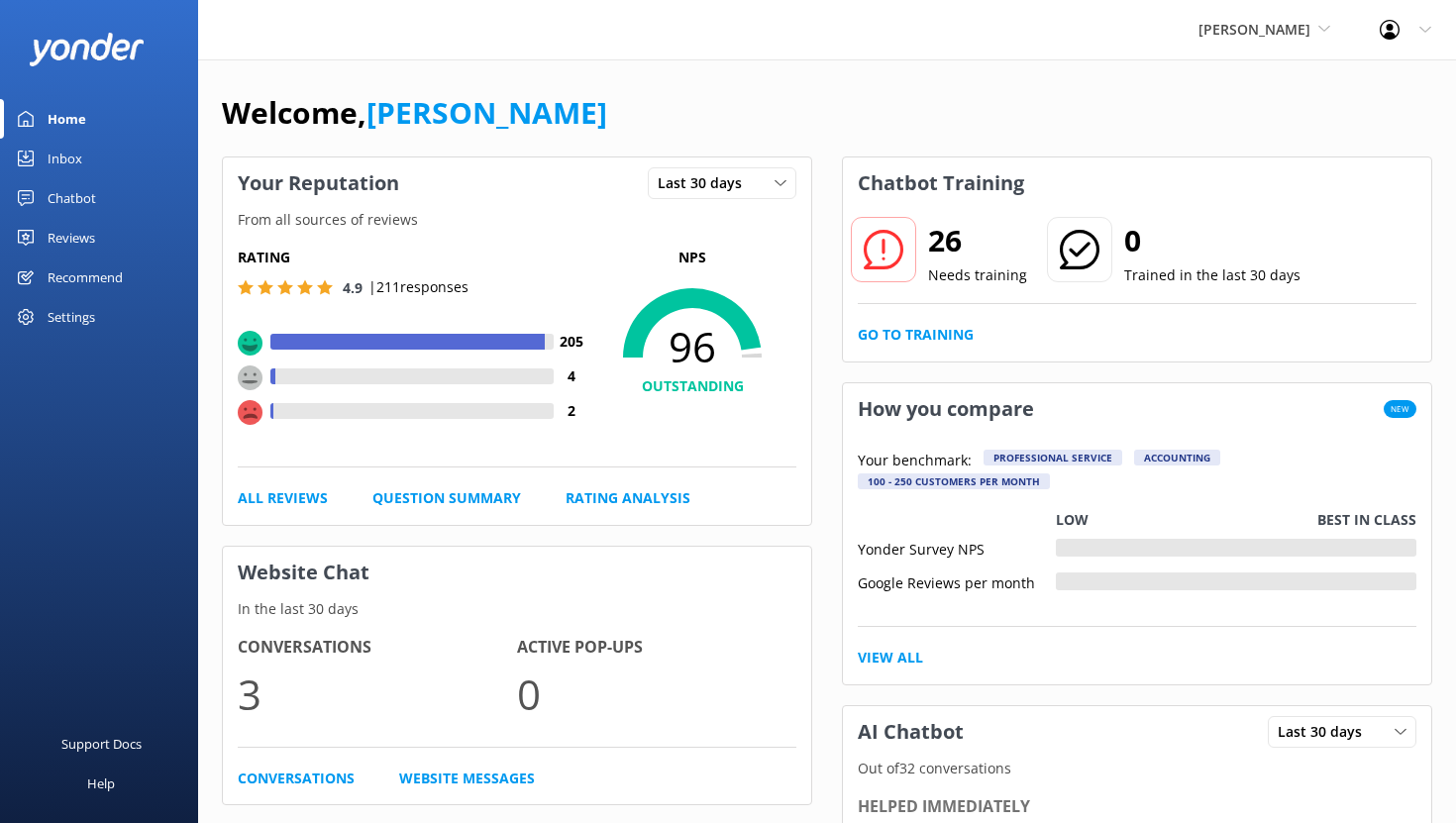 click on "Chatbot" at bounding box center (71, 198) 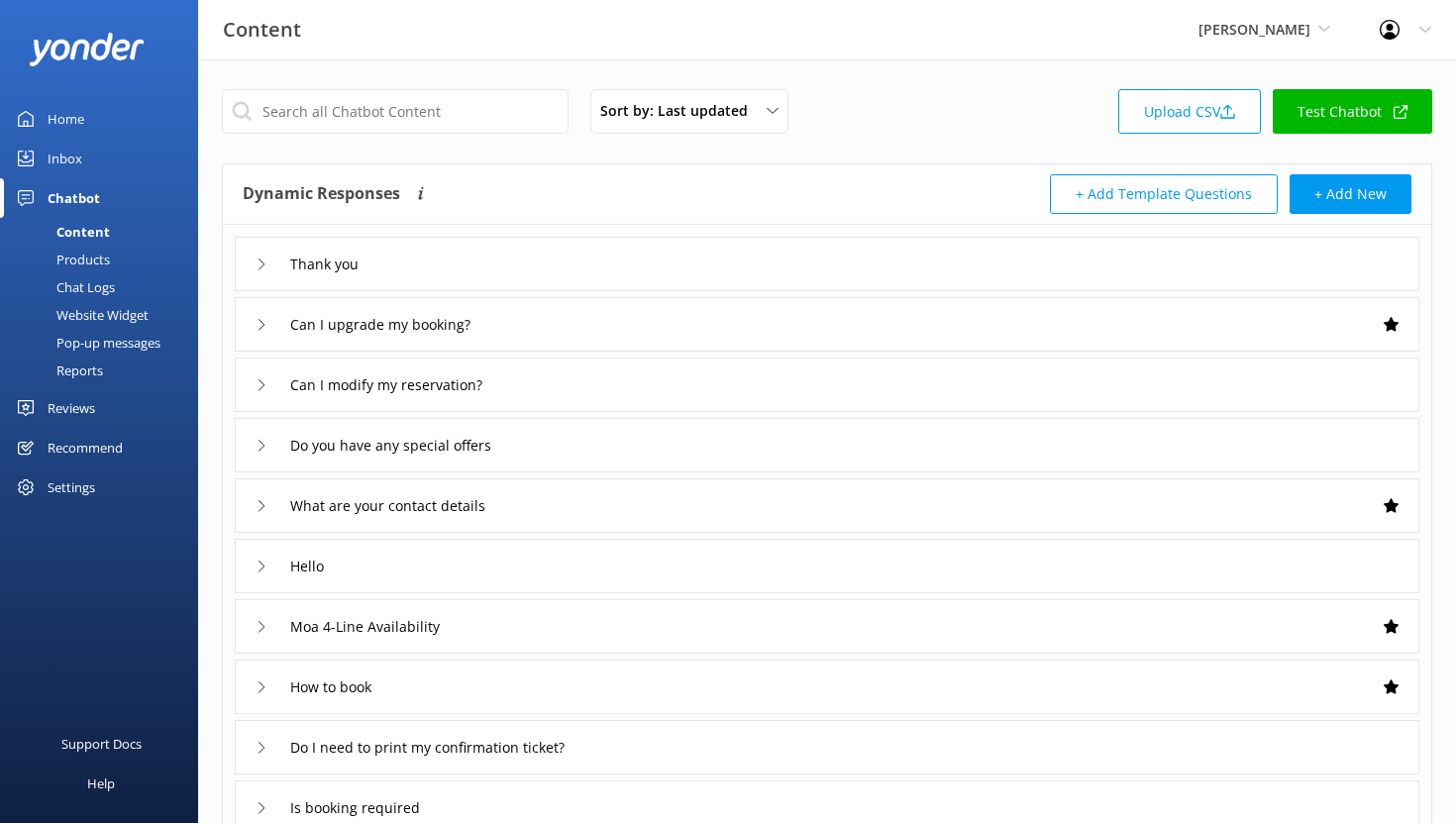 click on "Pop-up messages" at bounding box center [86, 343] 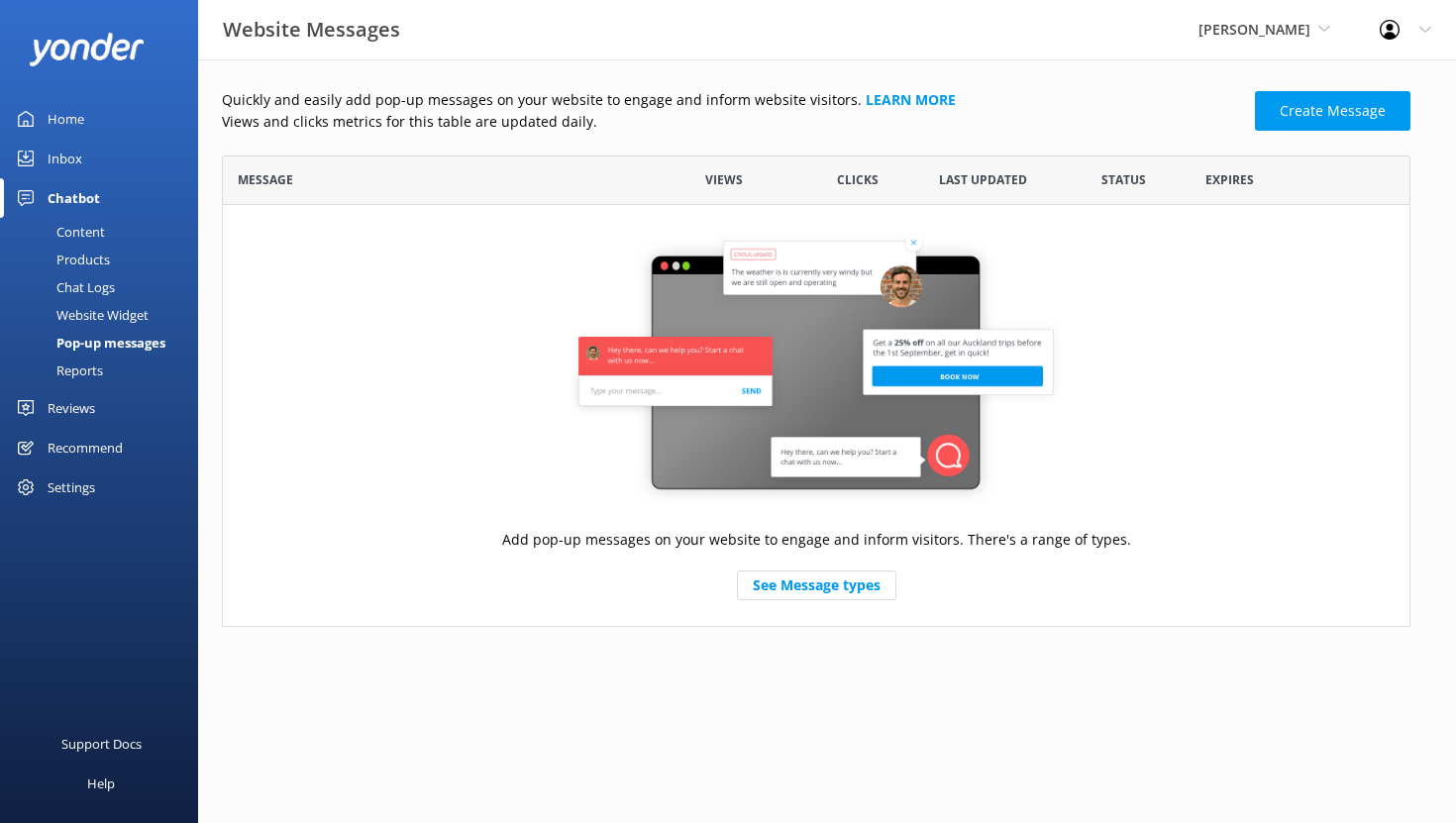 scroll, scrollTop: 1, scrollLeft: 1, axis: both 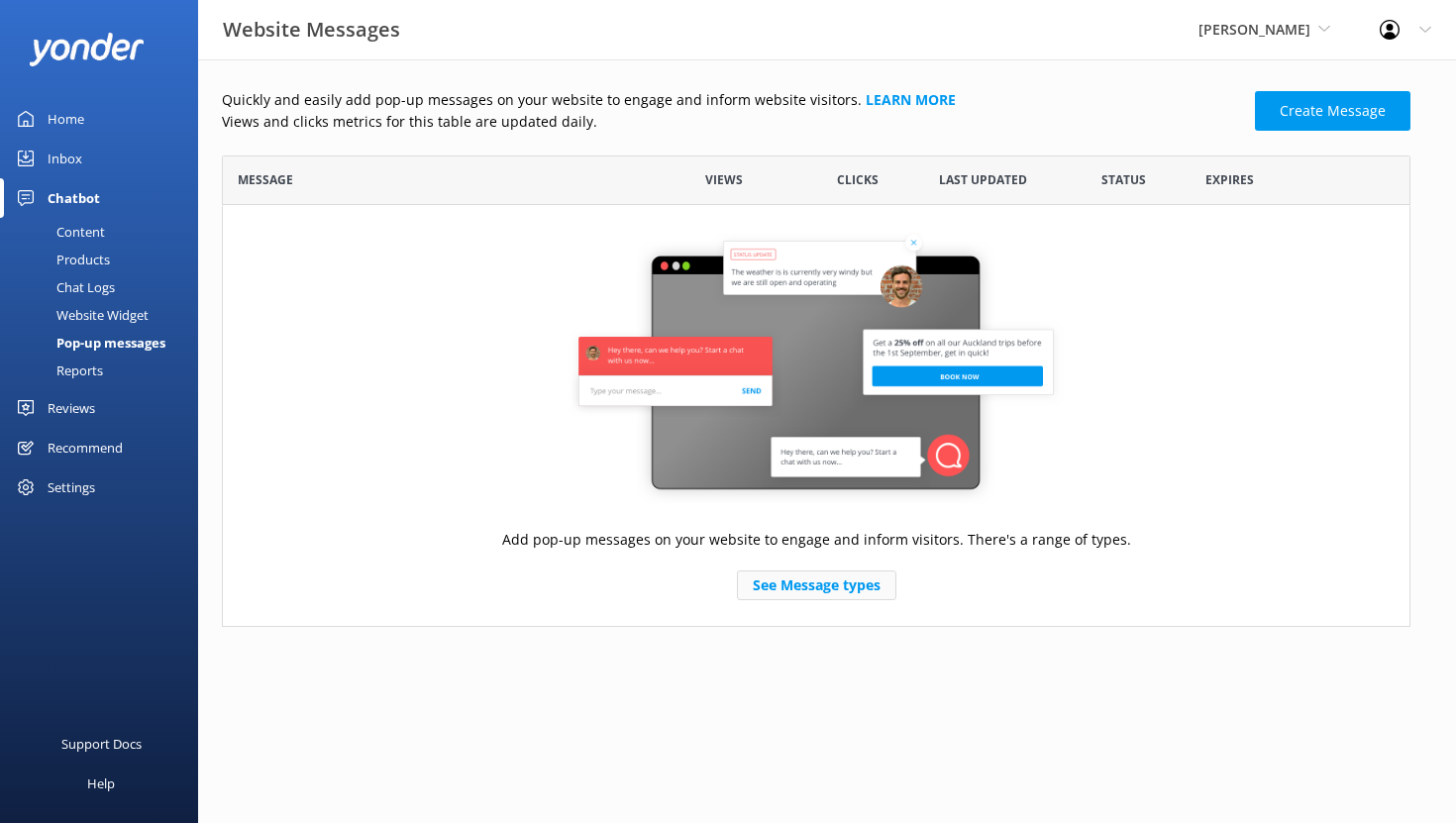 click on "See Message types" at bounding box center (816, 585) 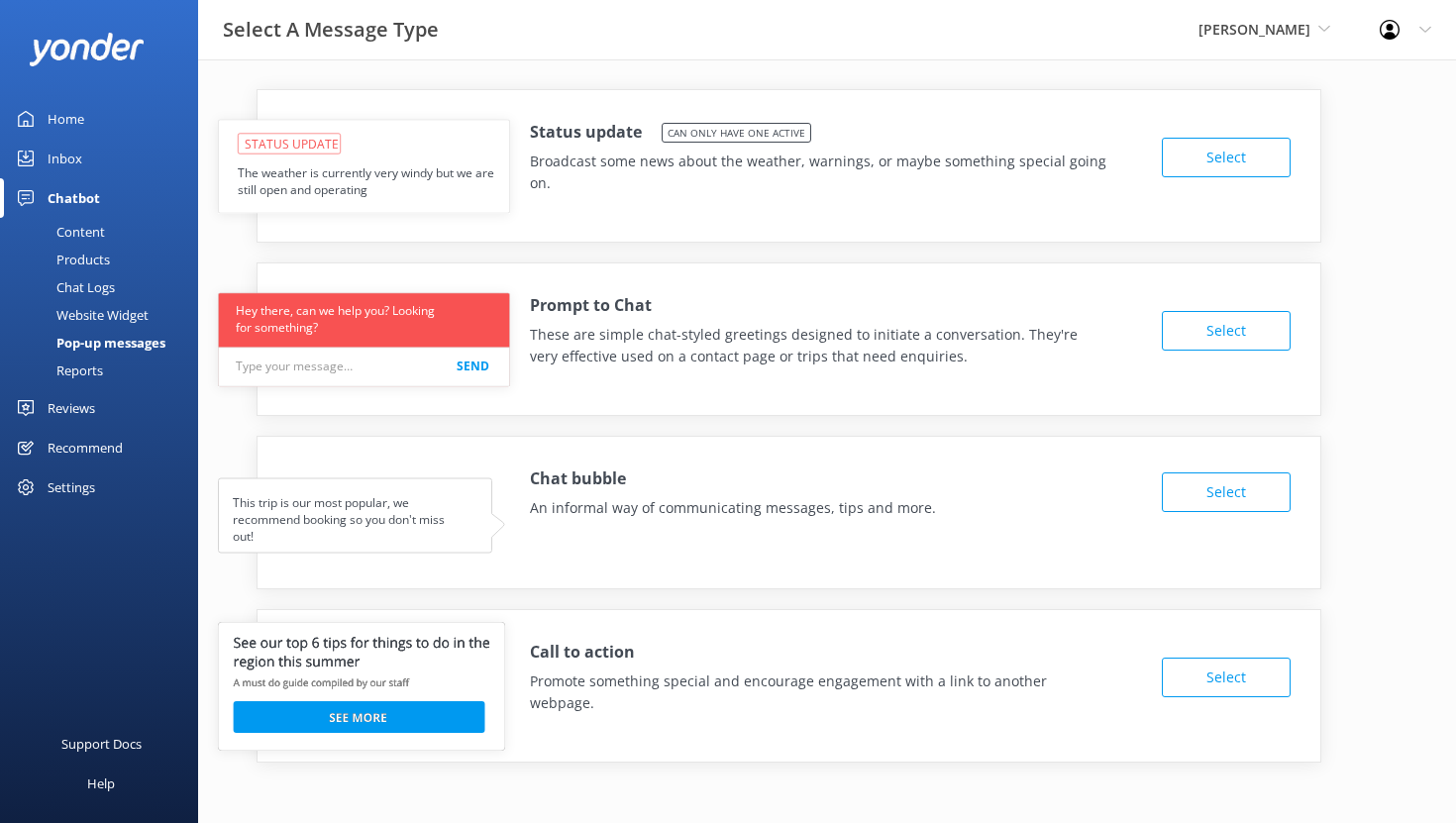 click on "Select" at bounding box center (1226, 331) 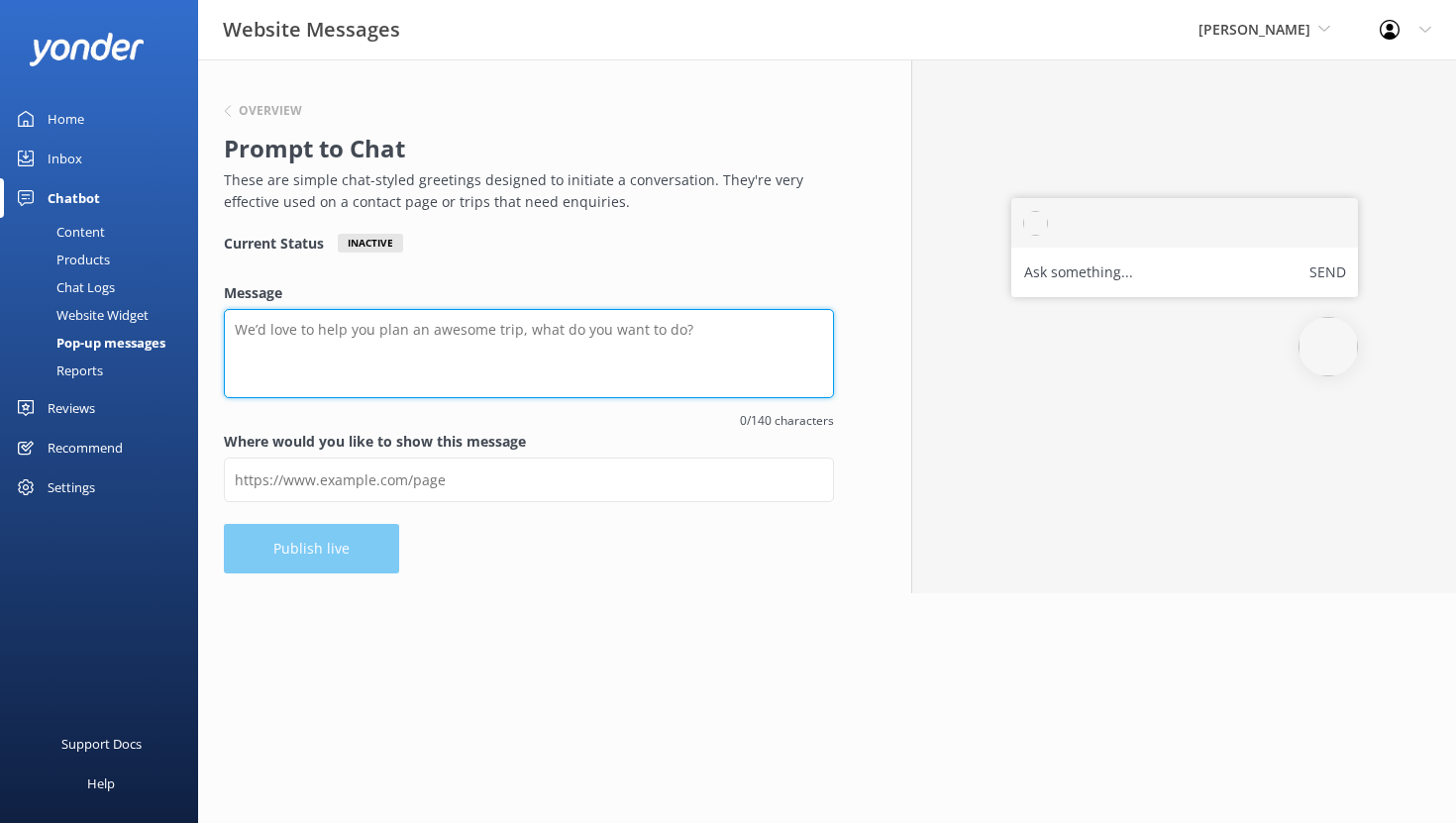 click on "Message" at bounding box center (529, 354) 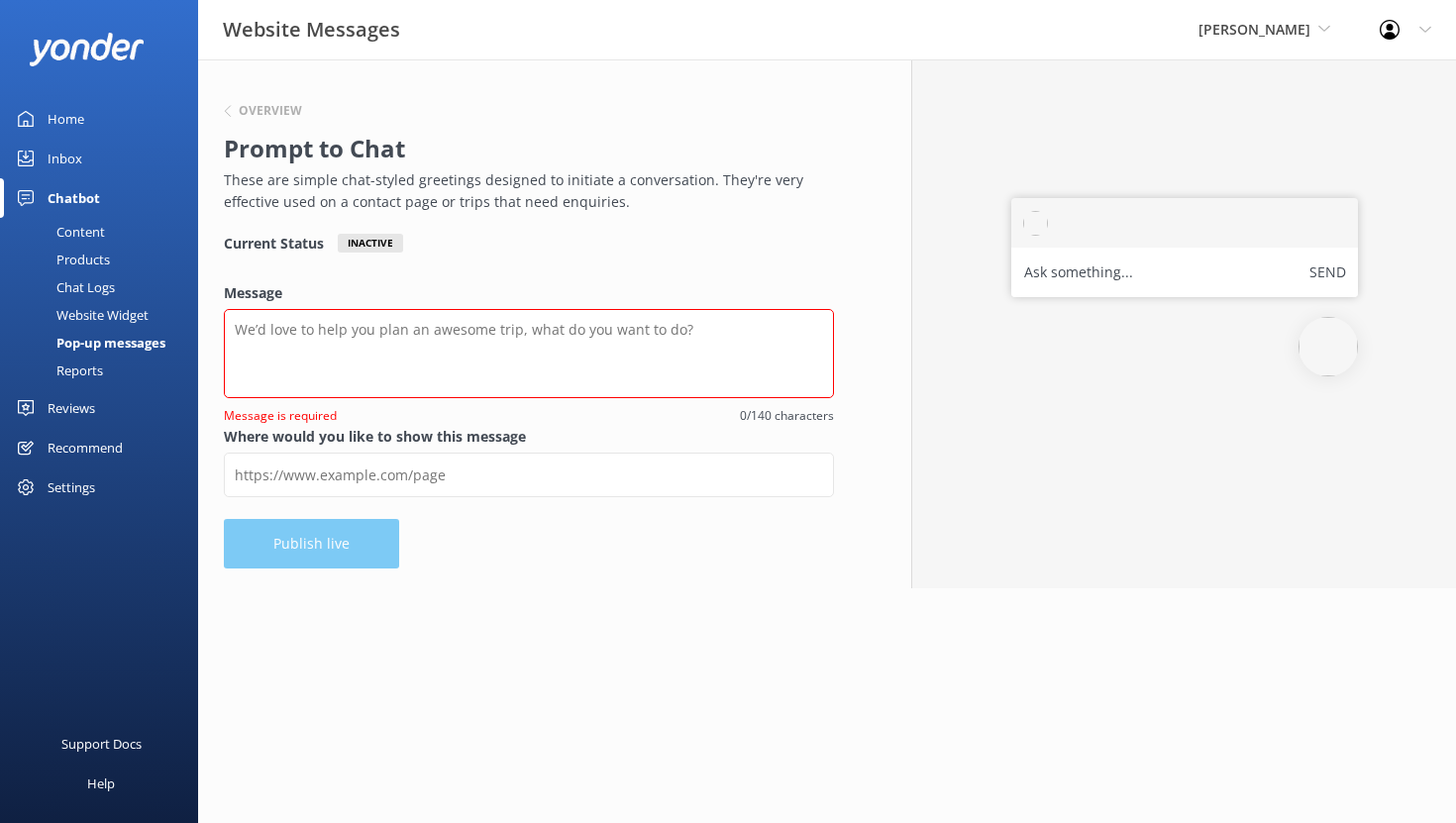 click on "Ask something..." at bounding box center (1079, 272) 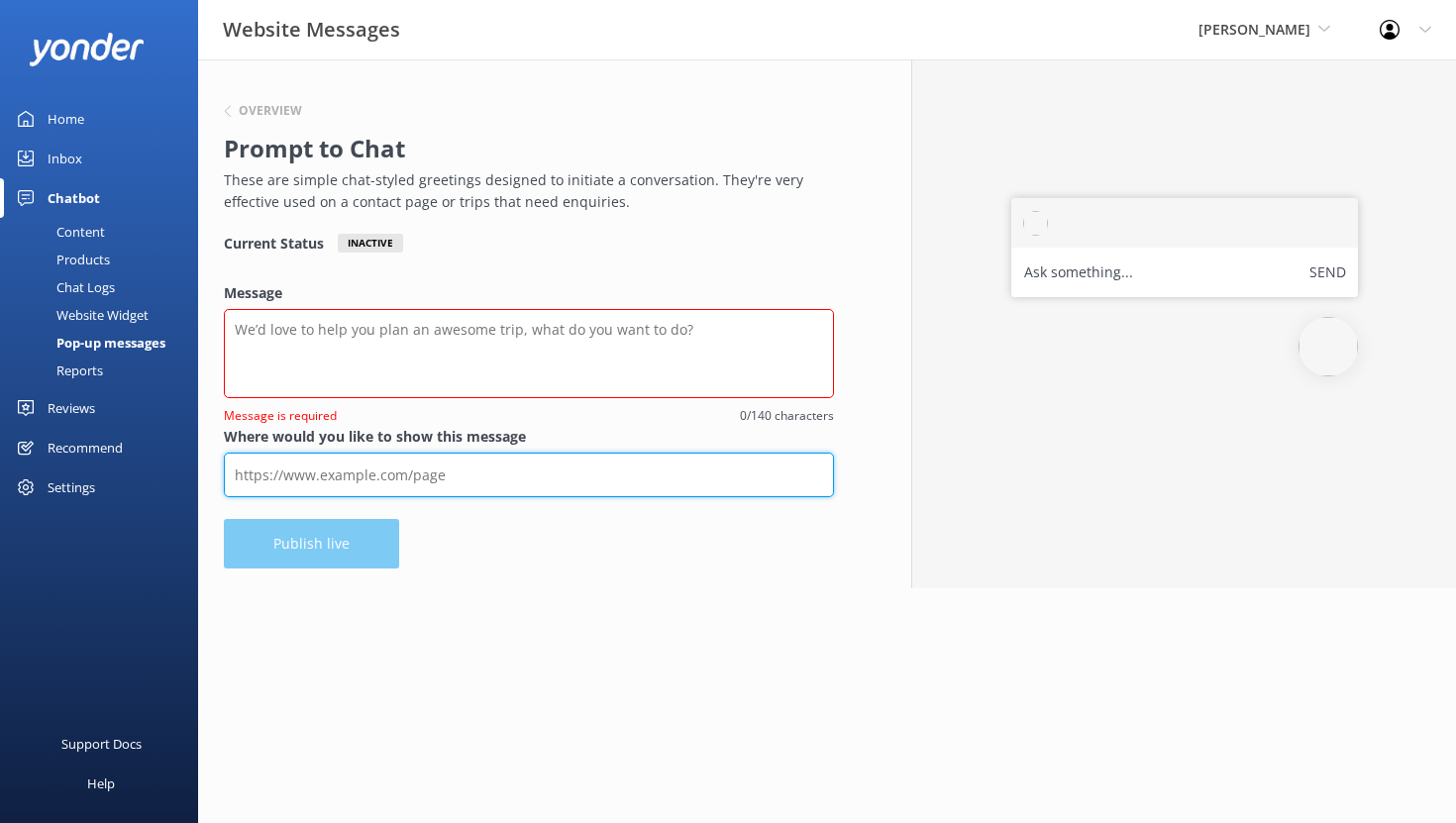 click on "Where would you like to show this message" at bounding box center (529, 474) 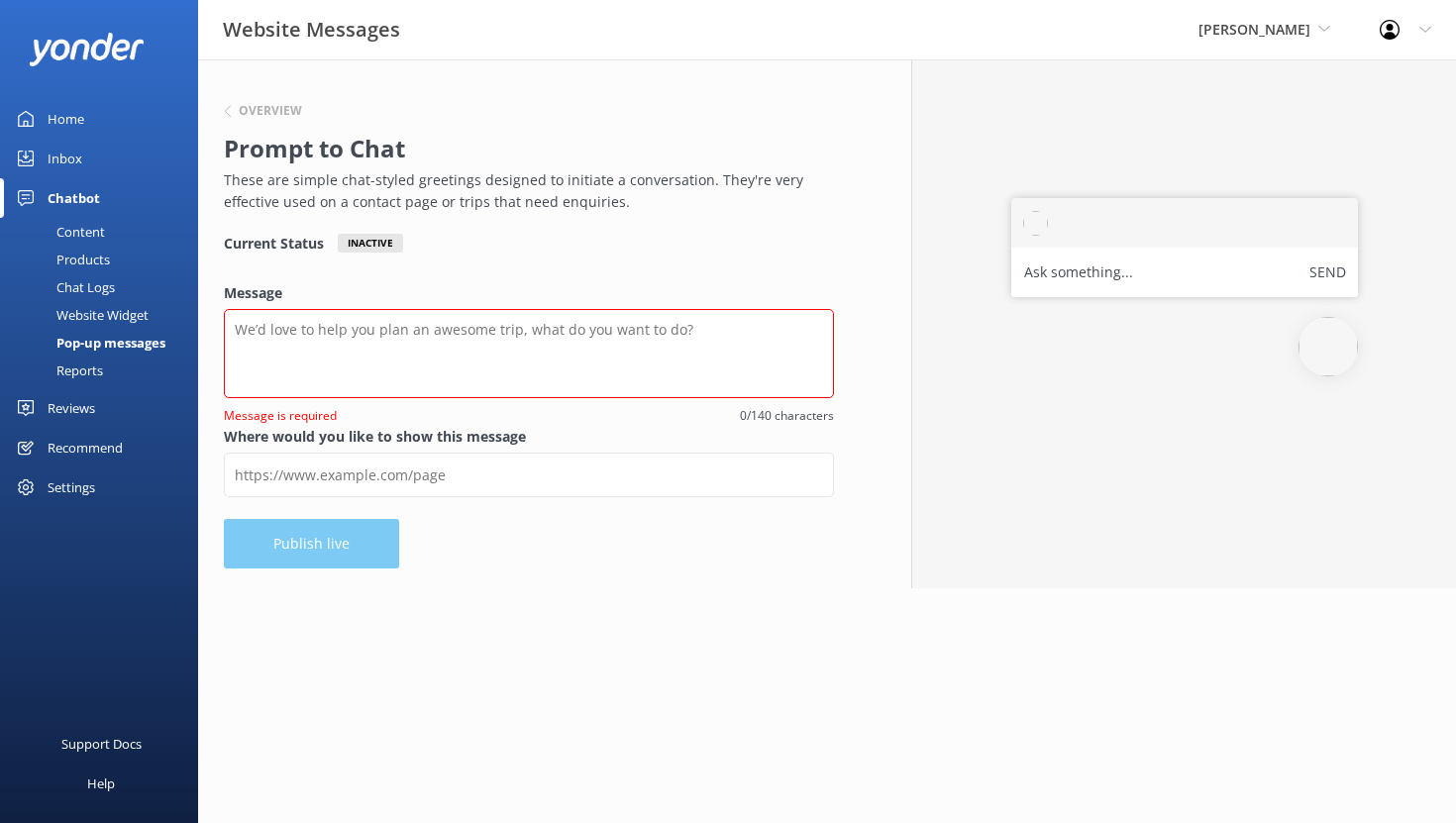 click on "Pop-up messages" at bounding box center (88, 343) 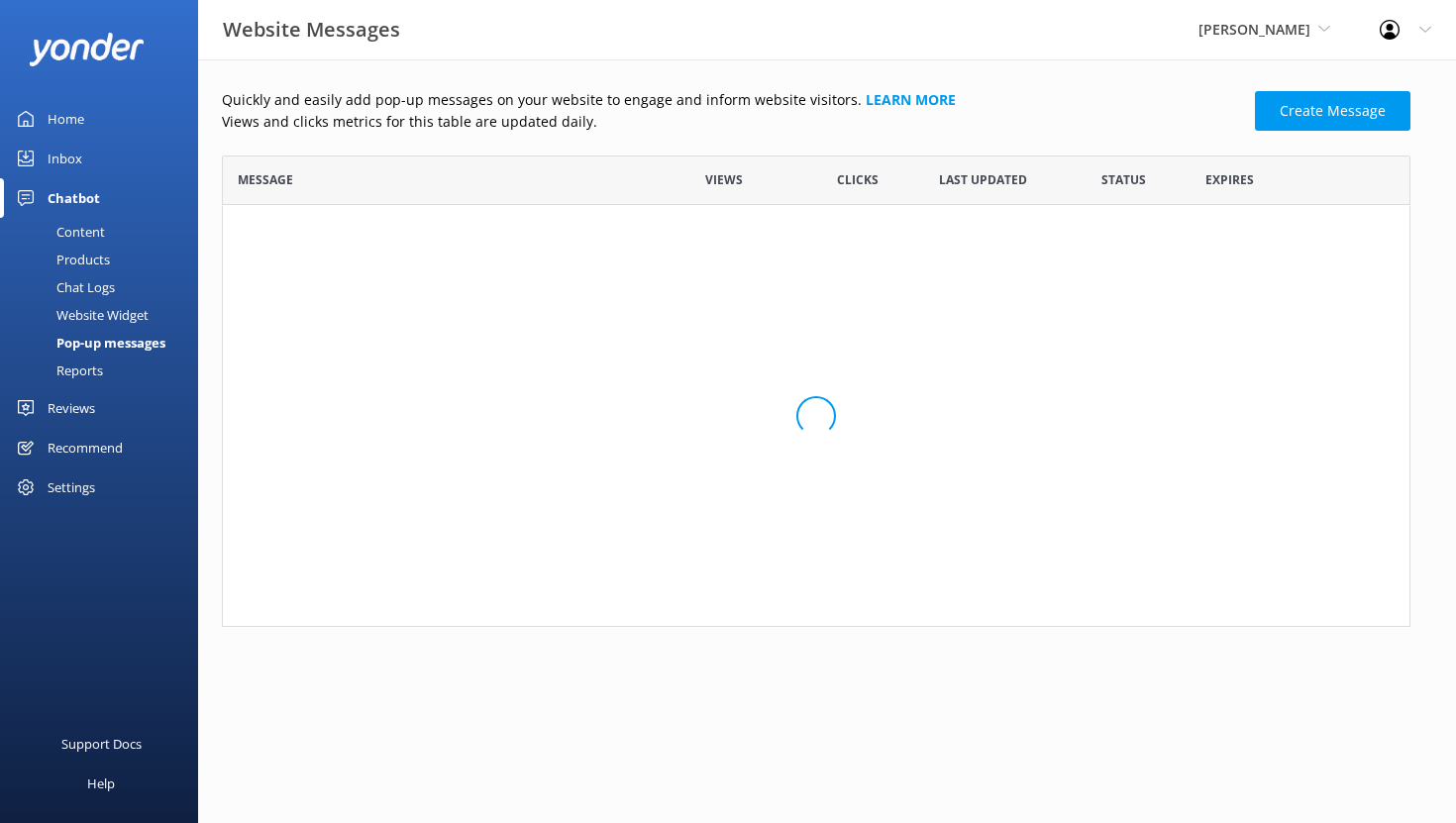 scroll, scrollTop: 1, scrollLeft: 1, axis: both 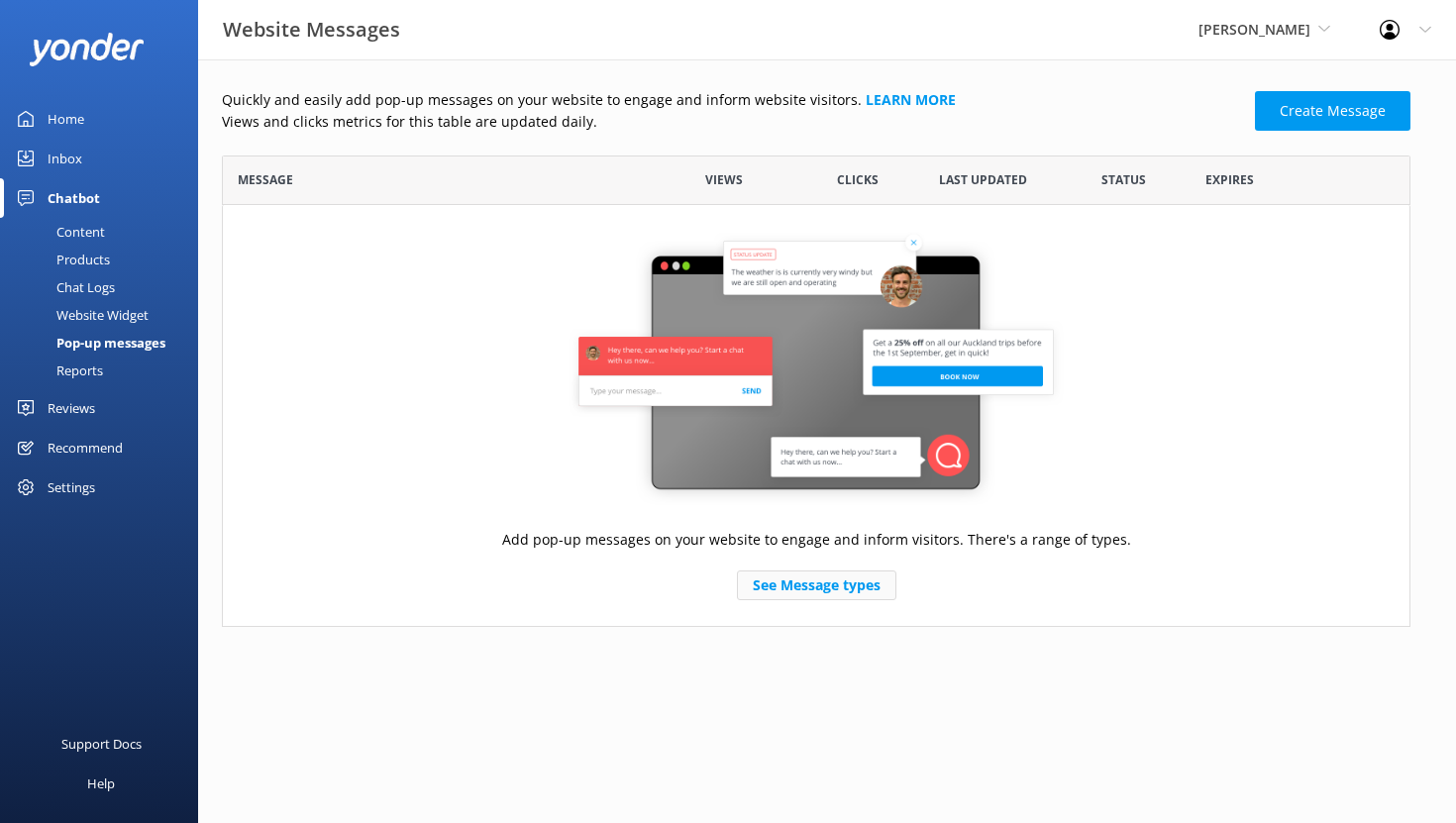 click on "See Message types" at bounding box center (816, 585) 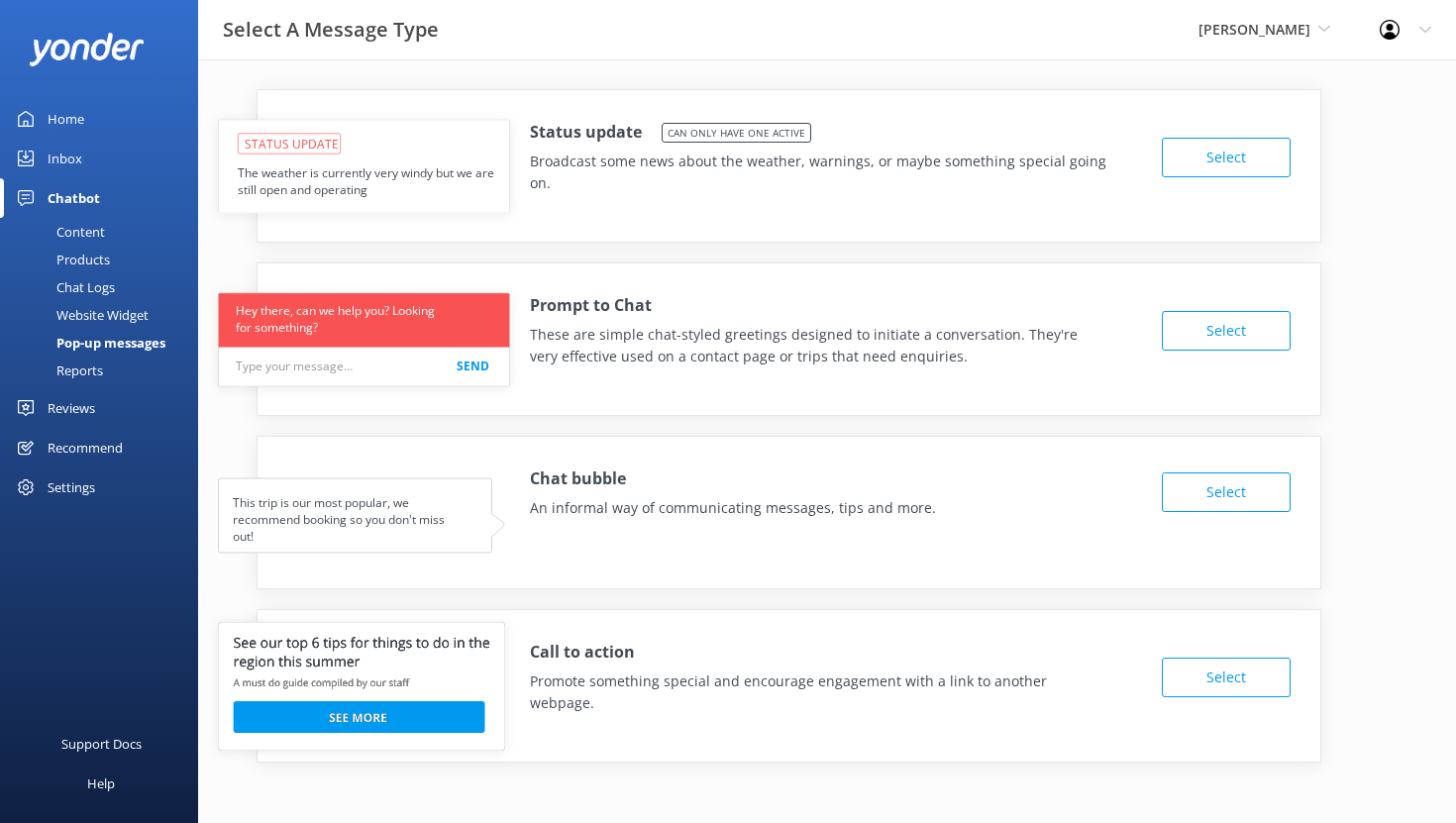 click on "An informal way of communicating messages, tips and more." at bounding box center [780, 508] 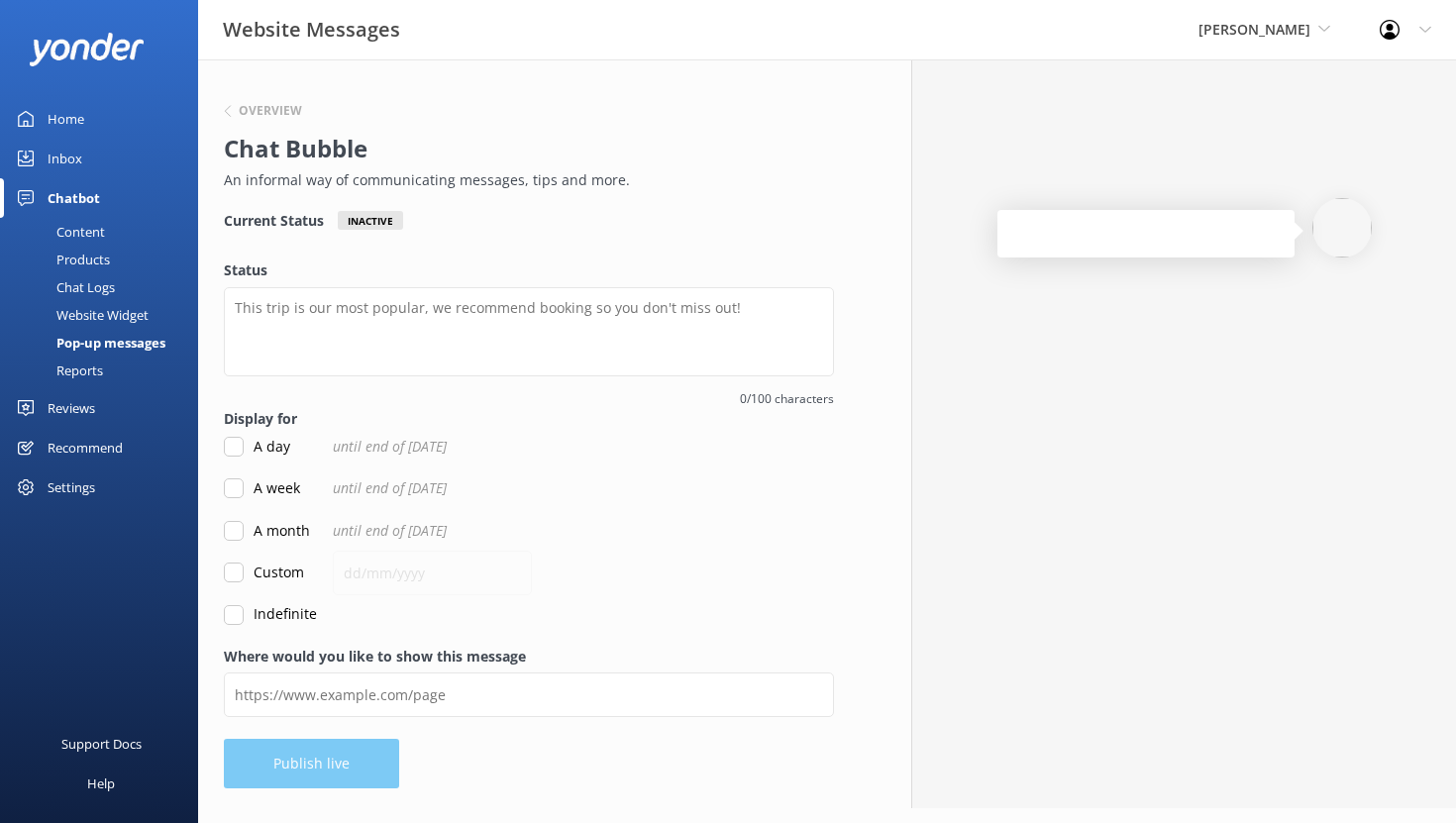 click at bounding box center [1146, 234] 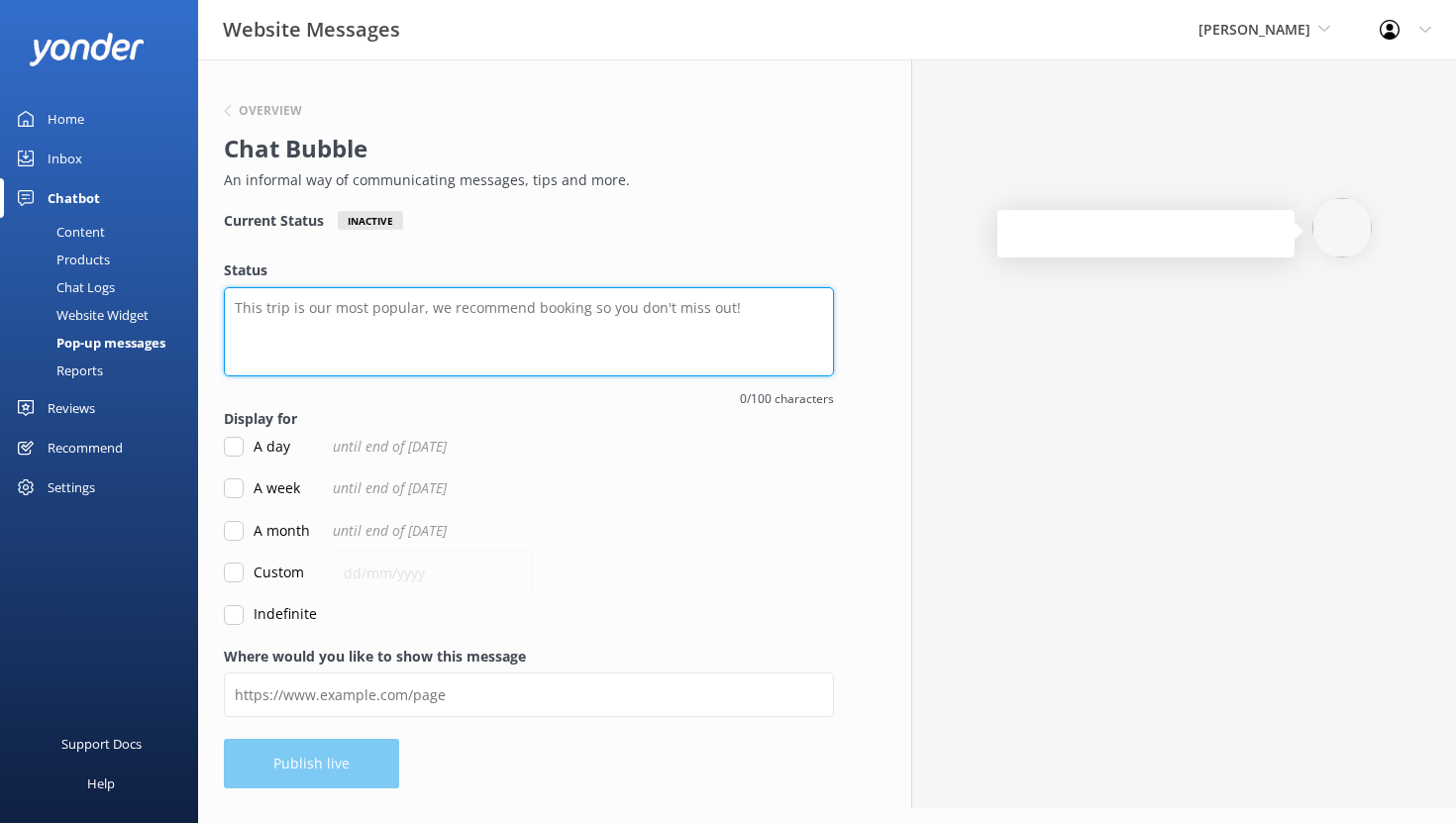 click on "Status" at bounding box center [529, 332] 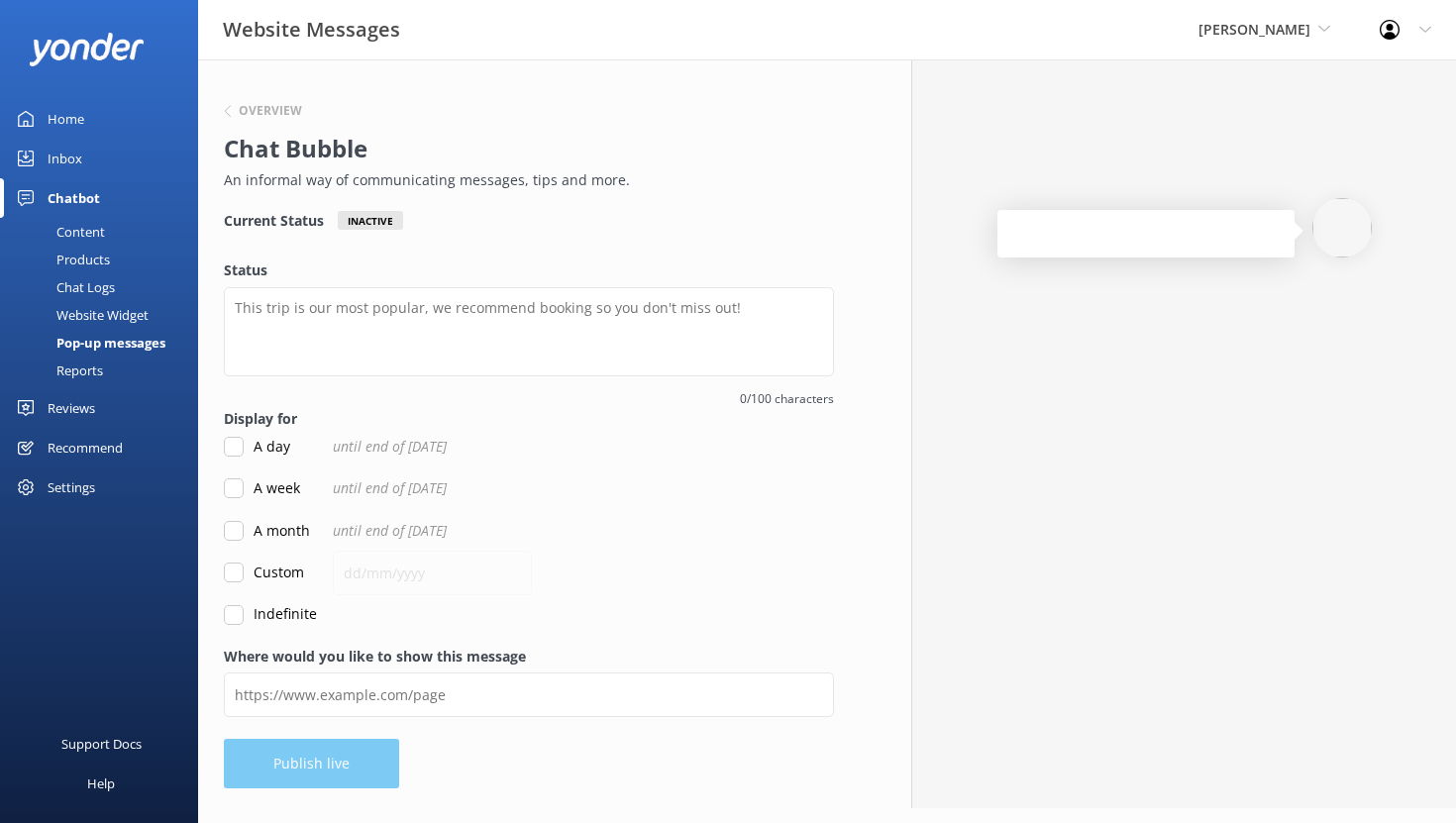 click on "A week until end of 5th August 2025" at bounding box center (529, 488) 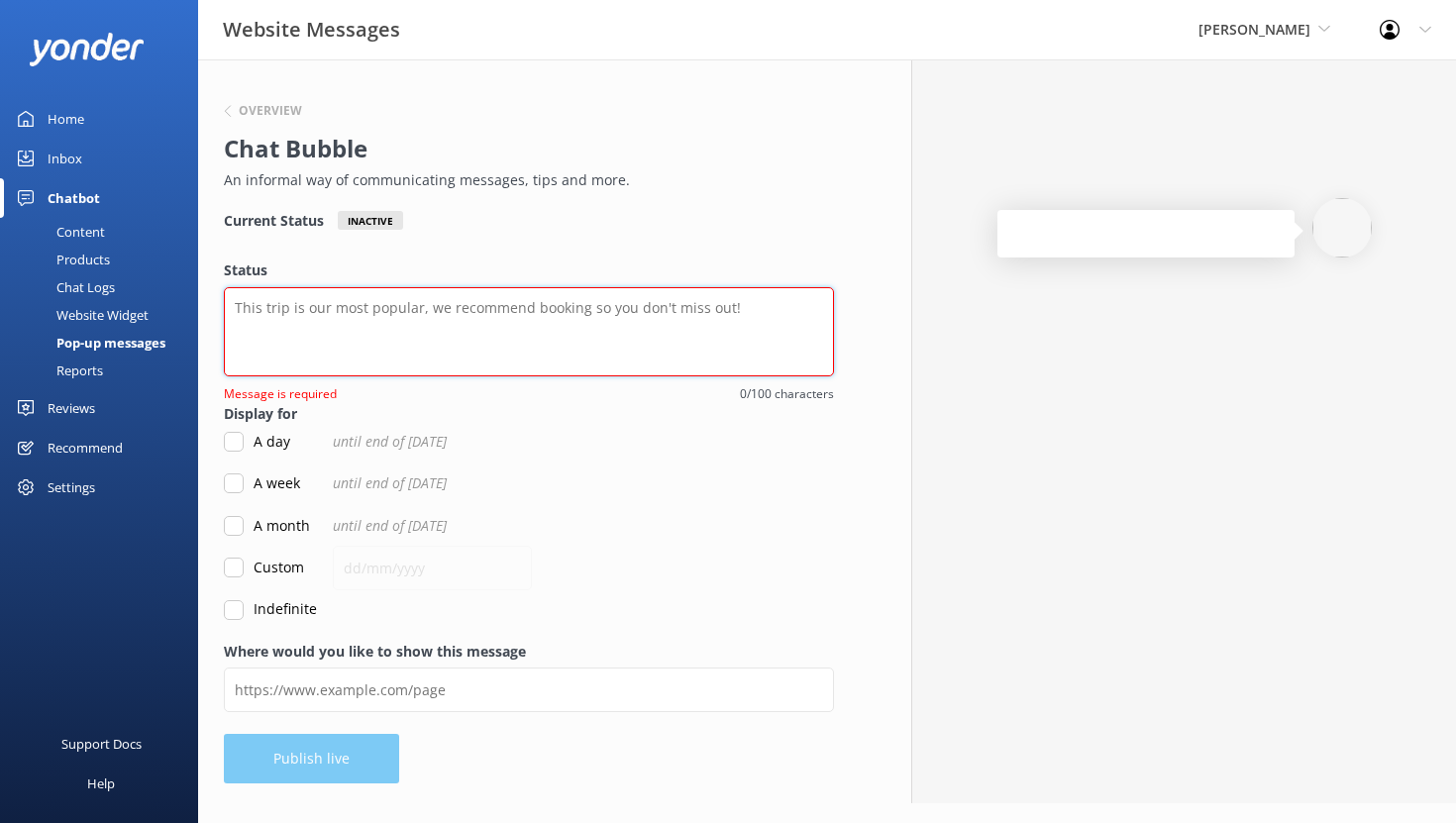 click on "Status" at bounding box center [529, 332] 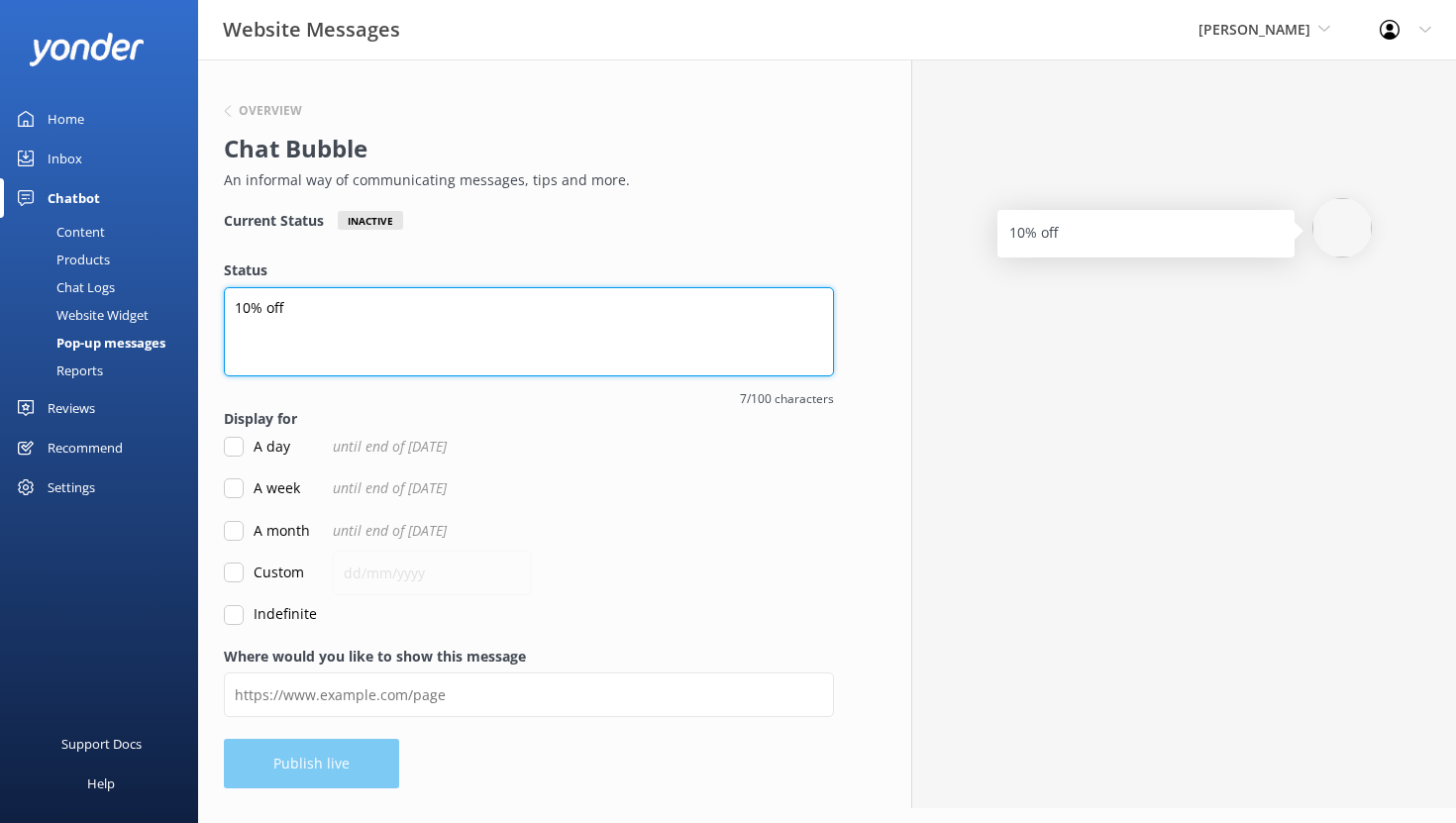 type on "10% off" 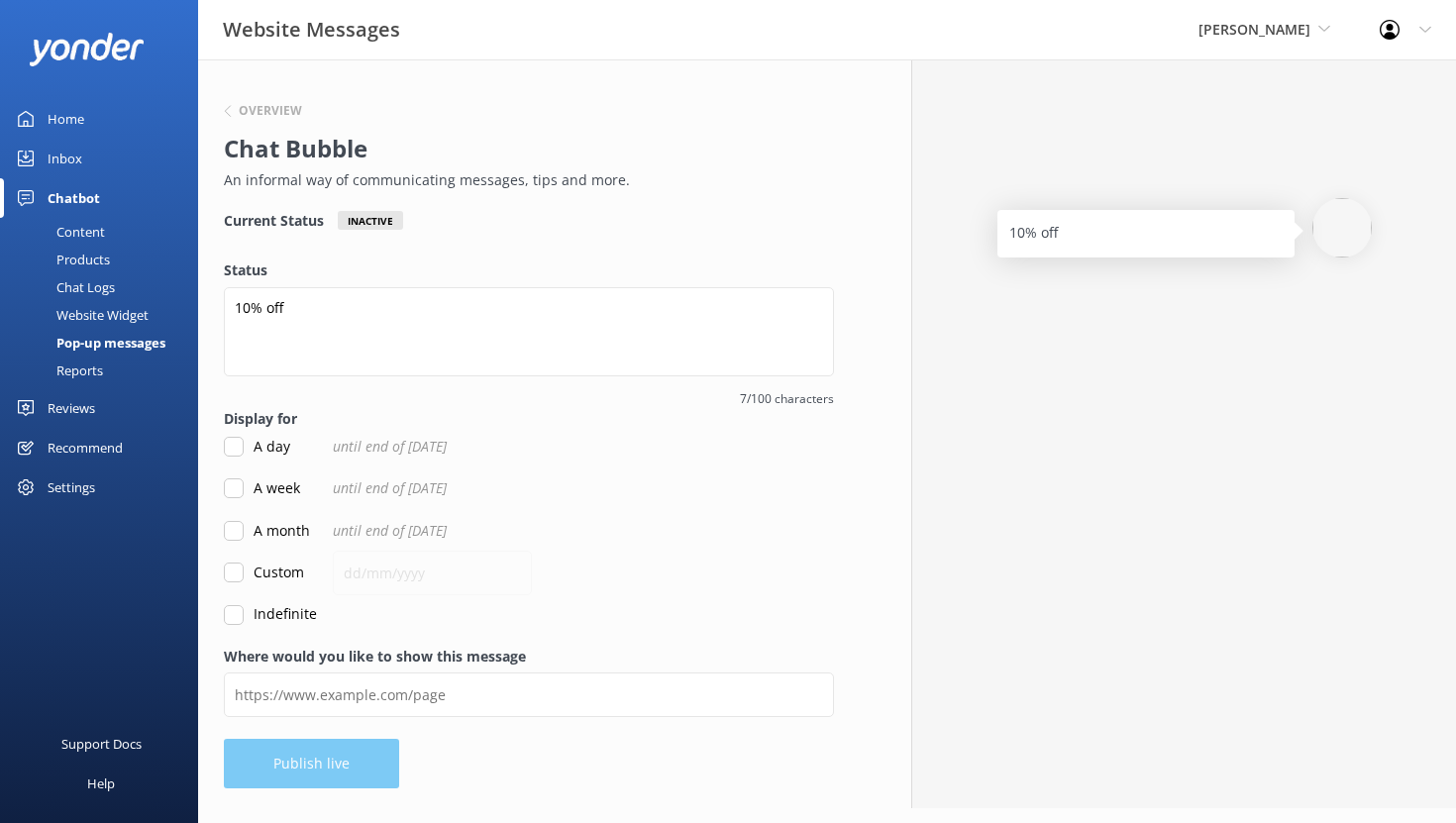click on "A week" at bounding box center [234, 488] 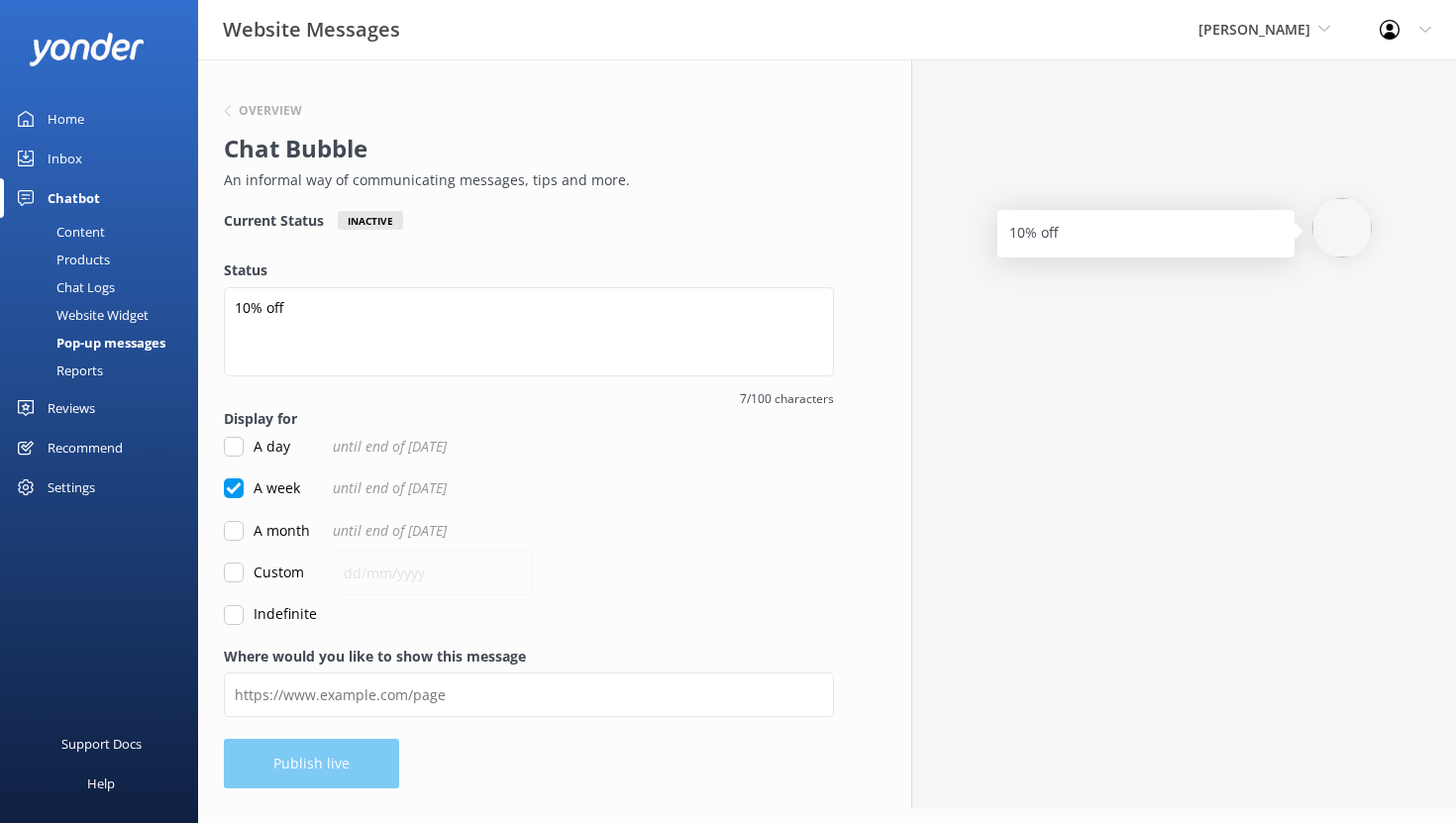 checkbox on "true" 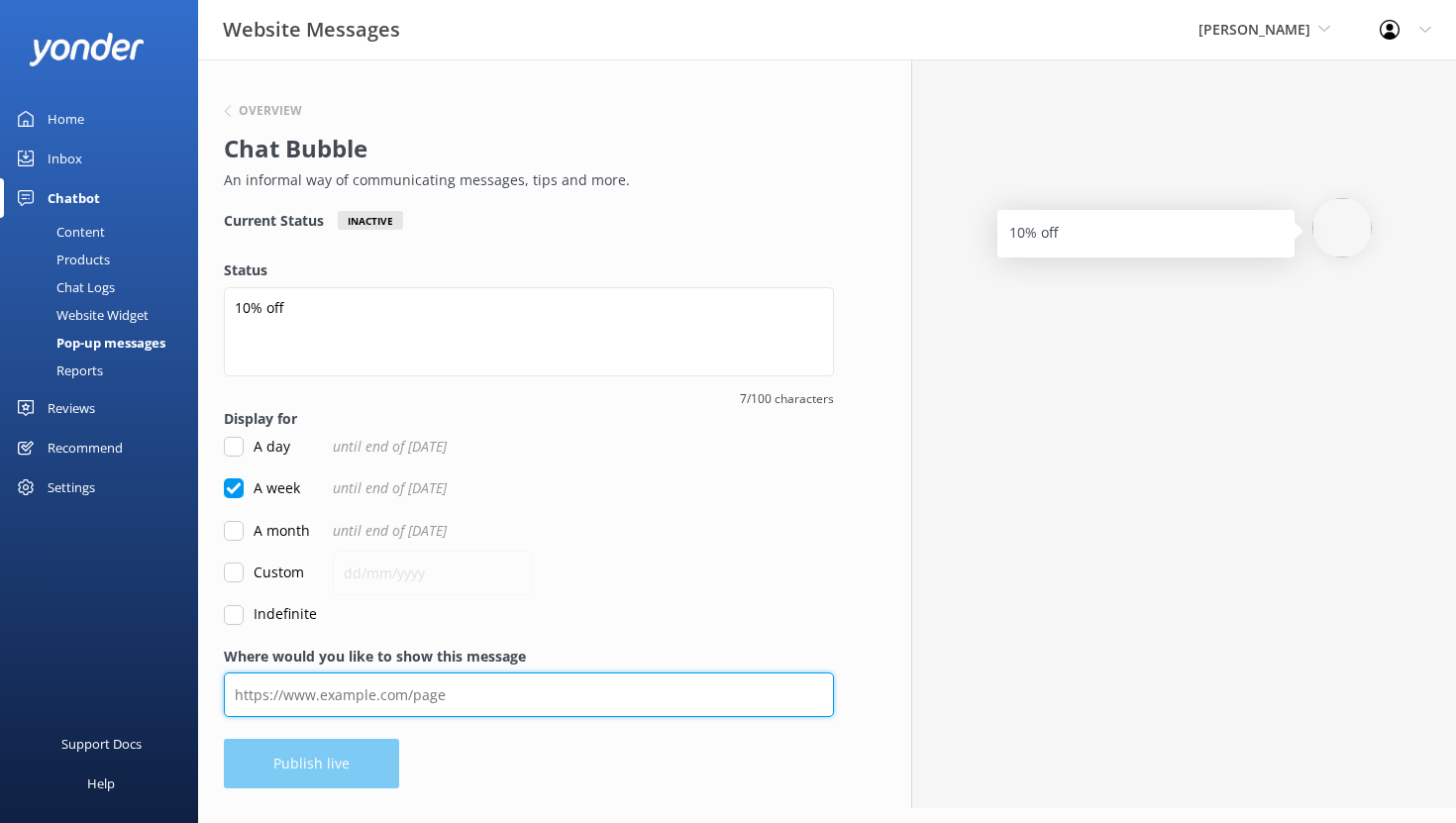 click on "Where would you like to show this message" at bounding box center (529, 694) 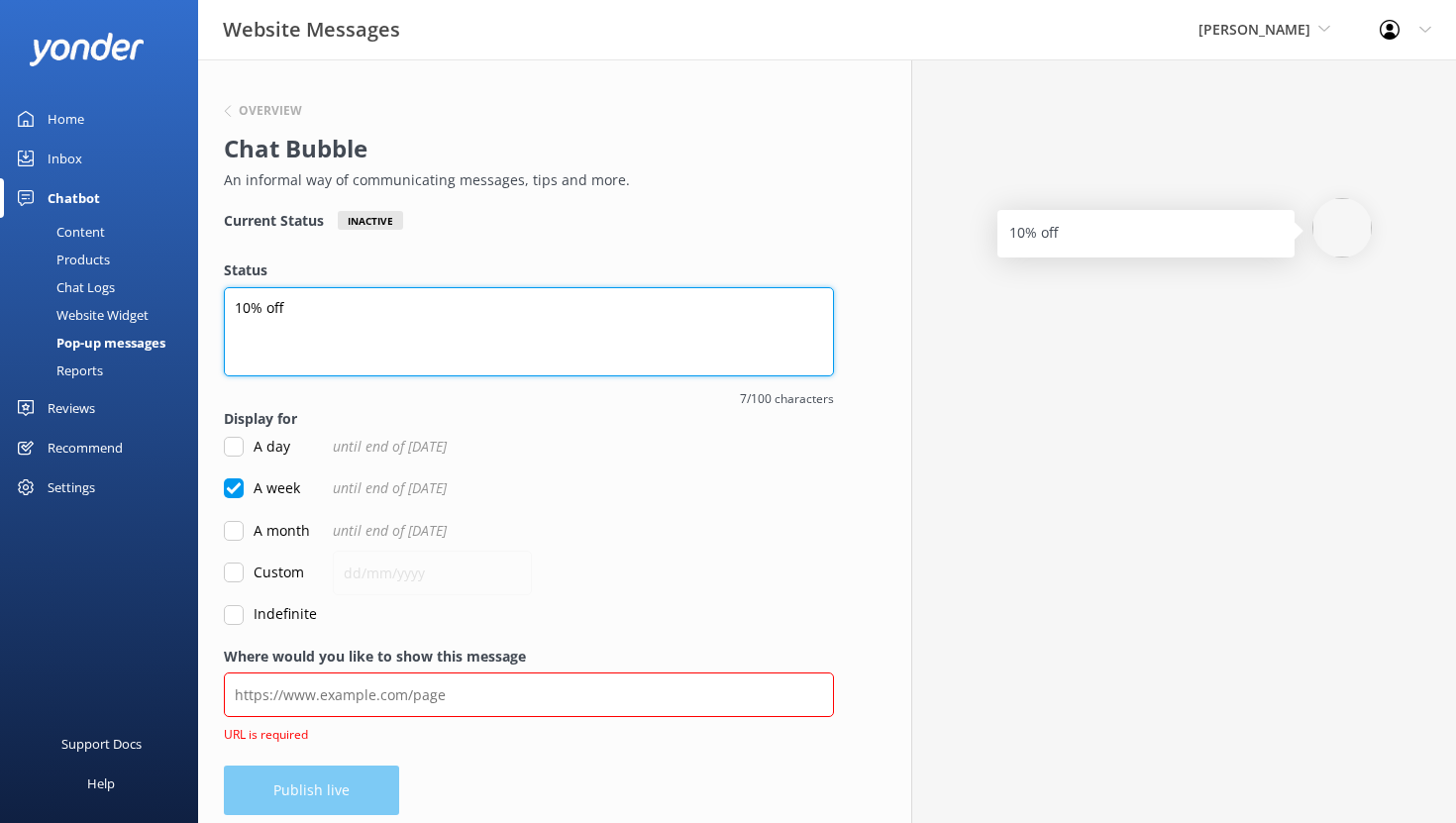 drag, startPoint x: 294, startPoint y: 308, endPoint x: 226, endPoint y: 309, distance: 68.00735 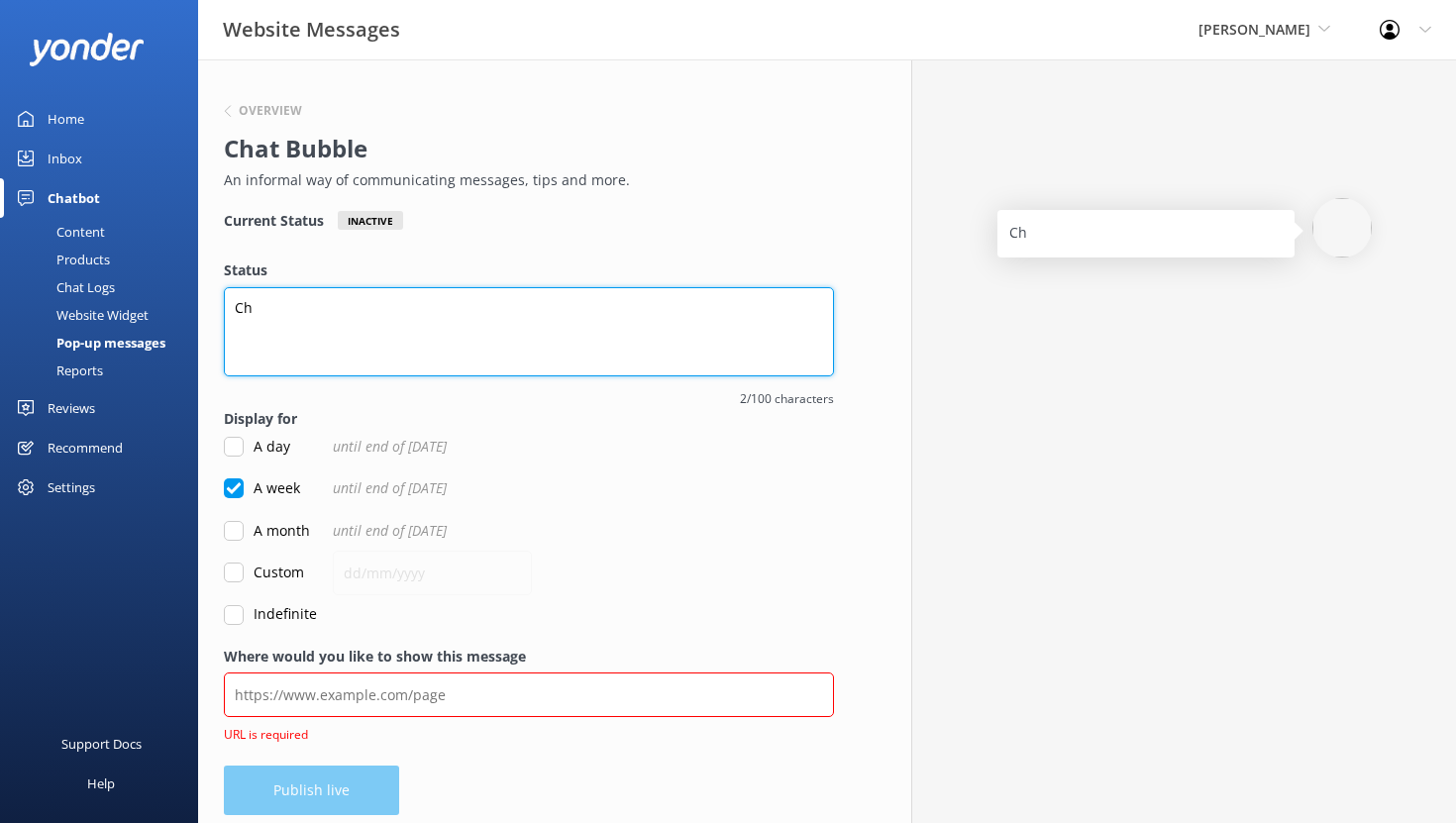 type on "C" 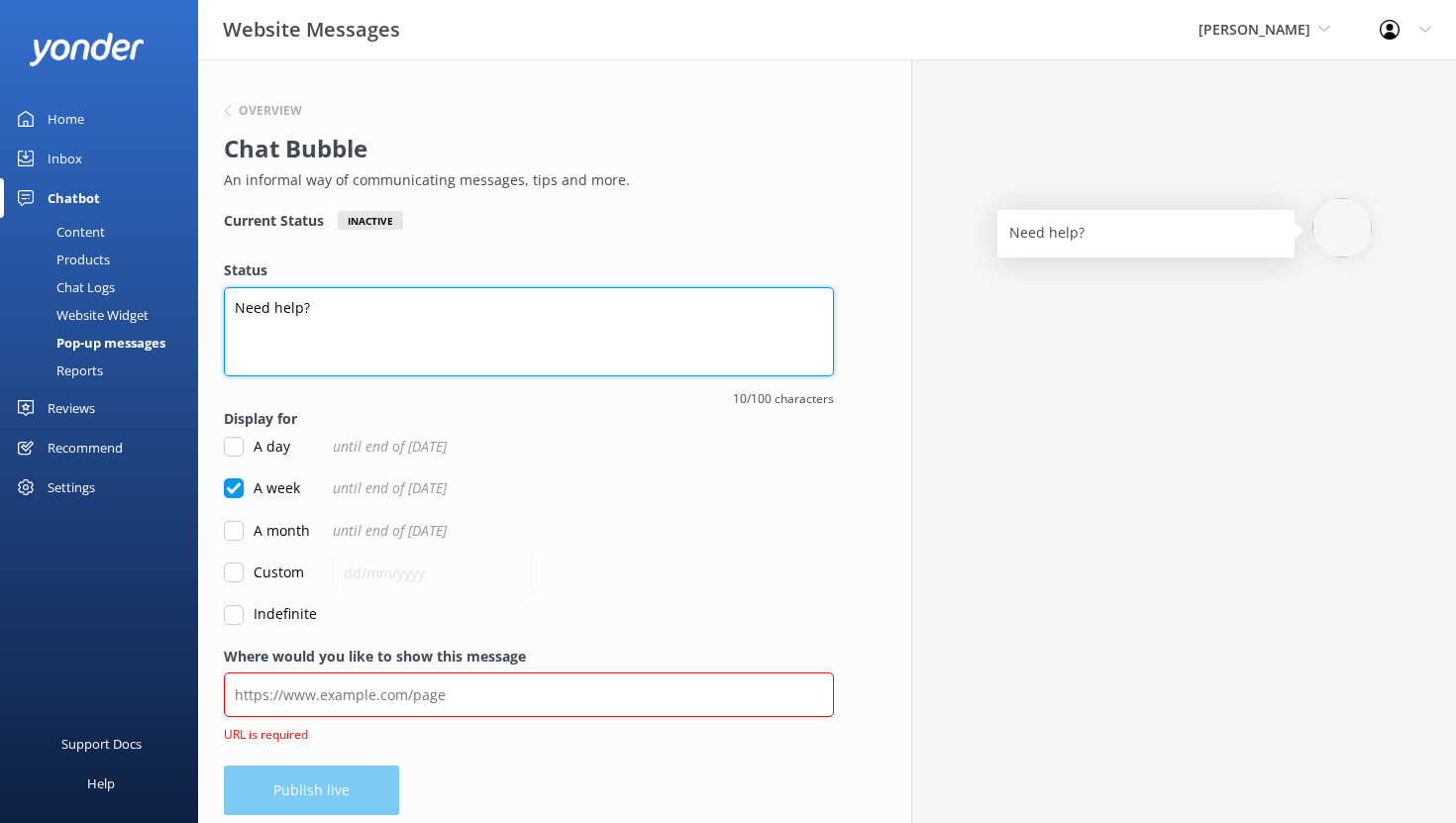 type on "Need help?" 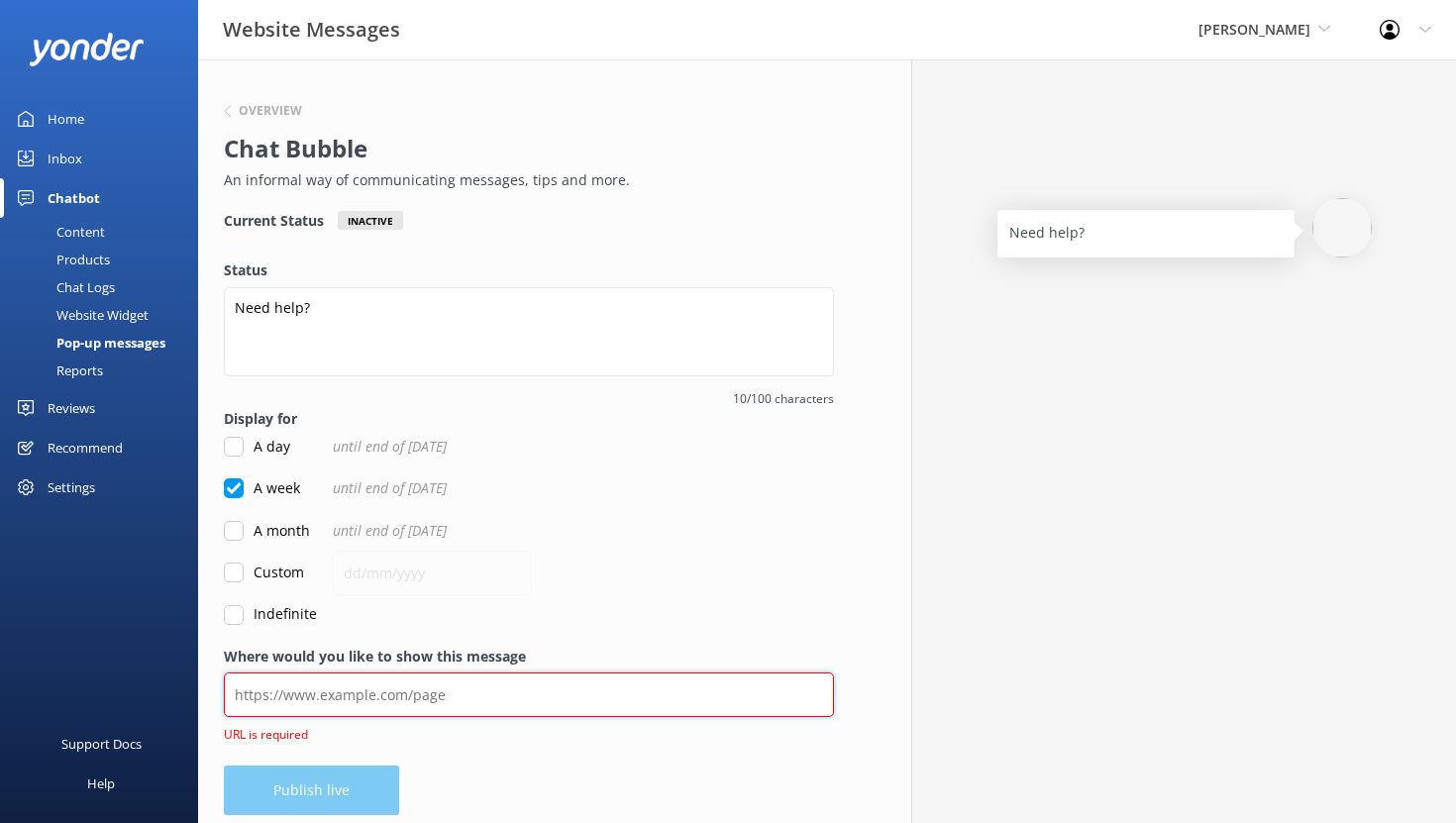 click on "Where would you like to show this message" at bounding box center [529, 694] 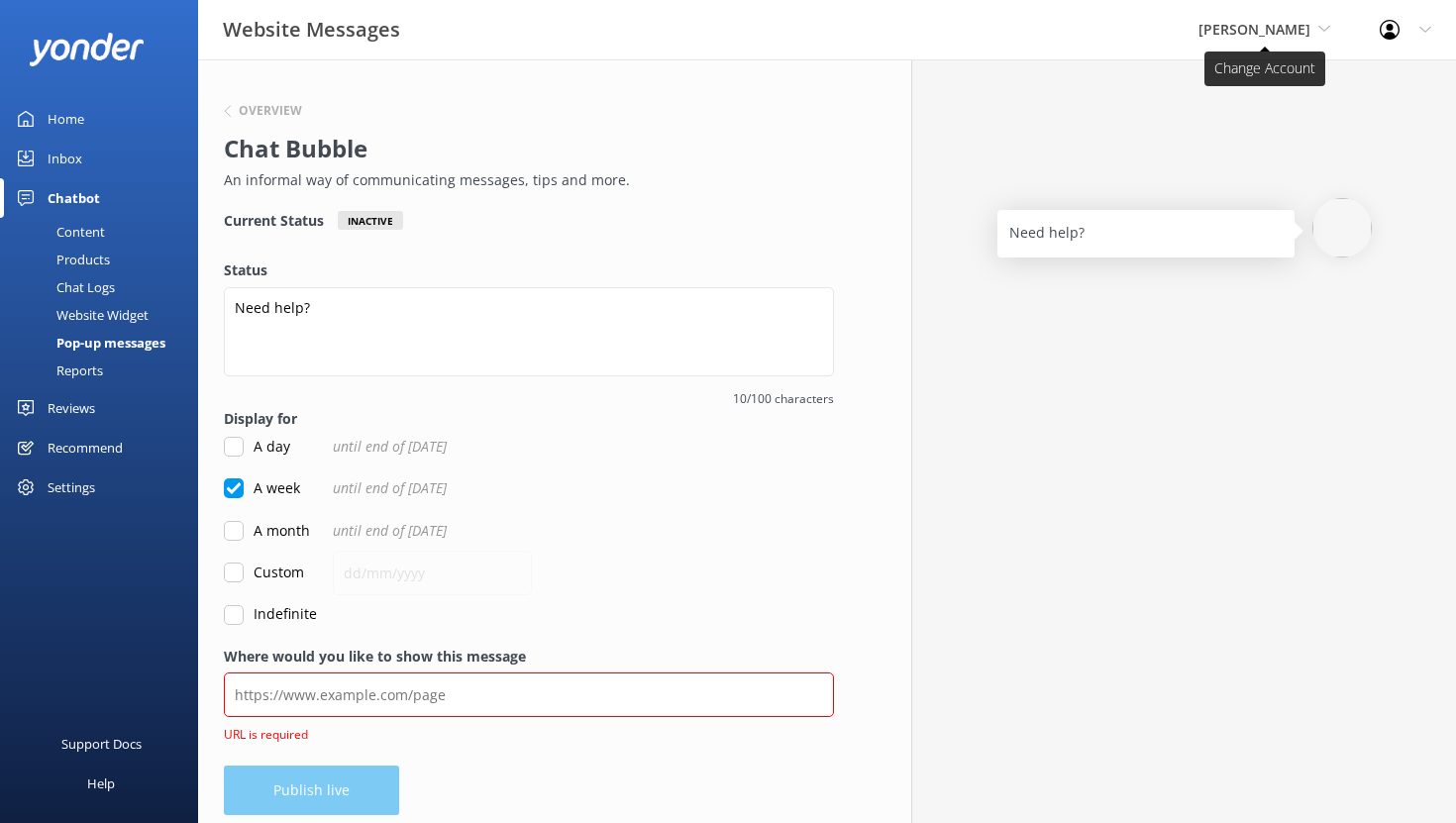 click on "[PERSON_NAME]" at bounding box center (1254, 29) 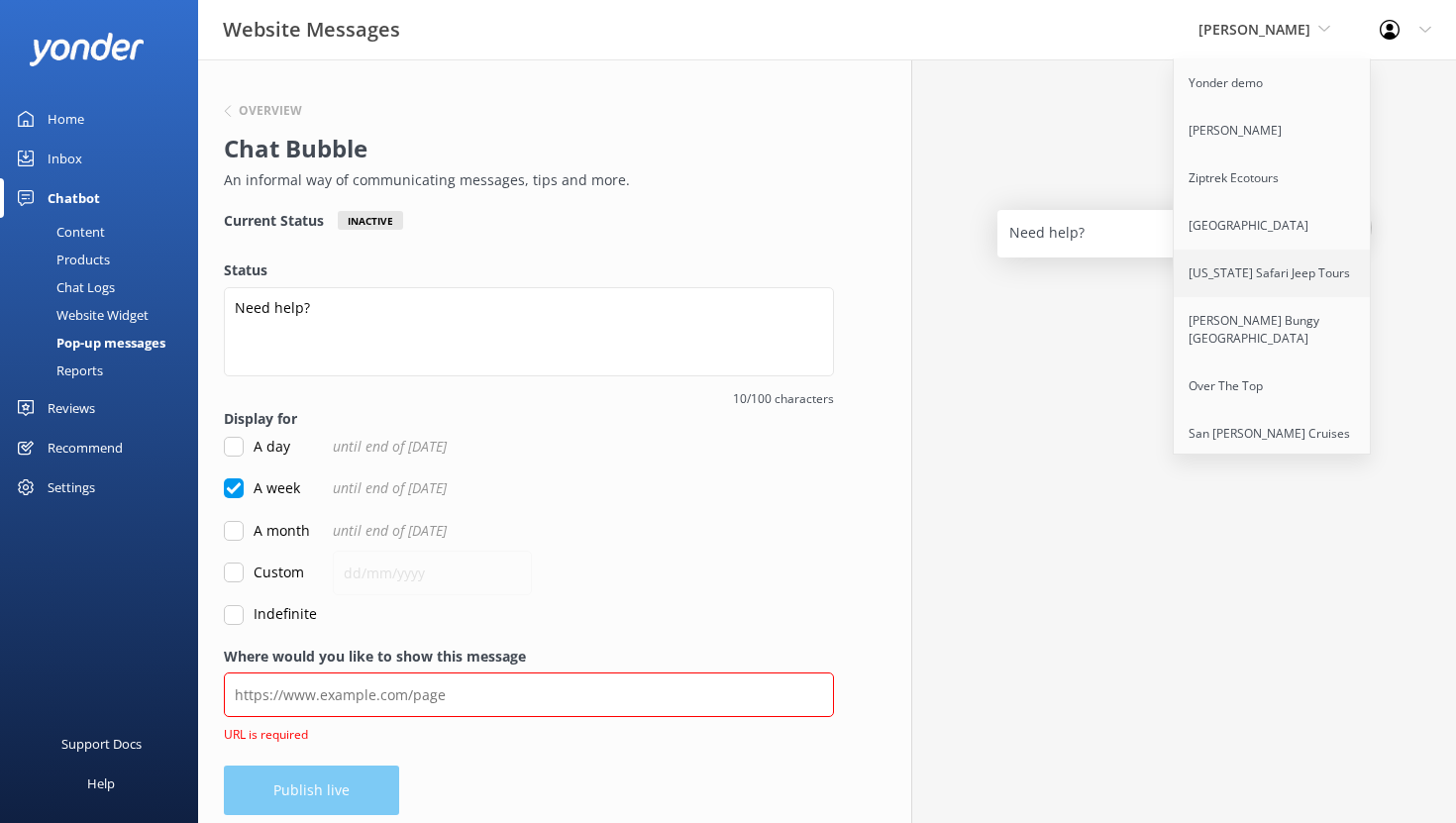 click on "[US_STATE] Safari Jeep Tours" at bounding box center [1273, 273] 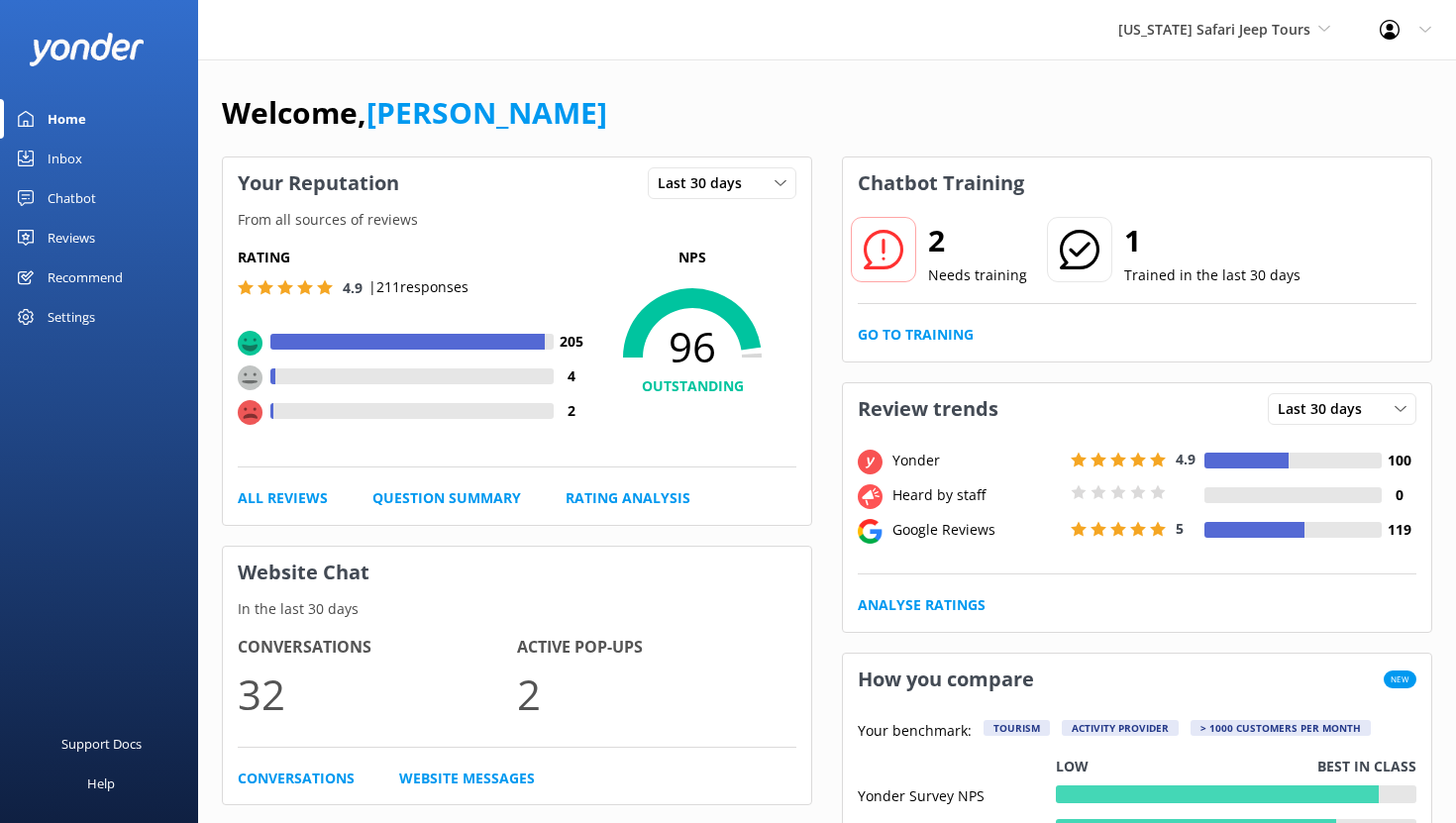 click on "Chatbot" at bounding box center (71, 198) 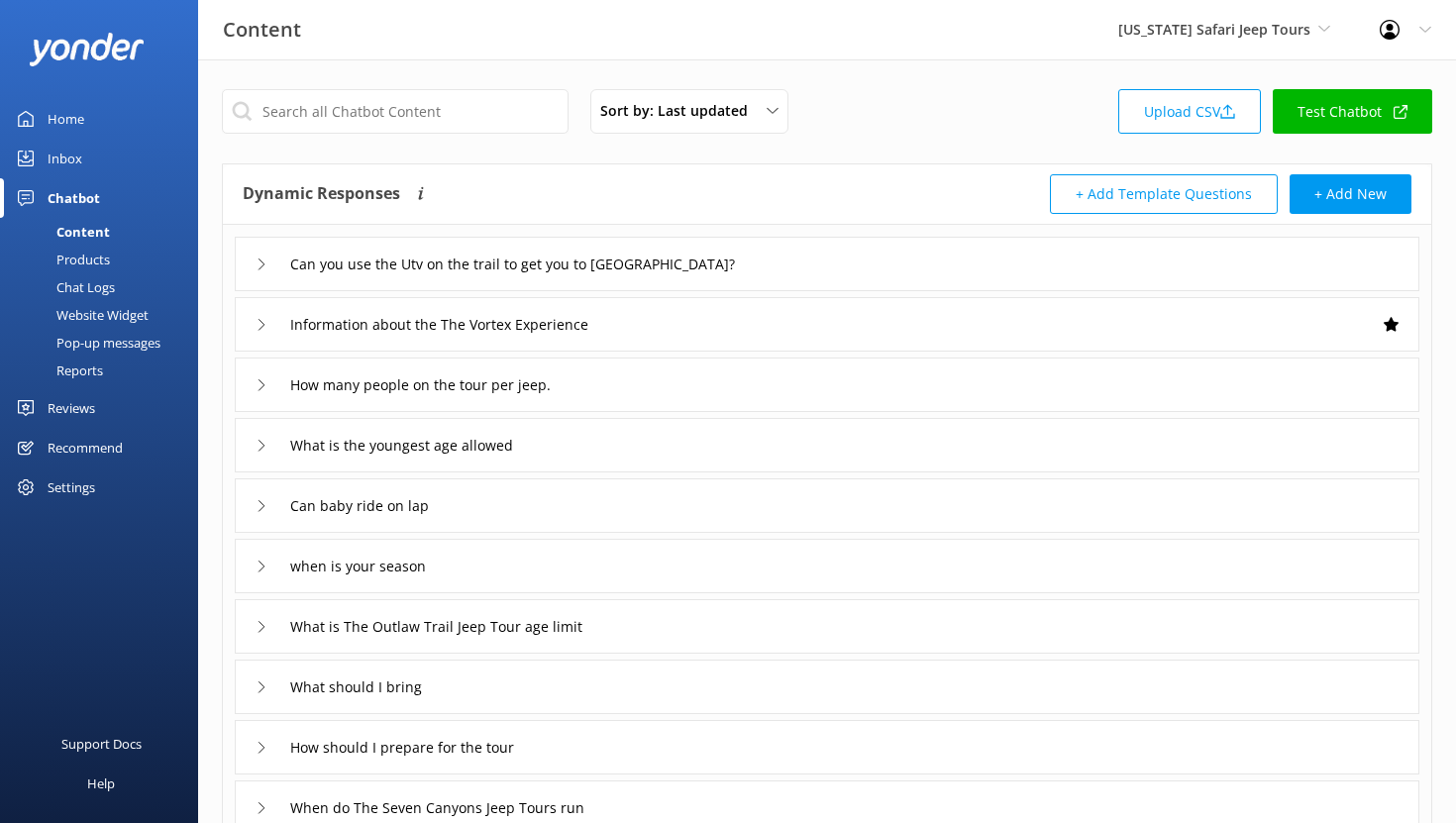 click on "Chat Logs" at bounding box center [63, 287] 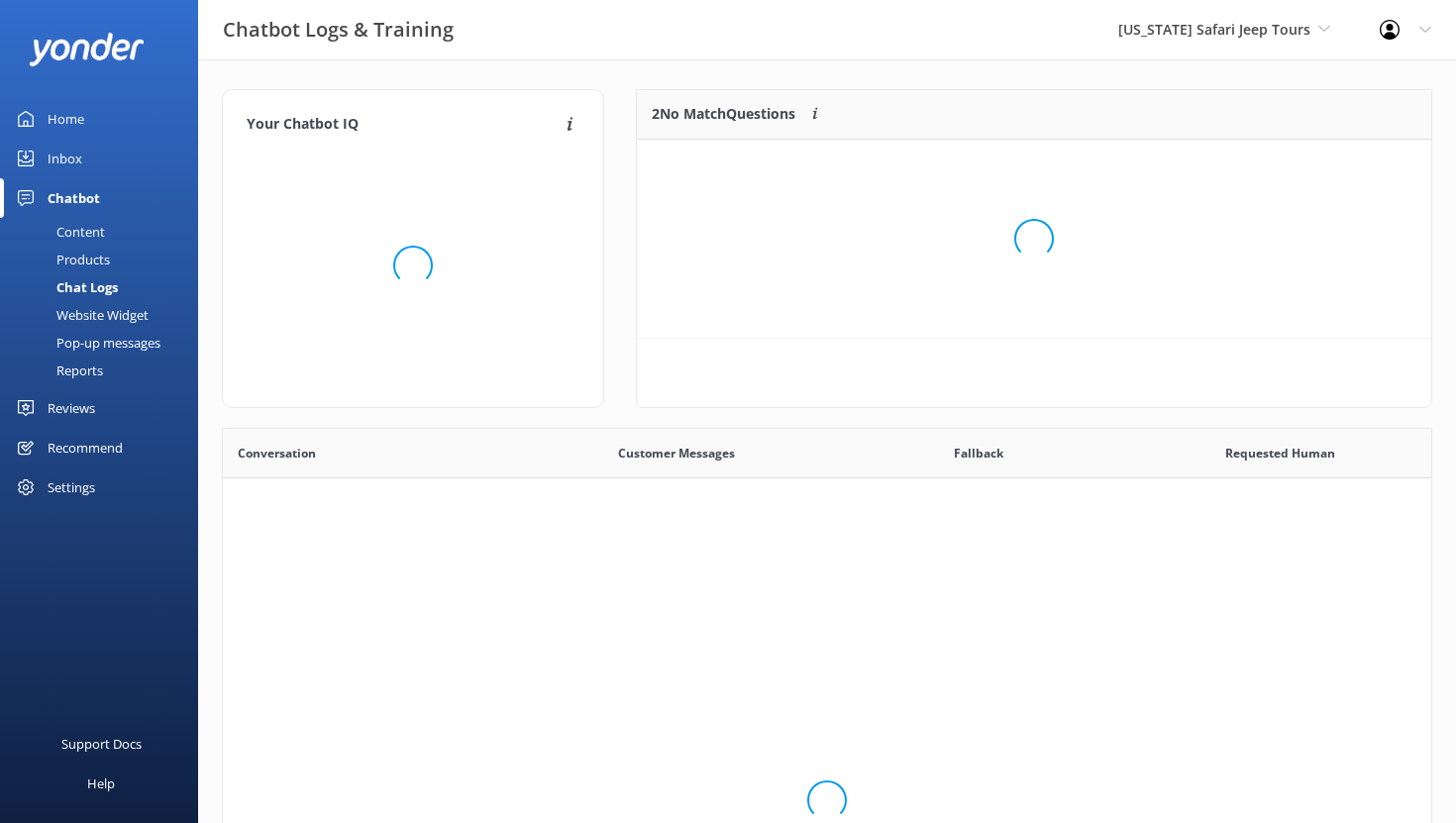 scroll, scrollTop: 1, scrollLeft: 1, axis: both 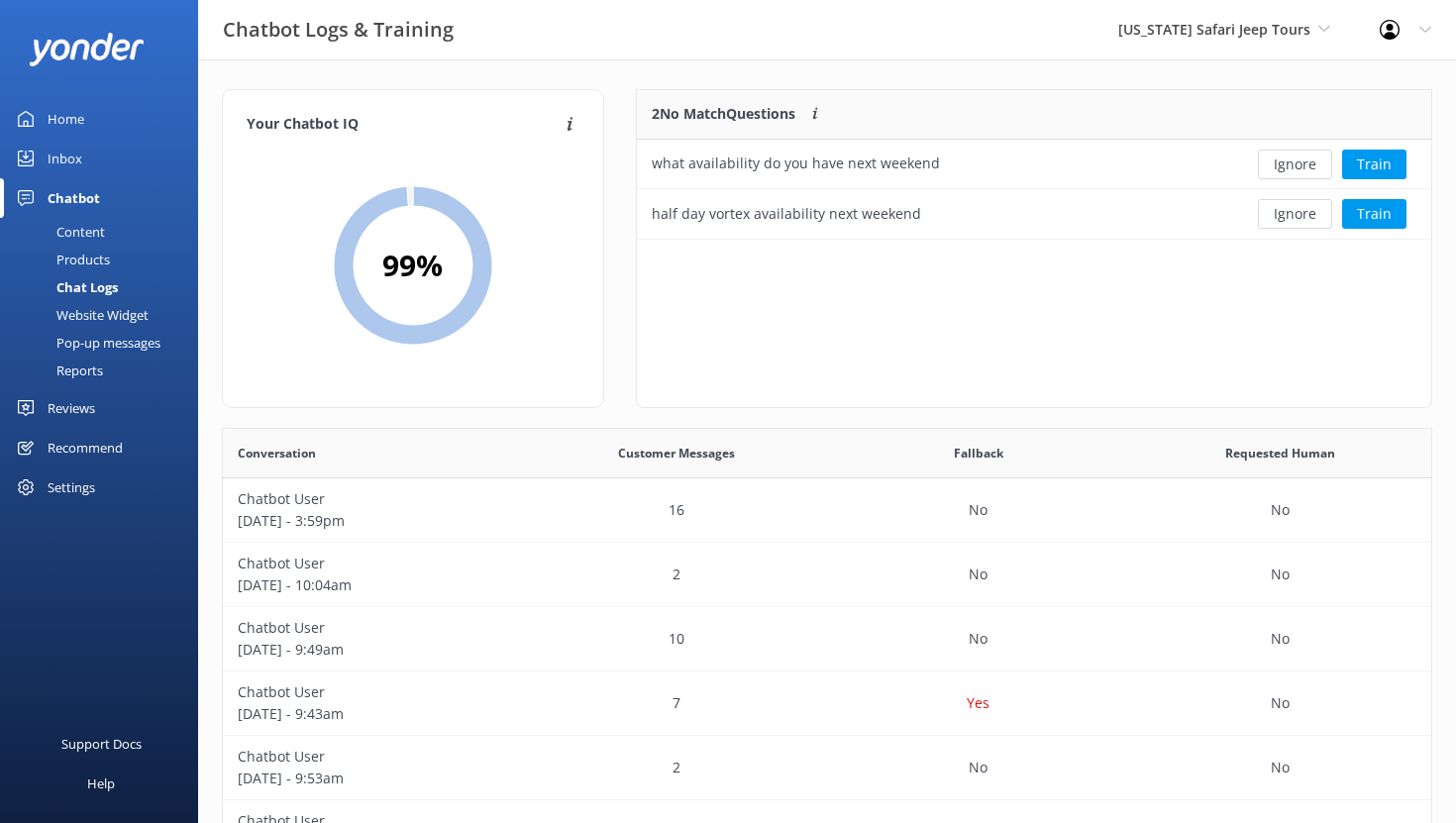 click on "Content" at bounding box center (58, 232) 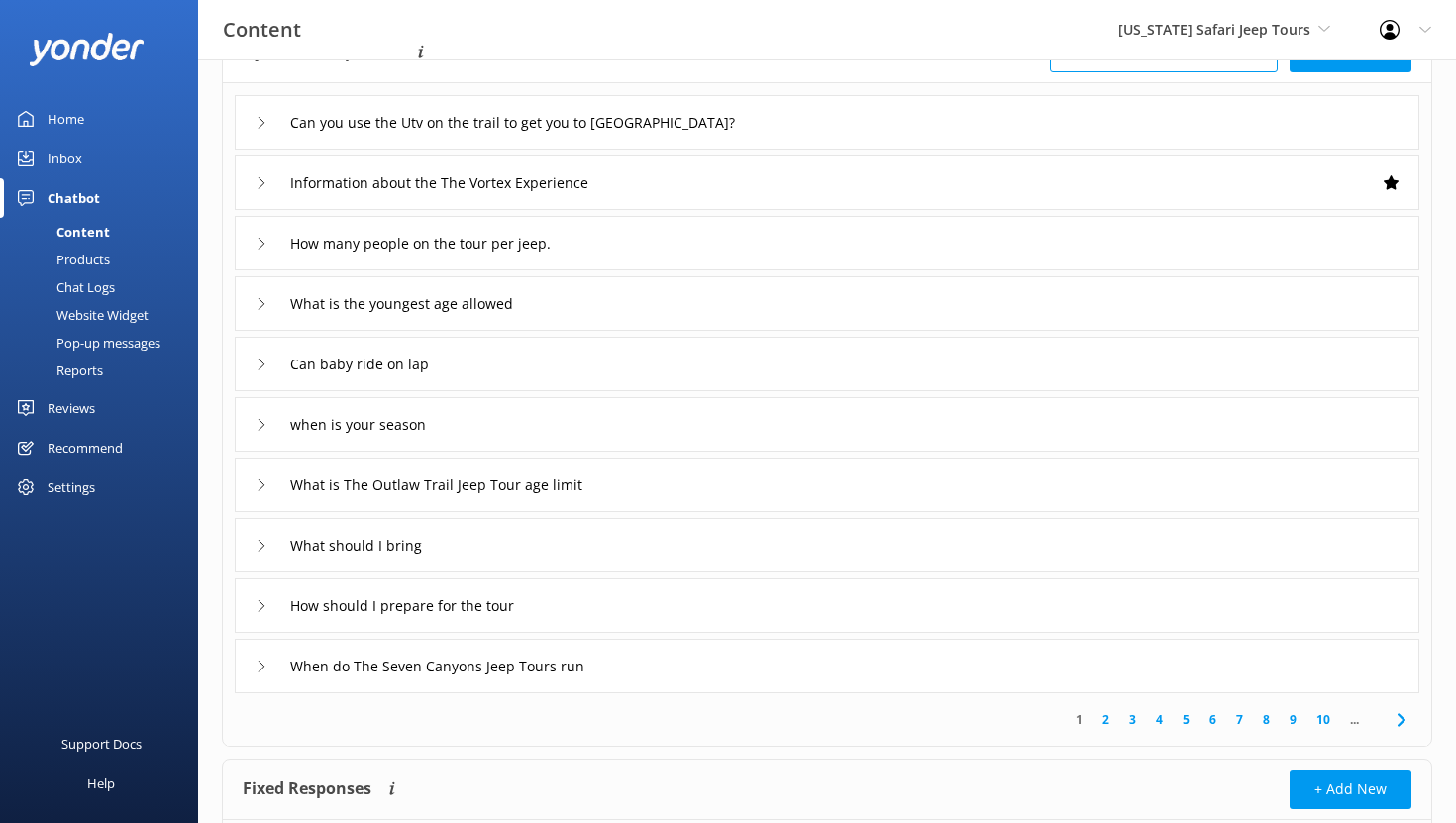 scroll, scrollTop: 0, scrollLeft: 0, axis: both 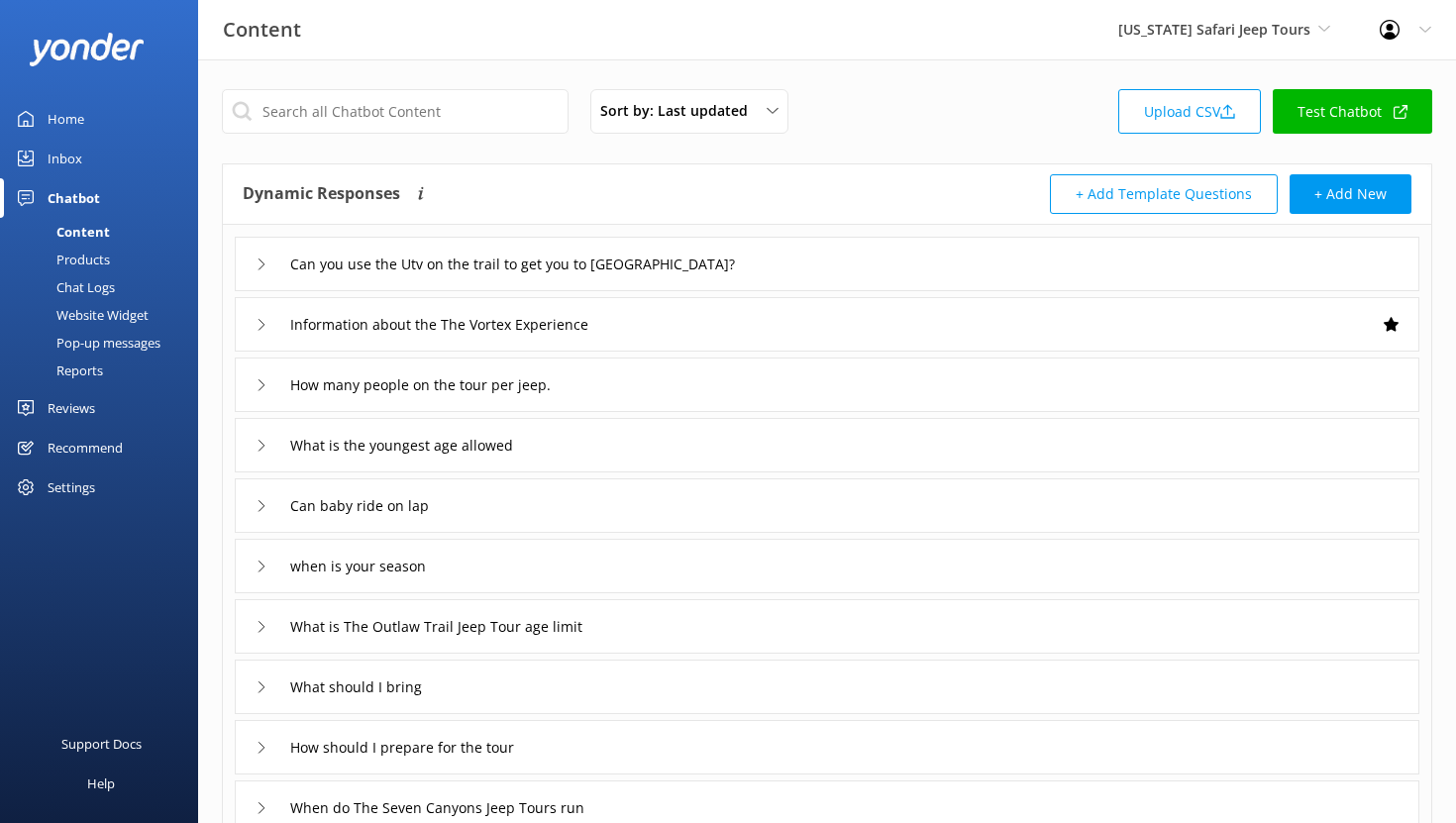 click on "Chat Logs" at bounding box center (63, 287) 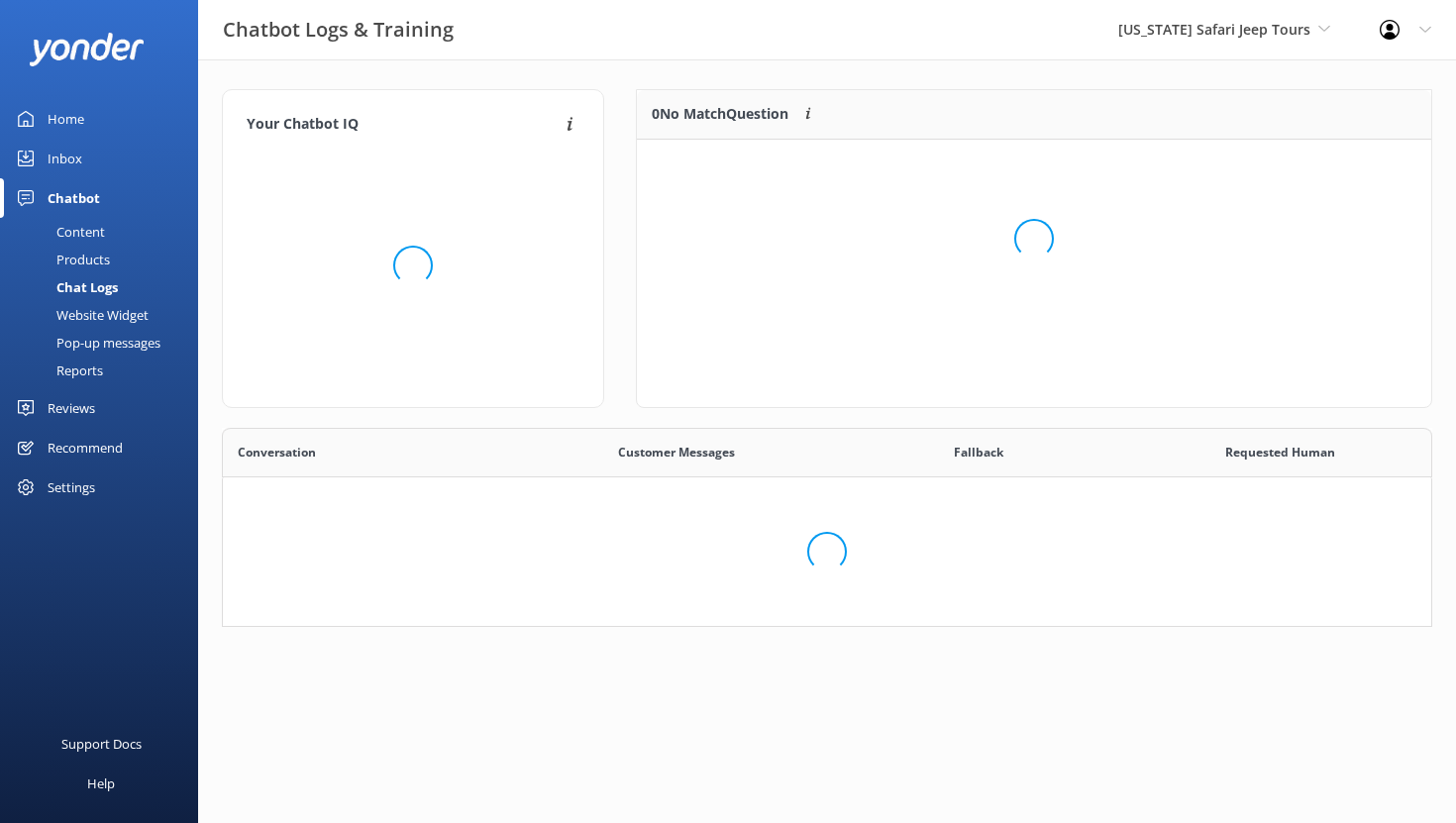 scroll, scrollTop: 1, scrollLeft: 1, axis: both 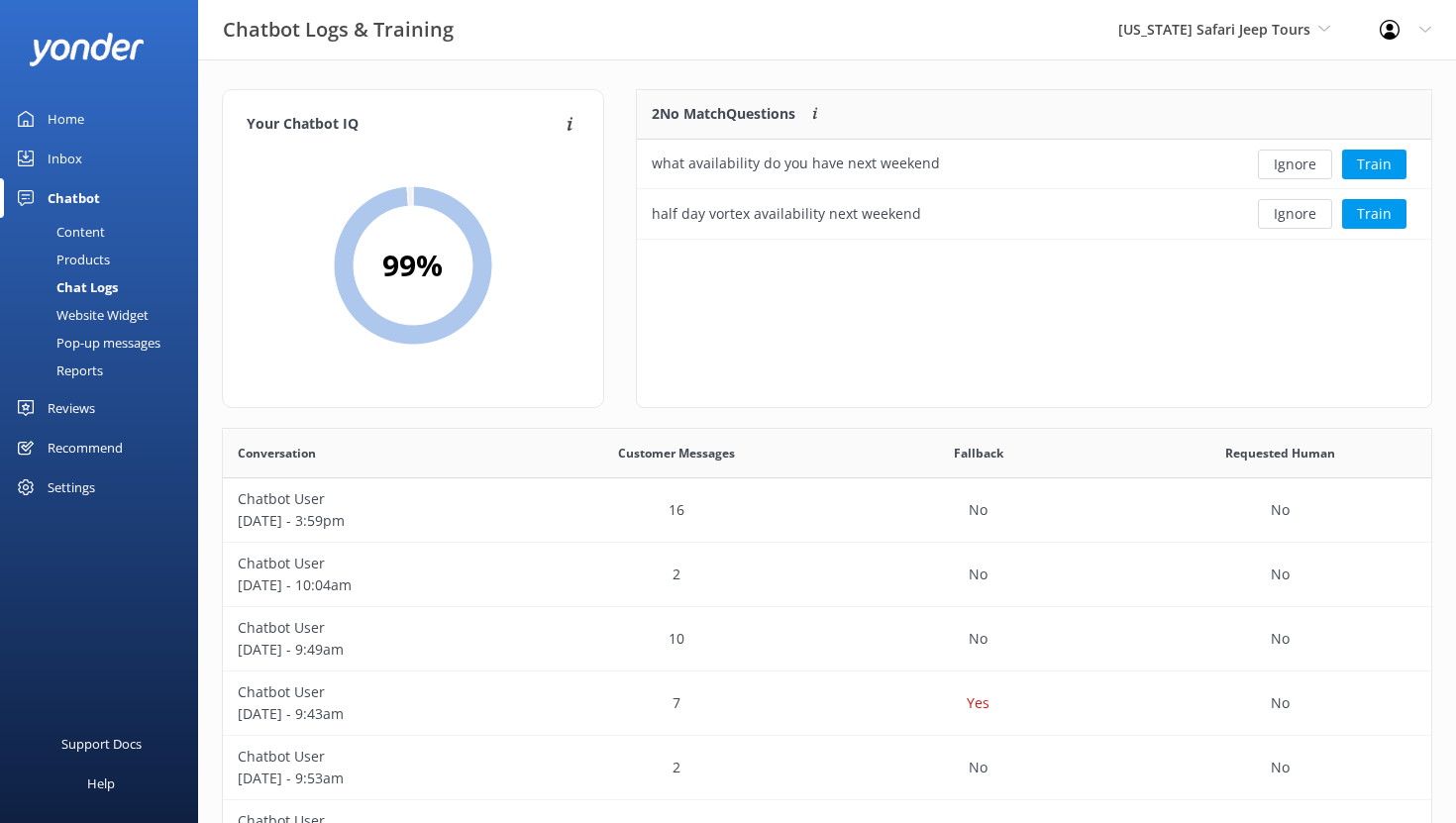 click on "Reports" at bounding box center (57, 370) 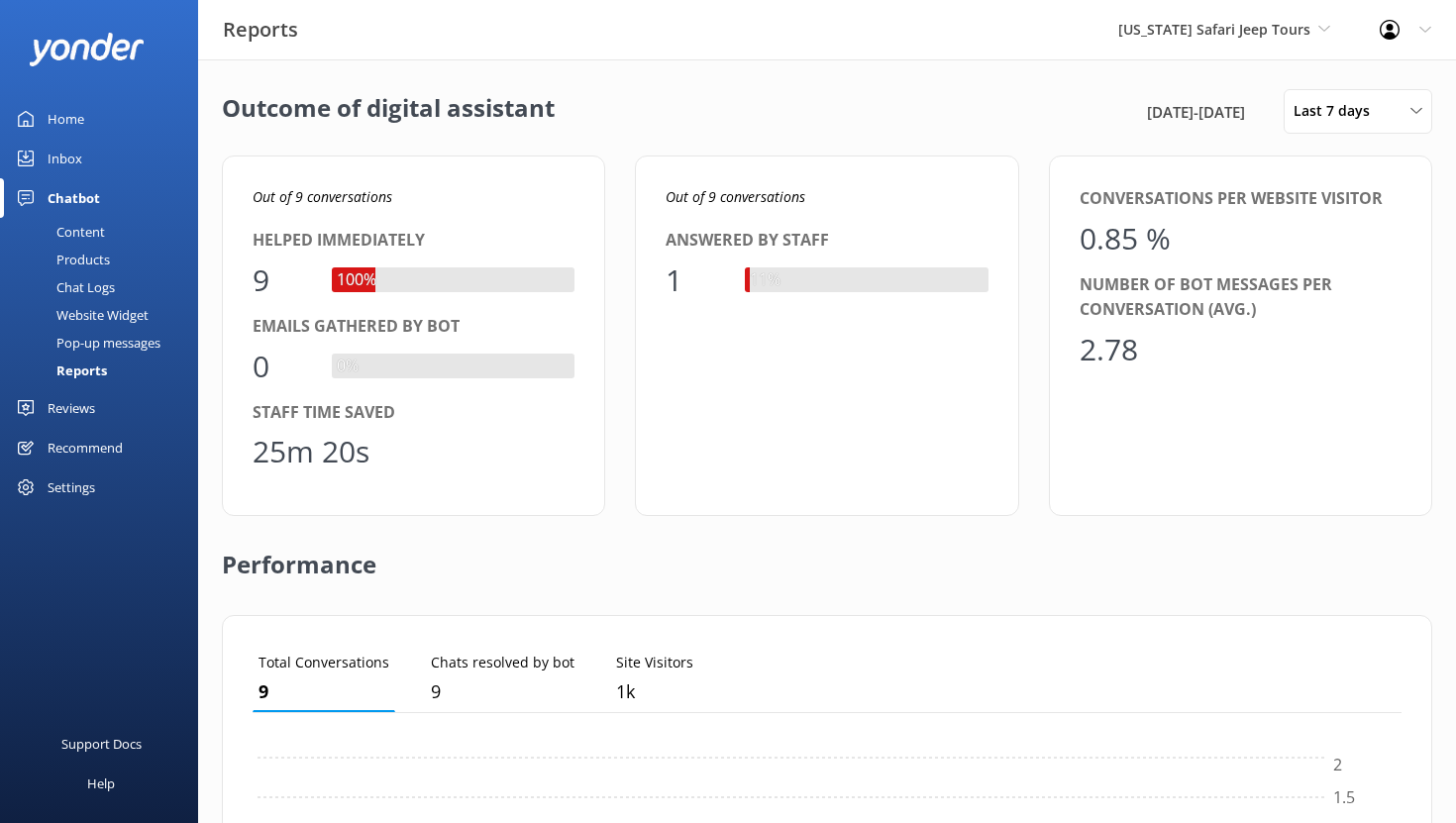 scroll, scrollTop: 1, scrollLeft: 1, axis: both 